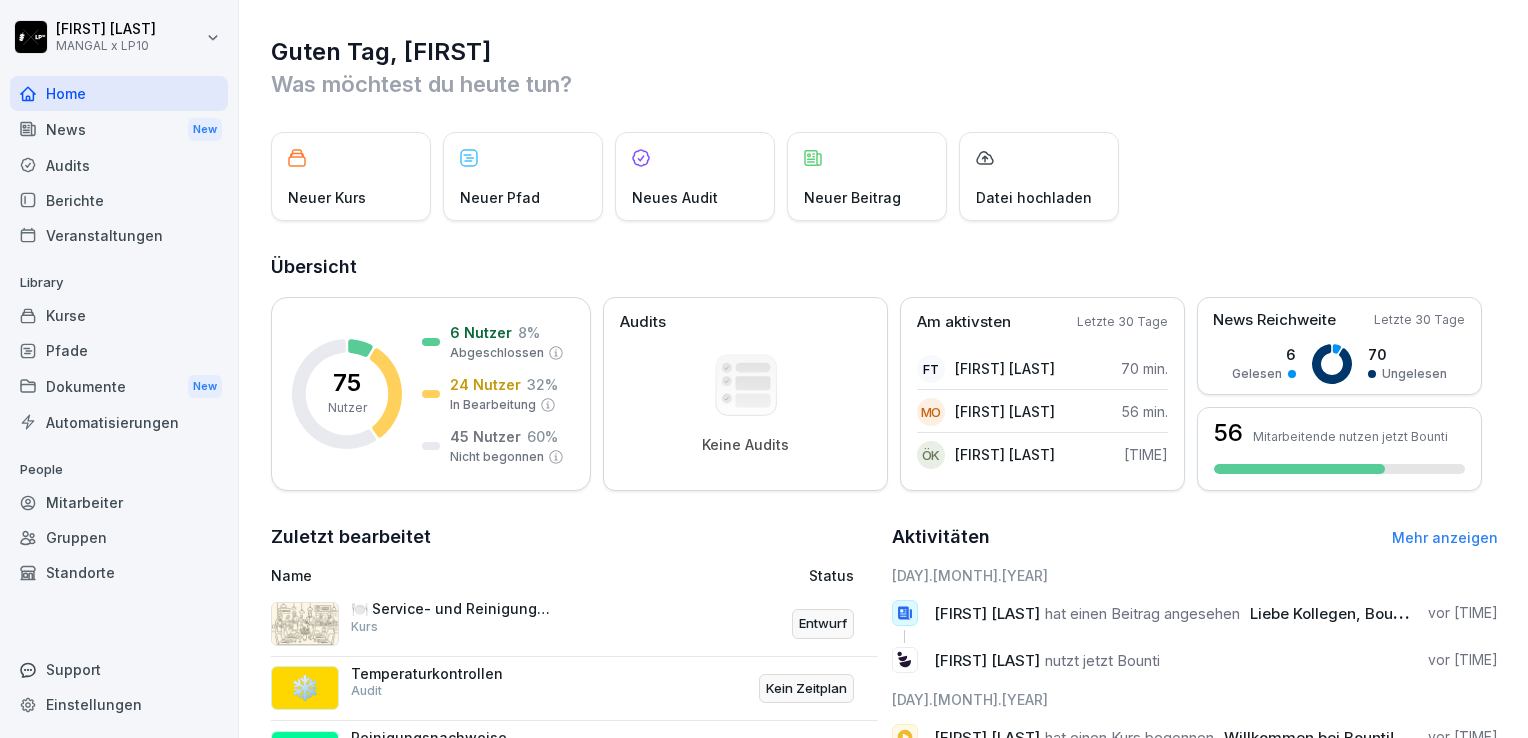 scroll, scrollTop: 0, scrollLeft: 0, axis: both 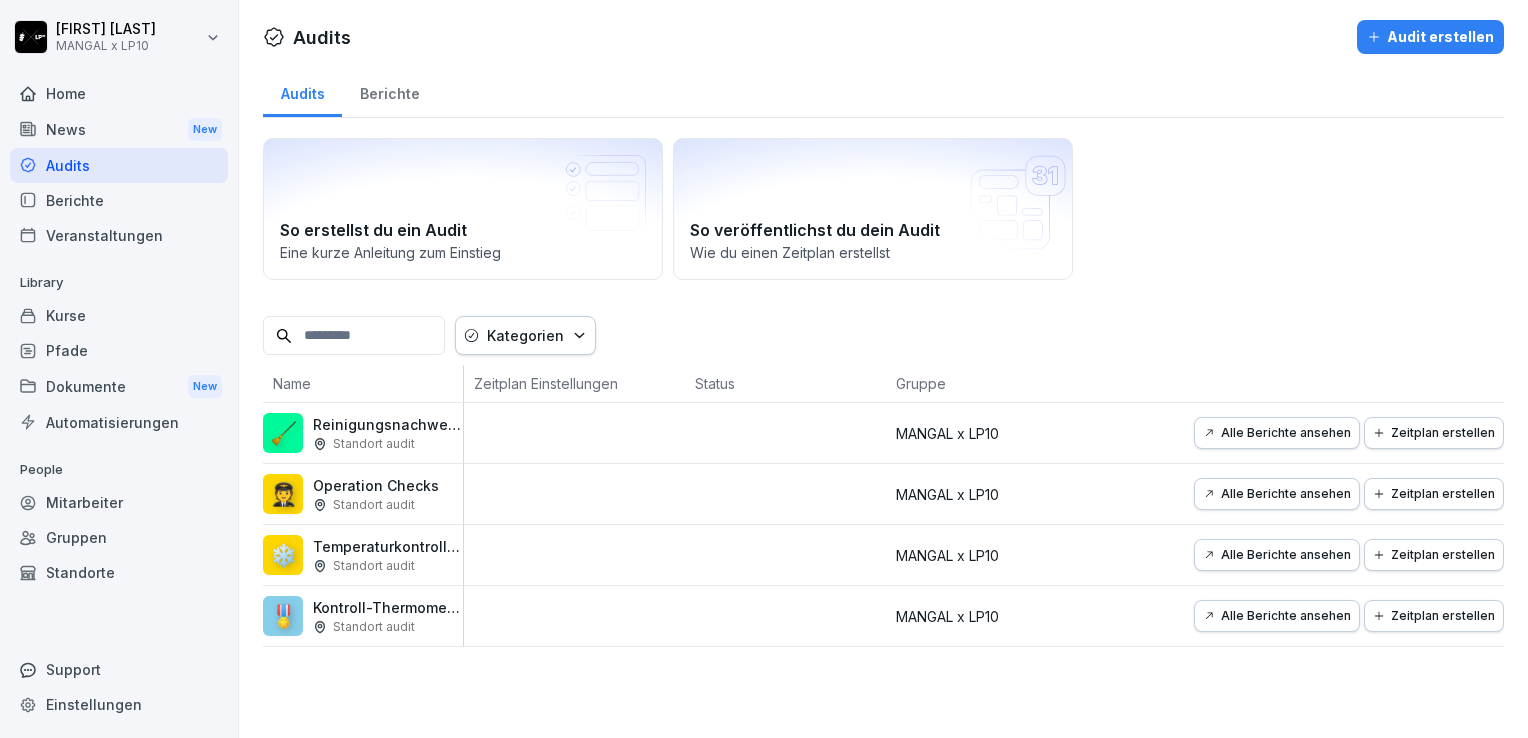 click on "🎖️" at bounding box center [283, 616] 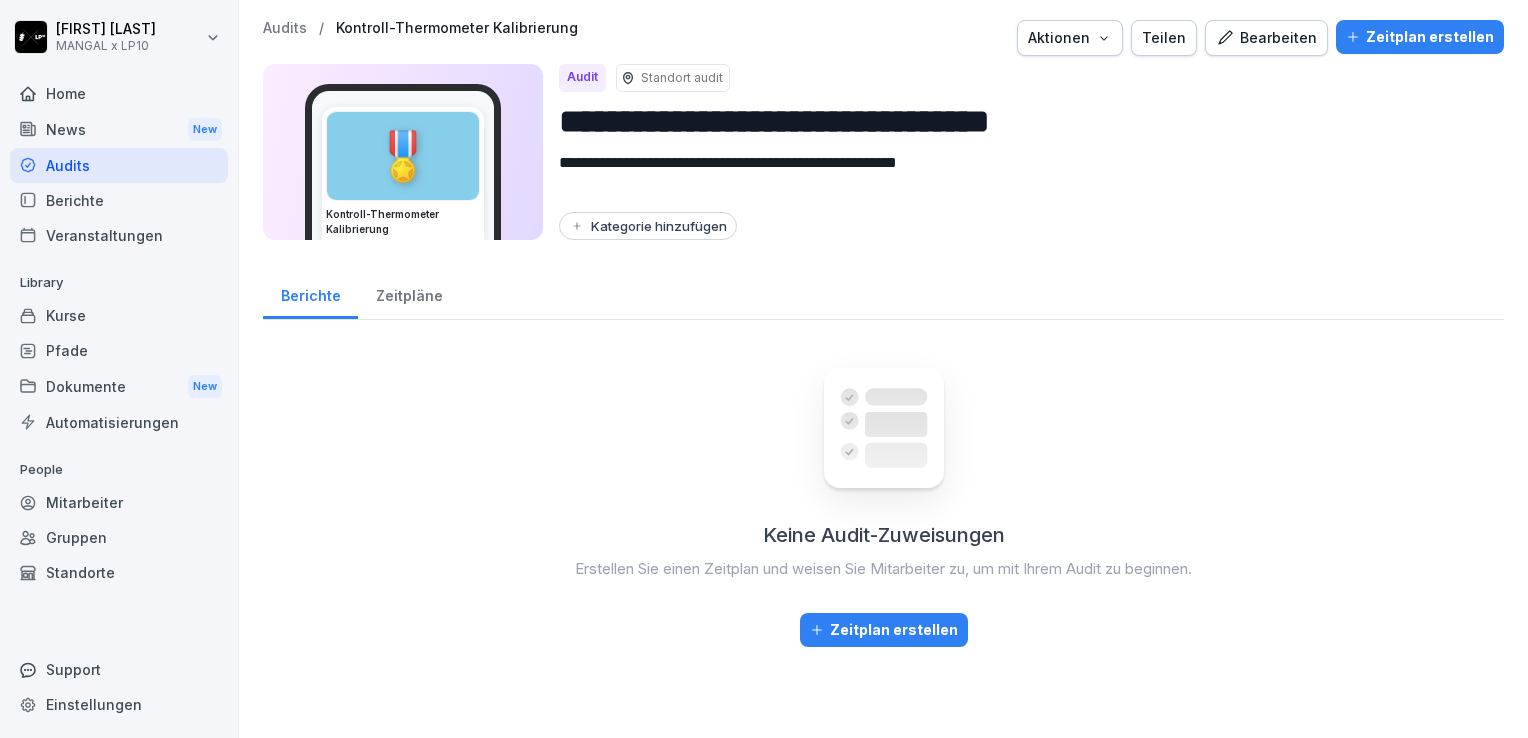 click on "Zeitpläne" at bounding box center [409, 293] 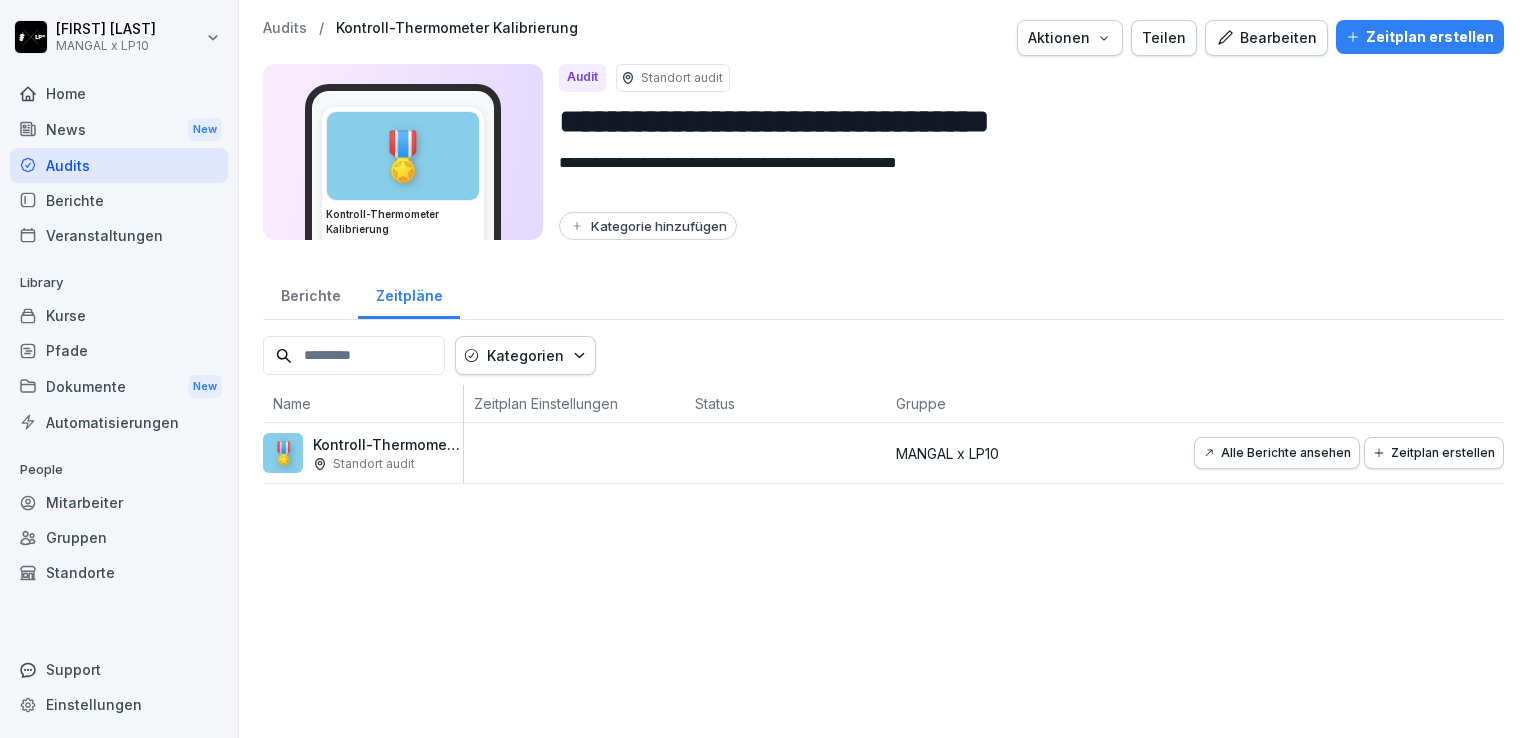 click on "Home" at bounding box center (119, 93) 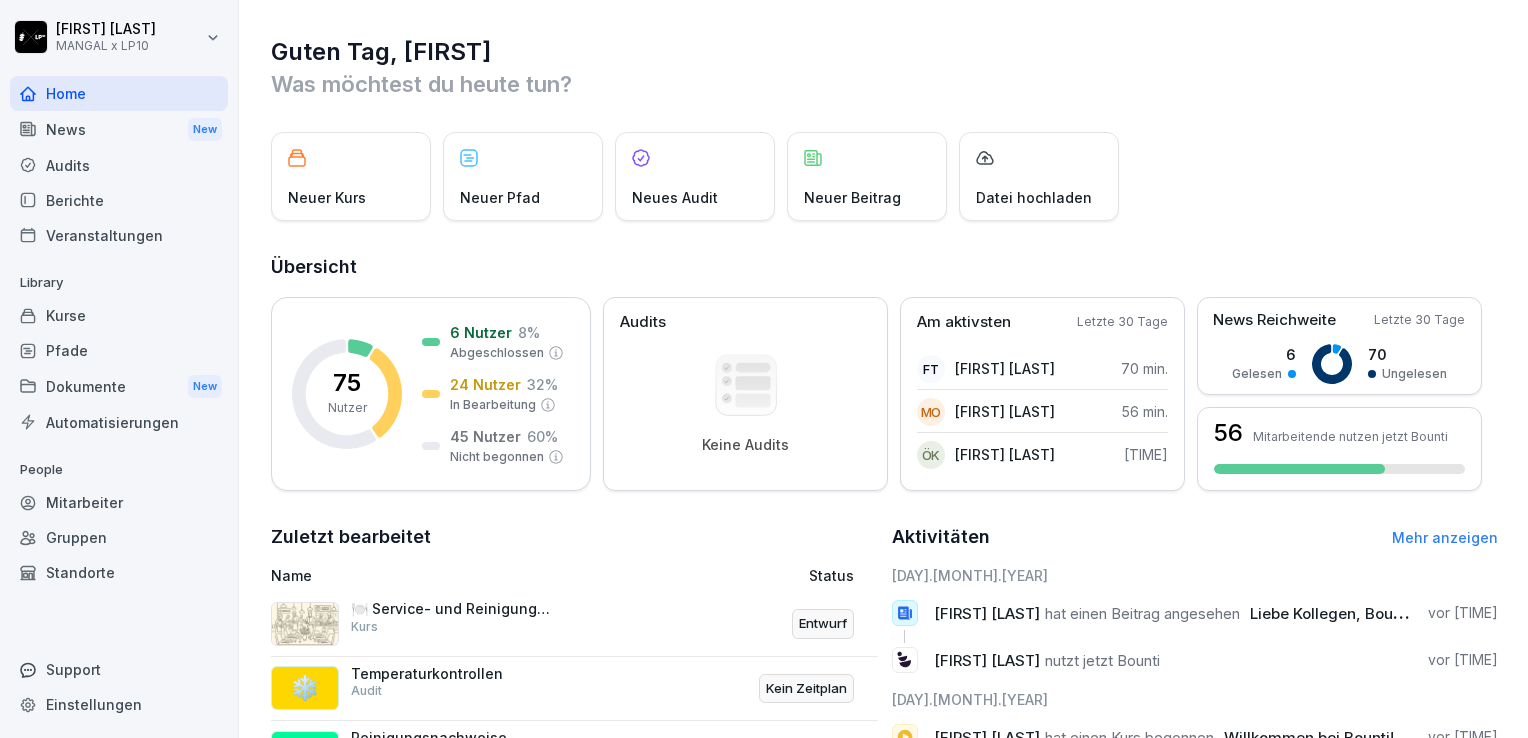 scroll, scrollTop: 344, scrollLeft: 0, axis: vertical 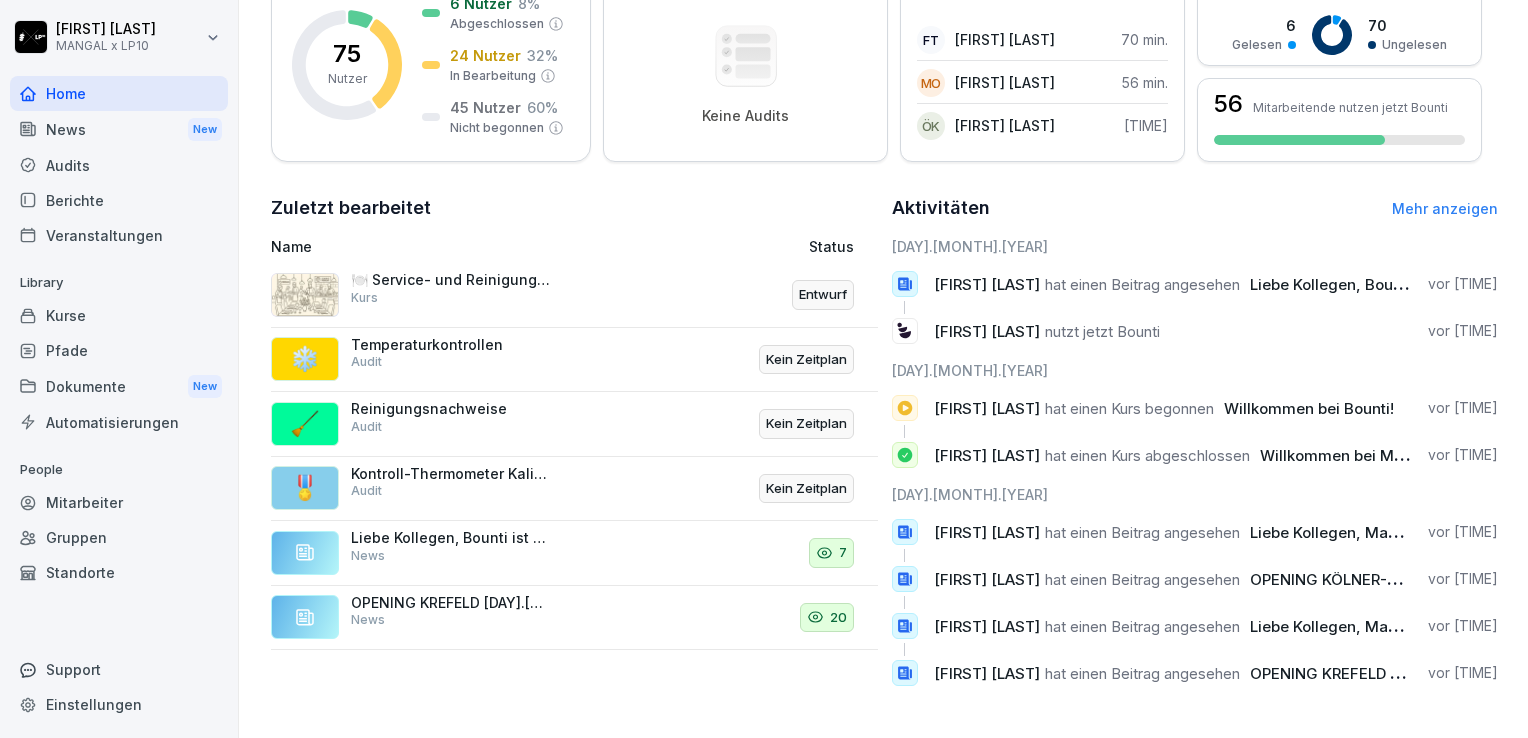 click on "Dokumente New" at bounding box center (119, 386) 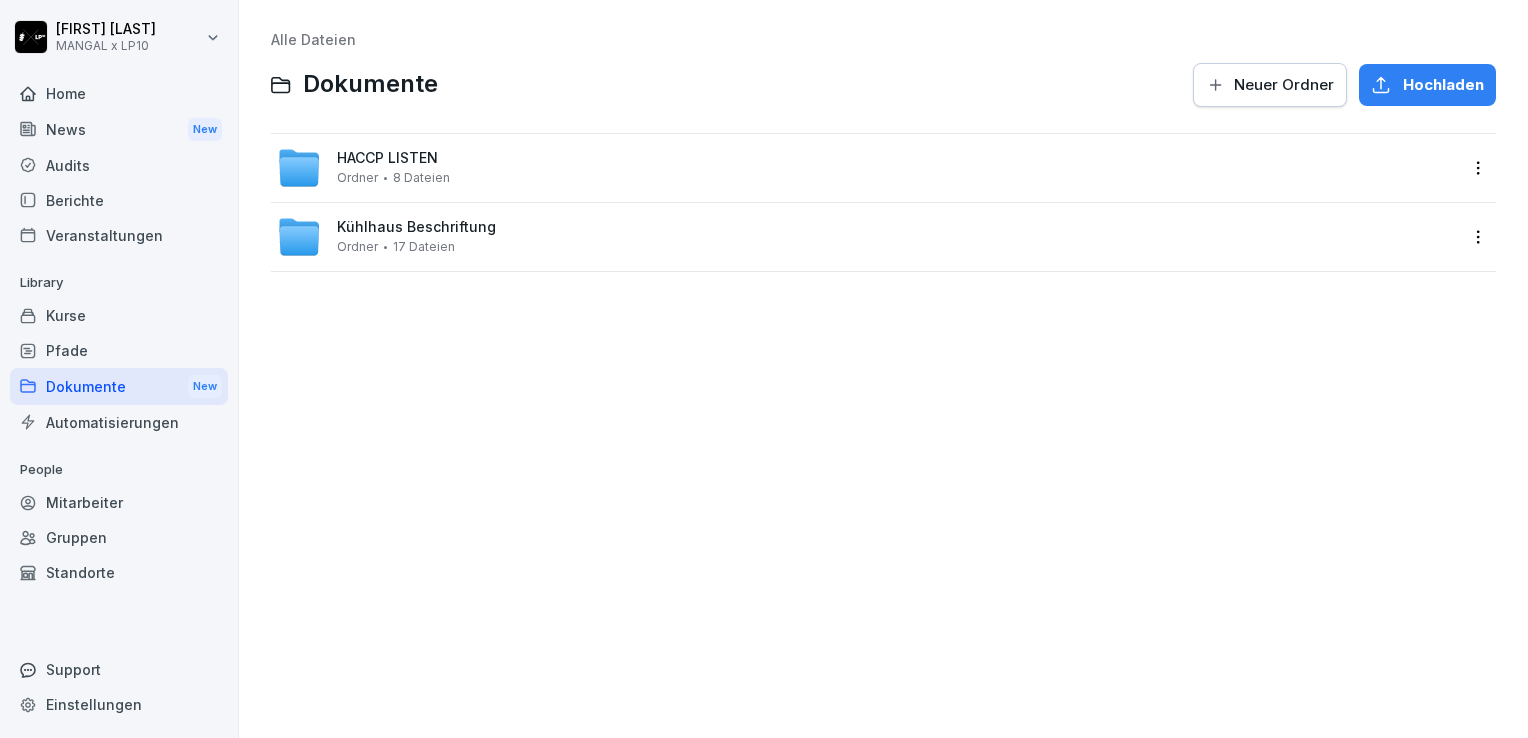 scroll, scrollTop: 0, scrollLeft: 0, axis: both 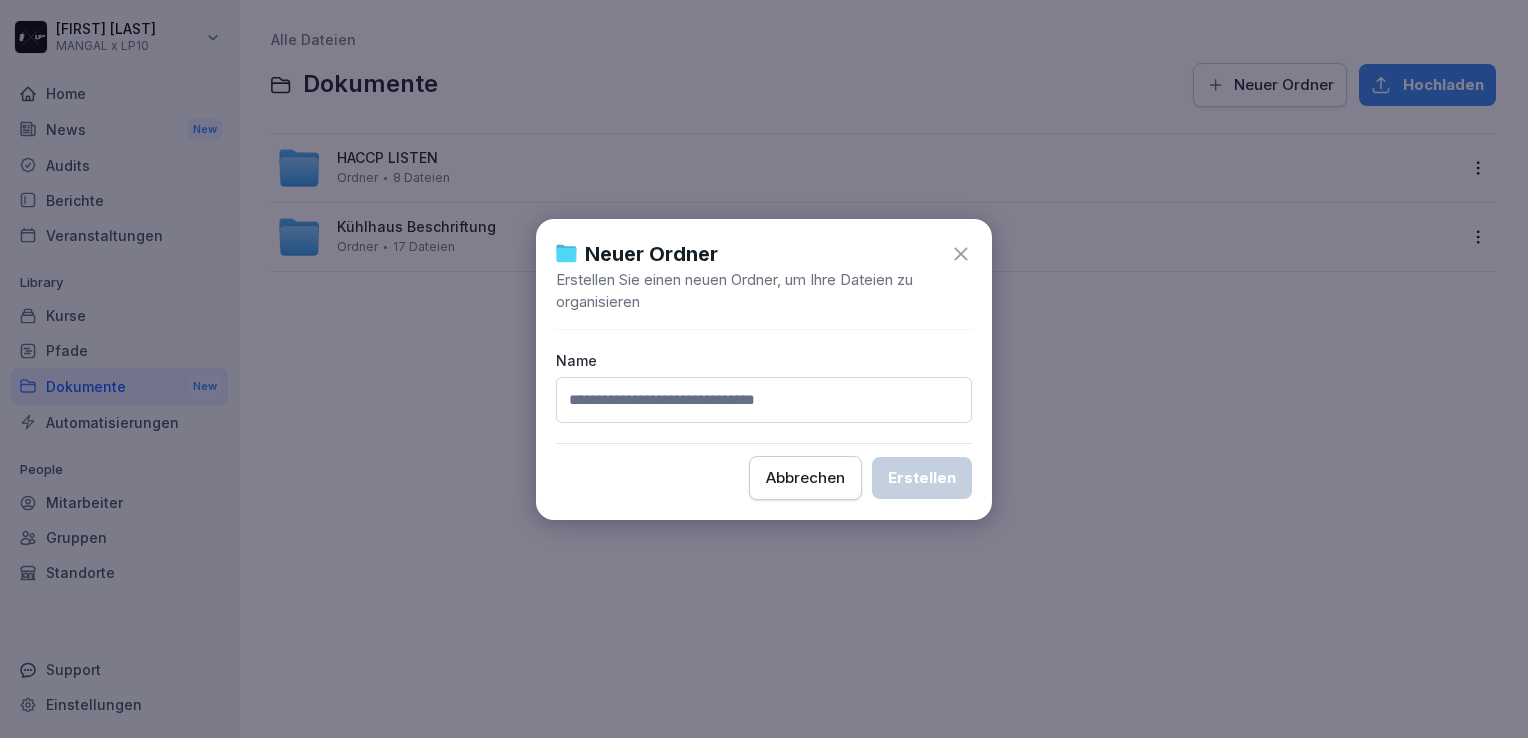 click at bounding box center [764, 400] 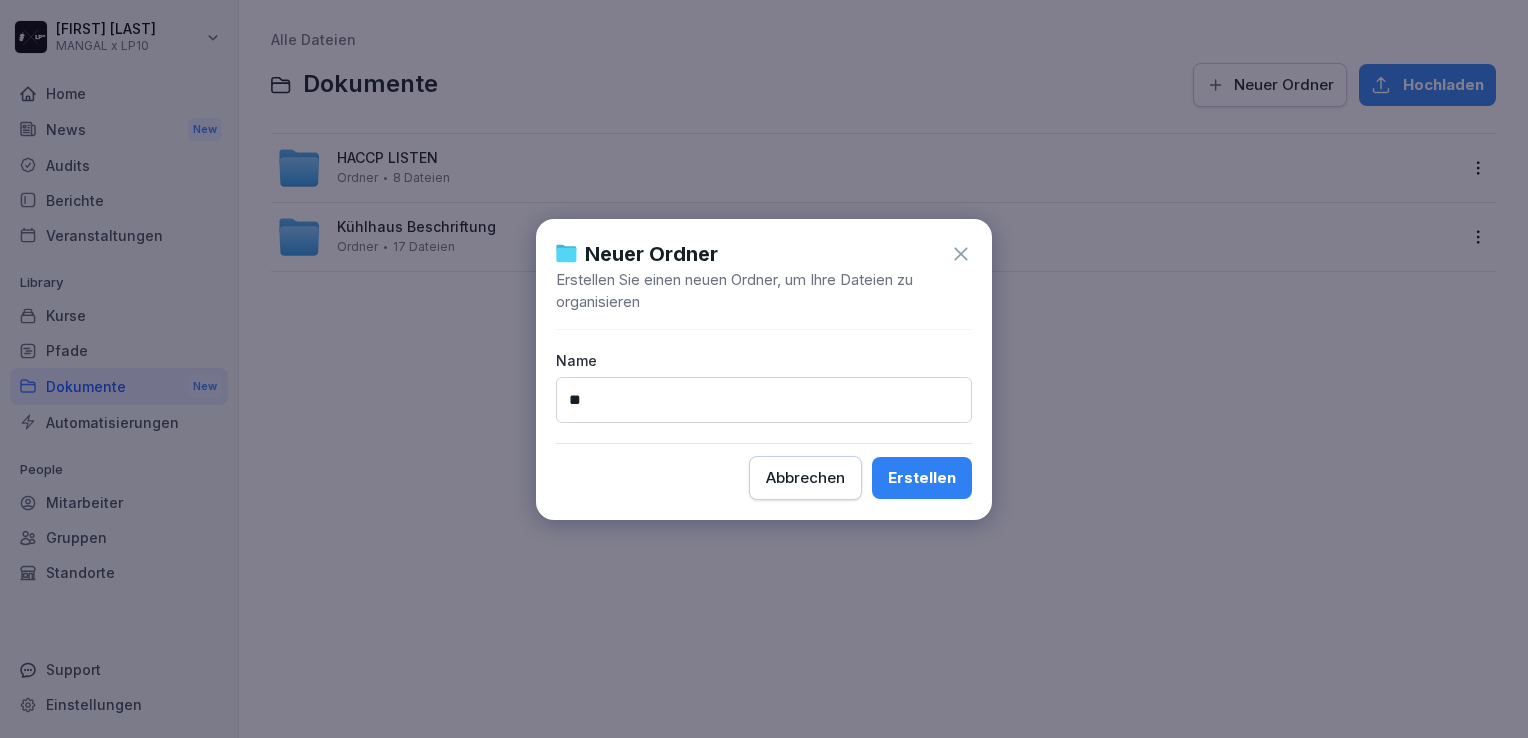 type on "*" 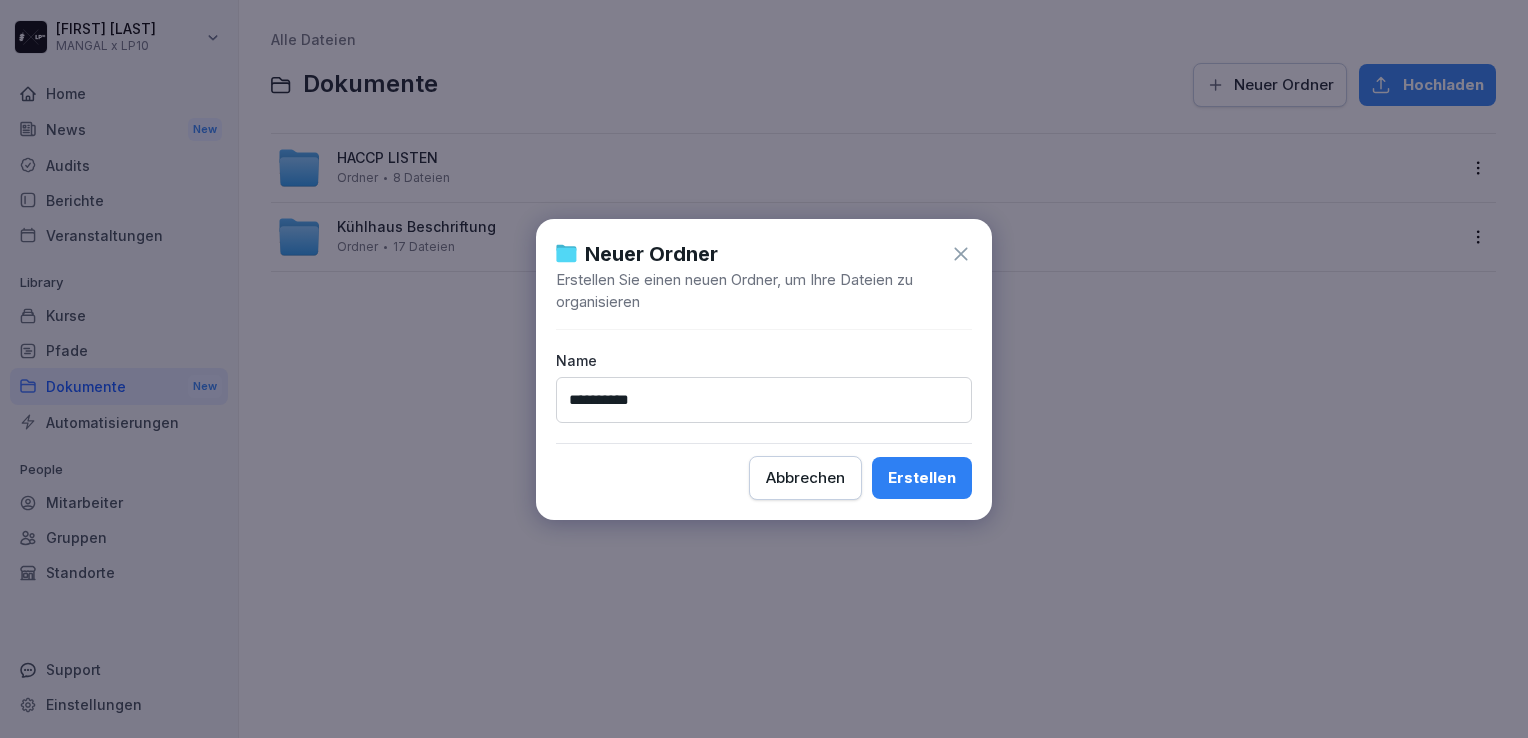type on "**********" 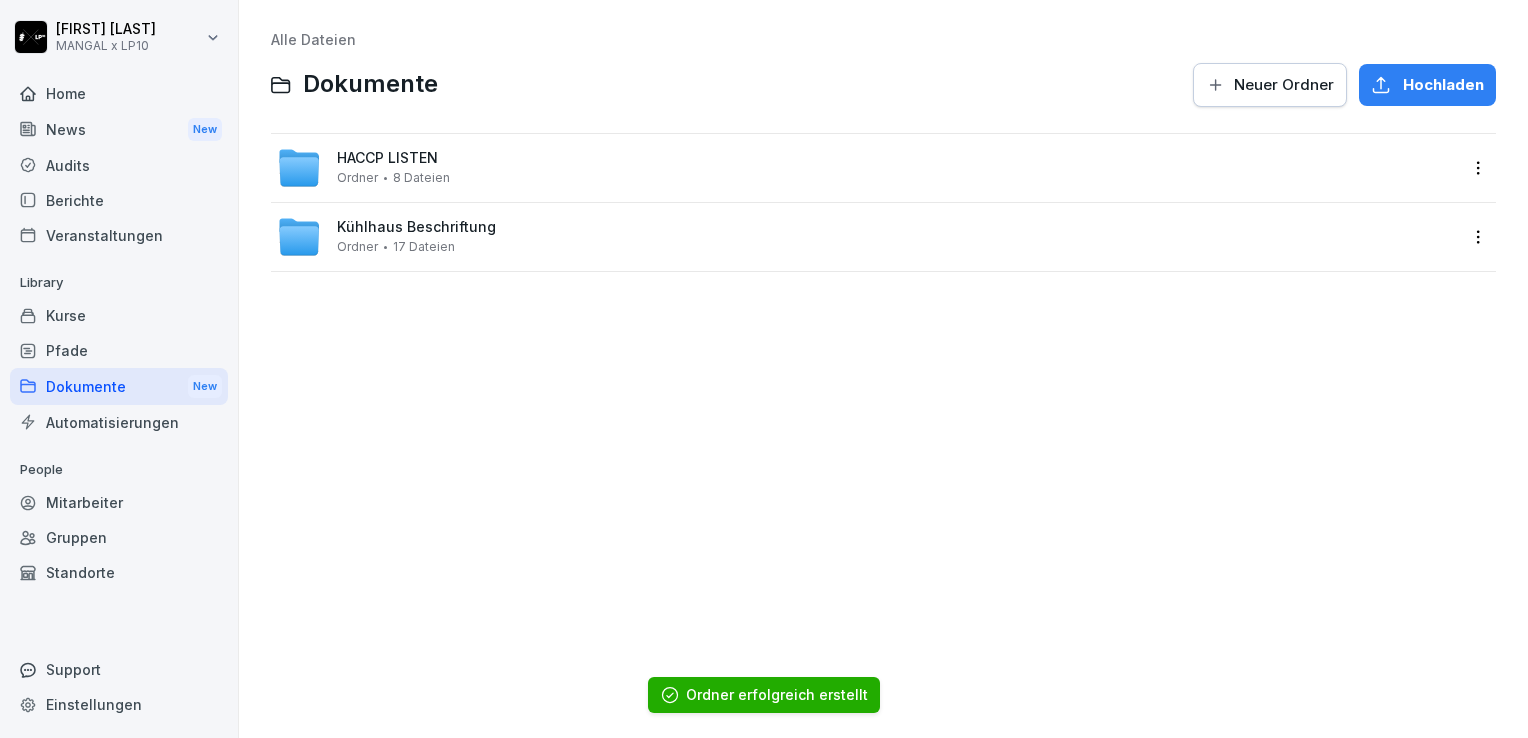 click on "Alle Dateien Dokumente Neuer Ordner Hochladen HACCP LISTEN Ordner 8 Dateien Kühlhaus Beschriftung Ordner 17 Dateien" at bounding box center [883, 369] 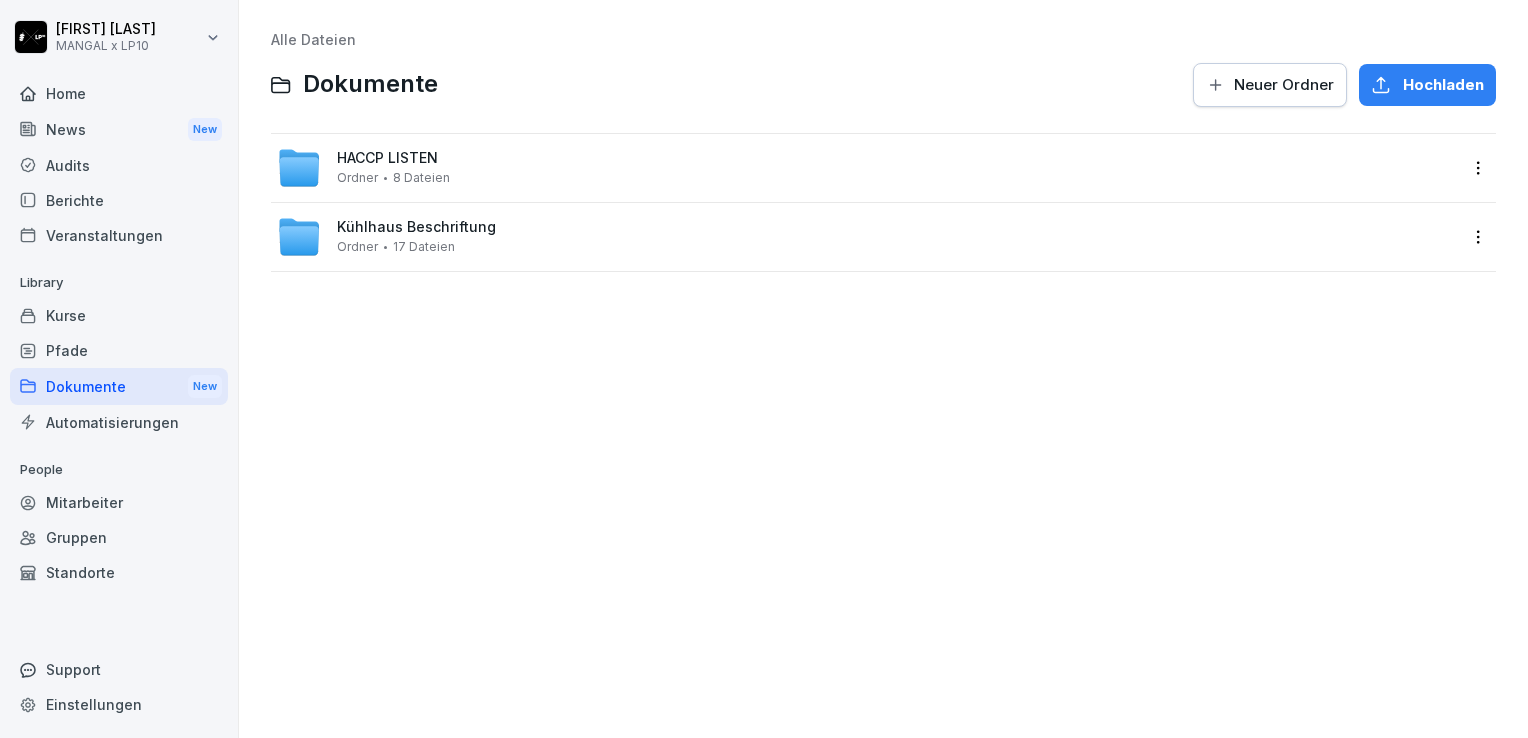 click on "Pfade" at bounding box center (119, 350) 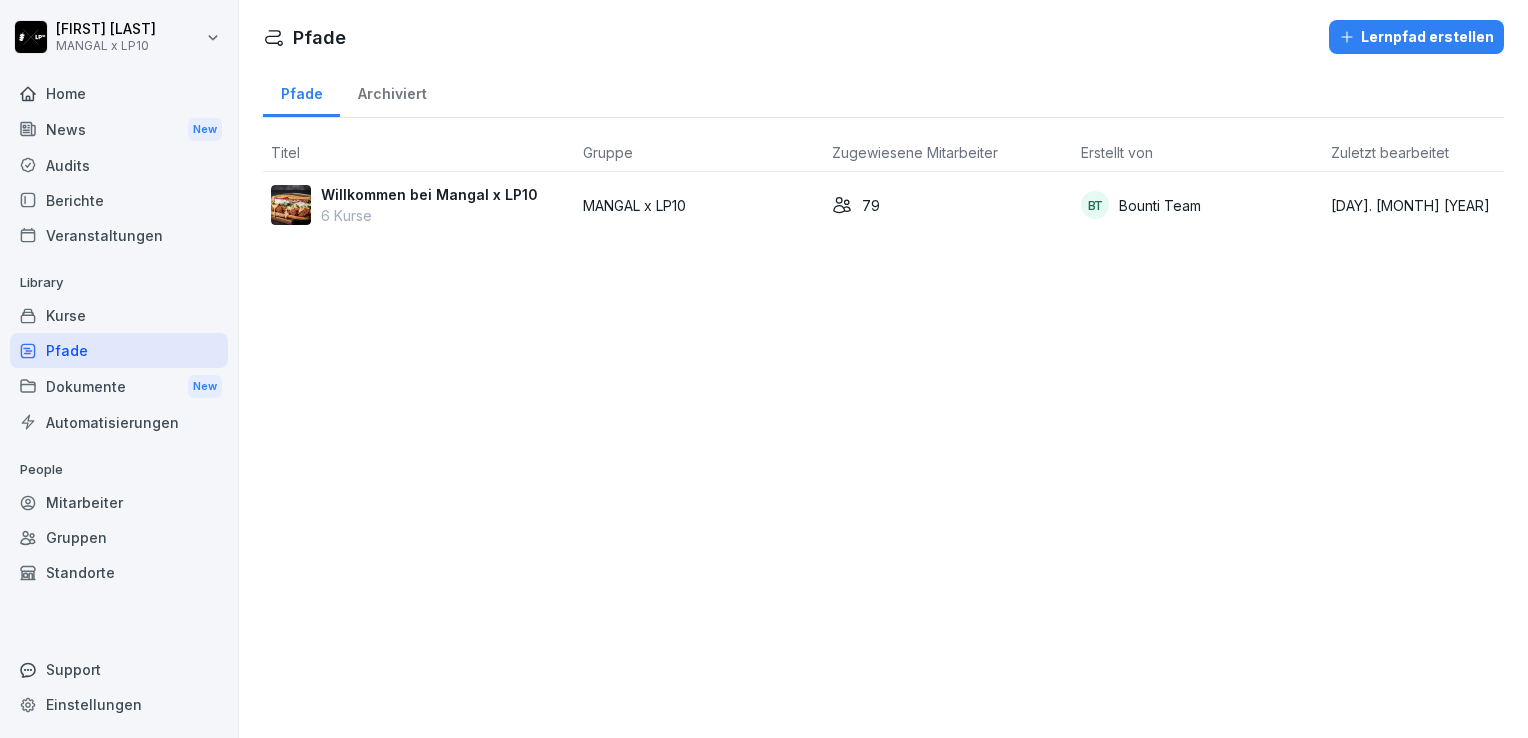 click on "Dokumente New" at bounding box center [119, 386] 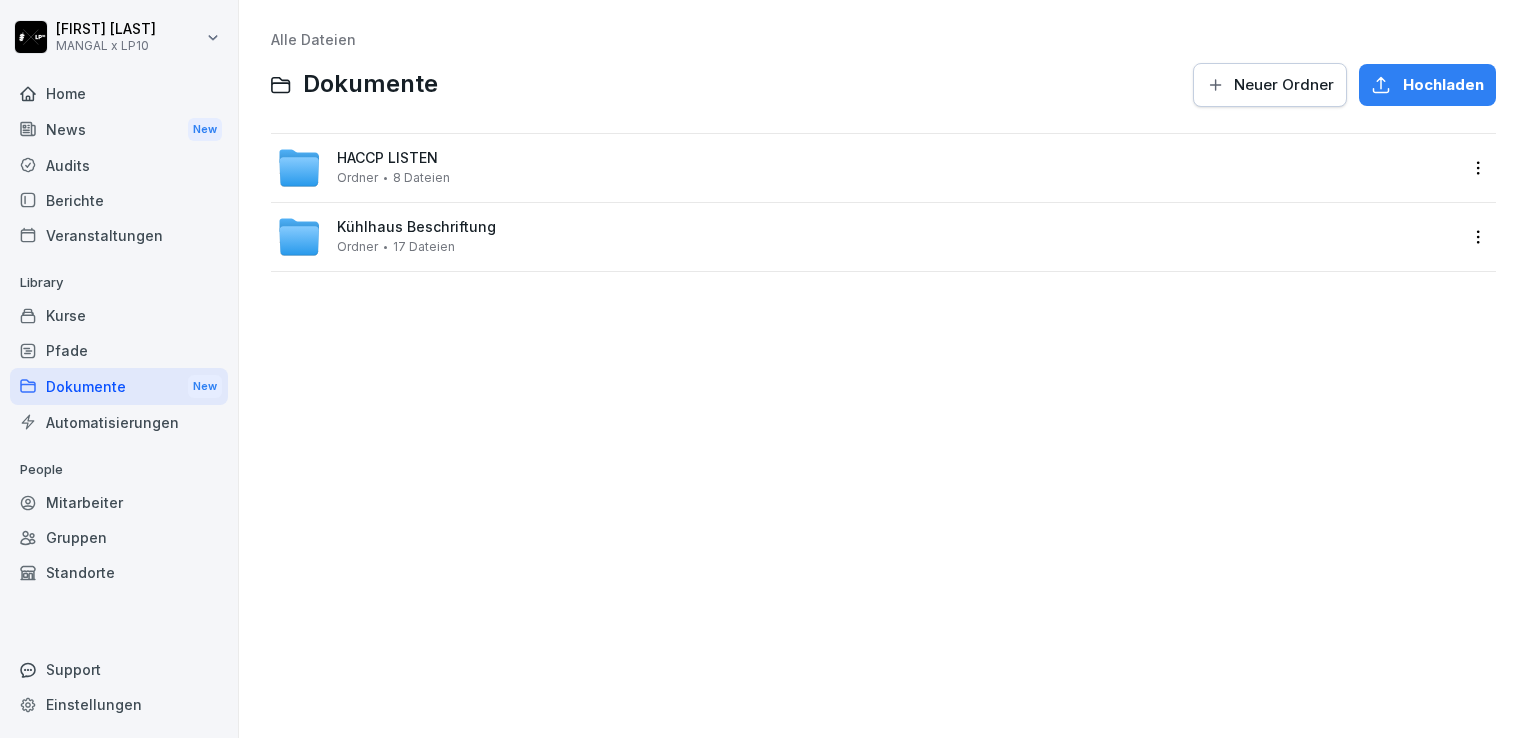 click on "Alle Dateien Dokumente Neuer Ordner Hochladen HACCP LISTEN Ordner 8 Dateien Kühlhaus Beschriftung Ordner 17 Dateien" at bounding box center [883, 369] 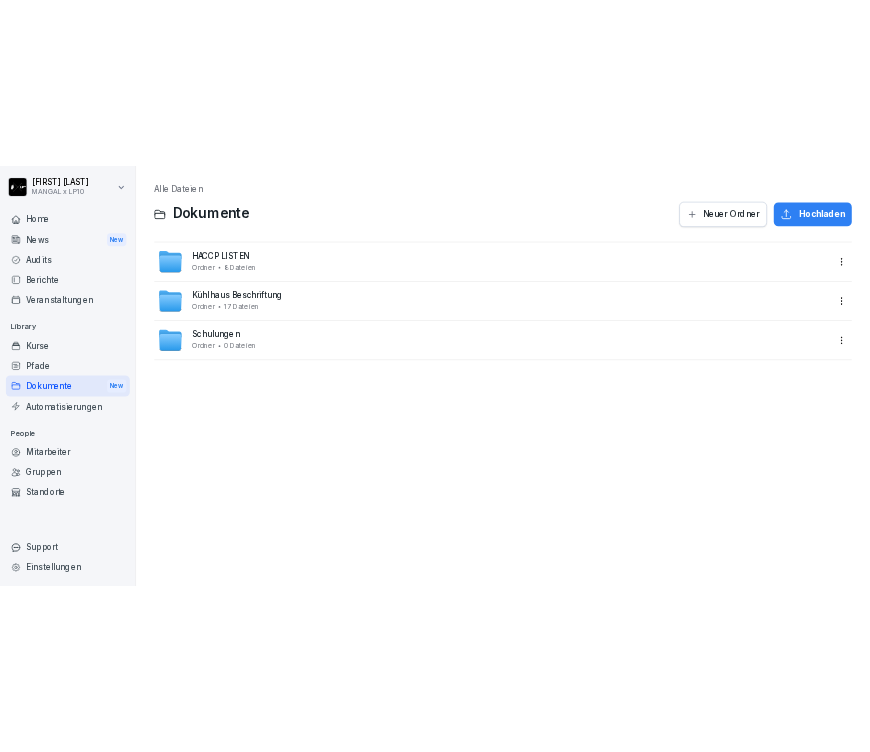 scroll, scrollTop: 0, scrollLeft: 0, axis: both 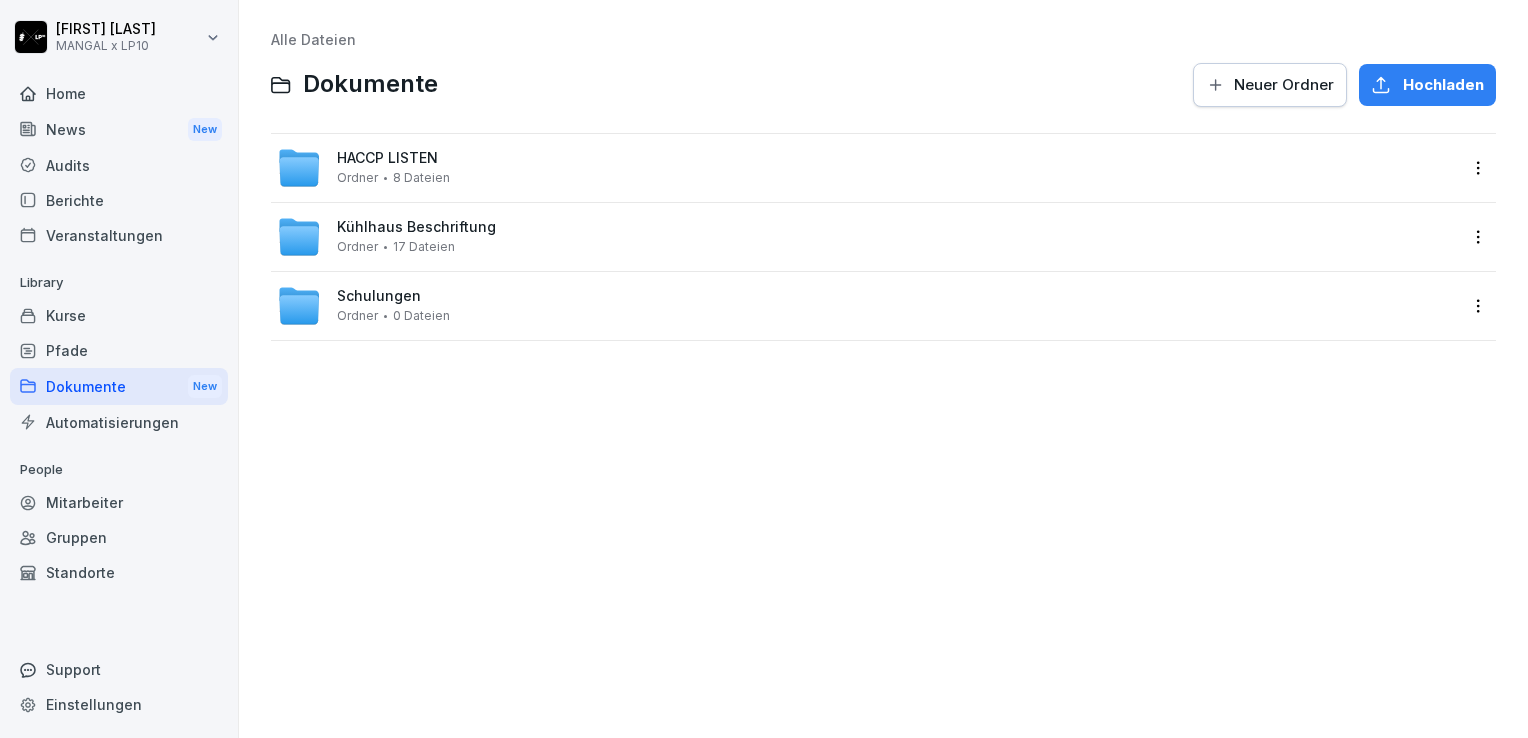 click on "Schulungen" at bounding box center [379, 296] 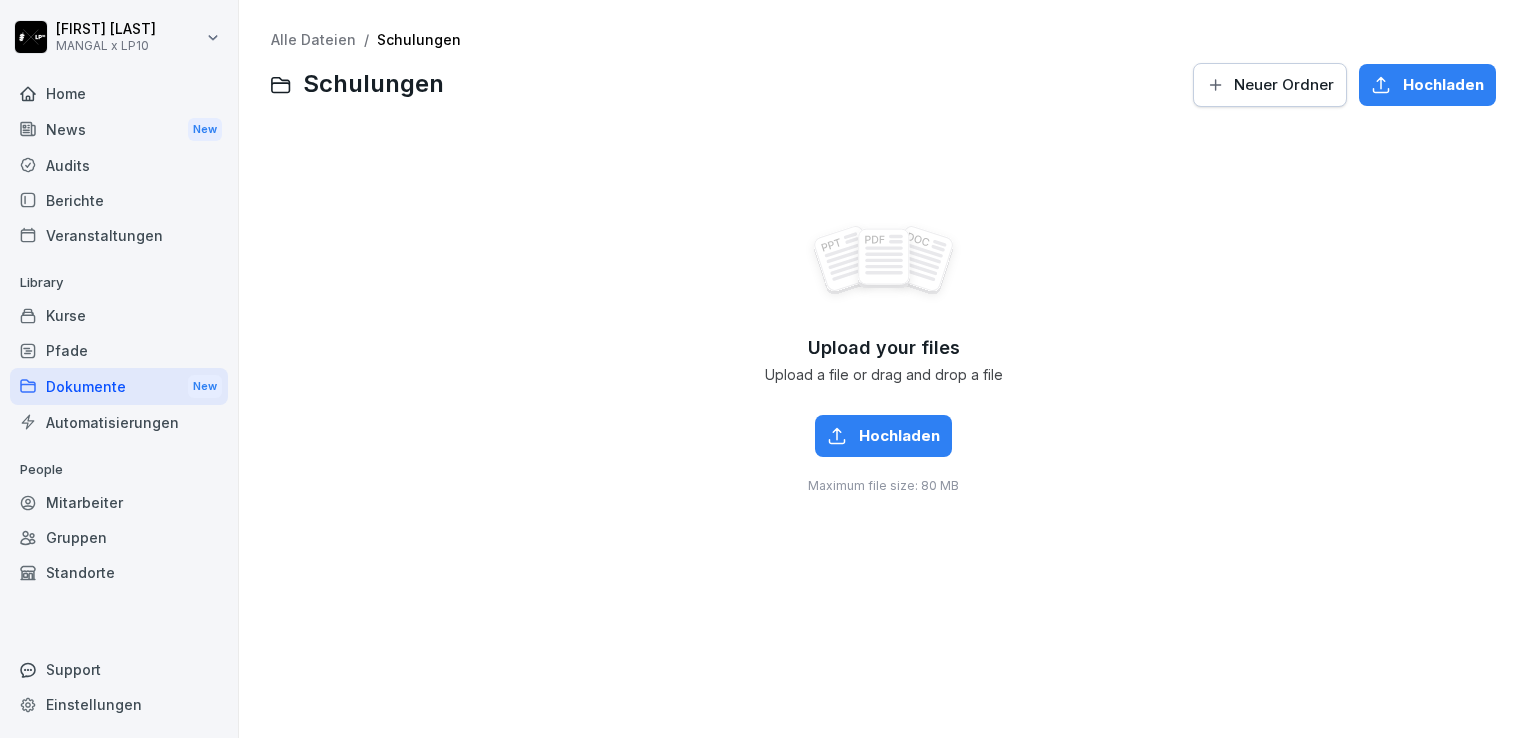 click on "Neuer Ordner" at bounding box center (1284, 85) 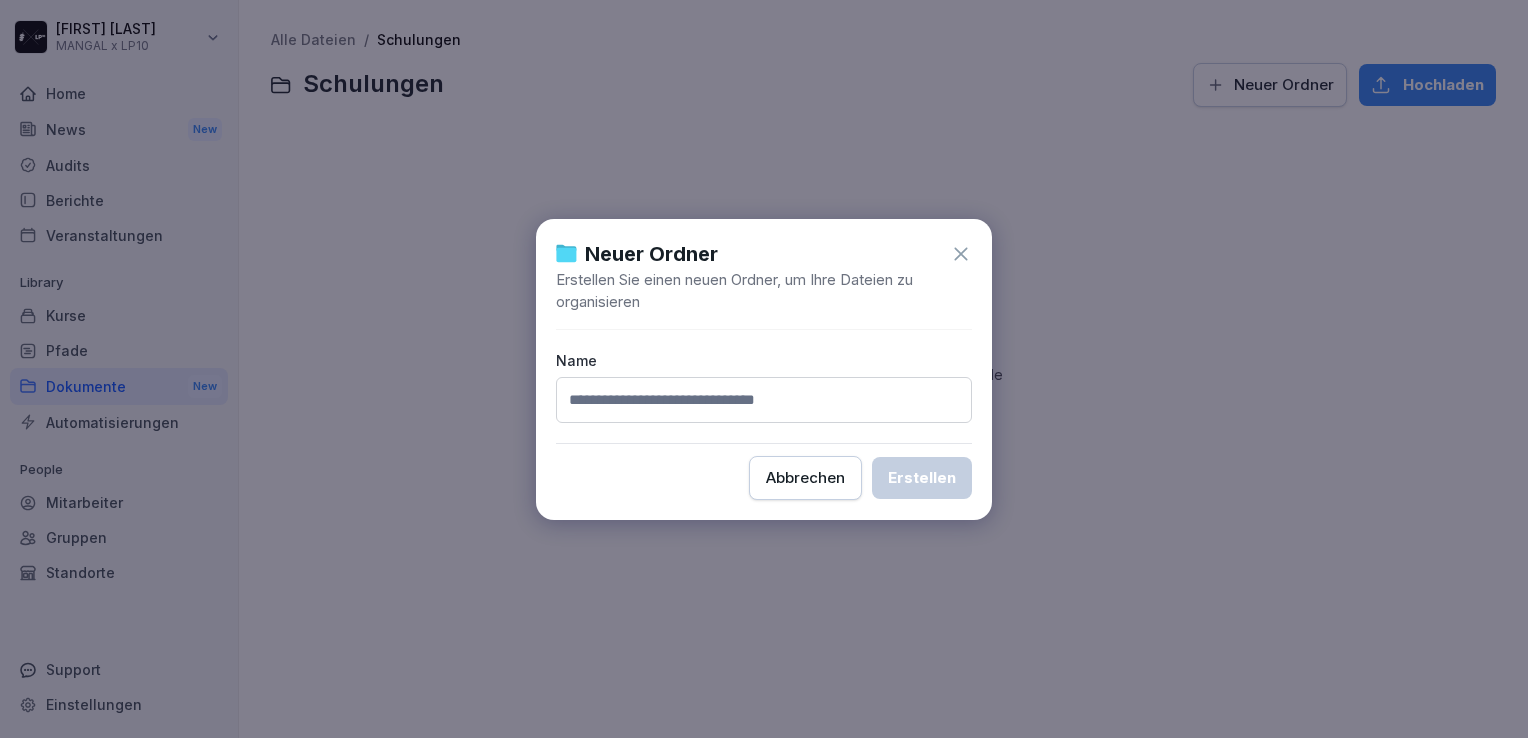 click at bounding box center [764, 400] 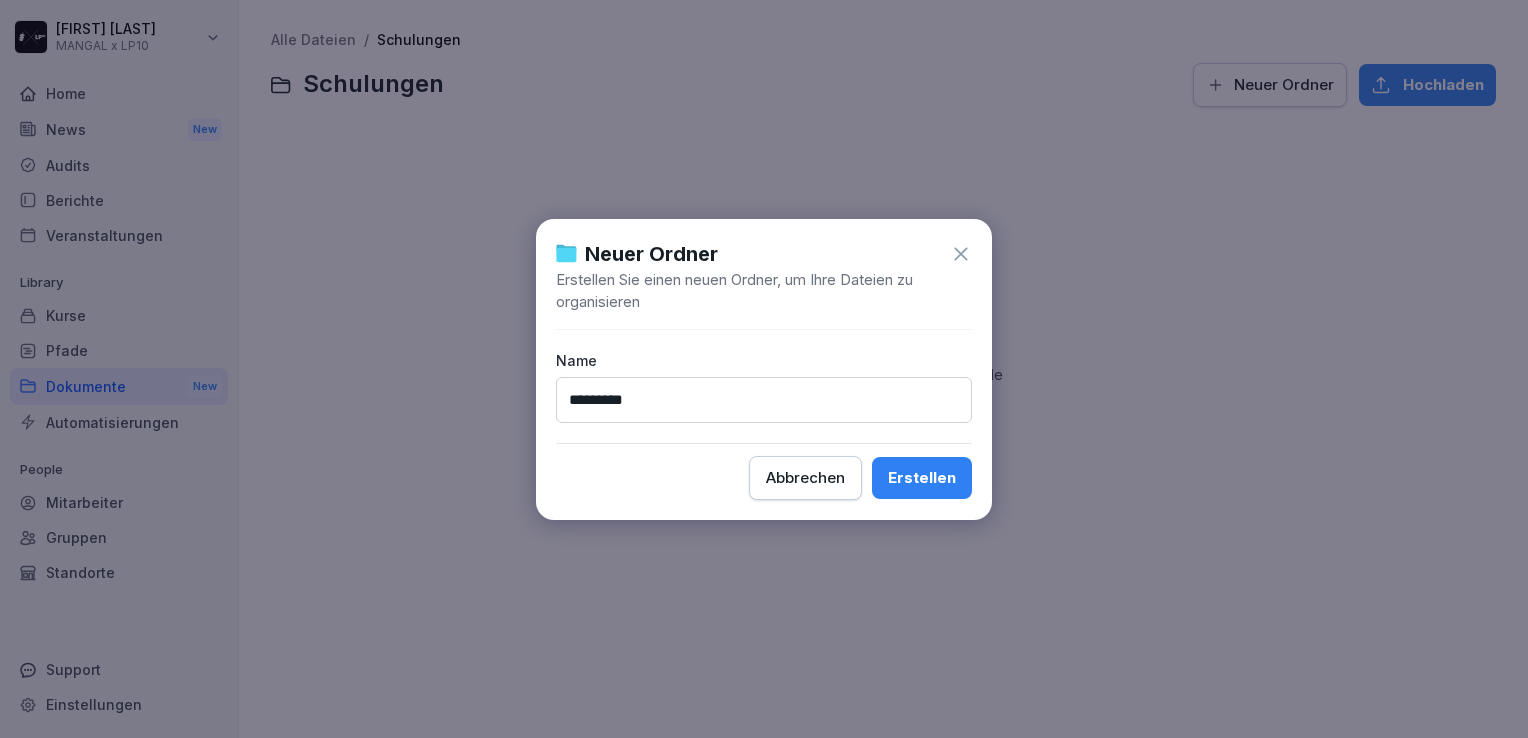type on "*********" 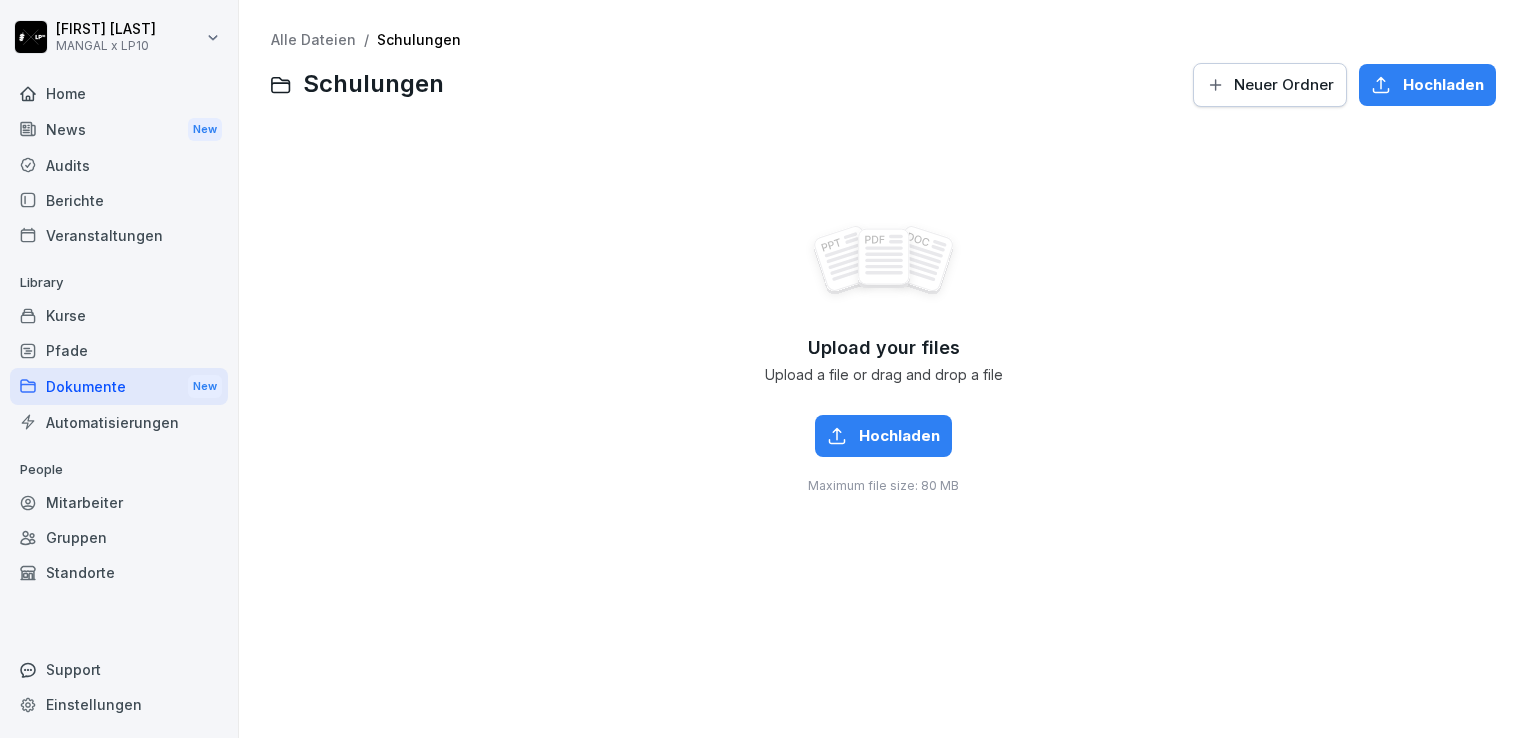 click on "Neuer Ordner" at bounding box center (1270, 85) 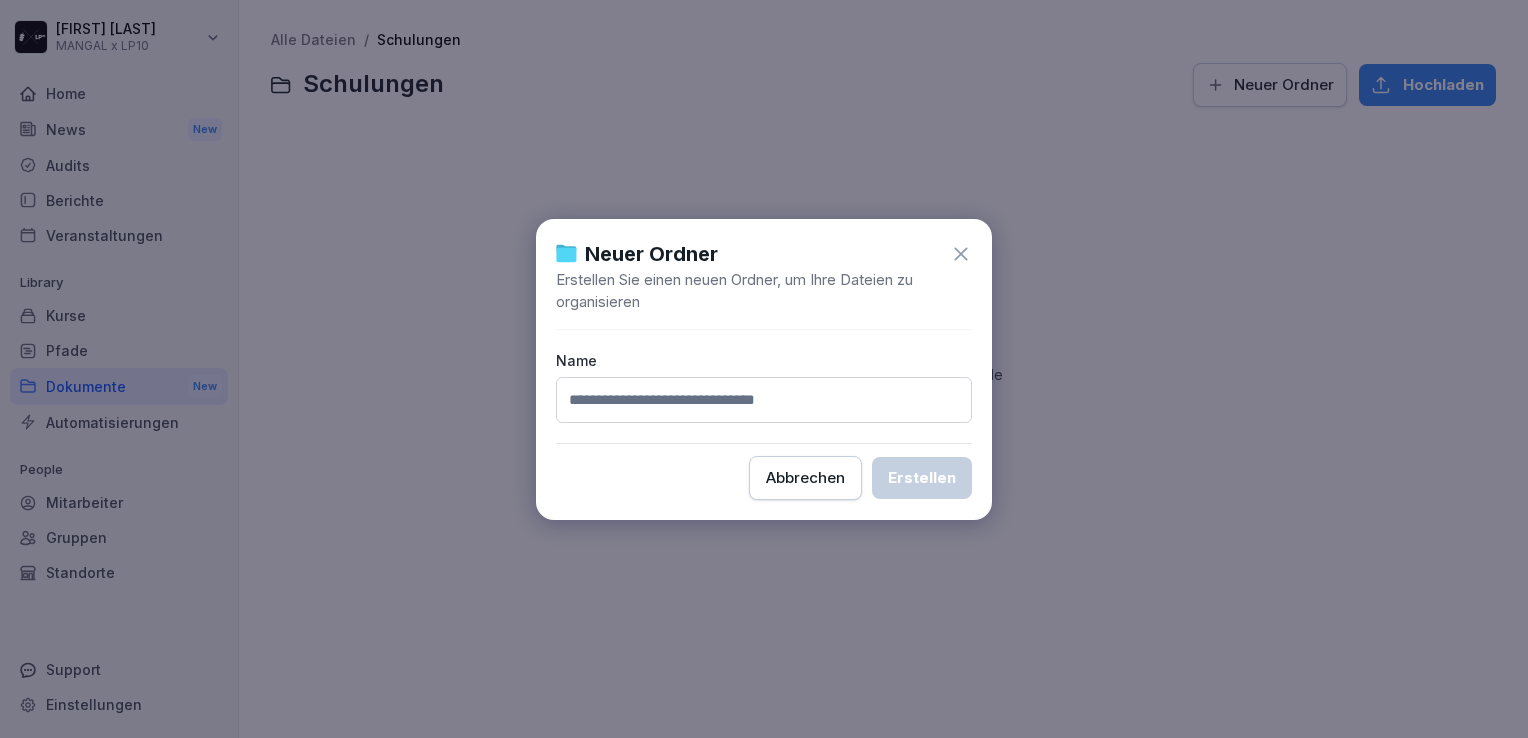 click 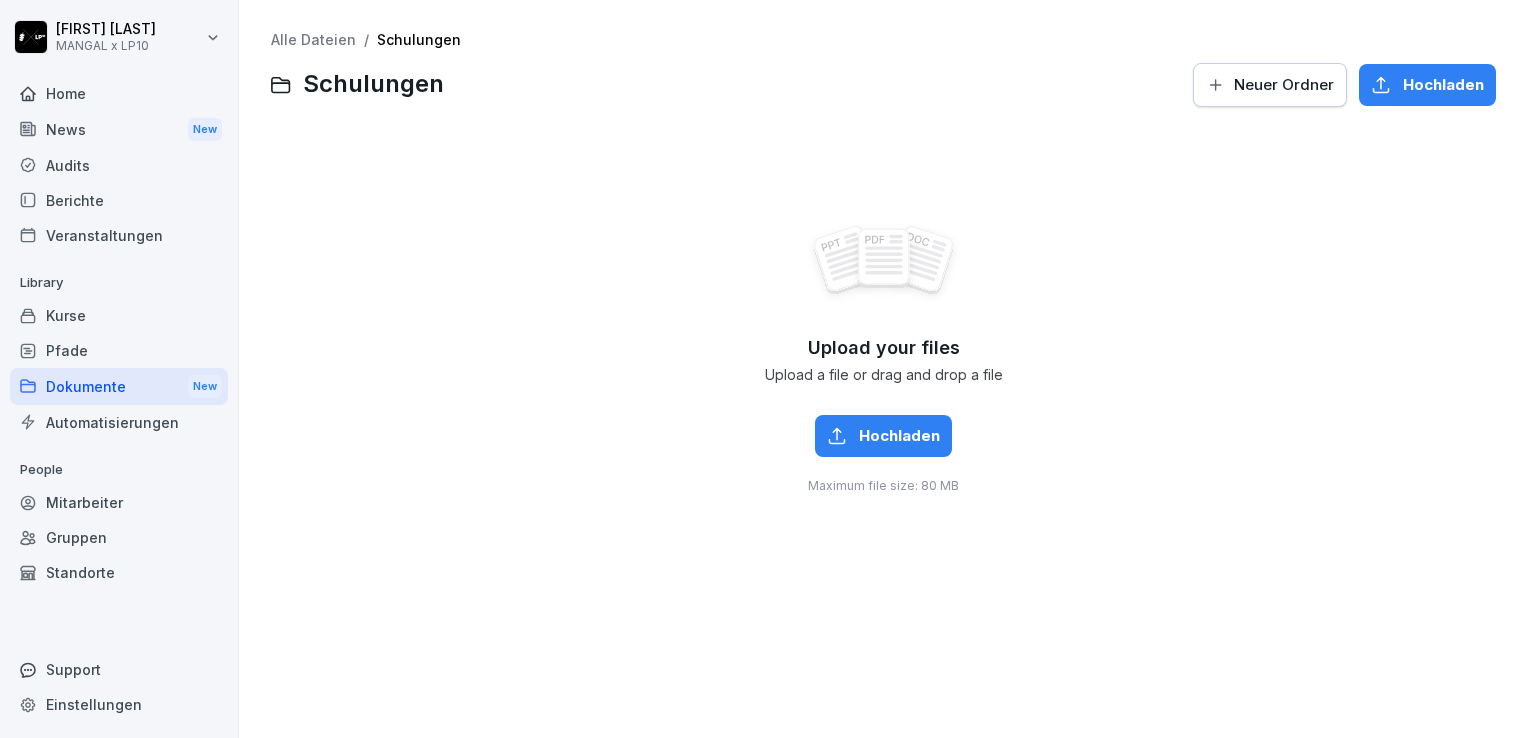 click on "Dokumente New" at bounding box center [119, 386] 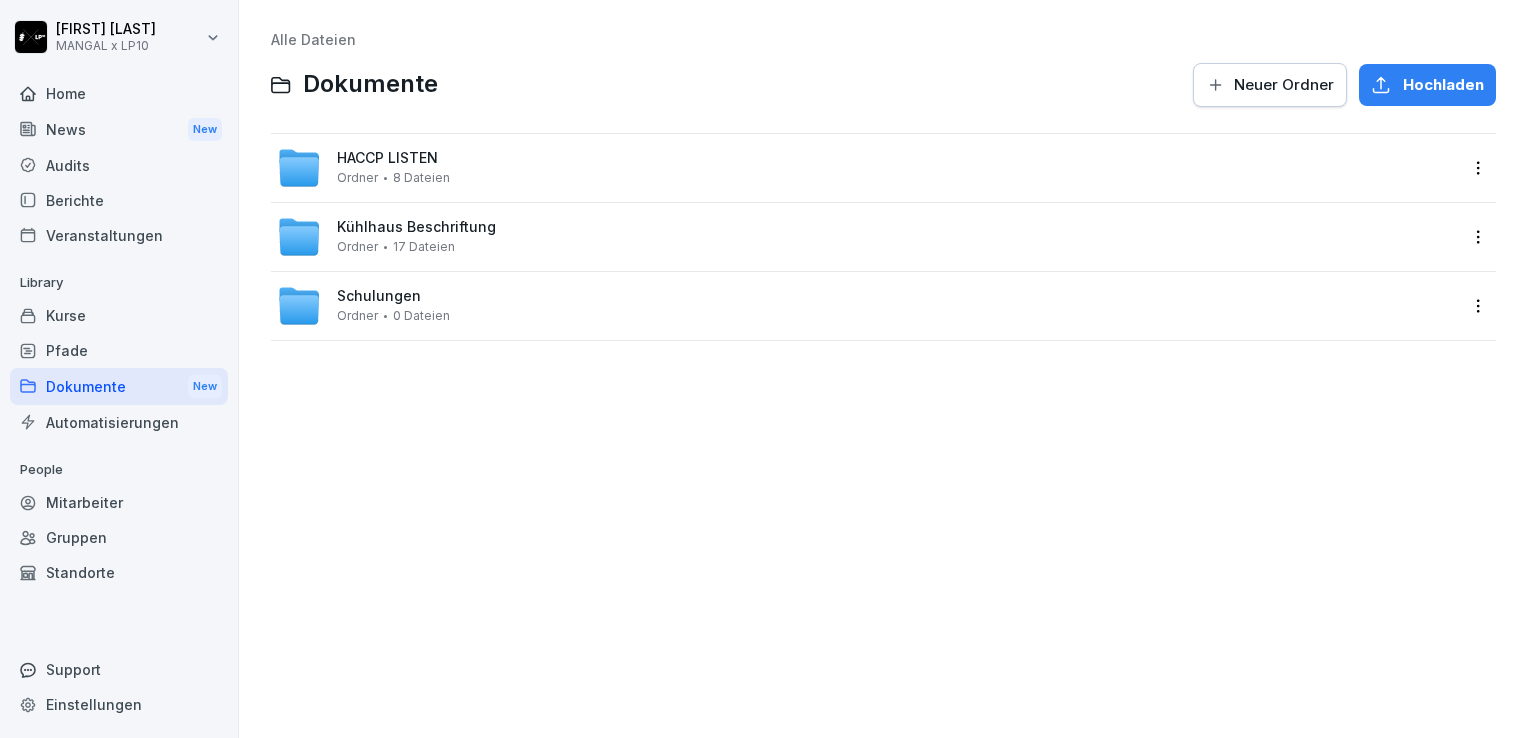 click on "0 Dateien" at bounding box center (421, 316) 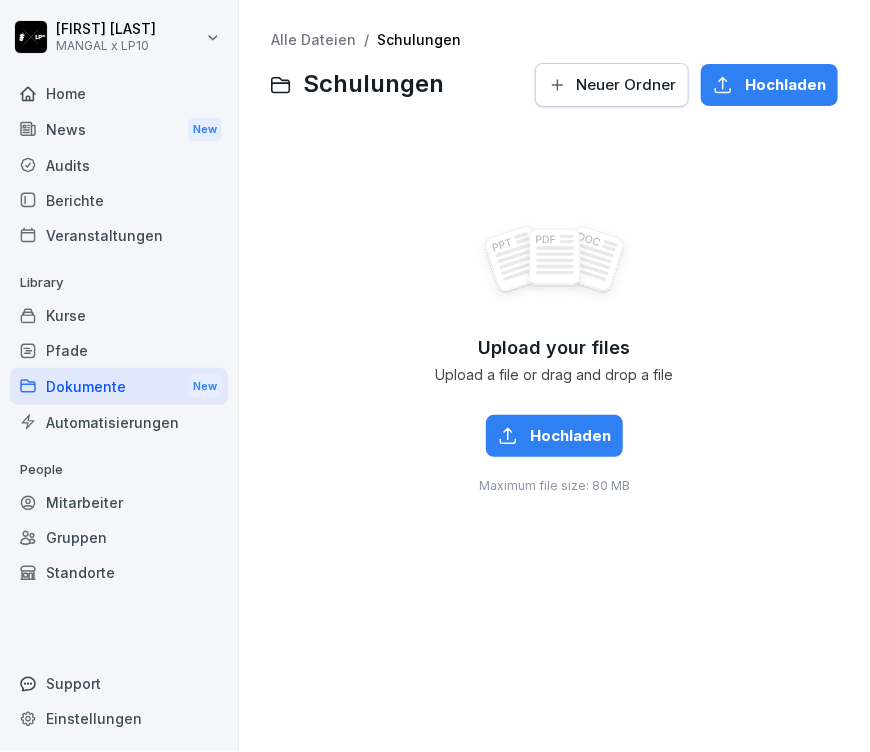 click on "Upload your files Upload a file or drag and drop a file Hochladen Maximum file size: 80 MB" at bounding box center (554, 358) 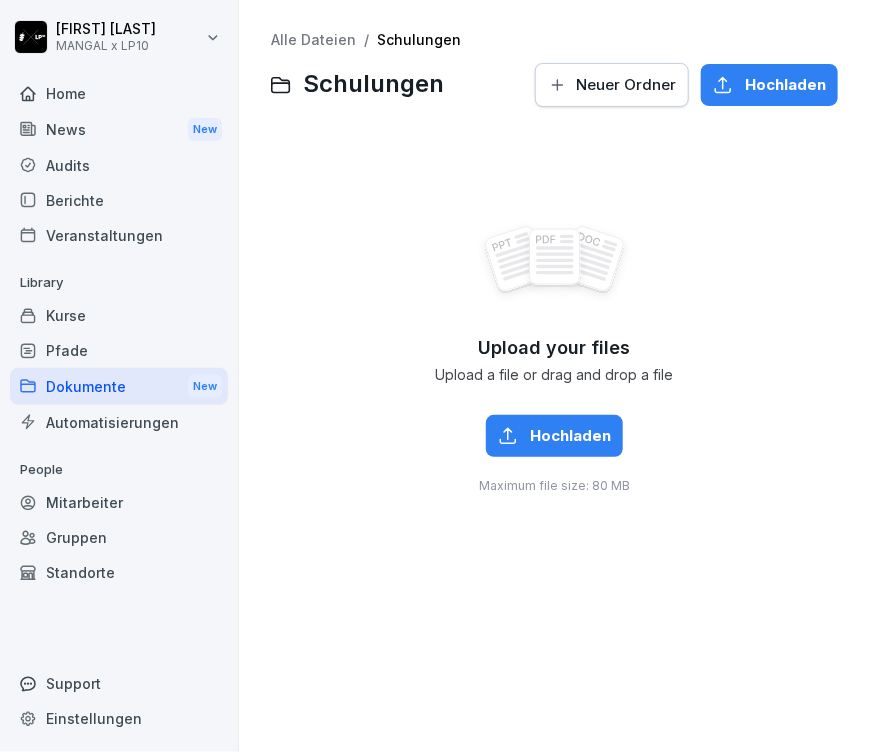 click on "Neuer Ordner" at bounding box center [626, 85] 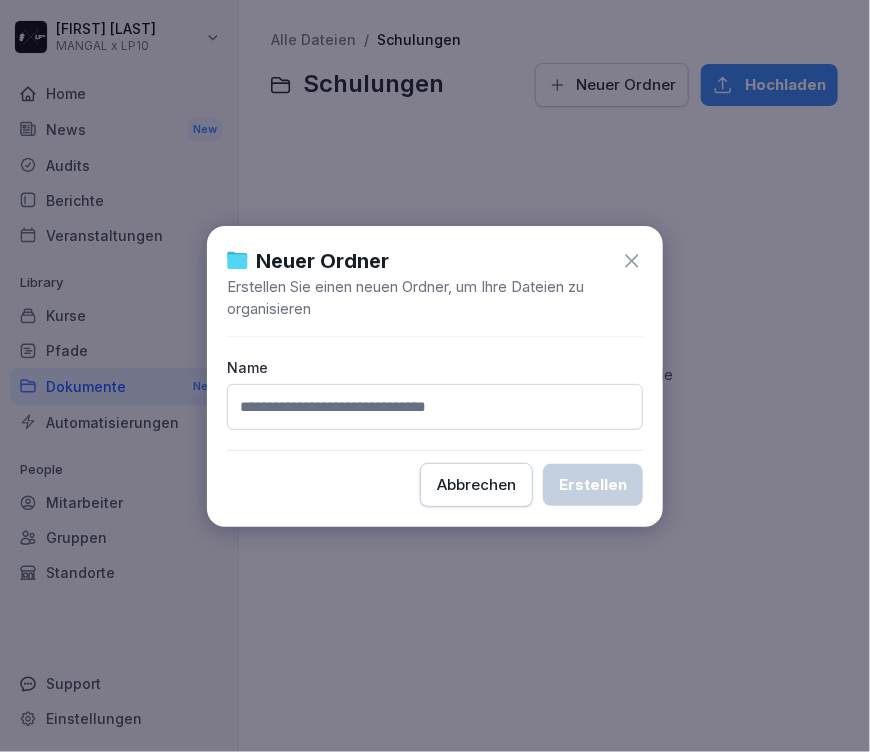 type on "*" 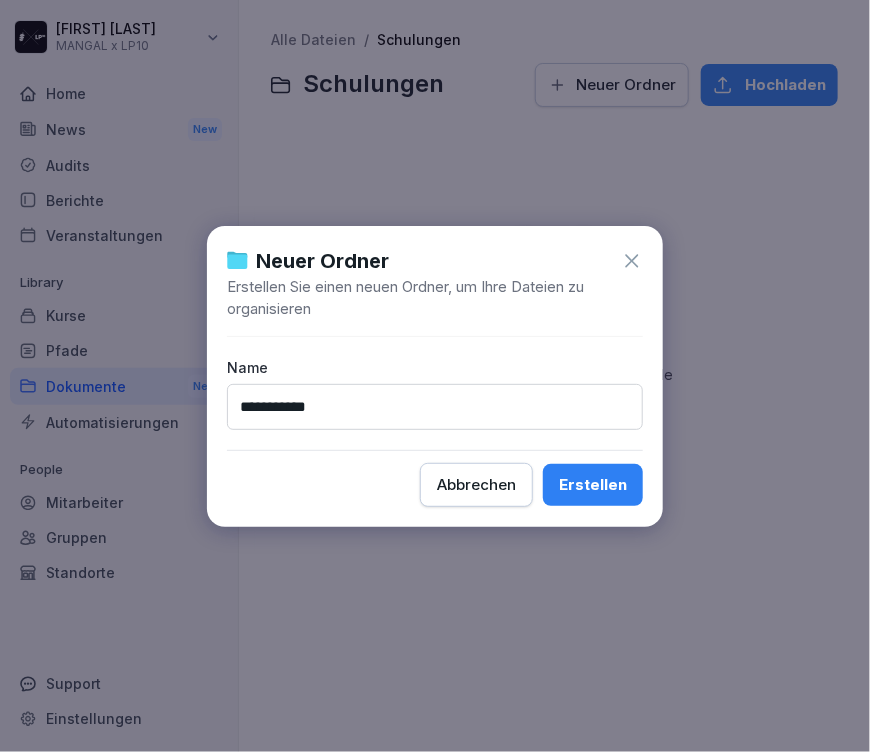 type on "**********" 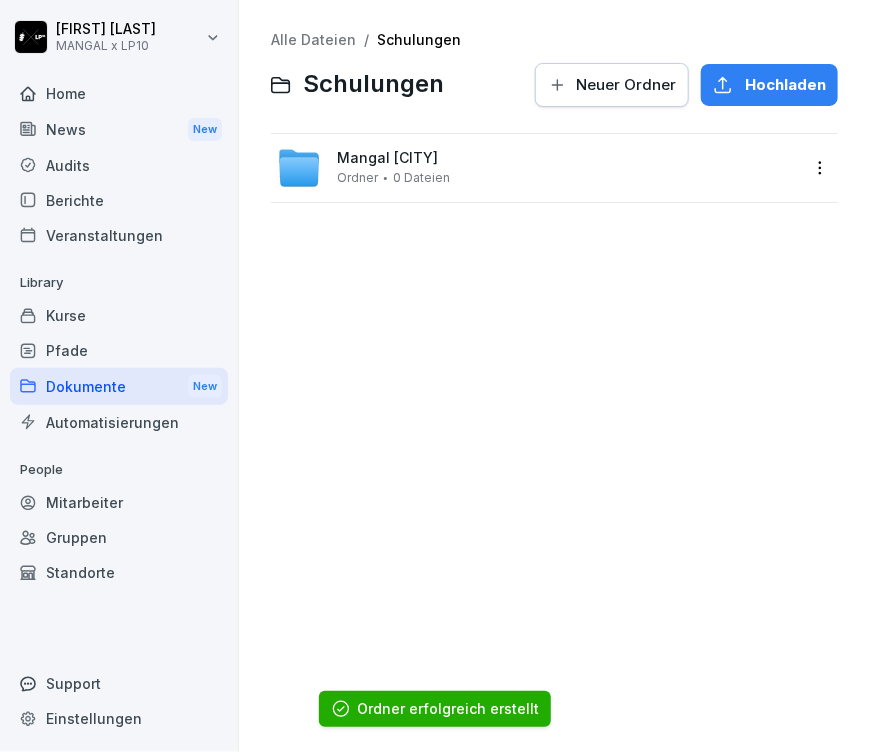 click on "Mangal Bonn Ordner 0 Dateien" at bounding box center (538, 168) 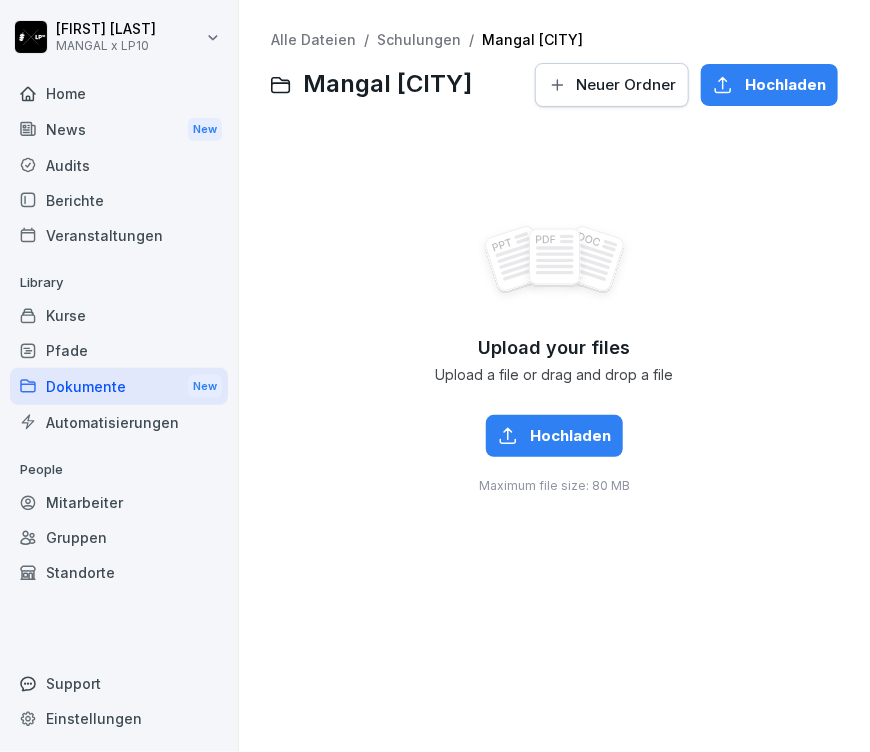 click on "Neuer Ordner" at bounding box center [612, 85] 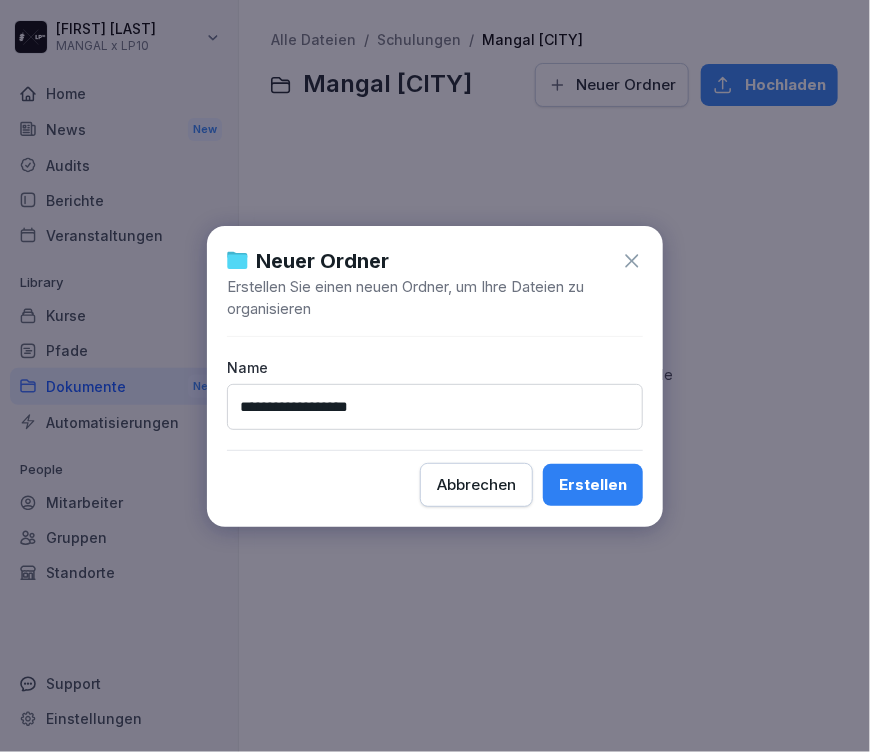 type on "**********" 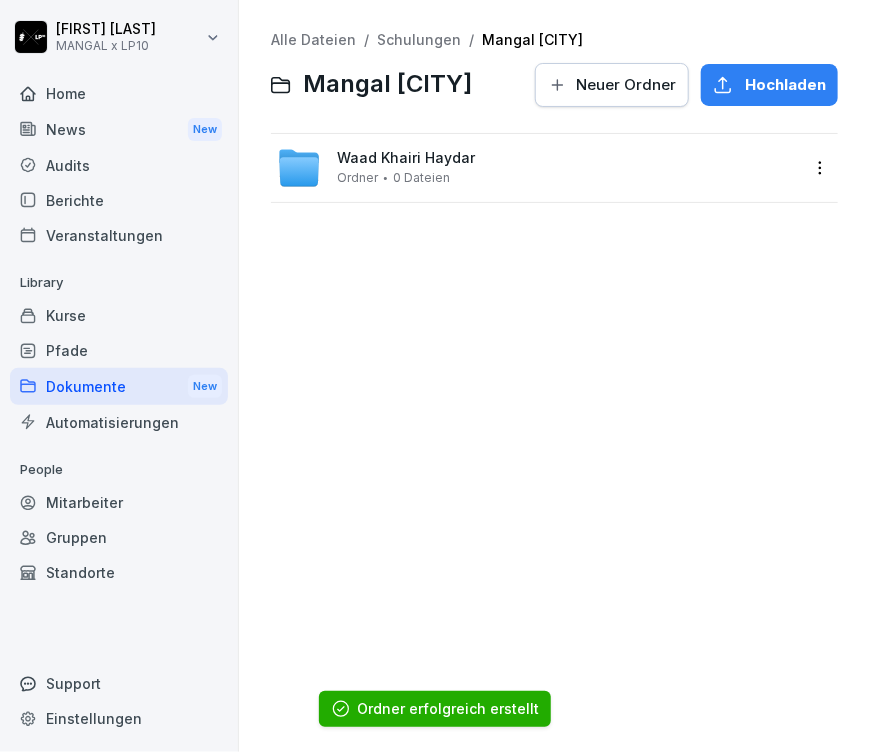 click on "Neuer Ordner" at bounding box center (626, 85) 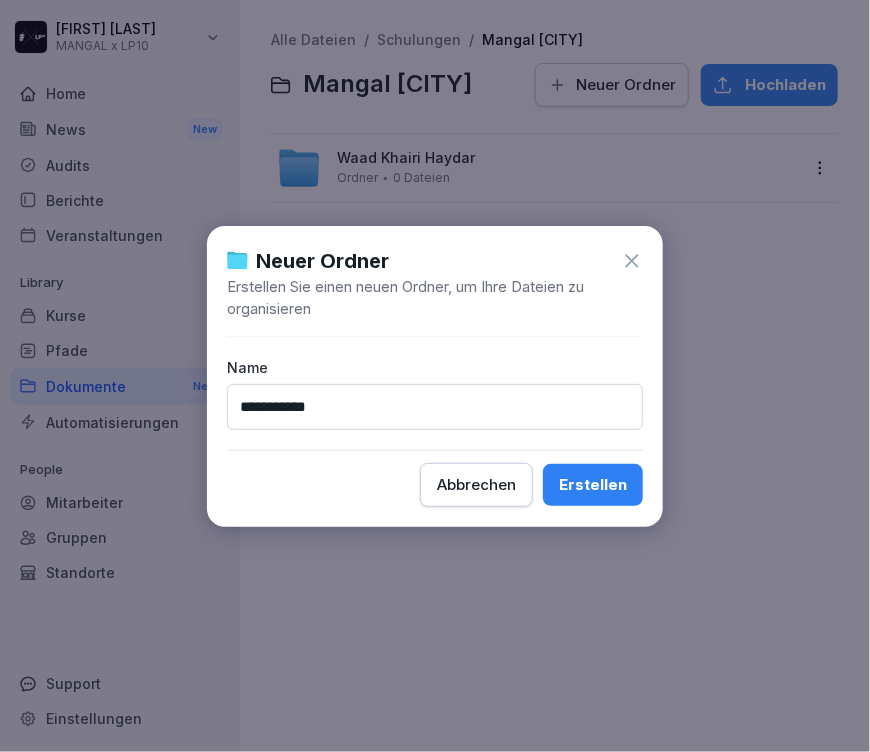 type on "**********" 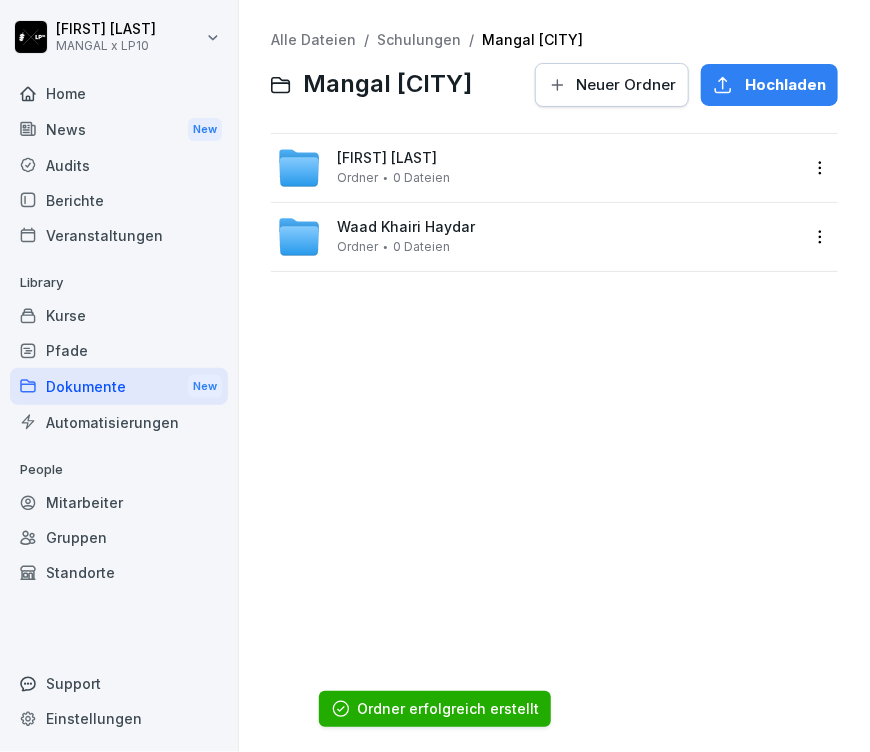 click on "Neuer Ordner" at bounding box center (626, 85) 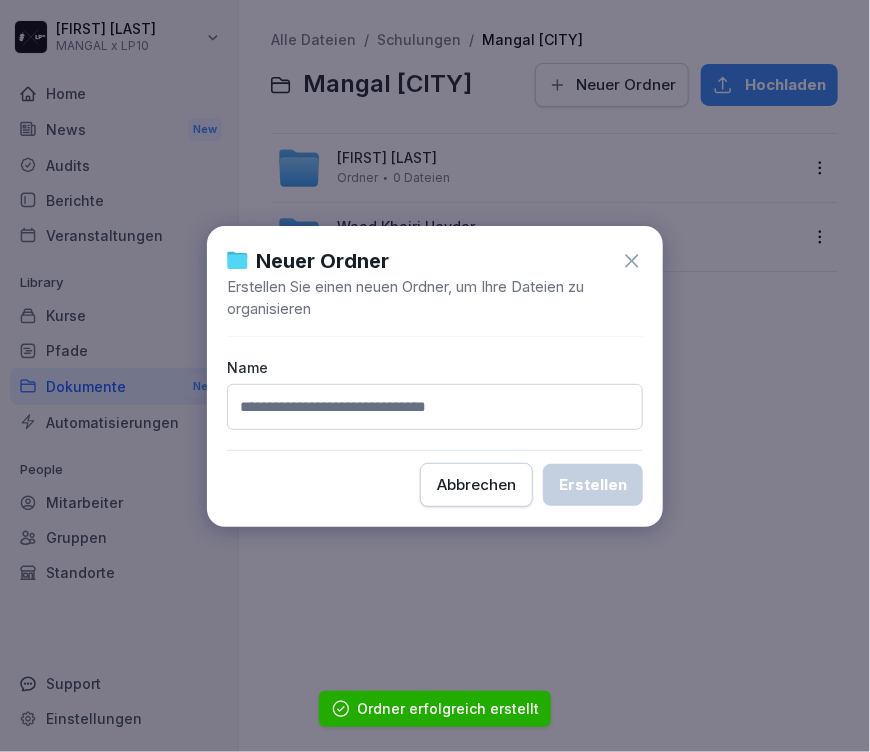 click at bounding box center [435, 407] 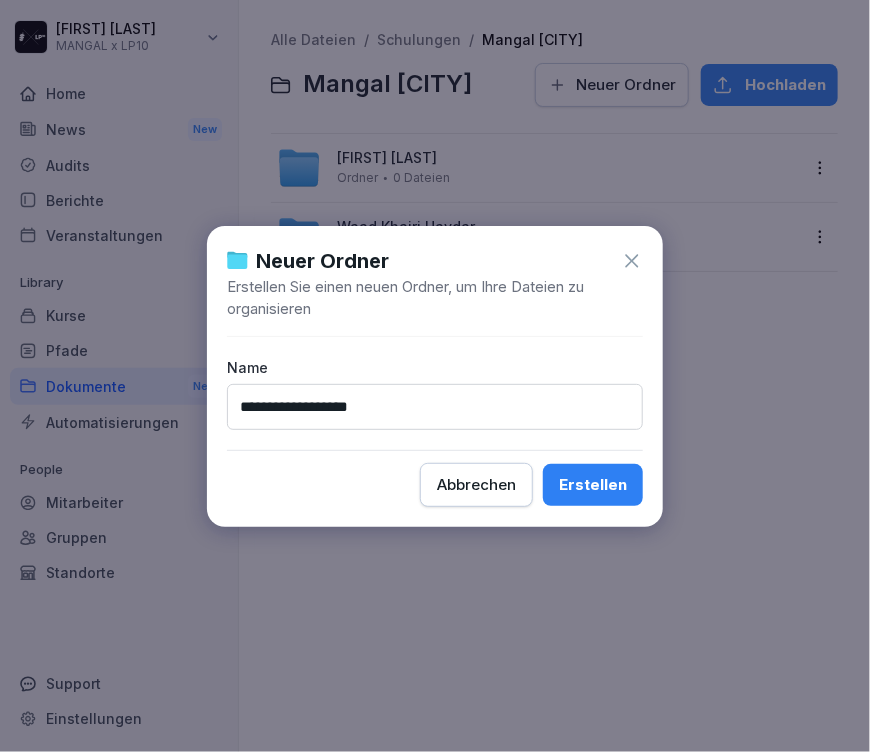 type on "**********" 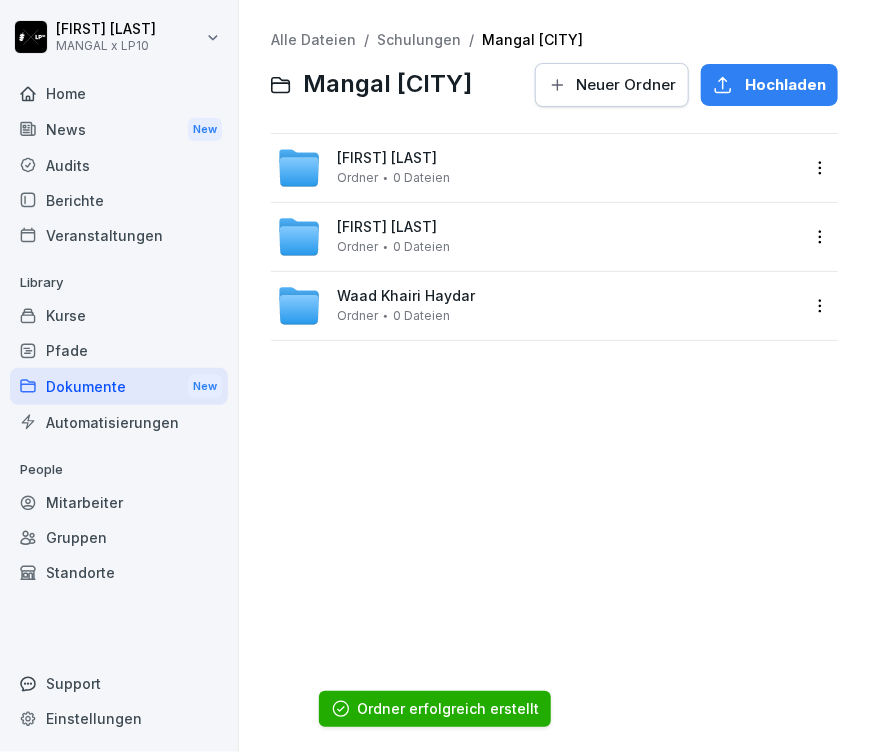 click on "Neuer Ordner" at bounding box center [626, 85] 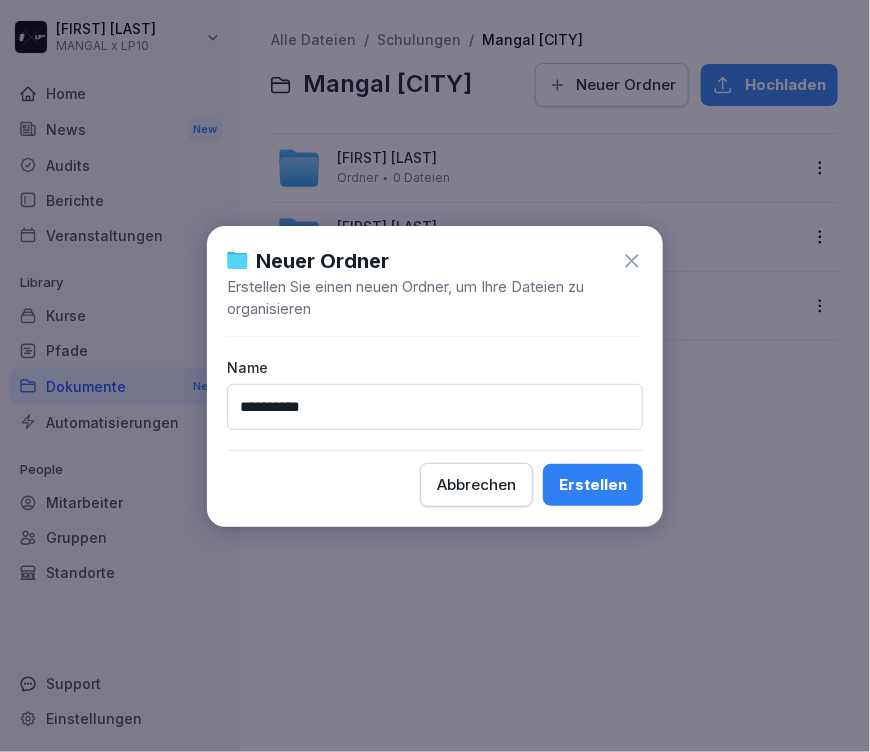 type on "**********" 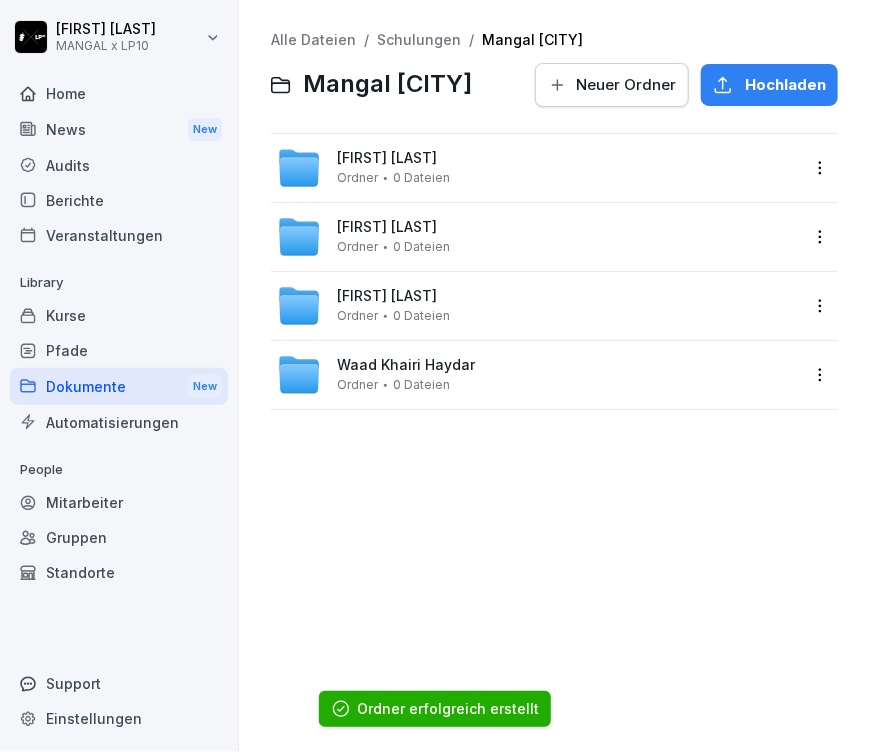click on "Neuer Ordner" at bounding box center (612, 85) 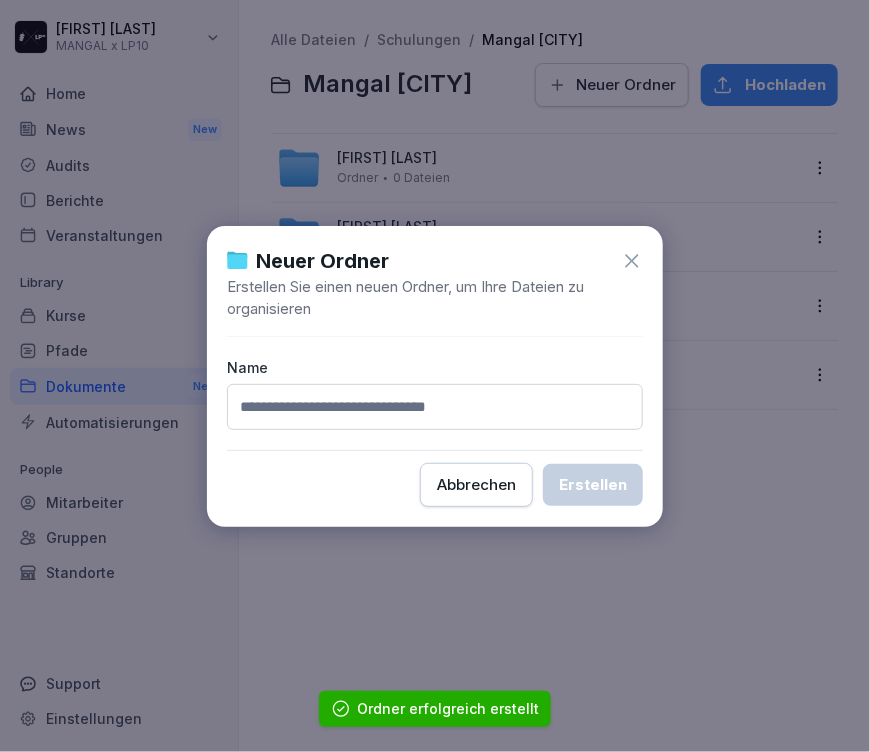 click at bounding box center (435, 407) 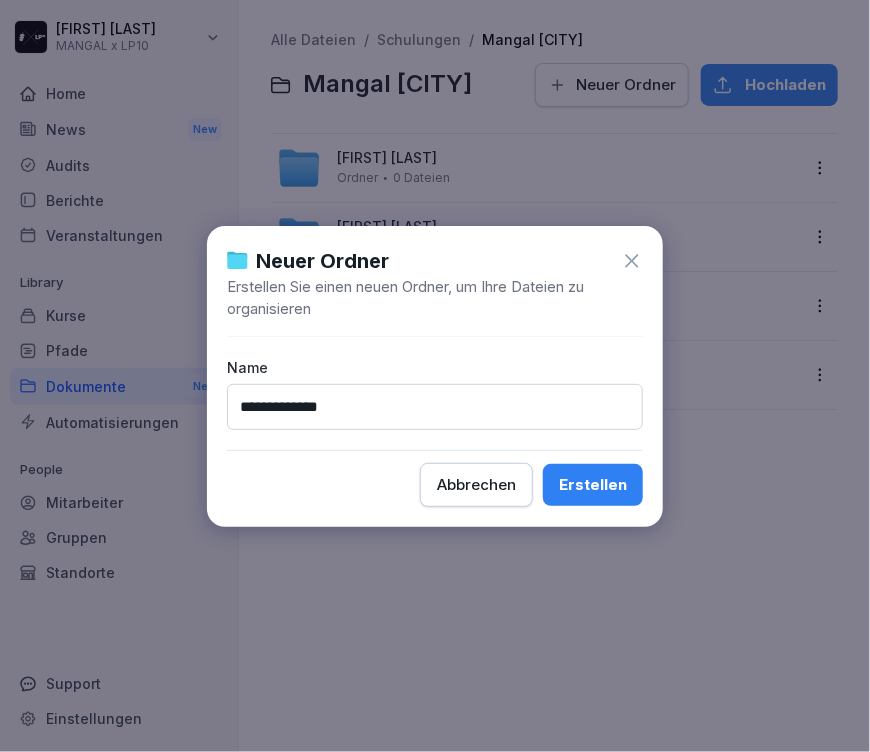 type on "**********" 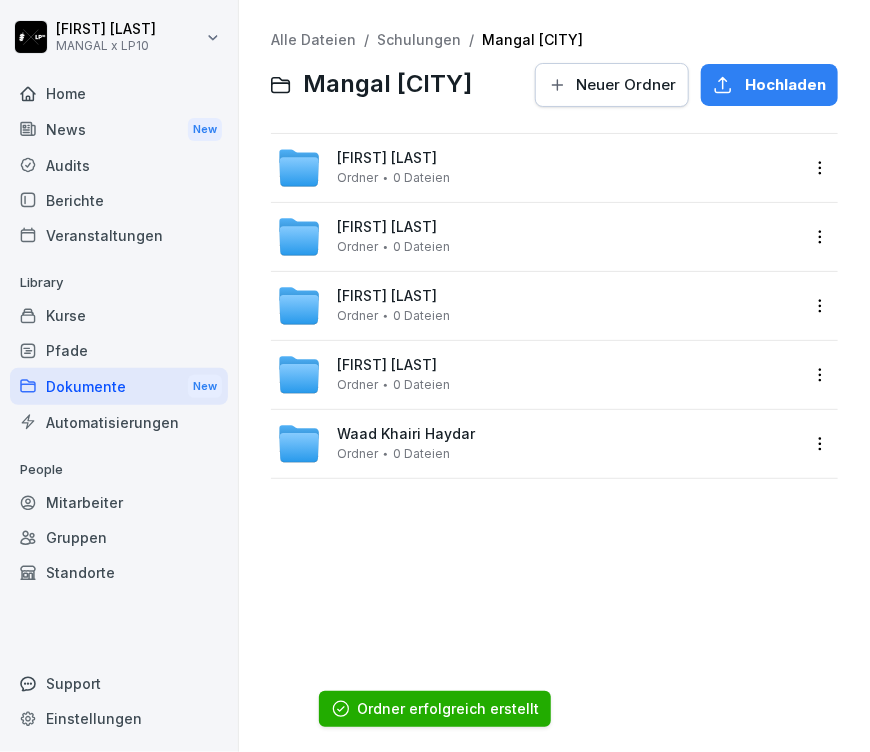 click on "Neuer Ordner" at bounding box center (626, 85) 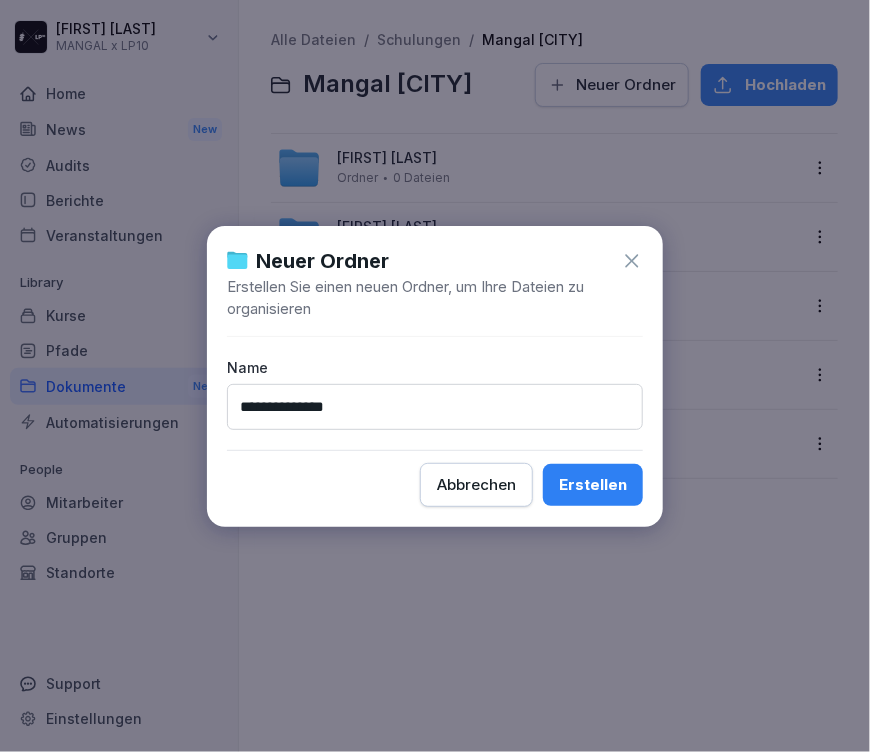 type on "**********" 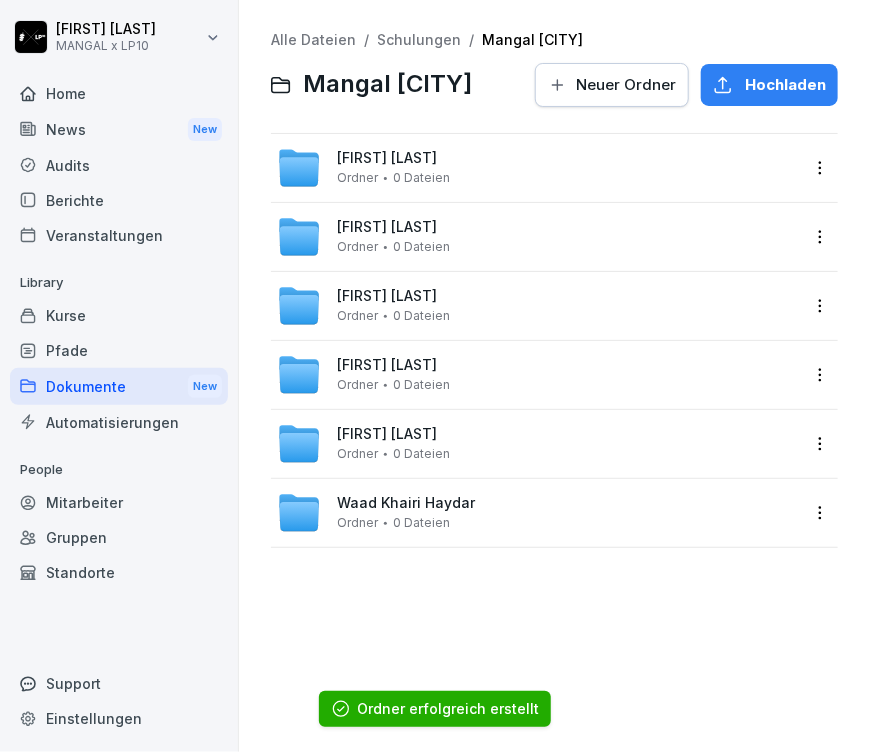 click on "0 Dateien" at bounding box center [421, 523] 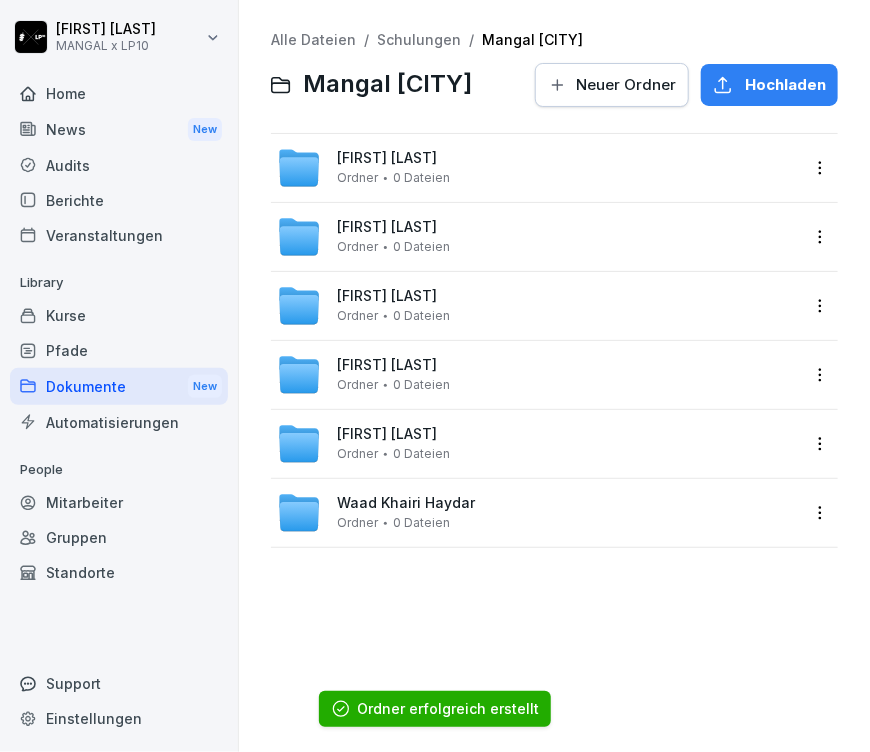 click on "Alle Dateien / Schulungen / Mangal Bonn Mangal Bonn Neuer Ordner Hochladen Ali Doymus Ordner 0 Dateien Jalal Salem Ordner 0 Dateien Kanivar Akyüz Ordner 0 Dateien Mahy Eddin Koushan Ordner 0 Dateien Mohamad Jarida Ordner 0 Dateien Waad Khairi Haydar Ordner 0 Dateien" at bounding box center (554, 376) 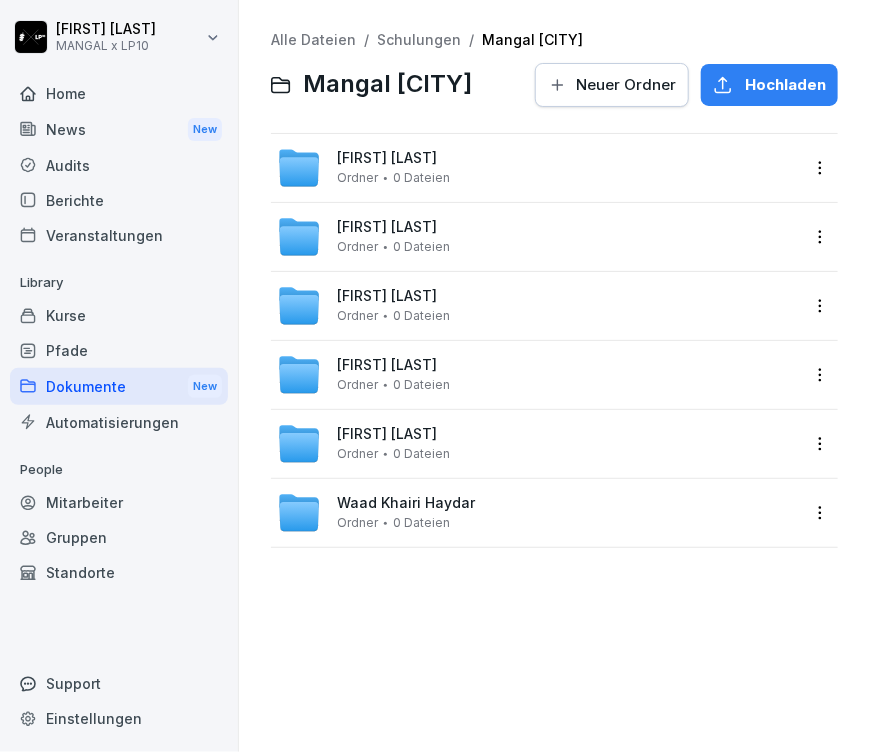 click on "Neuer Ordner" at bounding box center (612, 85) 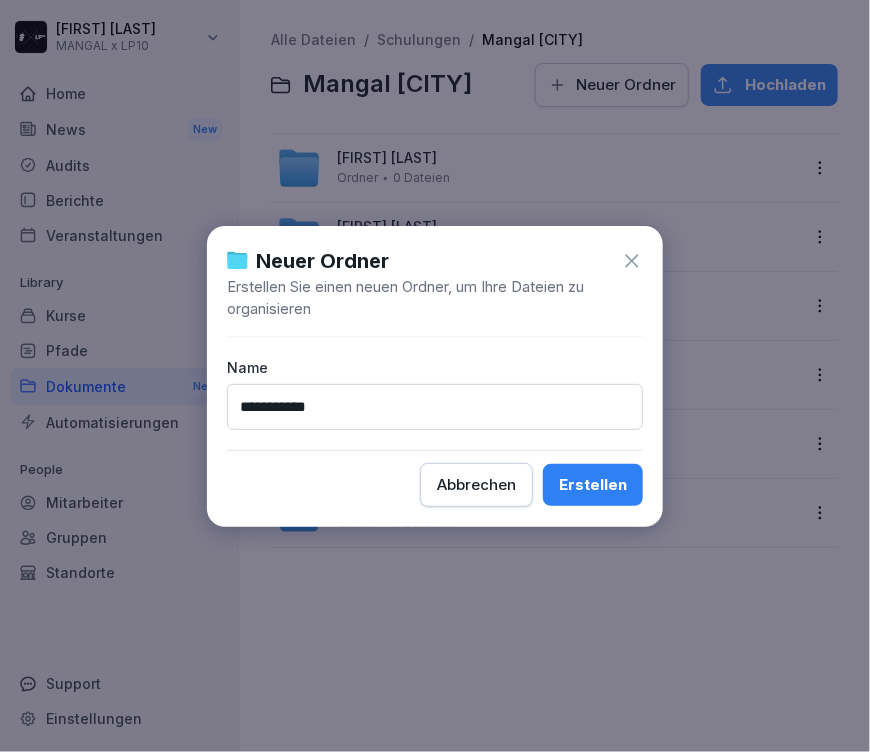 type on "**********" 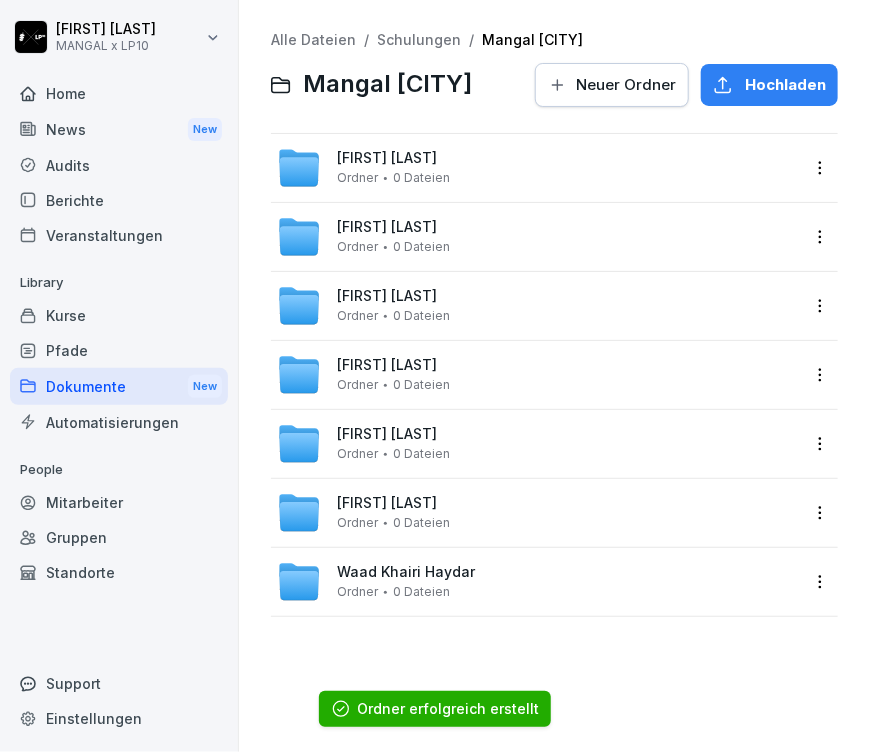 click on "Neuer Ordner" at bounding box center [626, 85] 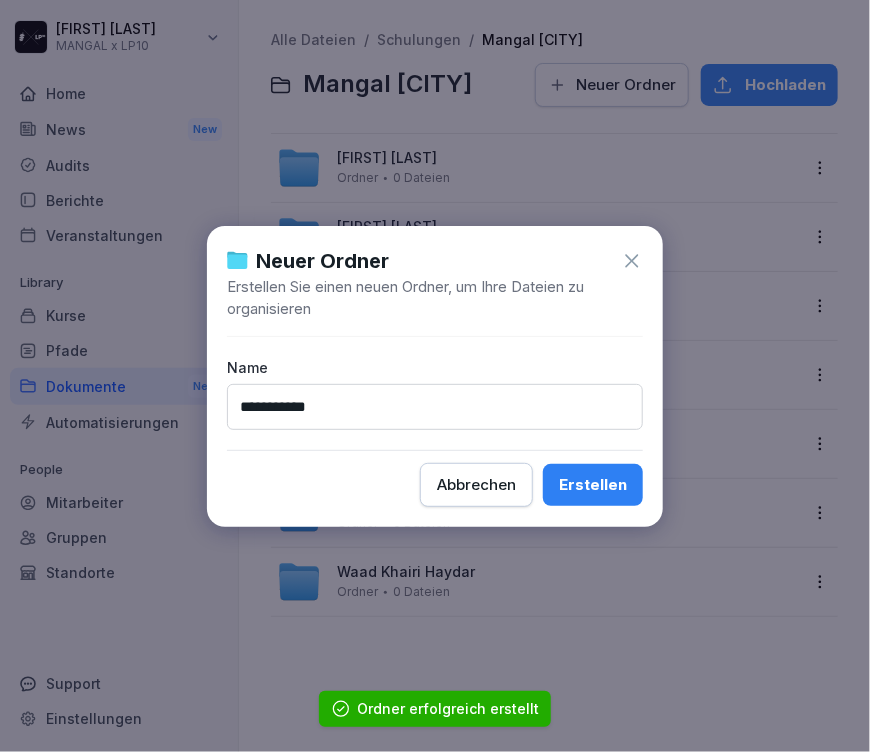 type on "**********" 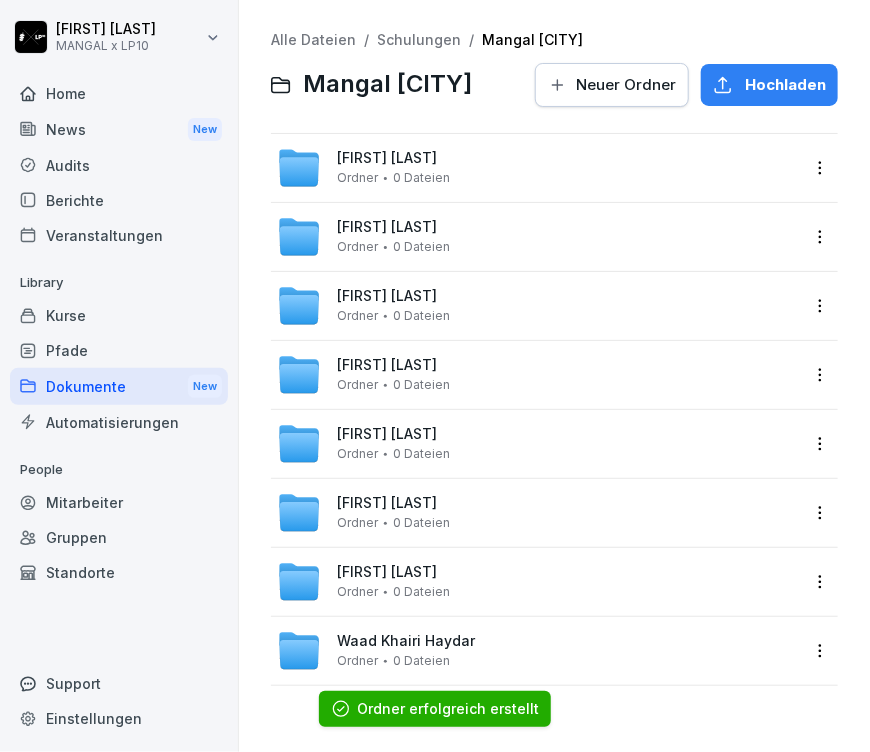 click on "Neuer Ordner" at bounding box center [626, 85] 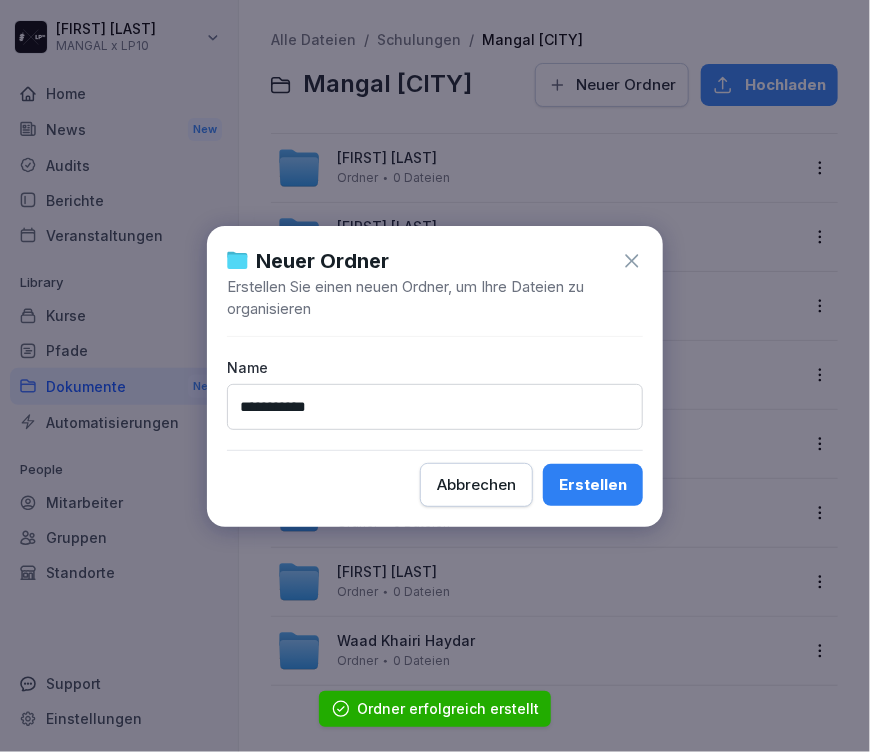 type on "**********" 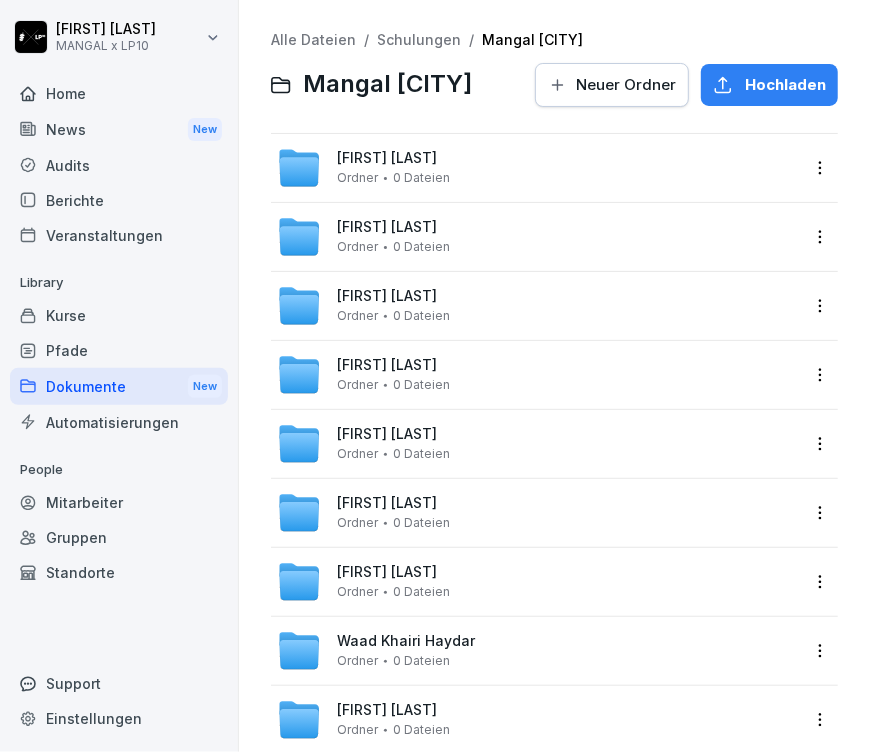 click on "Neuer Ordner" at bounding box center (626, 85) 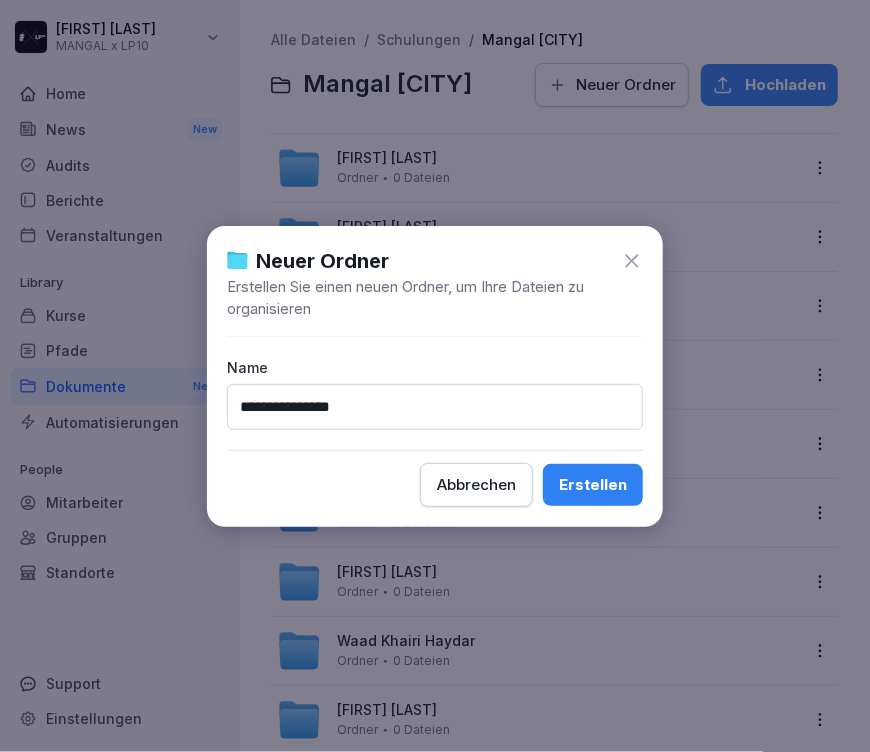 type on "**********" 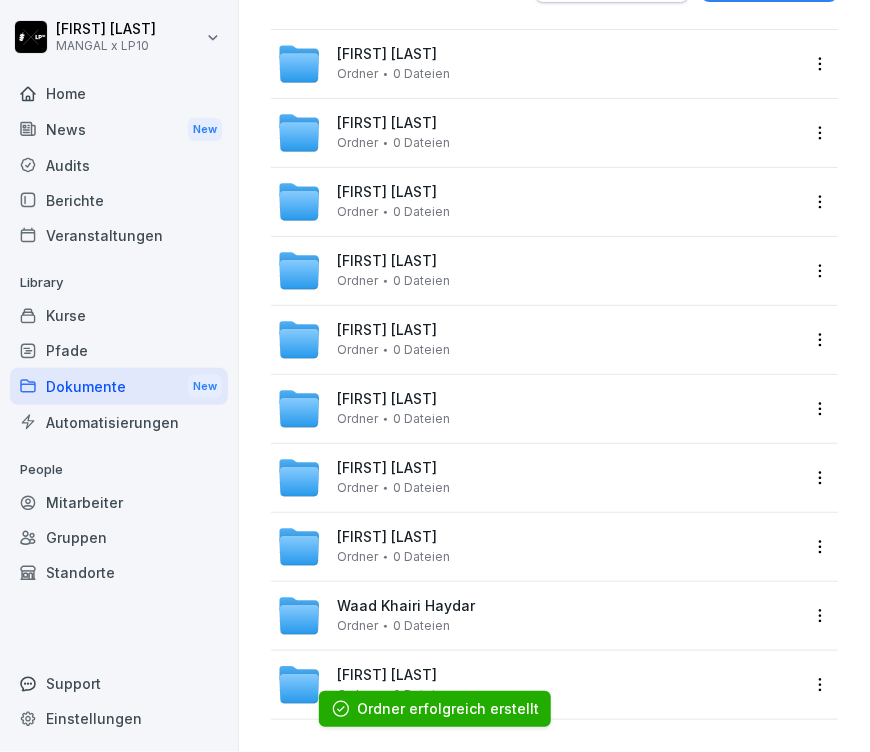 scroll, scrollTop: 0, scrollLeft: 0, axis: both 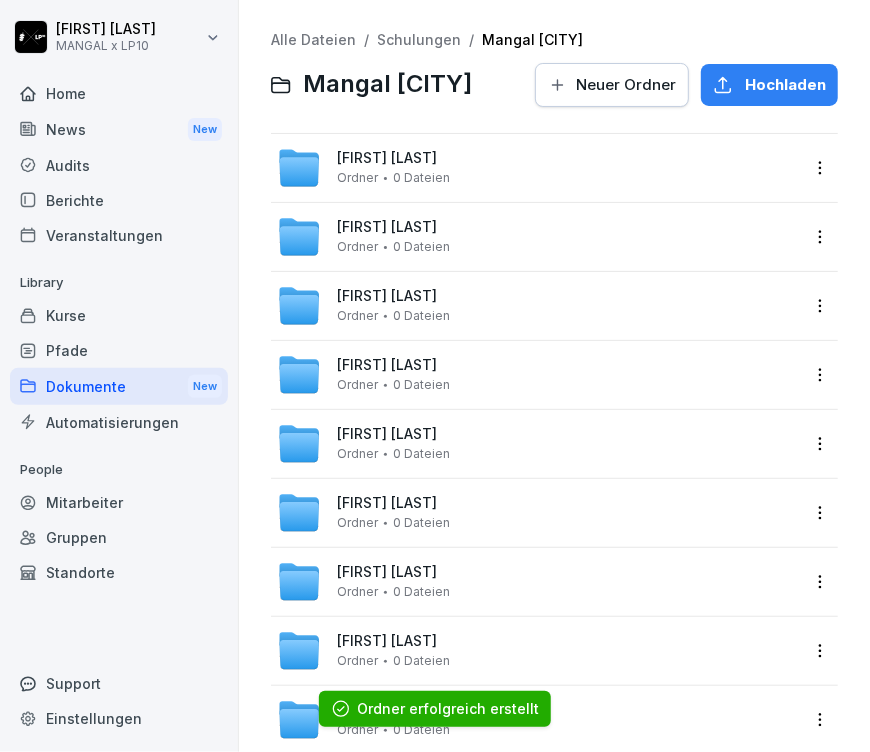 click on "Schulungen" at bounding box center (419, 39) 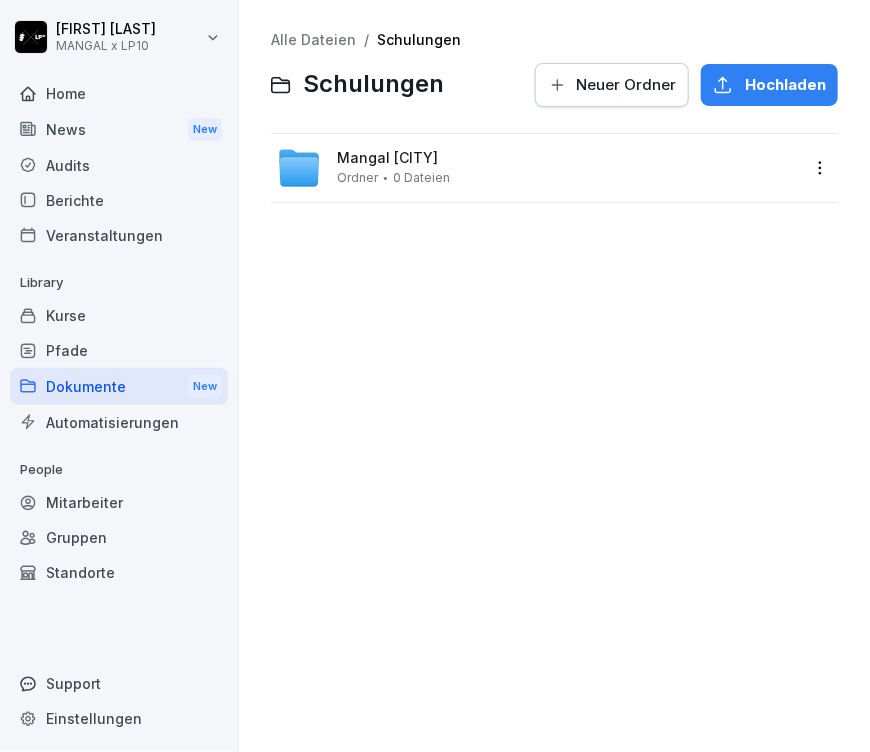 click on "Neuer Ordner" at bounding box center (626, 85) 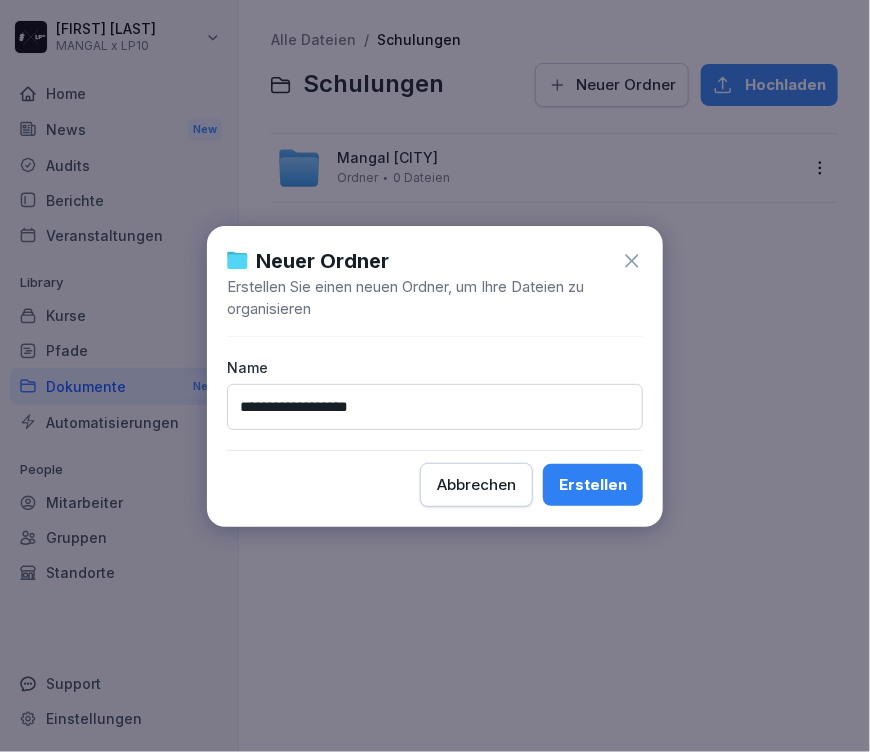 click on "**********" at bounding box center (435, 407) 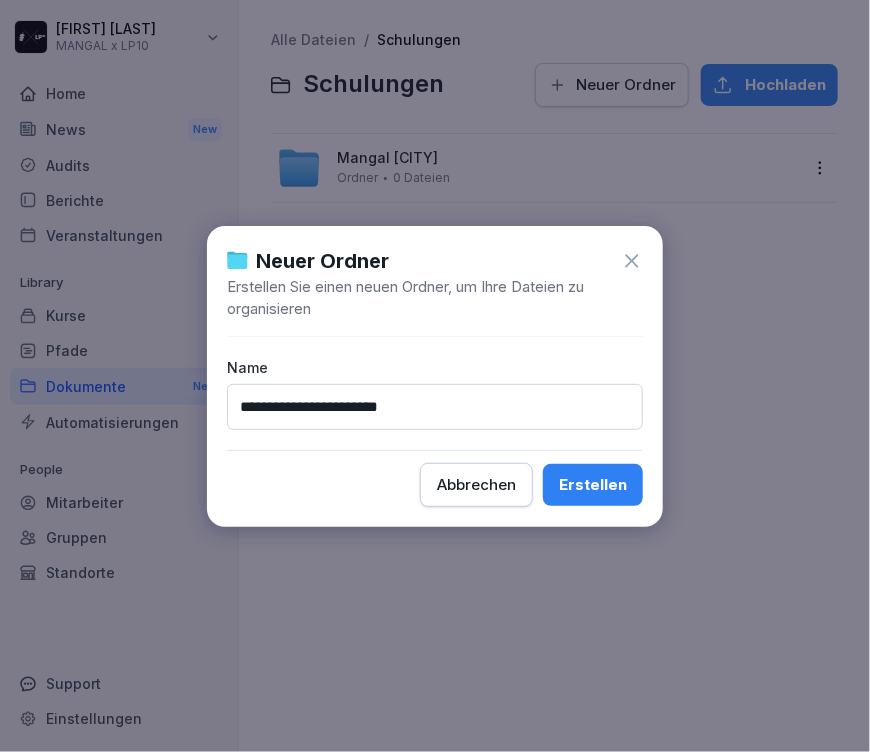 type on "**********" 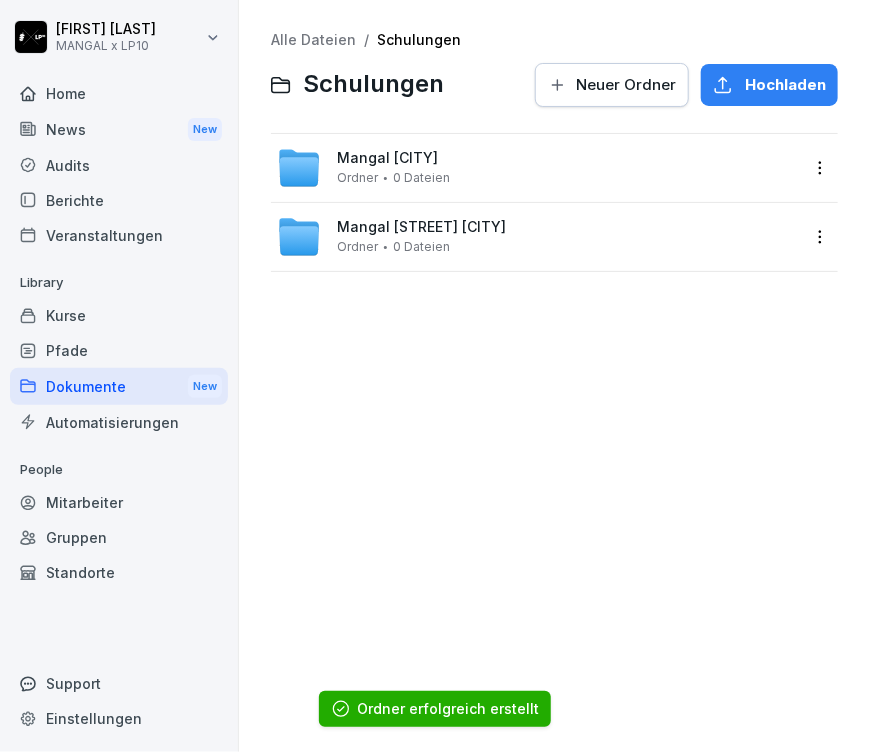 click on "Mangal Bonner Str. Köln" at bounding box center [421, 227] 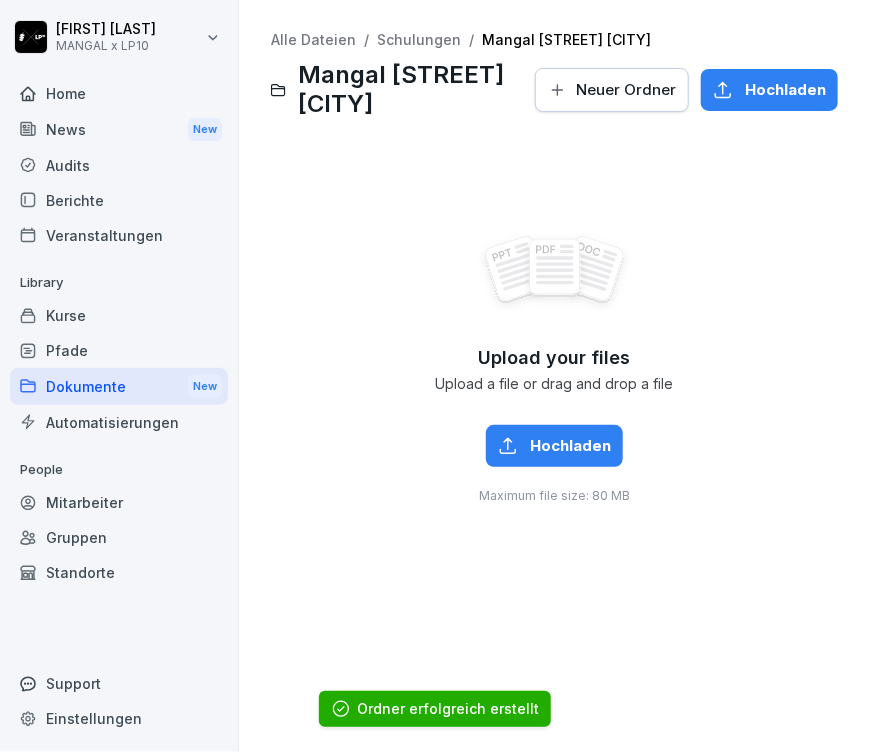 click on "Neuer Ordner" at bounding box center (612, 90) 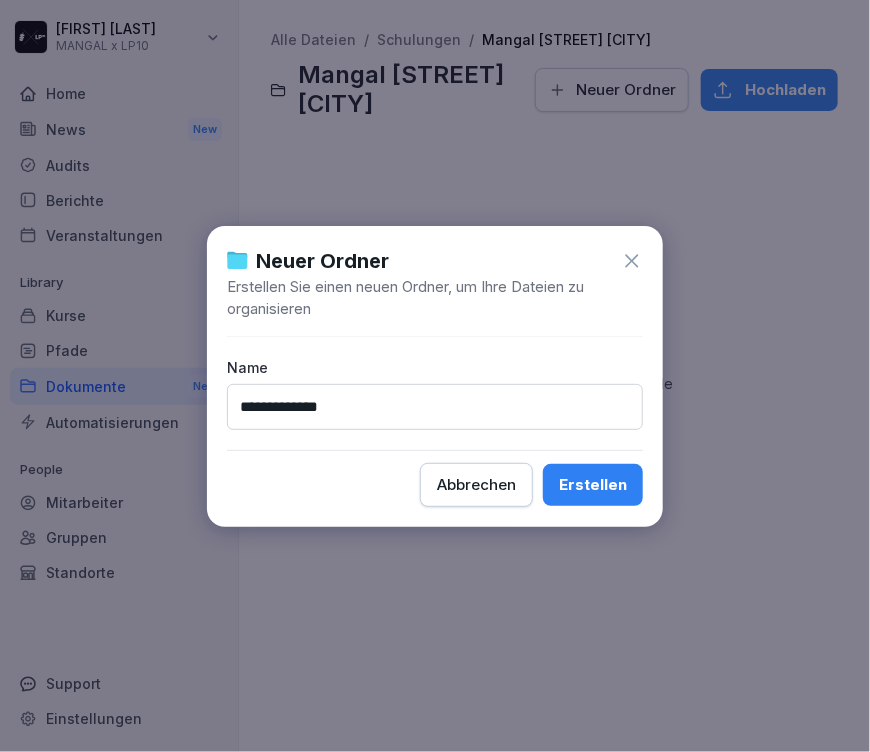 type on "**********" 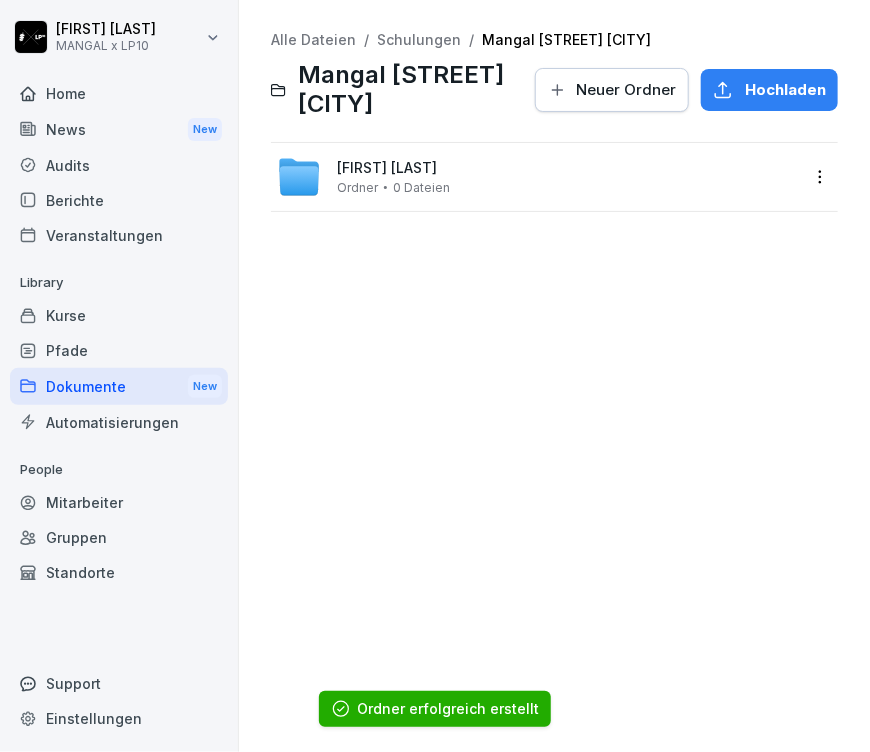 click on "Neuer Ordner" at bounding box center (626, 90) 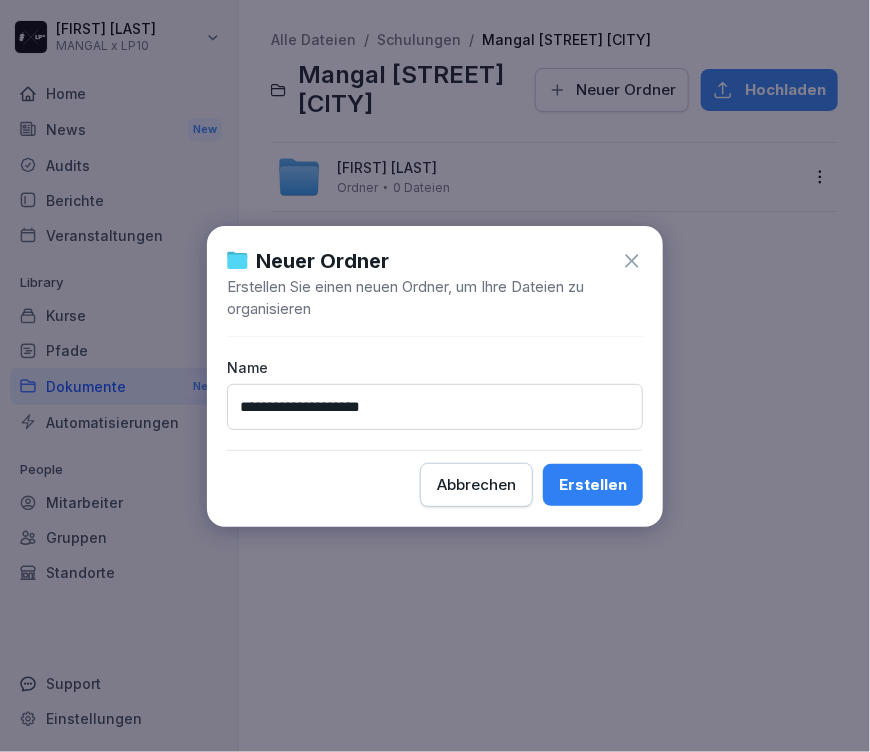 type on "**********" 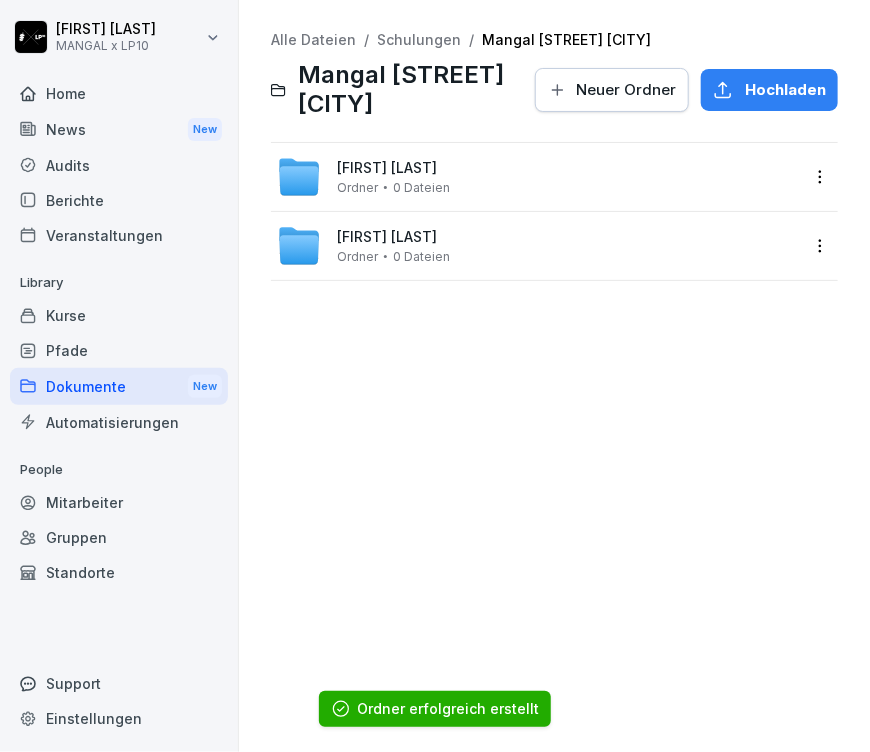 click on "Neuer Ordner" at bounding box center [626, 90] 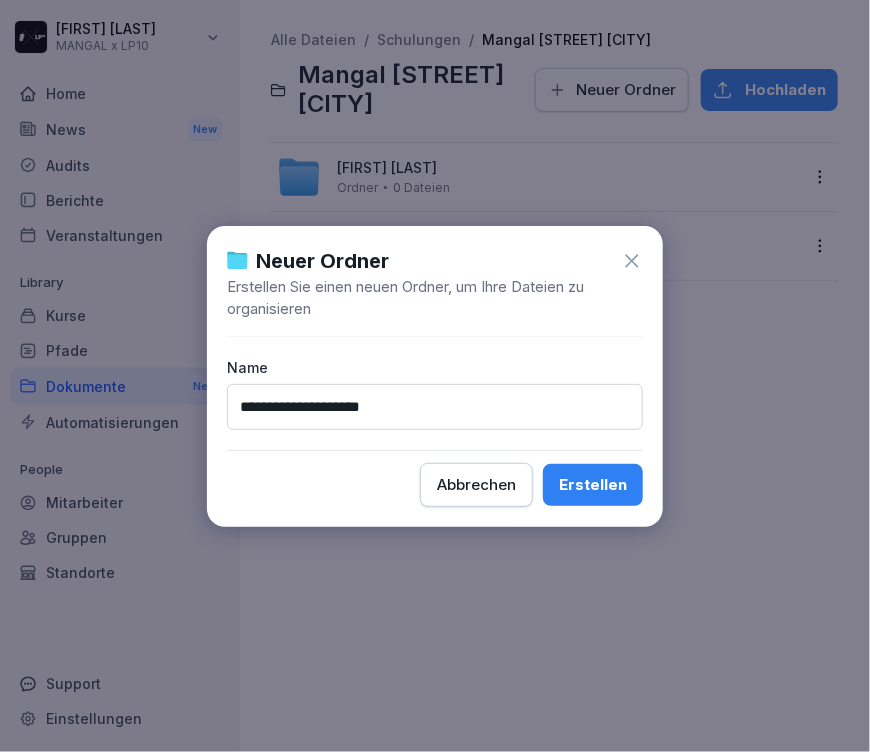 type on "**********" 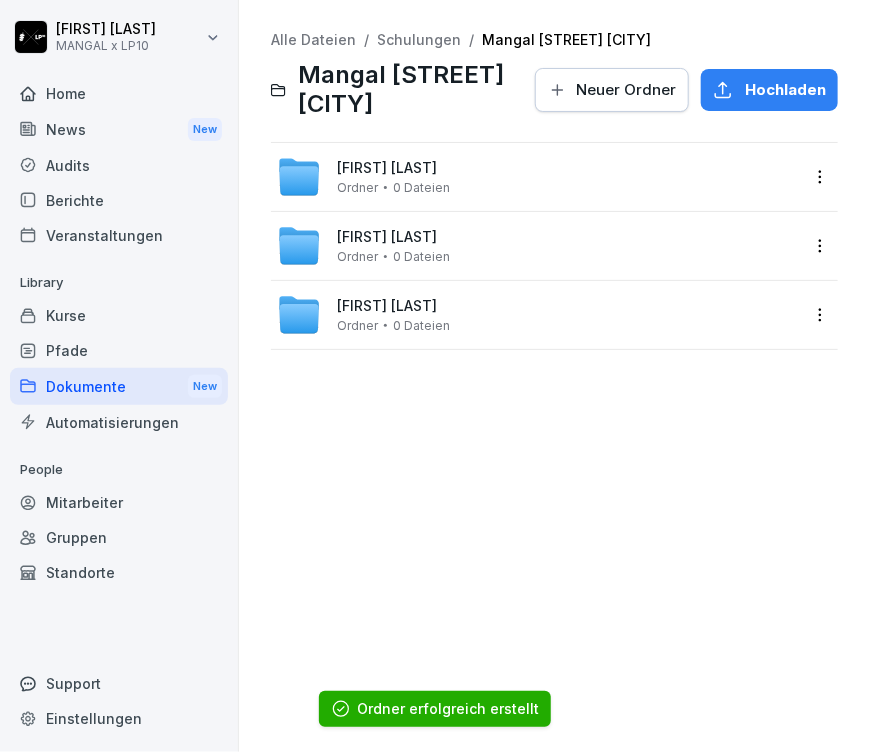 click on "Neuer Ordner" at bounding box center (626, 90) 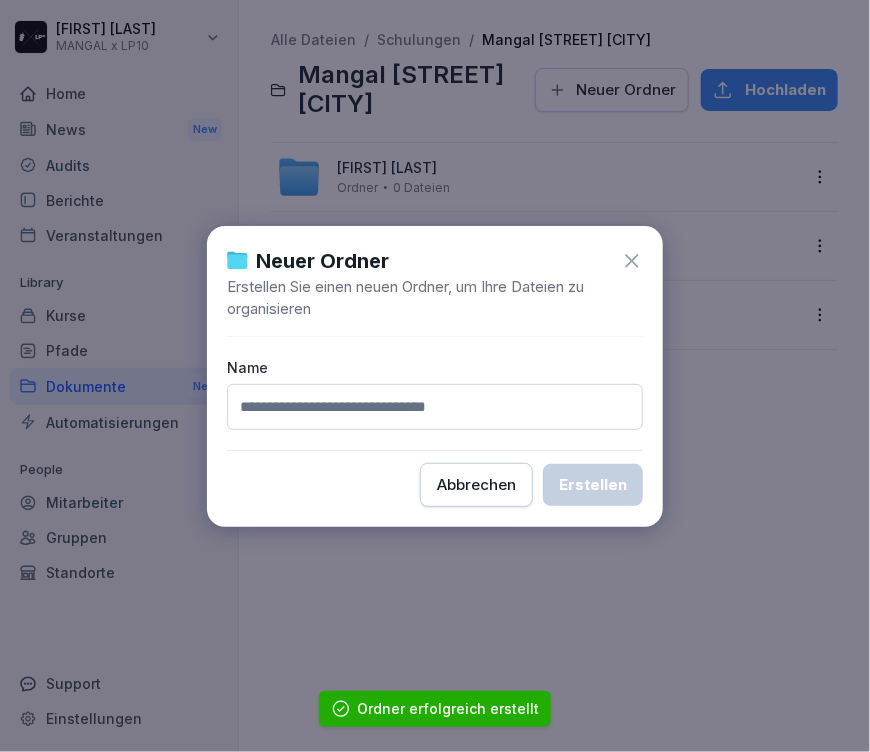 click at bounding box center [435, 407] 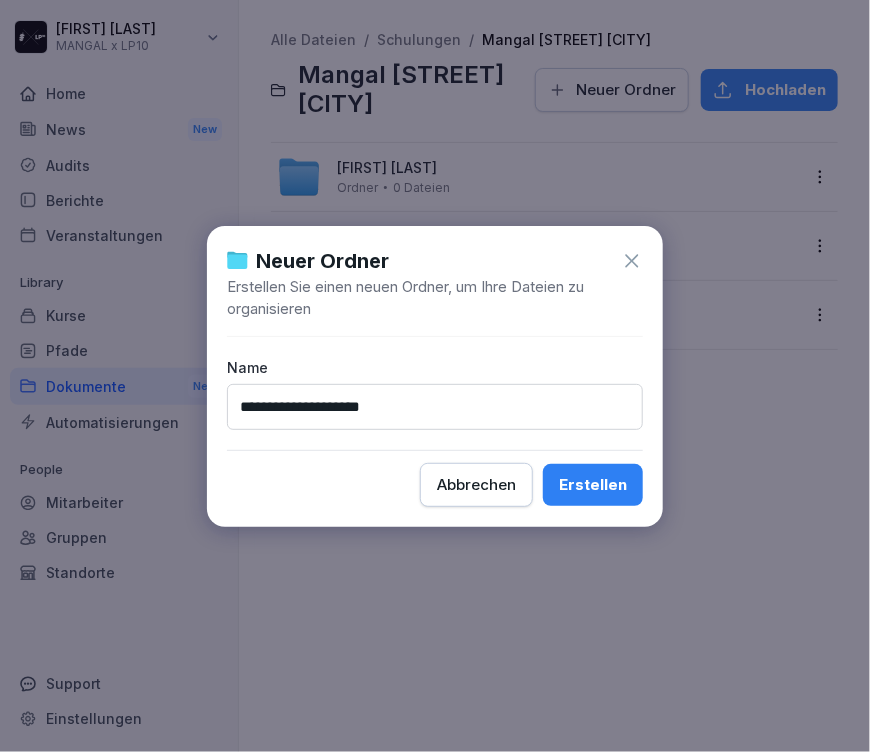 type on "**********" 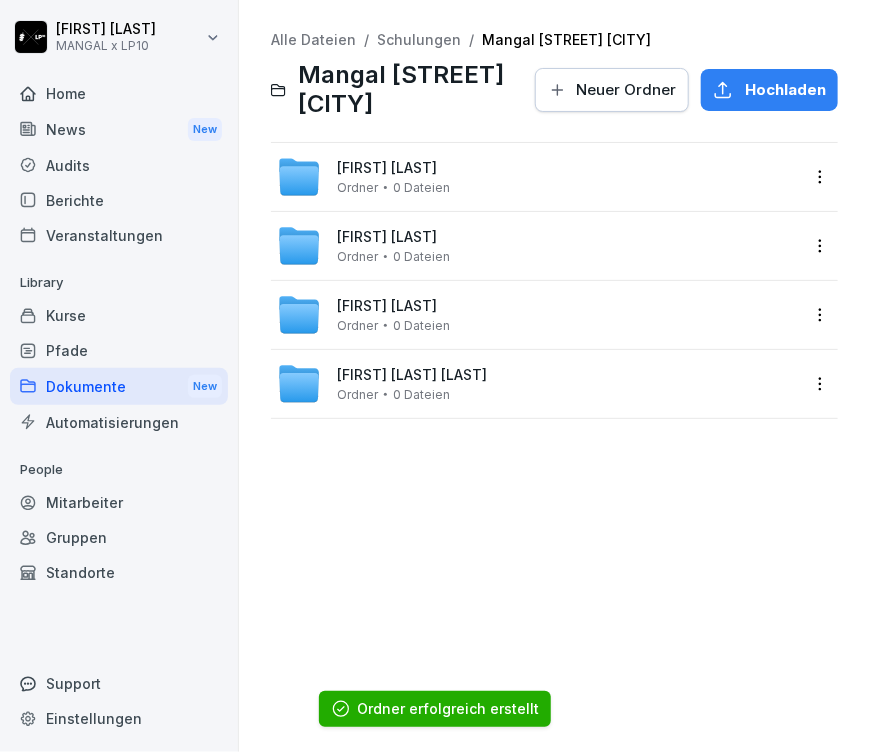 click on "Neuer Ordner" at bounding box center [626, 90] 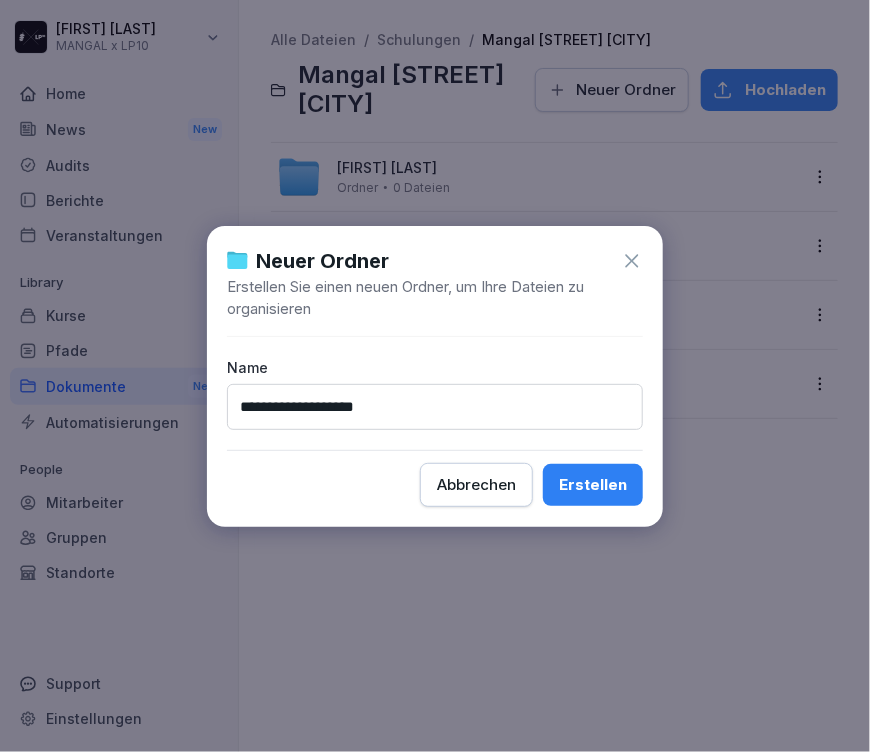 type on "**********" 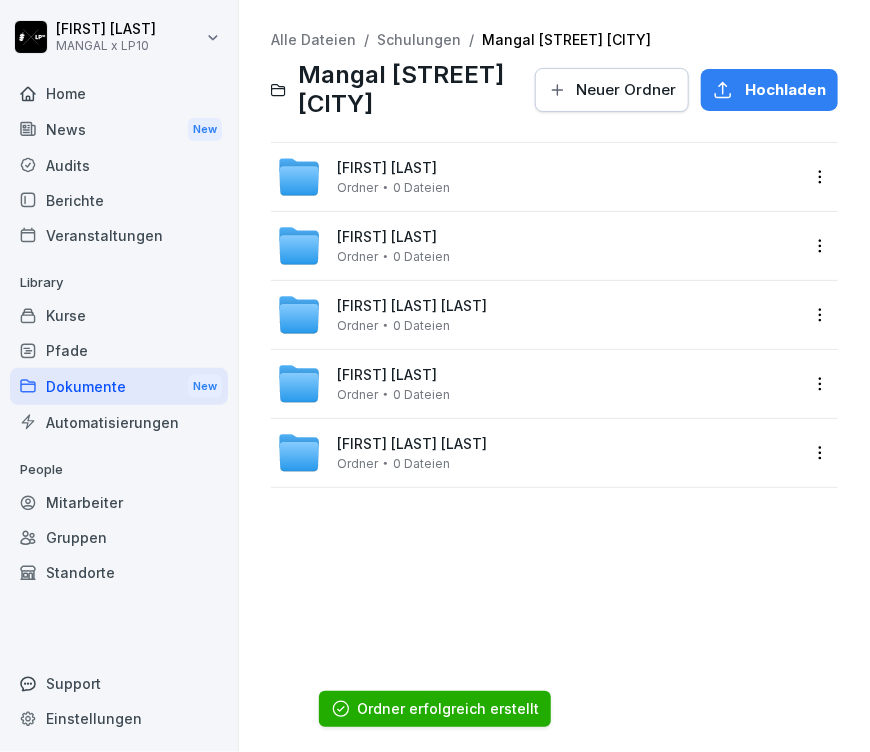 click on "Neuer Ordner" at bounding box center (626, 90) 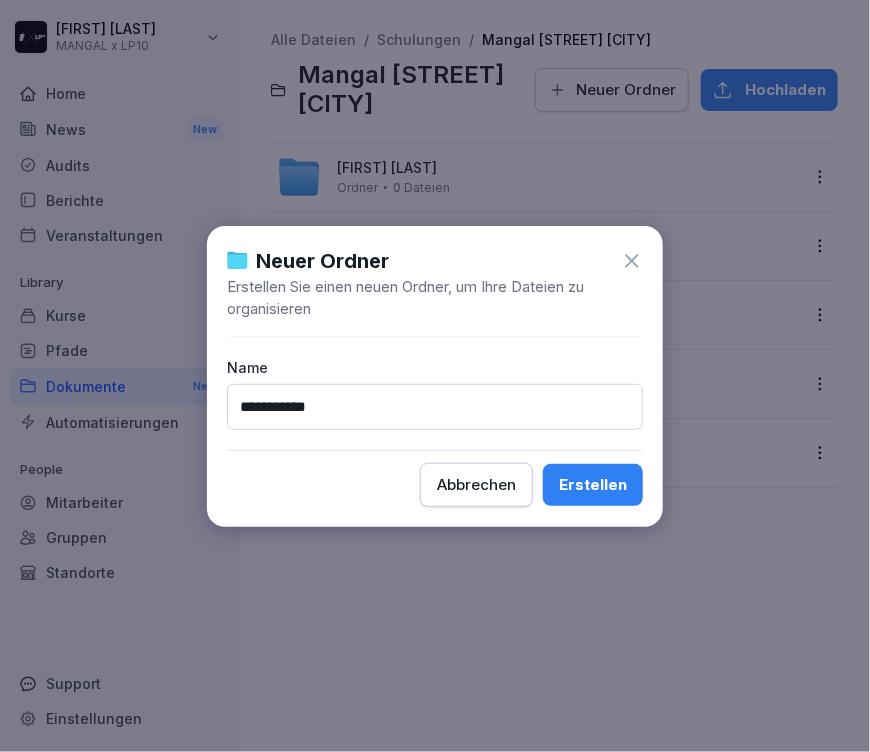 type on "**********" 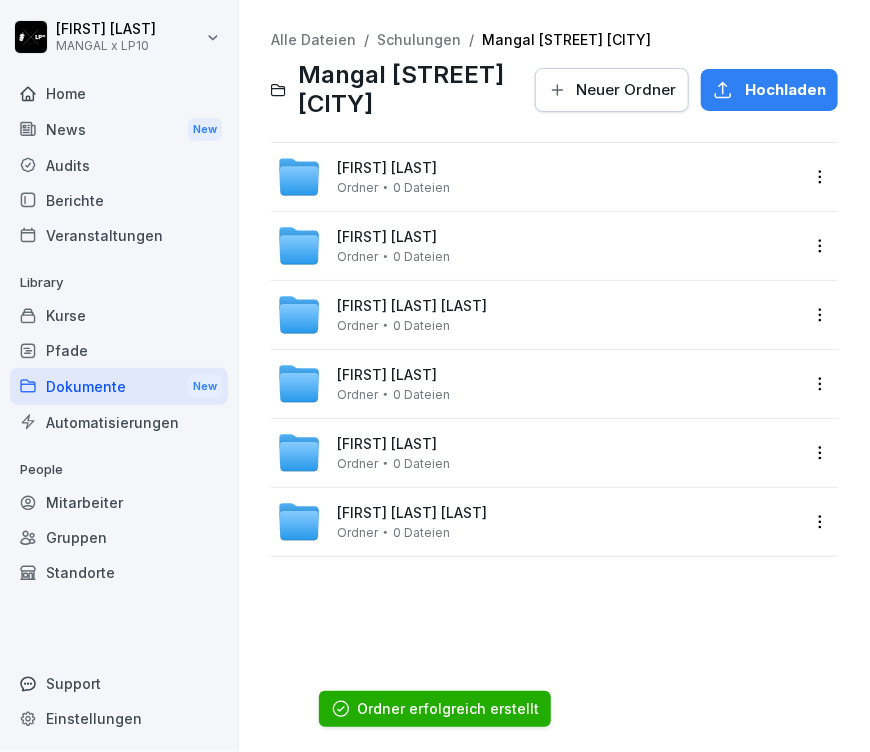 click on "Neuer Ordner" at bounding box center (626, 90) 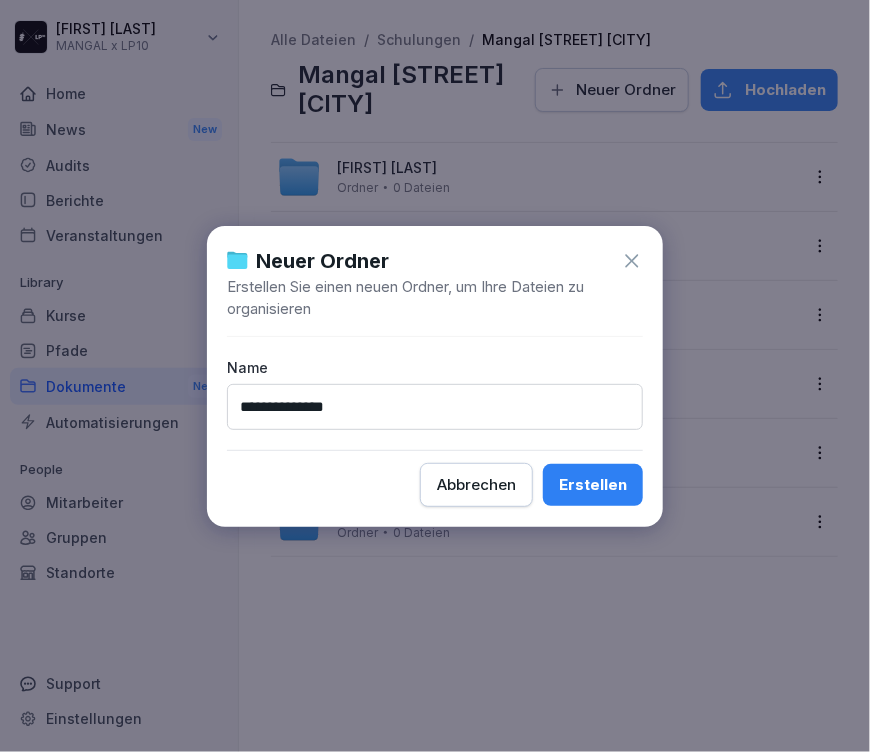 type on "**********" 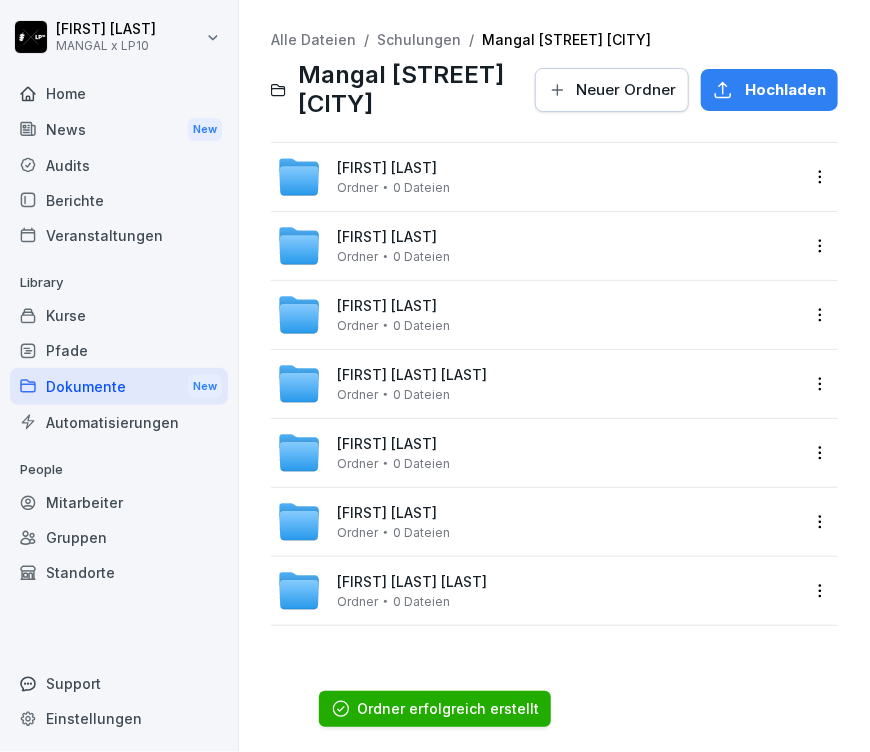 click on "Neuer Ordner" at bounding box center (626, 90) 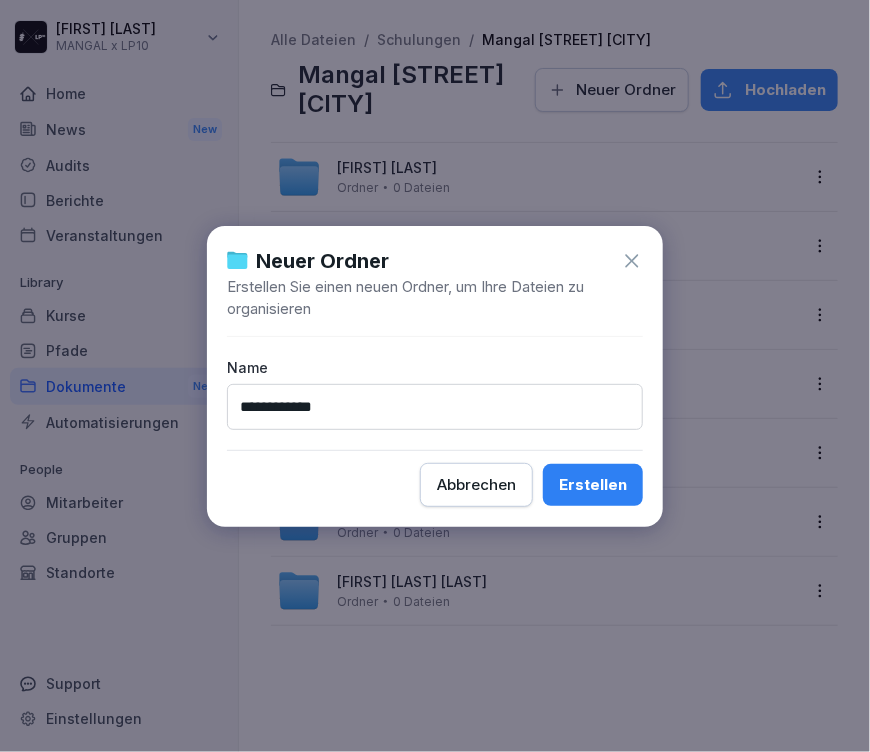 type on "**********" 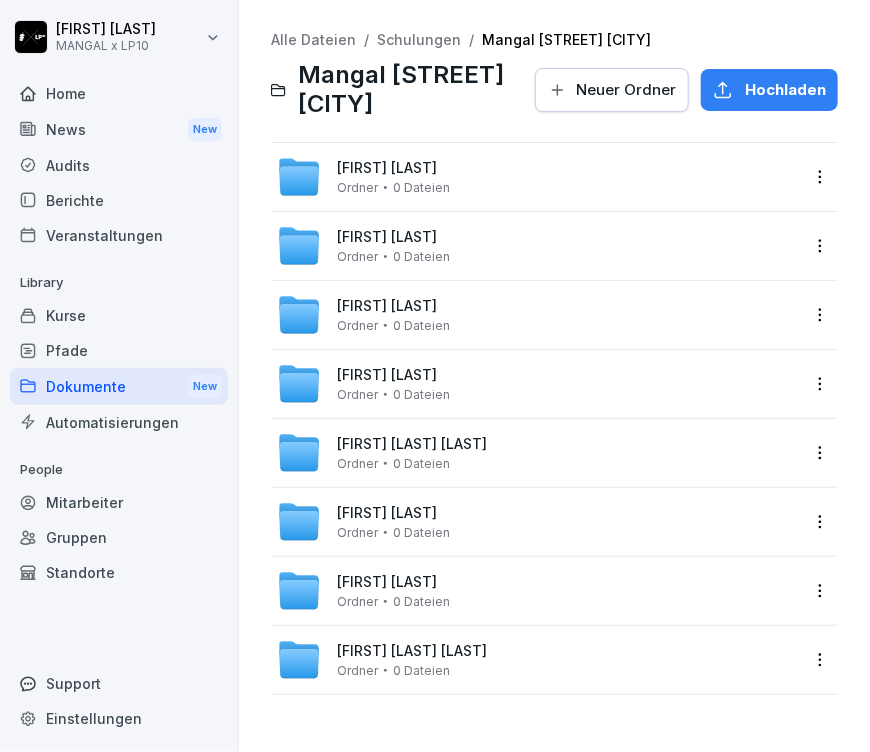 click on "Neuer Ordner" at bounding box center [626, 90] 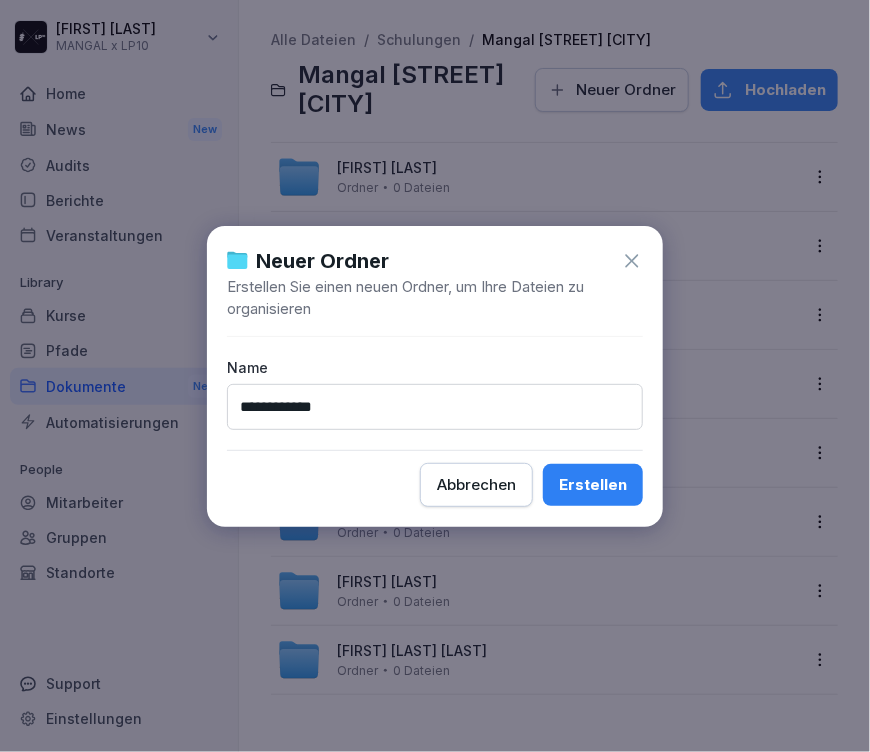 type on "**********" 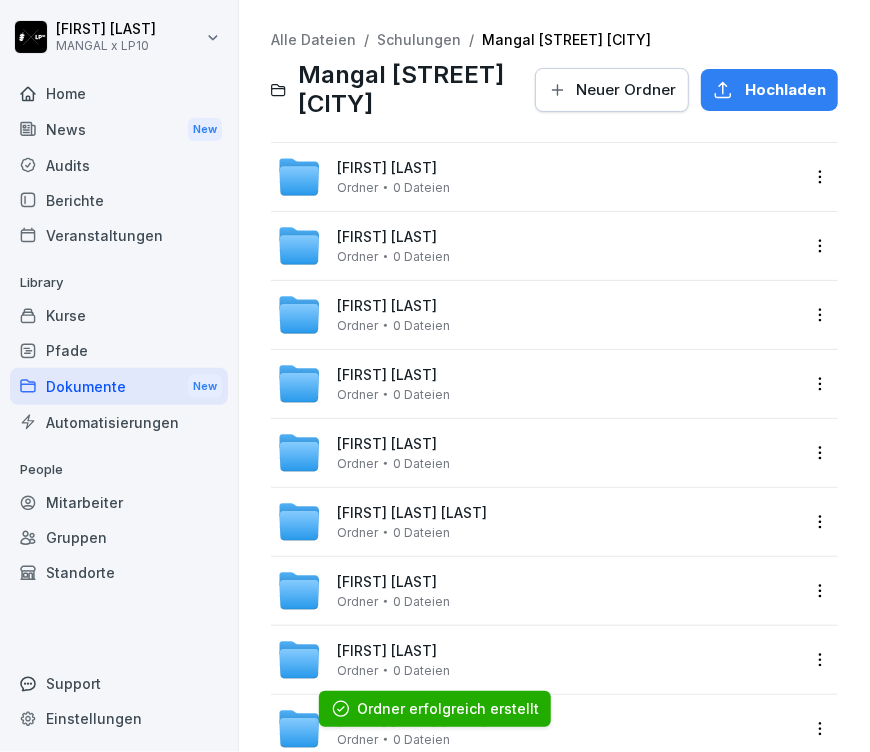click on "Neuer Ordner" at bounding box center [626, 90] 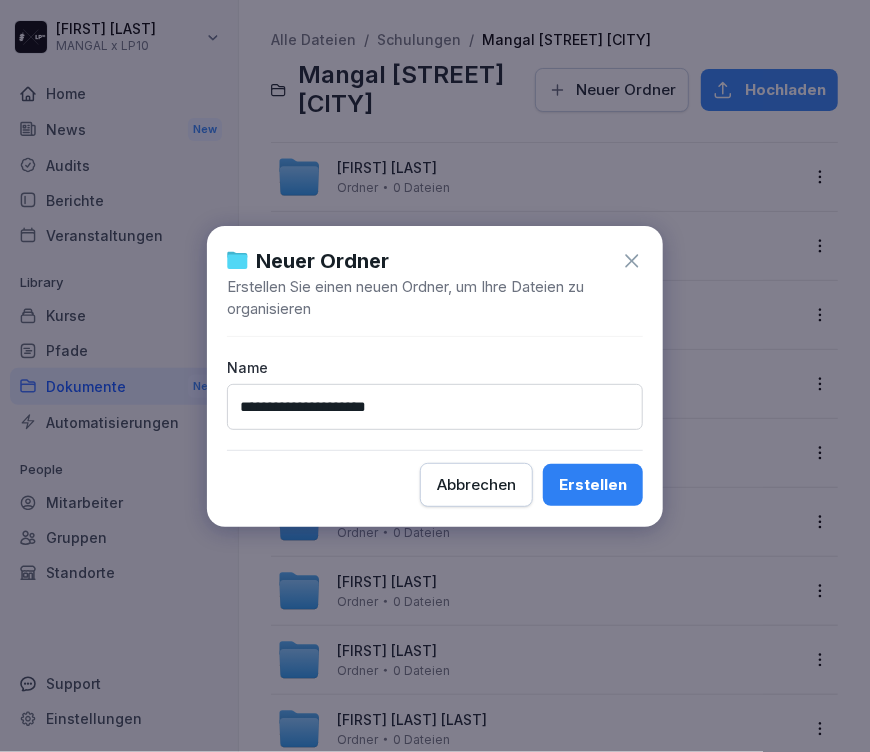 type on "**********" 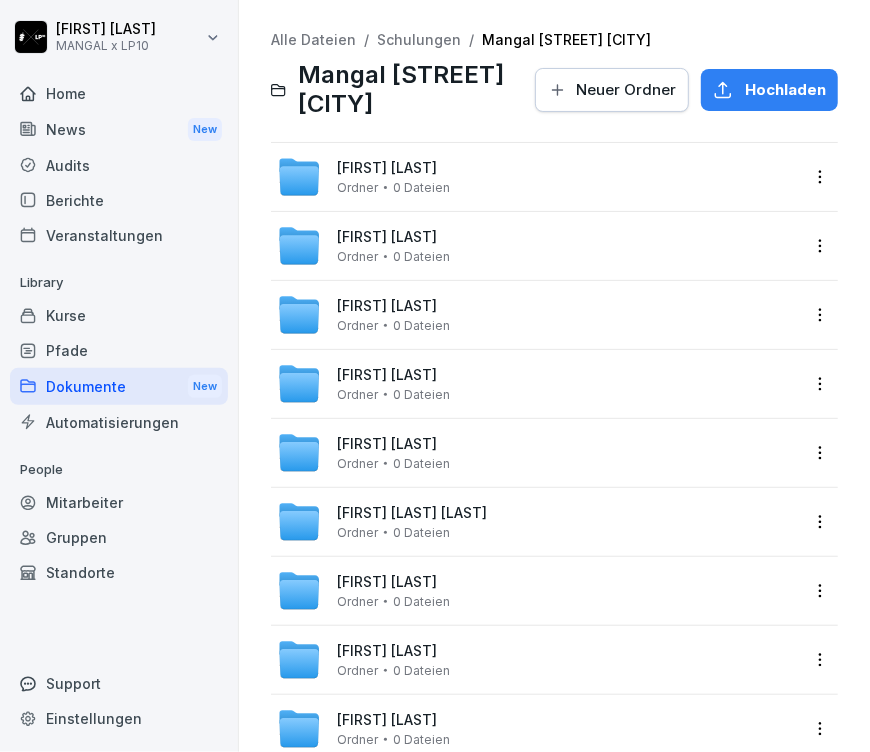 click on "Neuer Ordner" at bounding box center [626, 90] 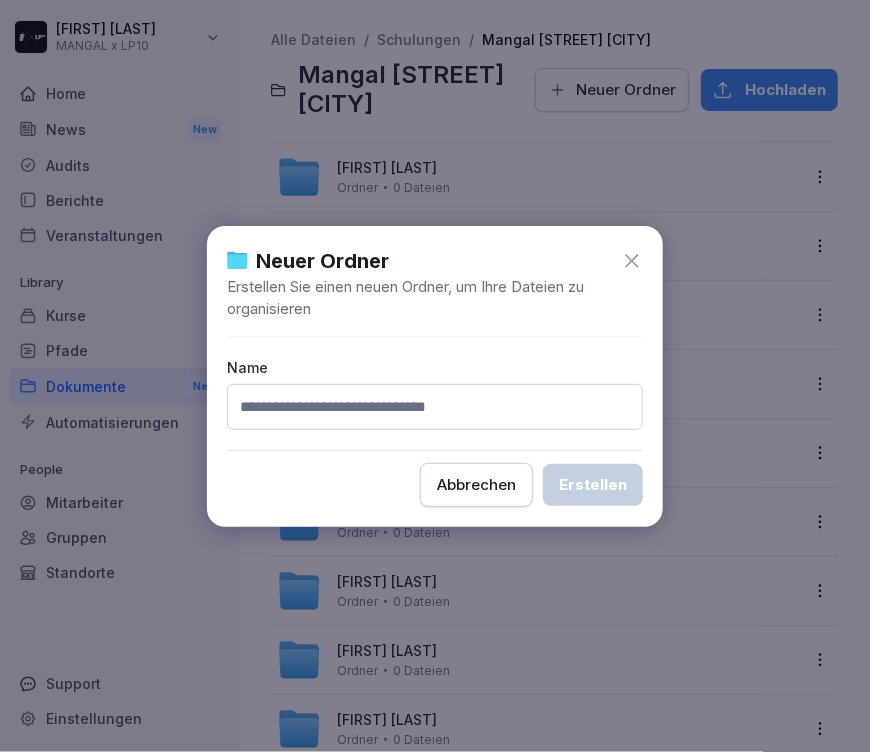 click 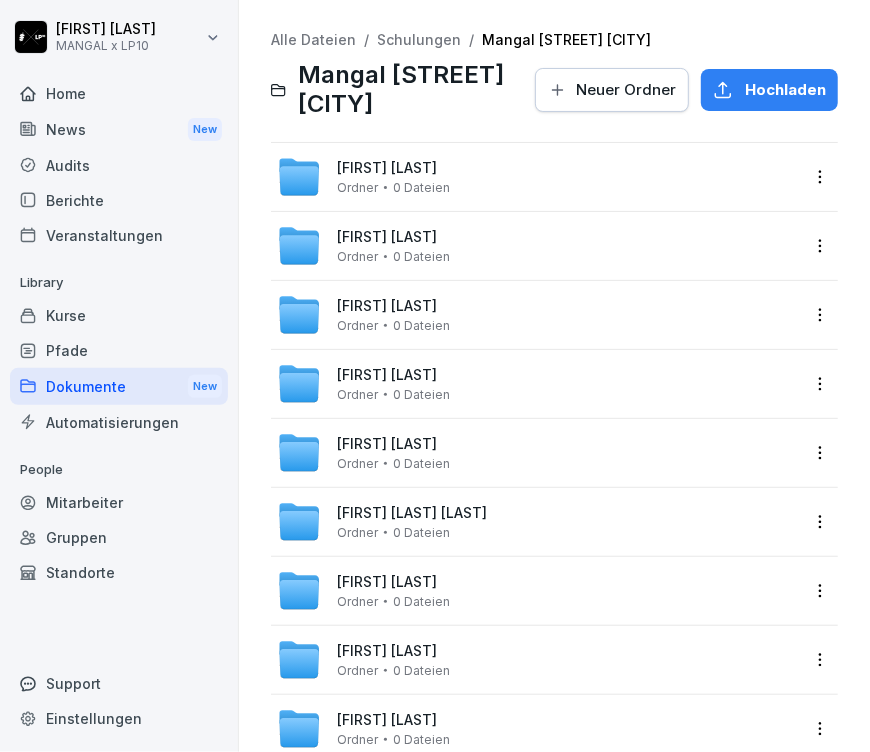 click on "Schulungen" at bounding box center [419, 39] 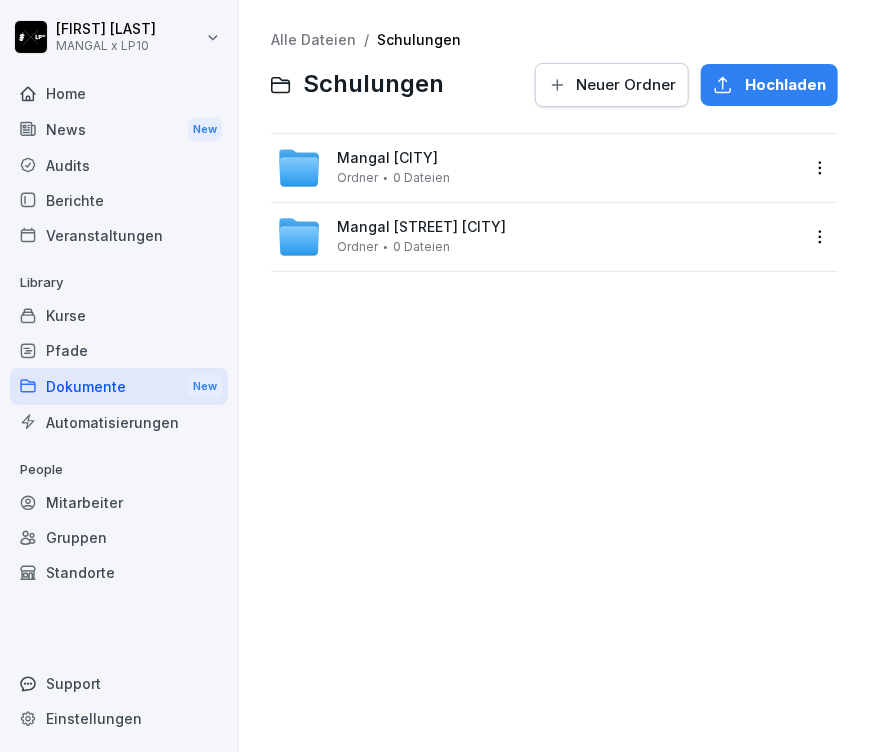click on "Neuer Ordner" at bounding box center (626, 85) 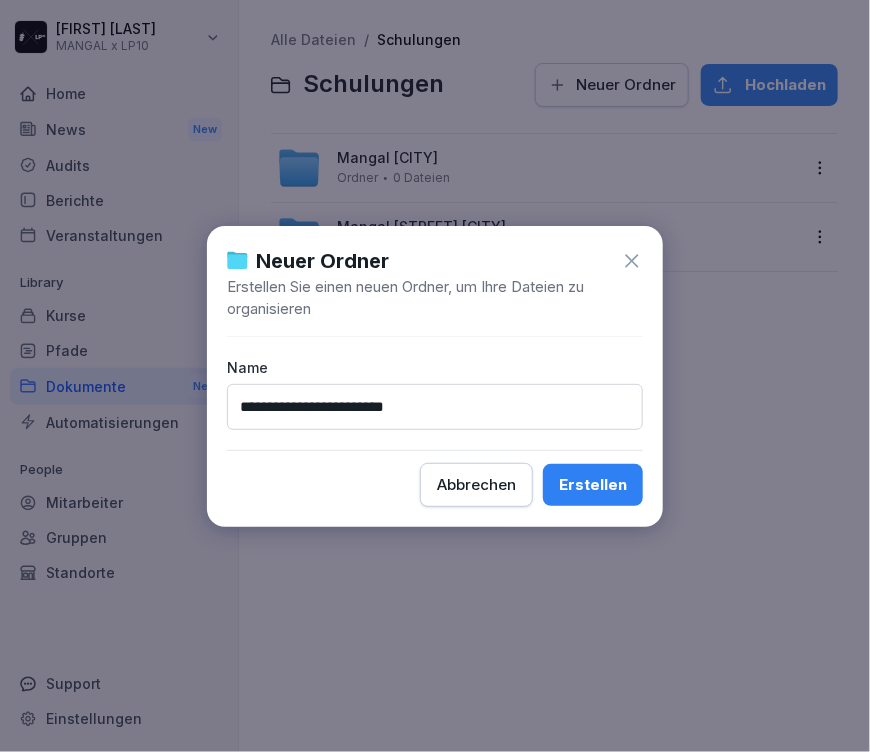 type on "**********" 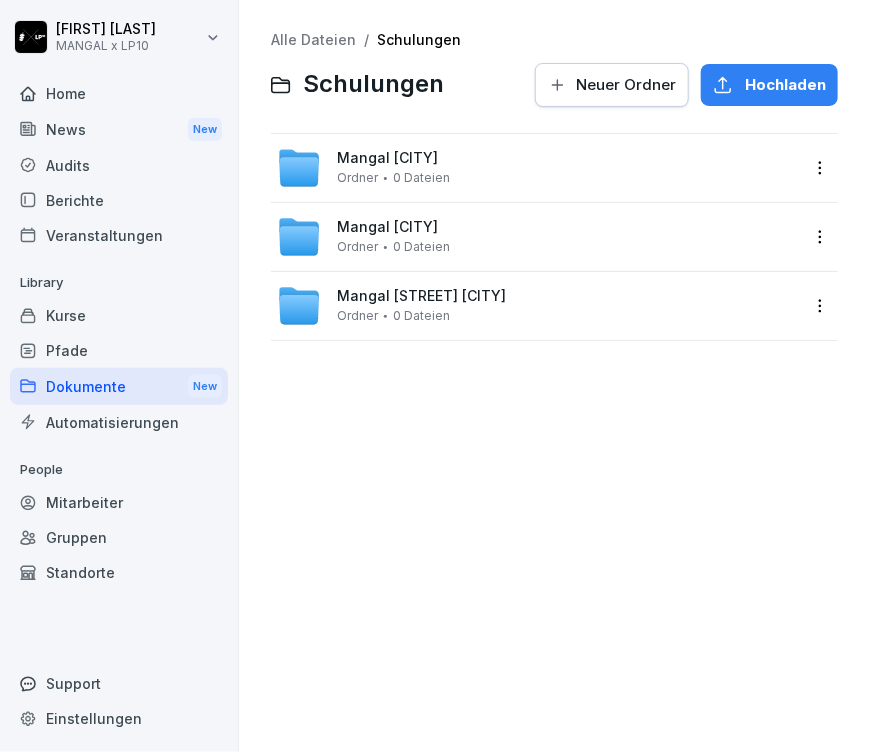 click on "Alle Dateien / Schulungen Schulungen Neuer Ordner Hochladen Mangal Bergisch Gladbach Ordner 0 Dateien Mangal Bonn Ordner 0 Dateien Mangal Bonner Str. Köln Ordner 0 Dateien" at bounding box center (554, 376) 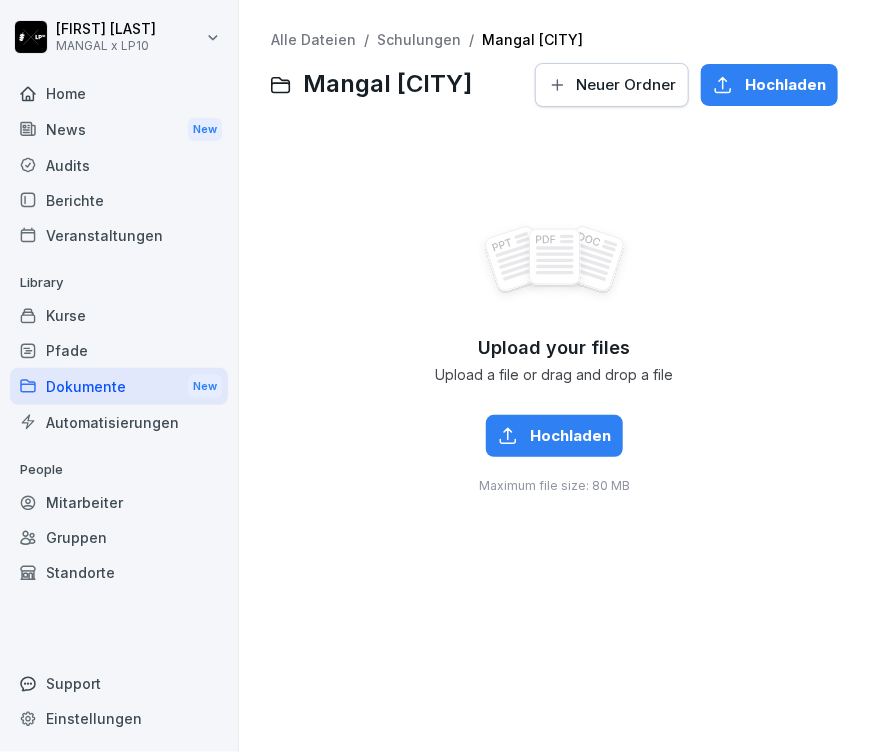 click on "Neuer Ordner" at bounding box center [626, 85] 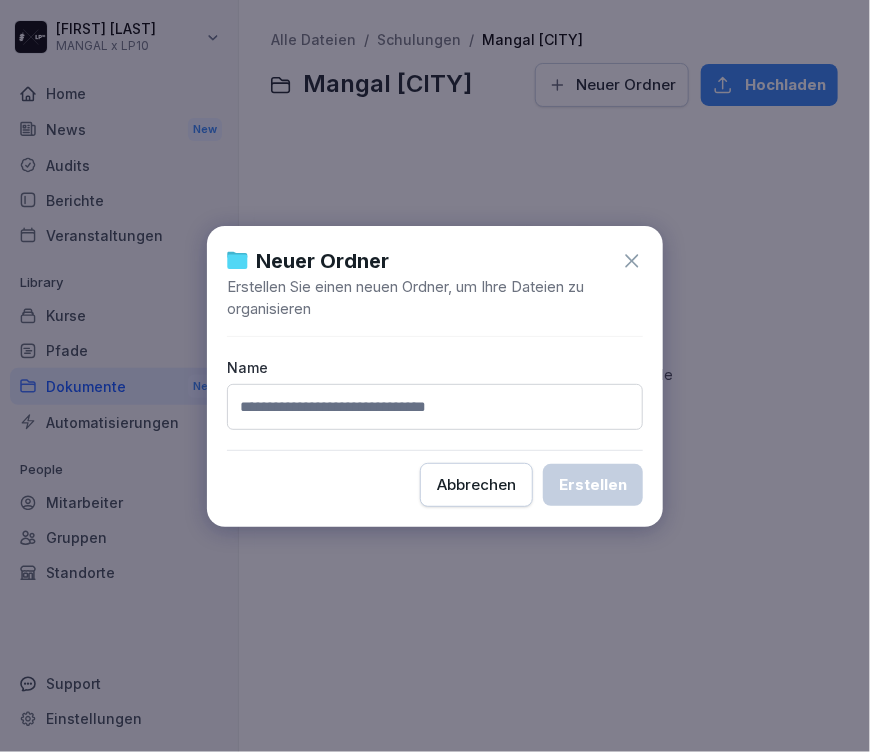 click at bounding box center [435, 407] 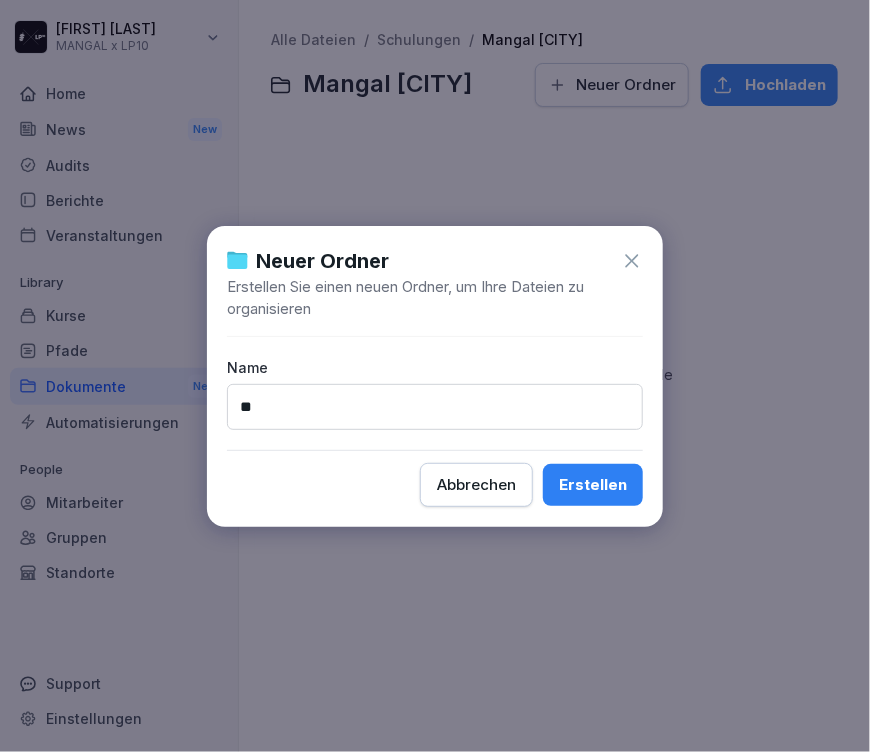 type on "*" 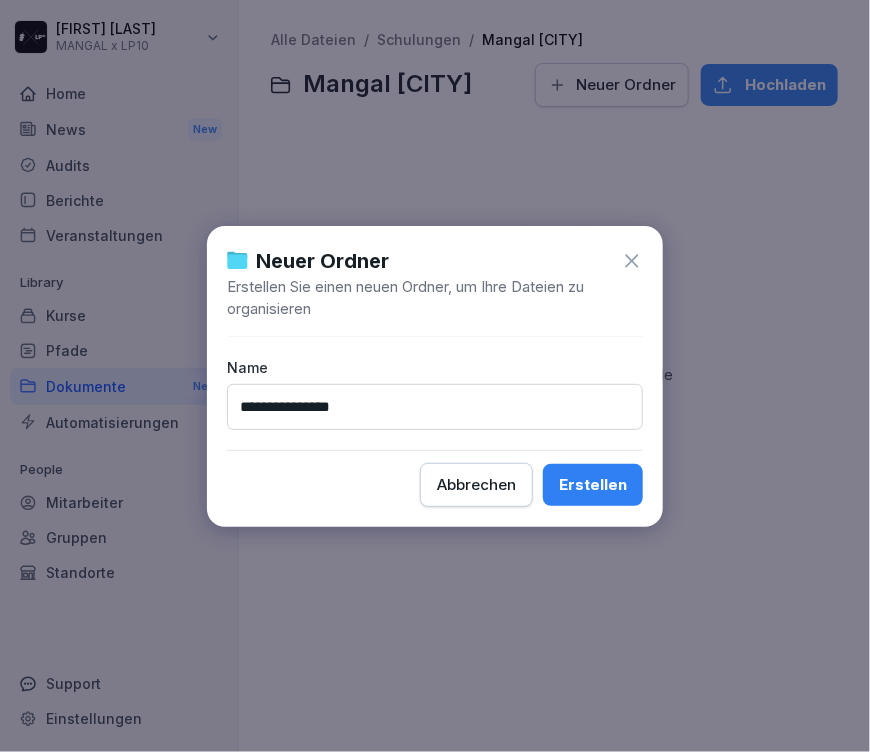 type on "**********" 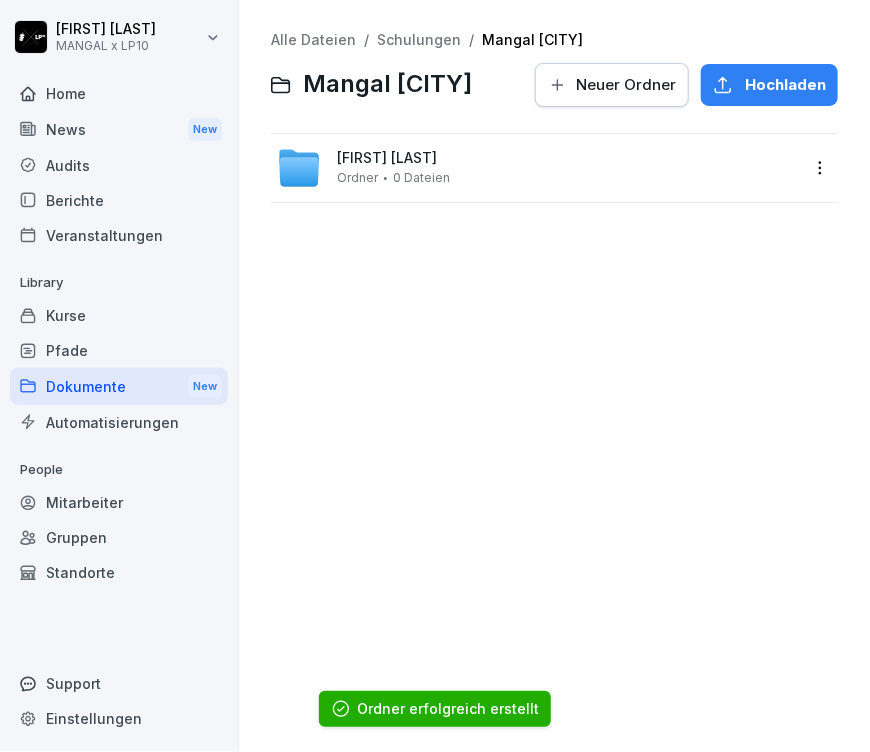 click on "Neuer Ordner" at bounding box center (626, 85) 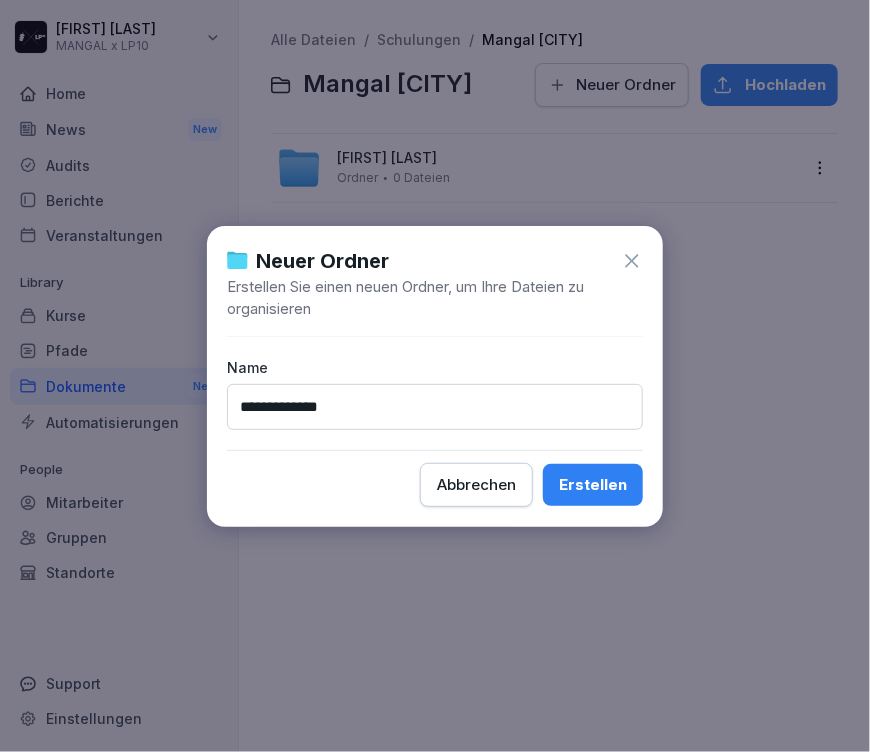 type on "**********" 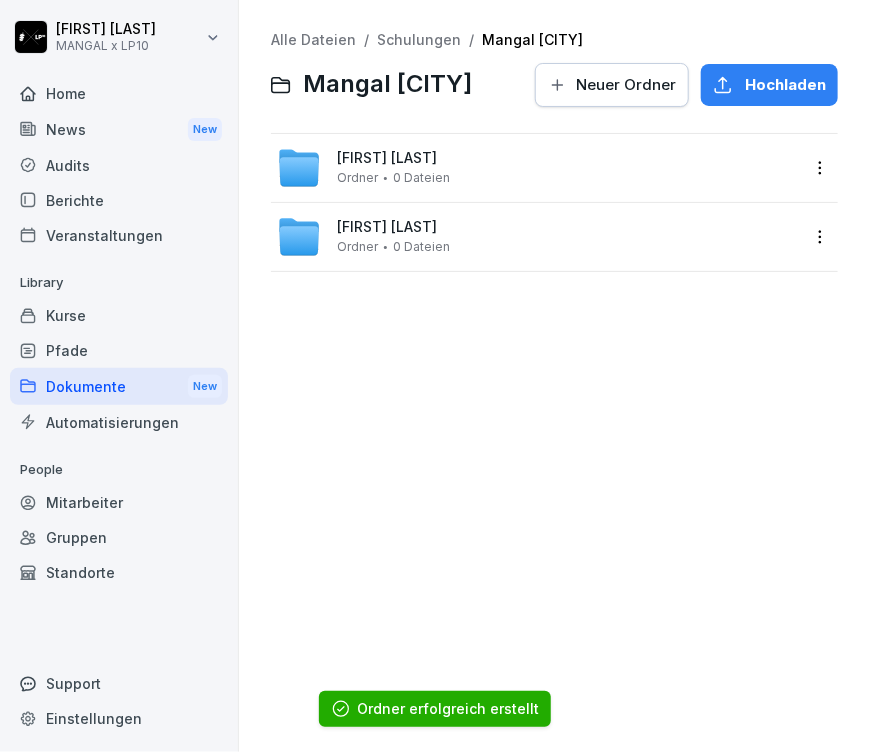 click on "Neuer Ordner" at bounding box center (626, 85) 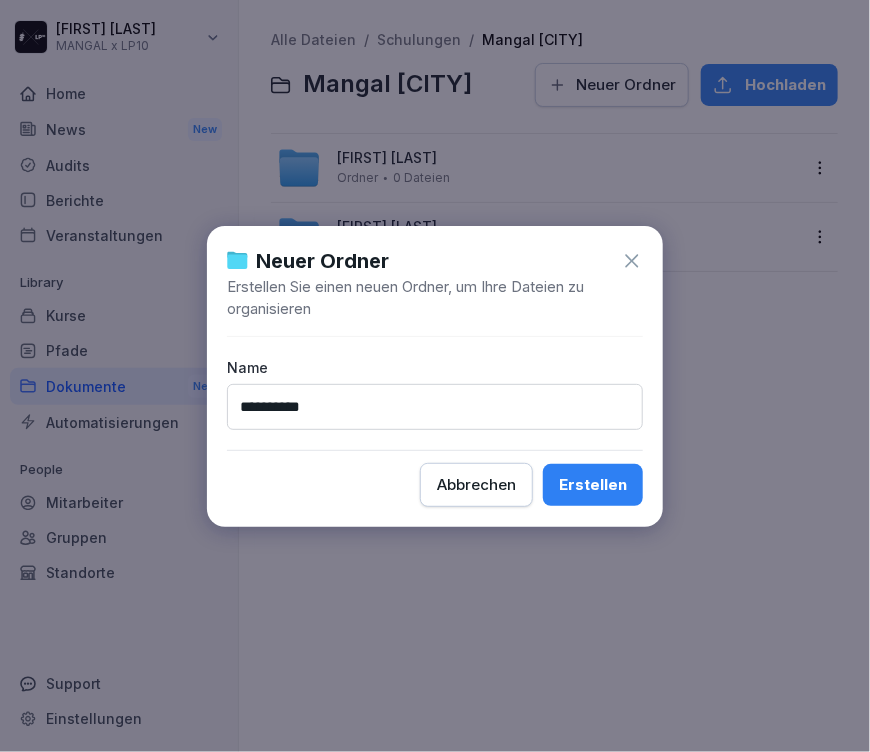type on "**********" 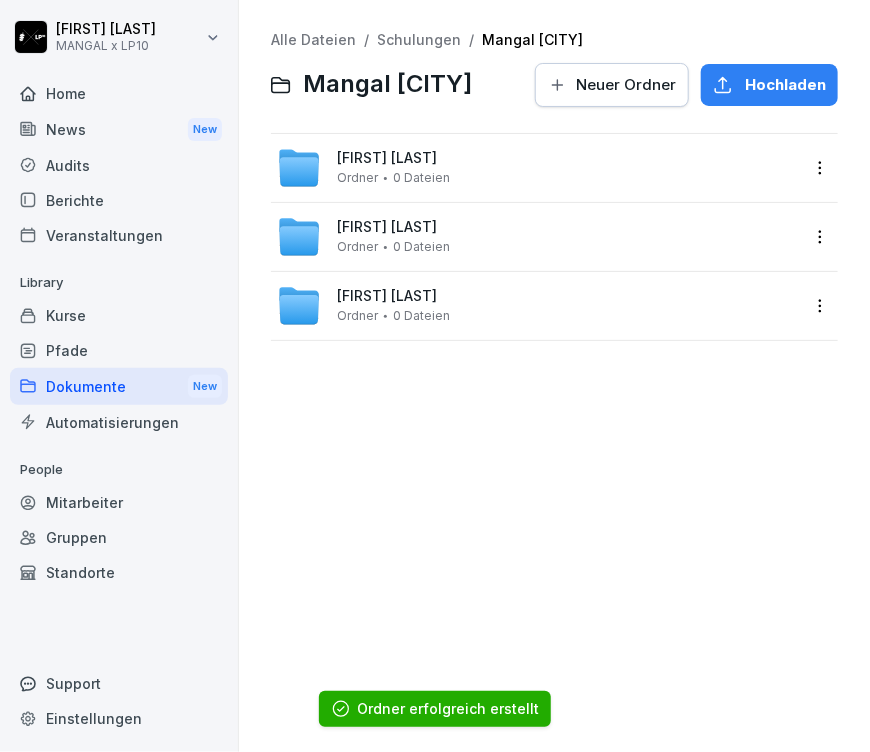 click on "Neuer Ordner" at bounding box center [626, 85] 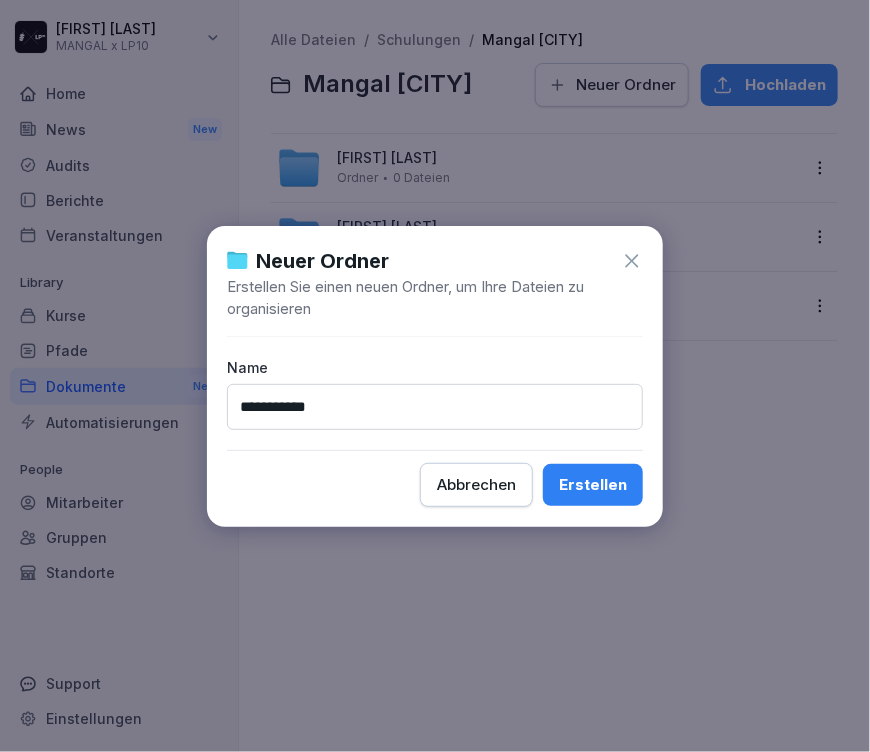 type on "**********" 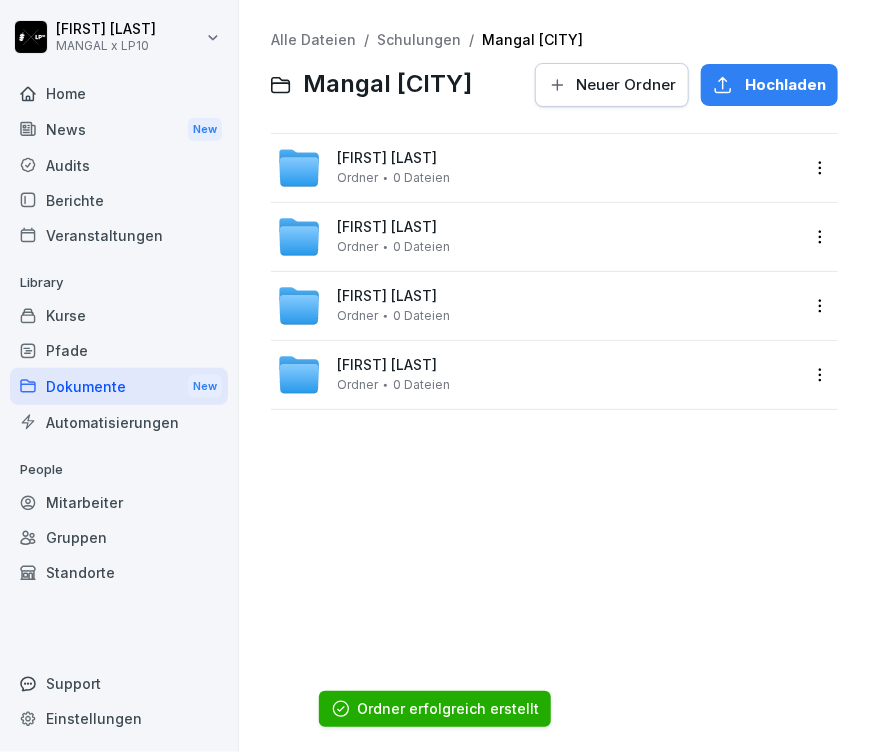 click on "Schulungen" at bounding box center (419, 39) 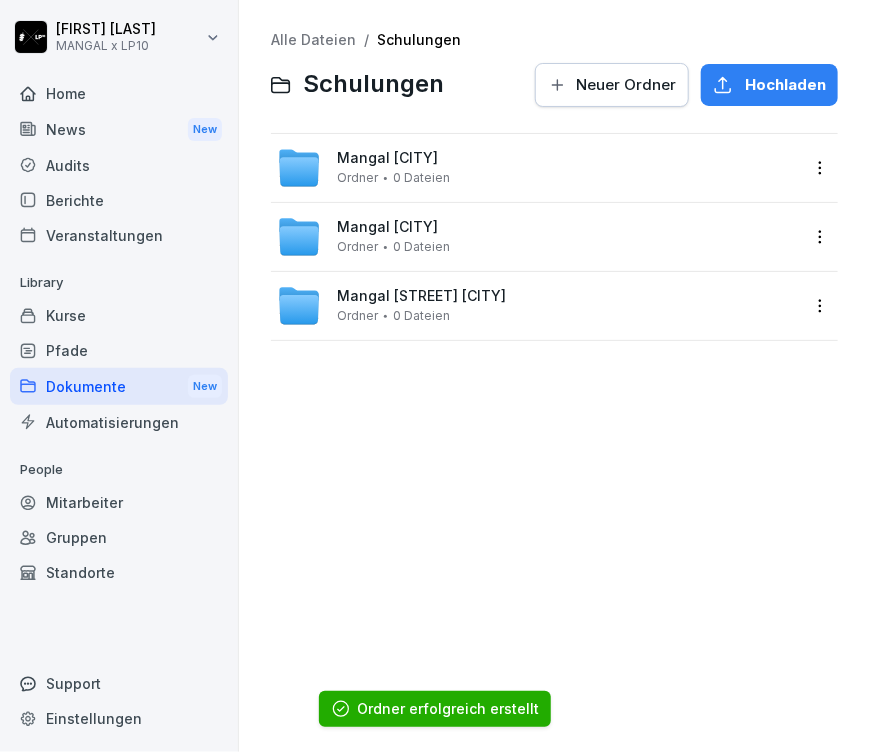 click on "Neuer Ordner" at bounding box center [626, 85] 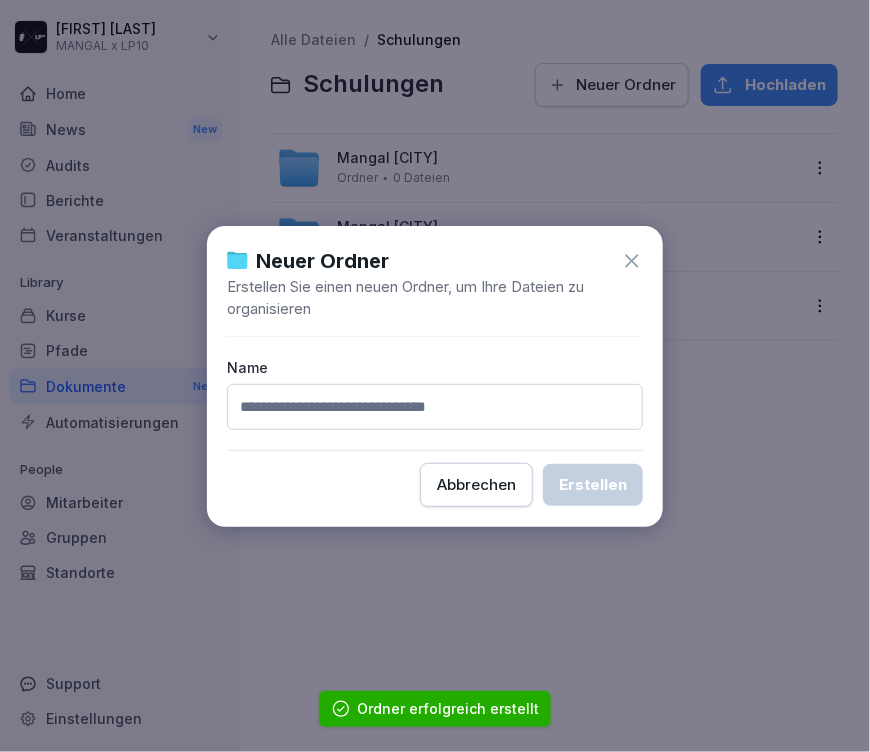 click at bounding box center [435, 407] 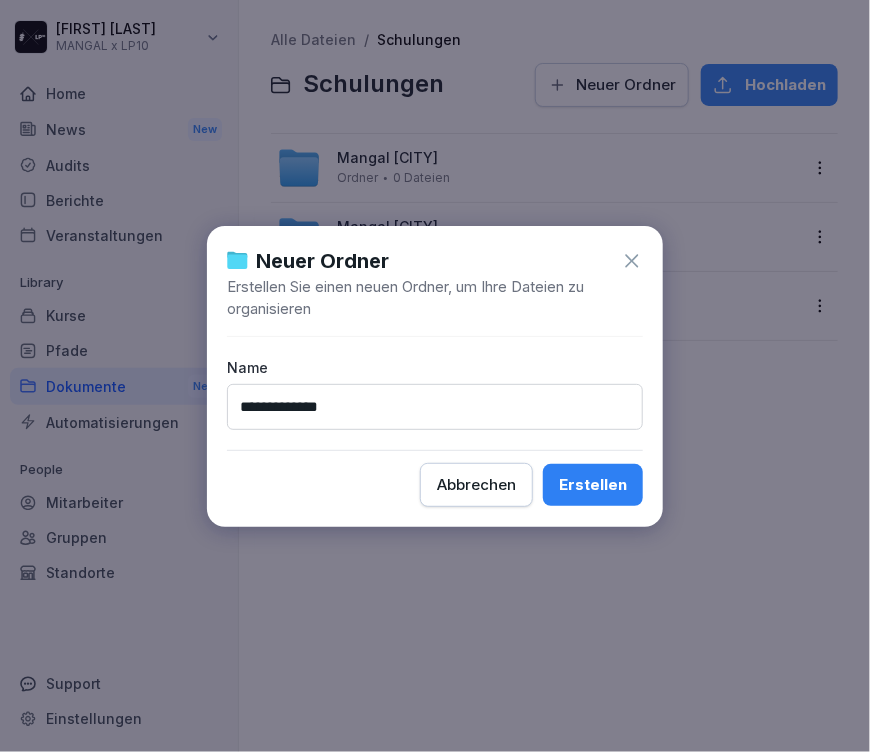 type on "**********" 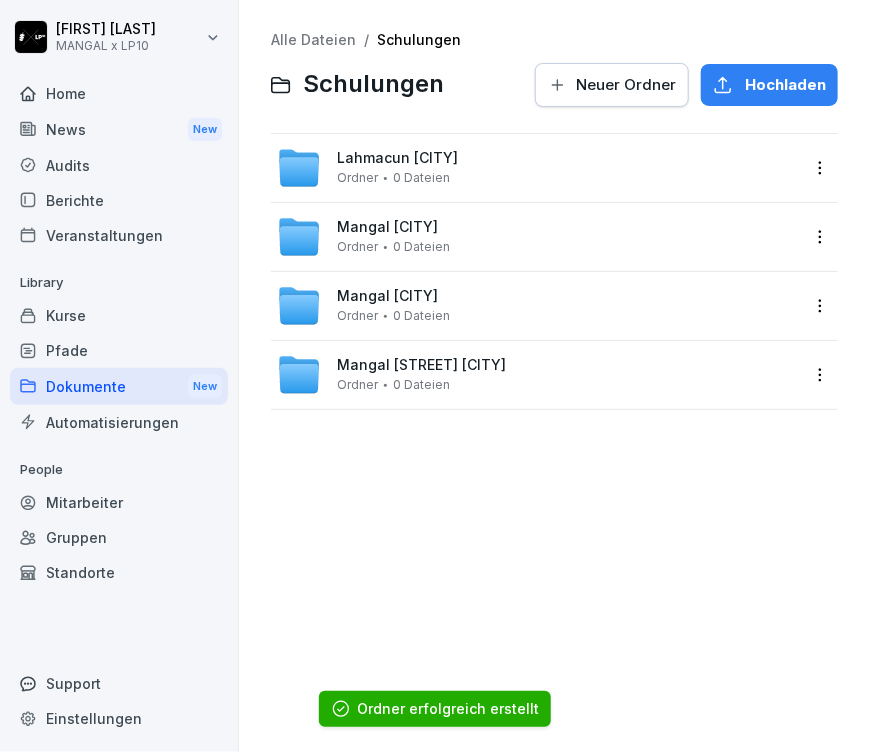 click on "Lahmacun Kalk Ordner 0 Dateien" at bounding box center [538, 168] 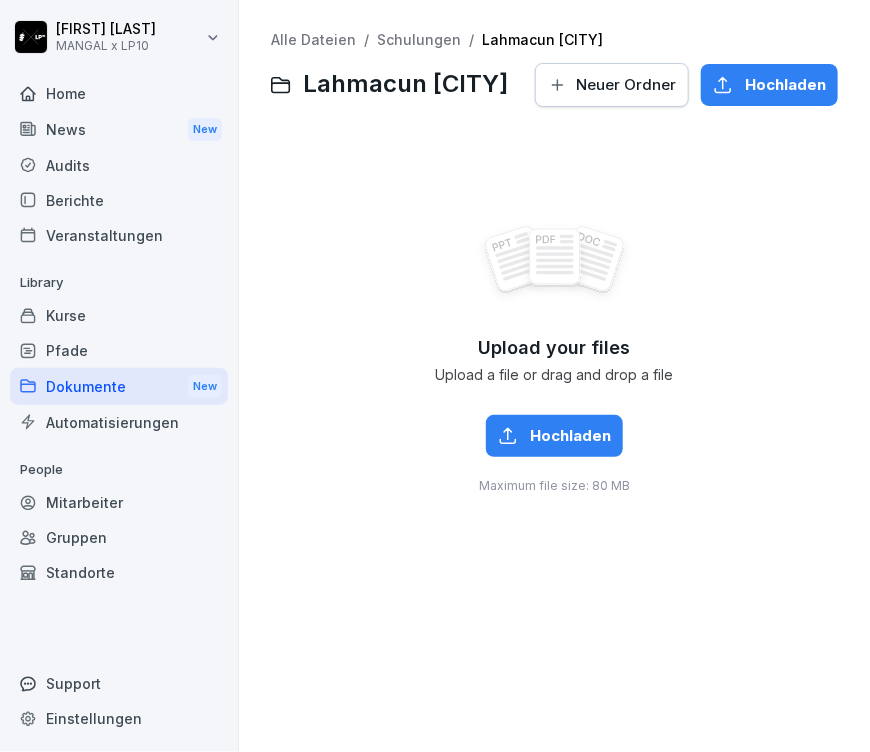 click on "Lahmacun Kalk" at bounding box center [542, 39] 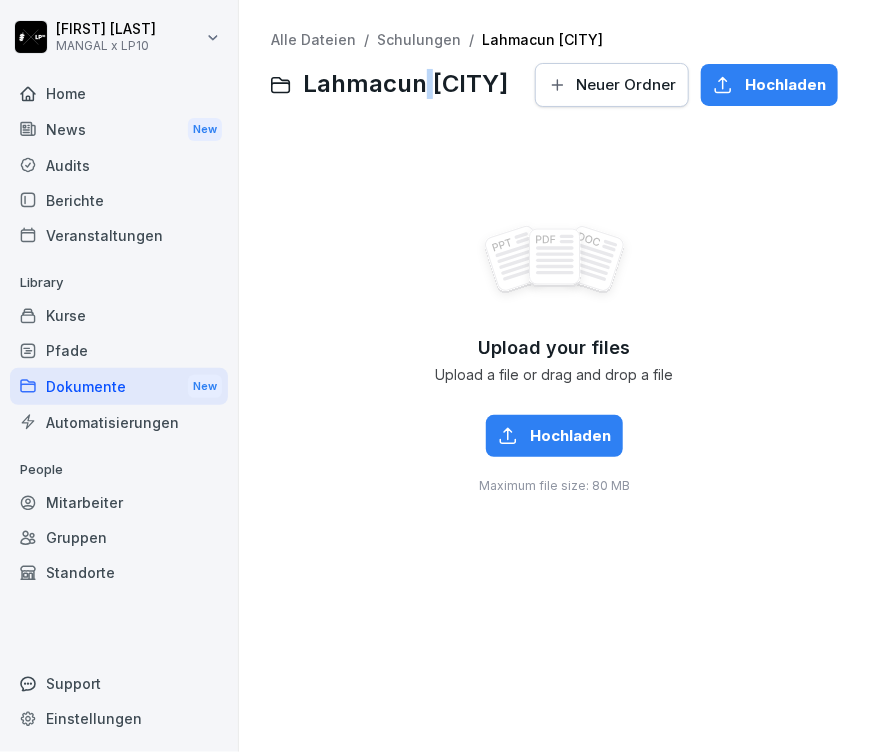 click on "Lahmacun Kalk" at bounding box center (405, 84) 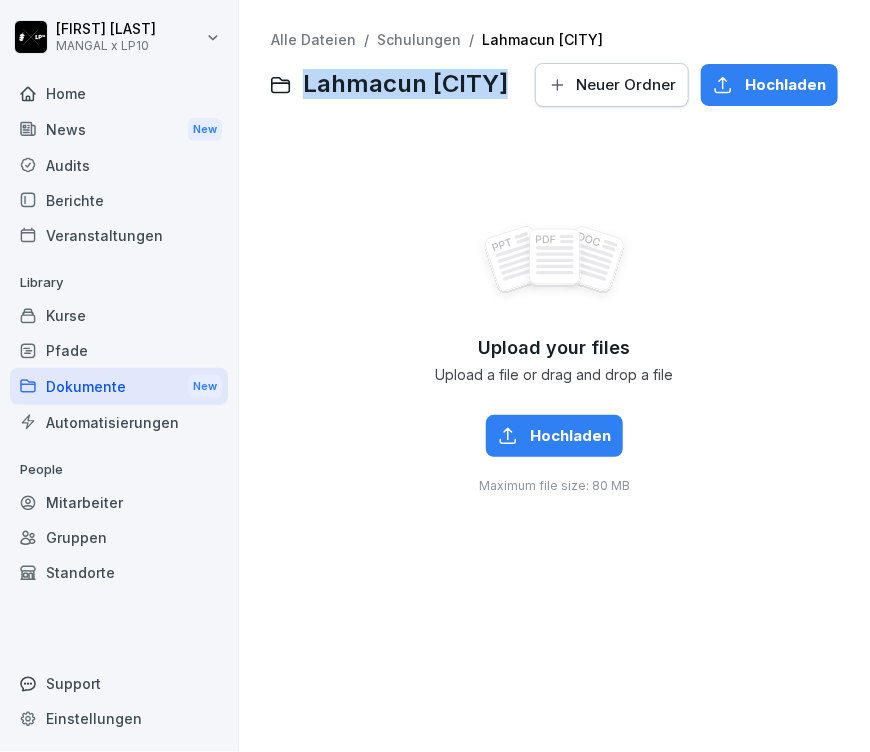 click on "Lahmacun Kalk" at bounding box center (405, 84) 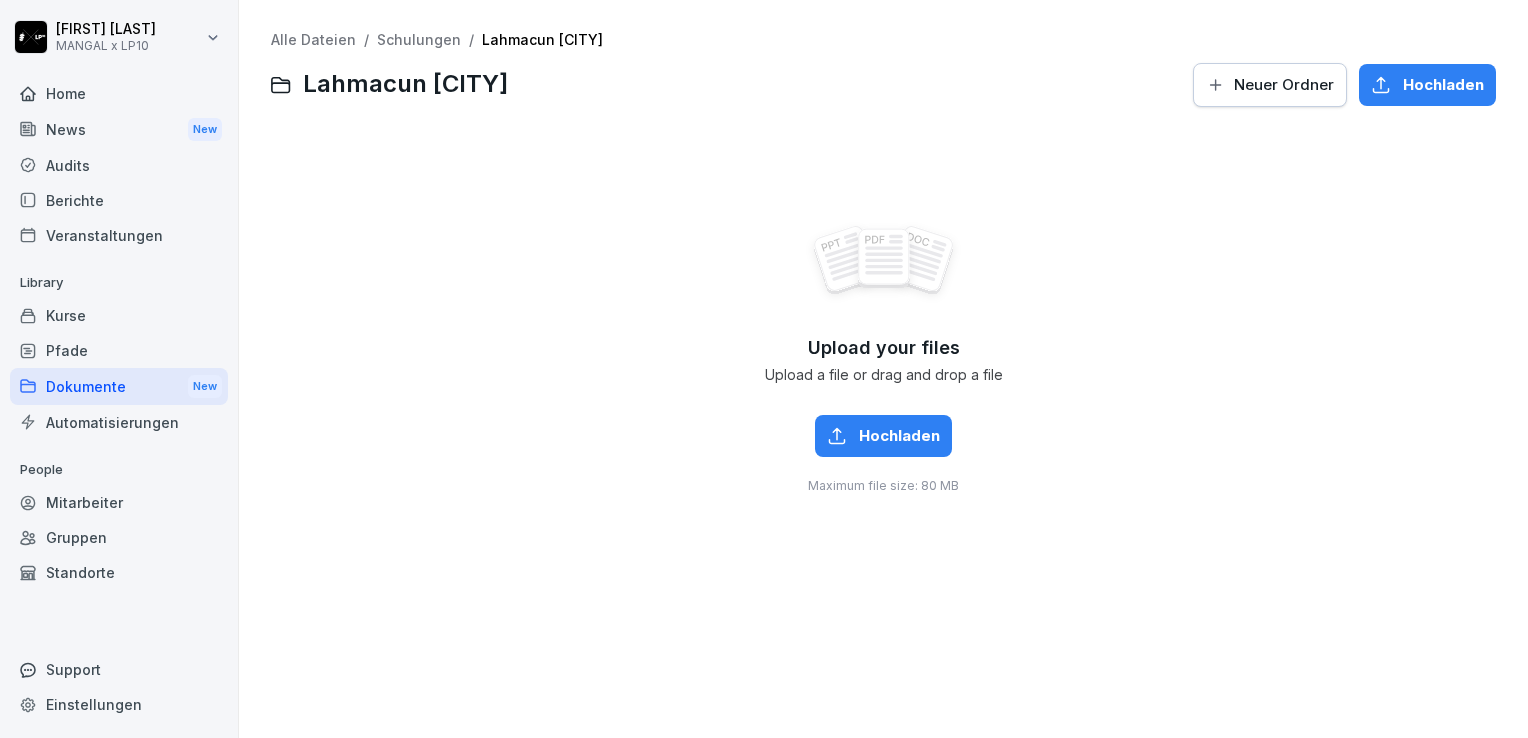 click on "Upload your files Upload a file or drag and drop a file Hochladen Maximum file size: 80 MB" at bounding box center [883, 358] 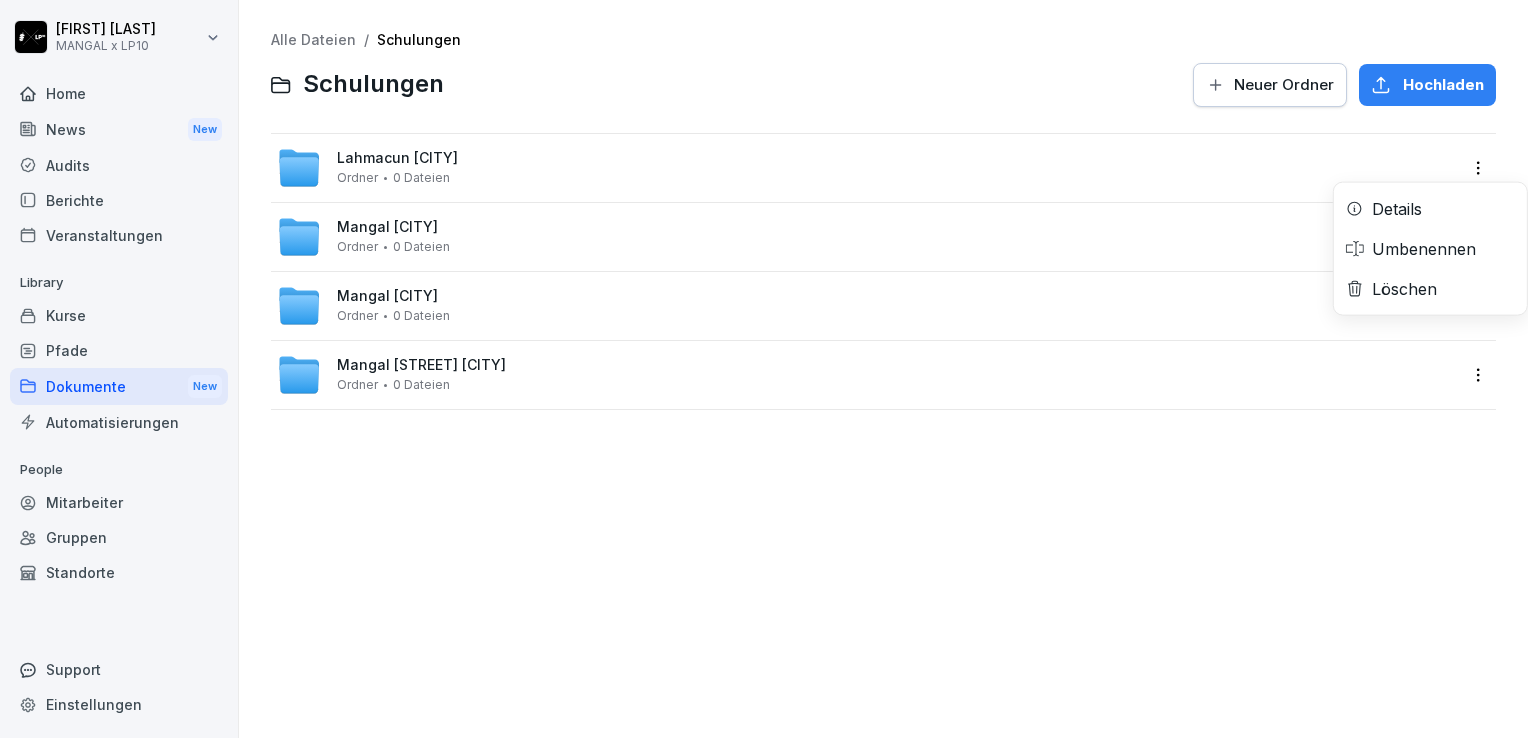 click on "Savas   Kocyigit MANGAL x LP10 Home News New Audits Berichte Veranstaltungen Library Kurse Pfade Dokumente New Automatisierungen People Mitarbeiter Gruppen Standorte Support Einstellungen Alle Dateien / Schulungen Schulungen Neuer Ordner Hochladen Lahmacun Kalk Ordner 0 Dateien Details Umbenennen Löschen Mangal Bergisch Gladbach Ordner 0 Dateien Mangal Bonn Ordner 0 Dateien Mangal Bonner Str. Köln Ordner 0 Dateien" at bounding box center (764, 369) 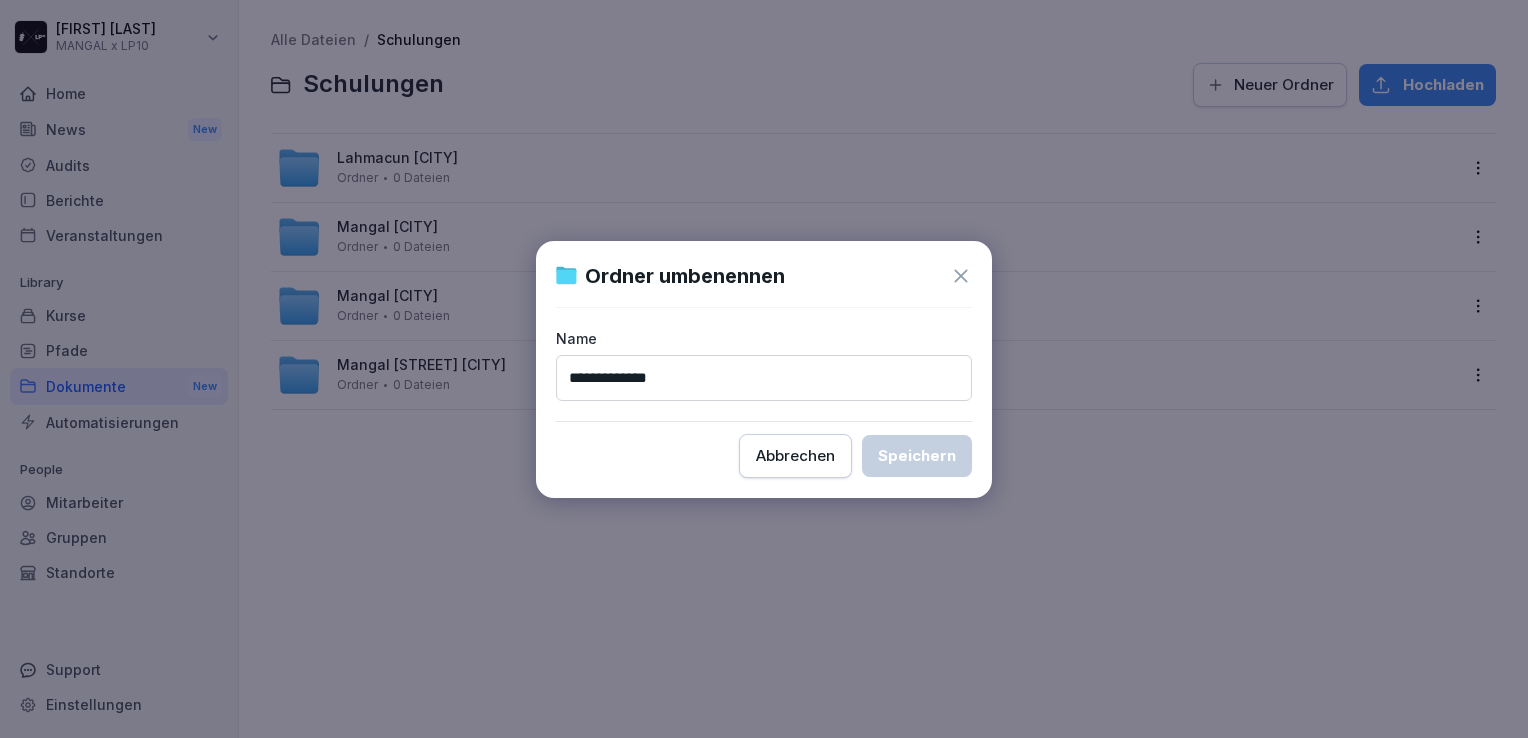 click on "**********" at bounding box center [764, 378] 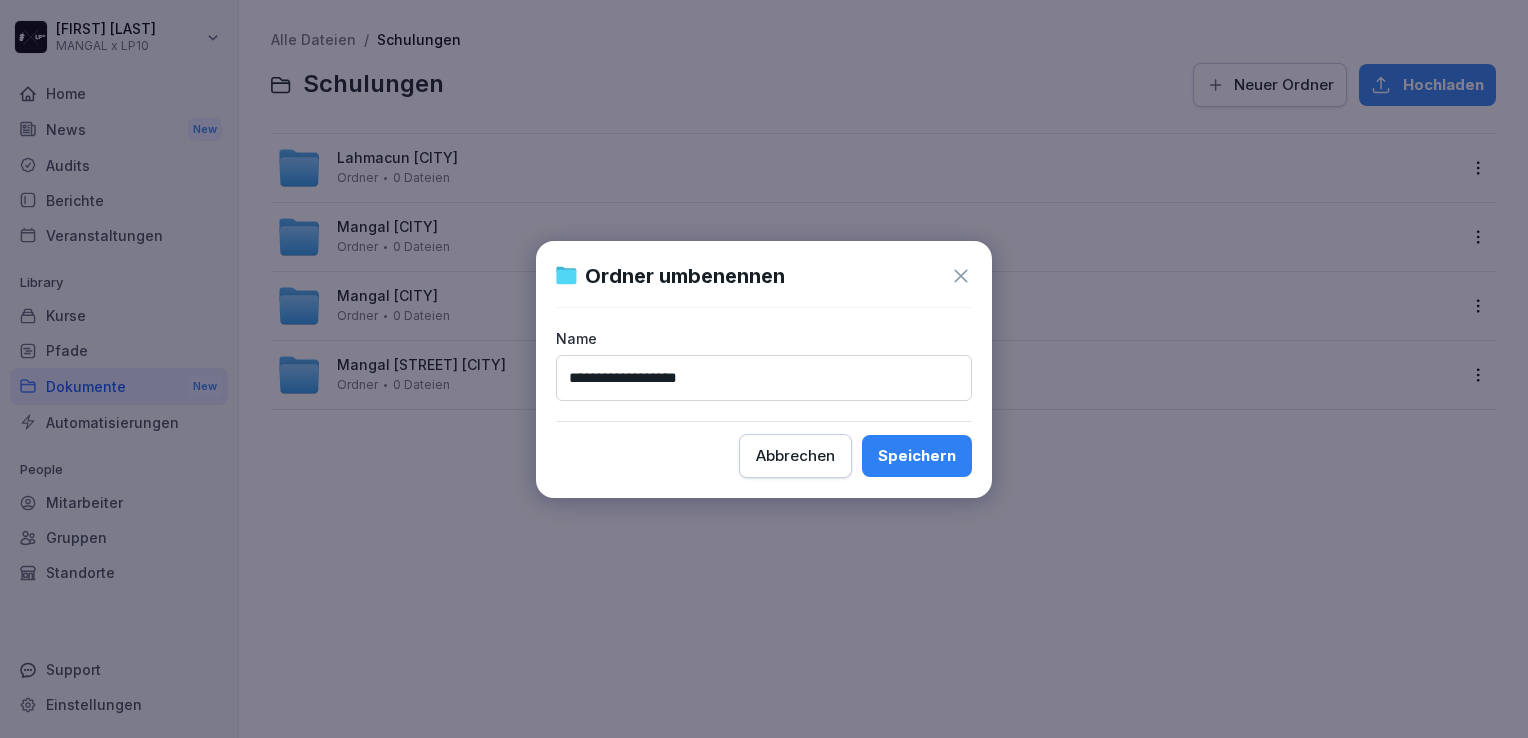 type on "**********" 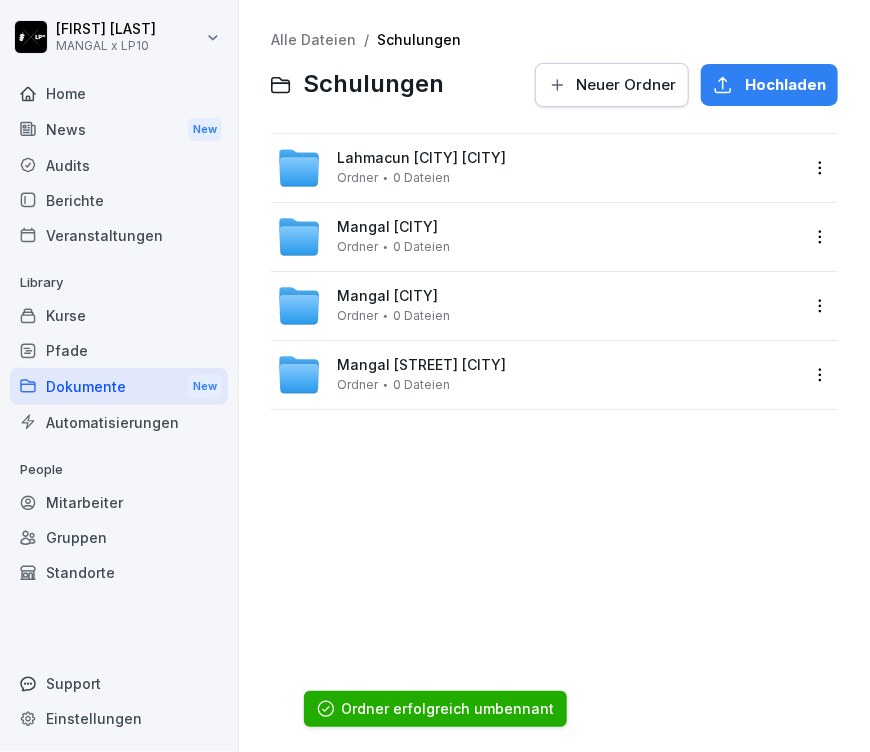 click on "Lahmacun Köln Kalk Ordner 0 Dateien" at bounding box center [538, 168] 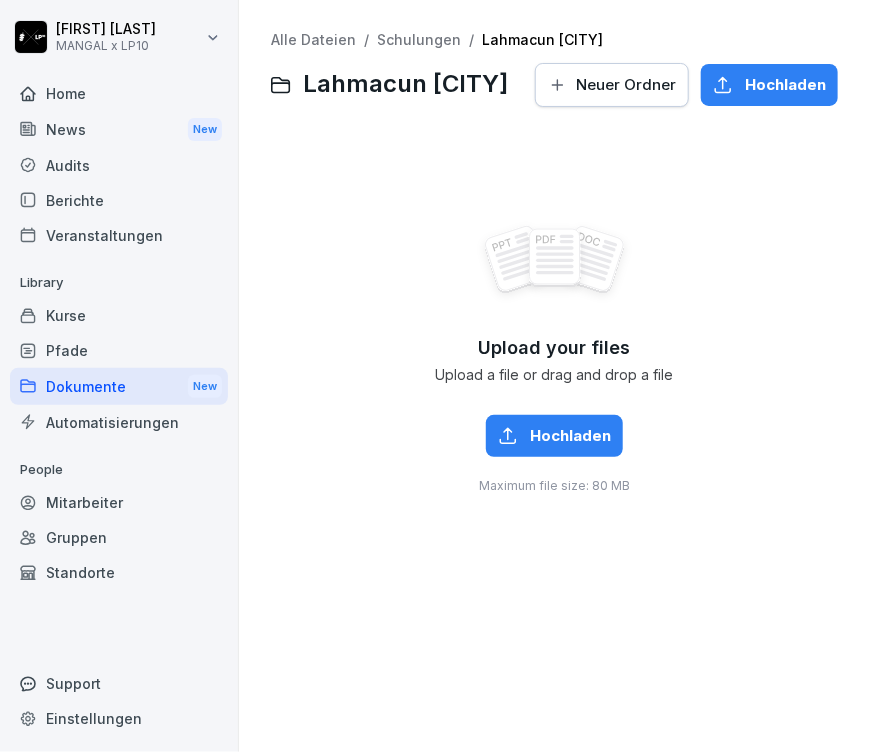 click on "Neuer Ordner" at bounding box center (626, 85) 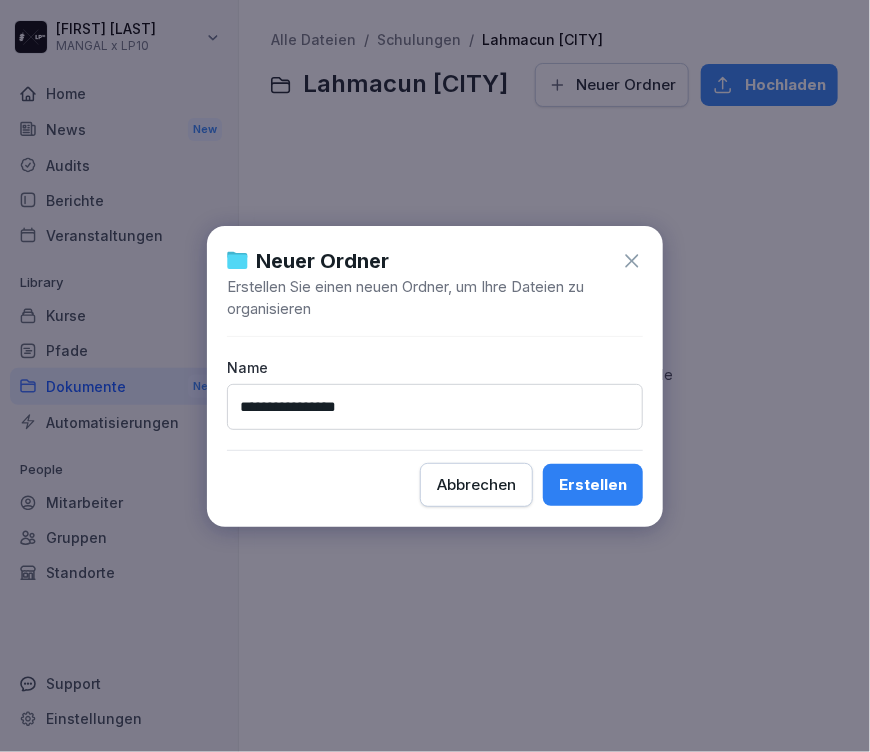 type on "**********" 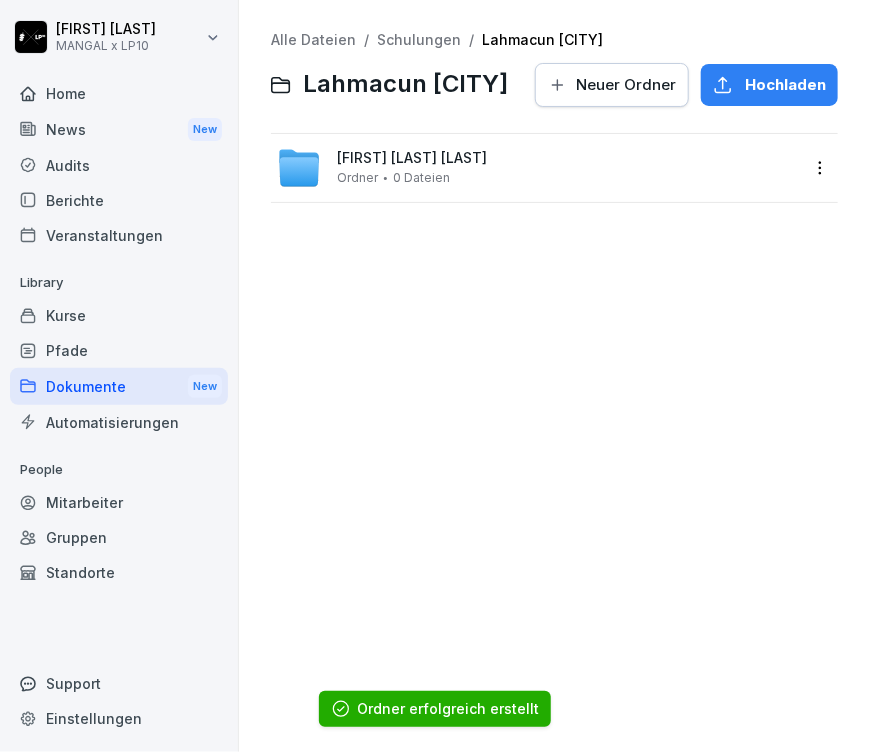 click on "Neuer Ordner" at bounding box center (626, 85) 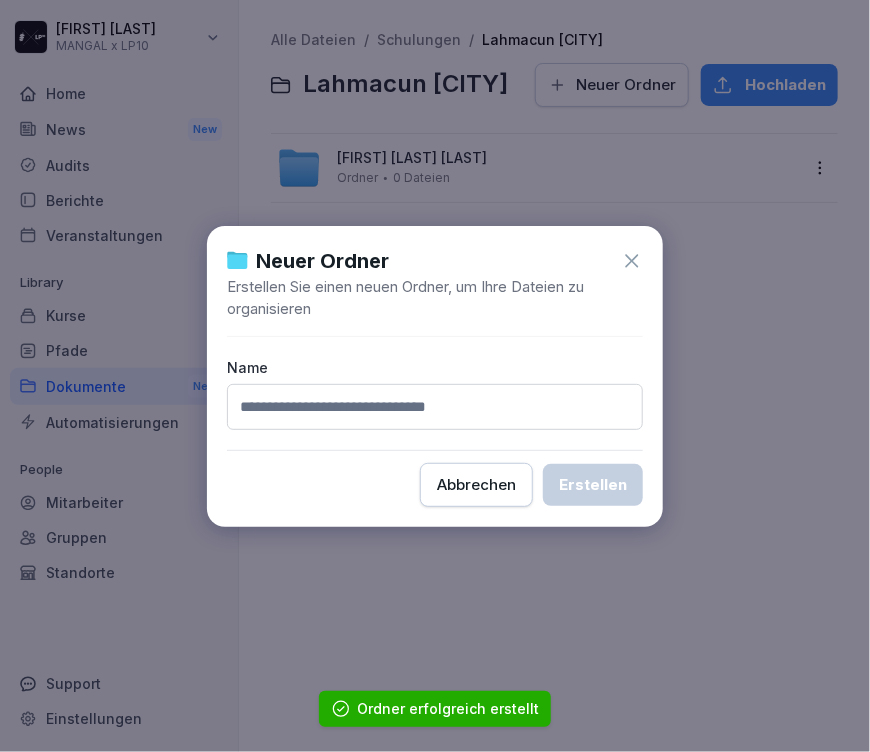 click at bounding box center [435, 407] 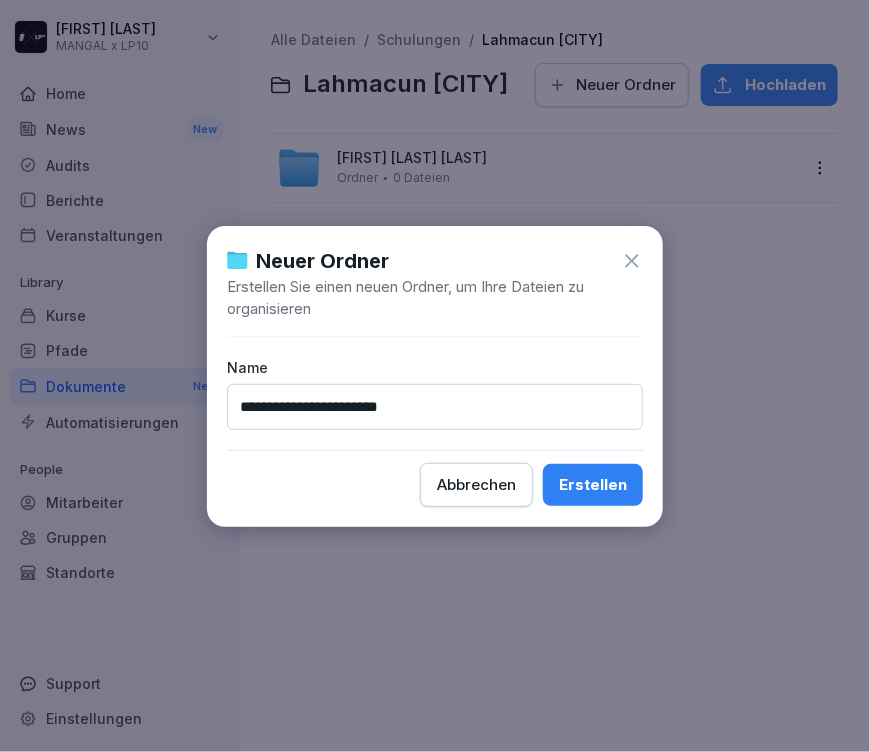 type on "**********" 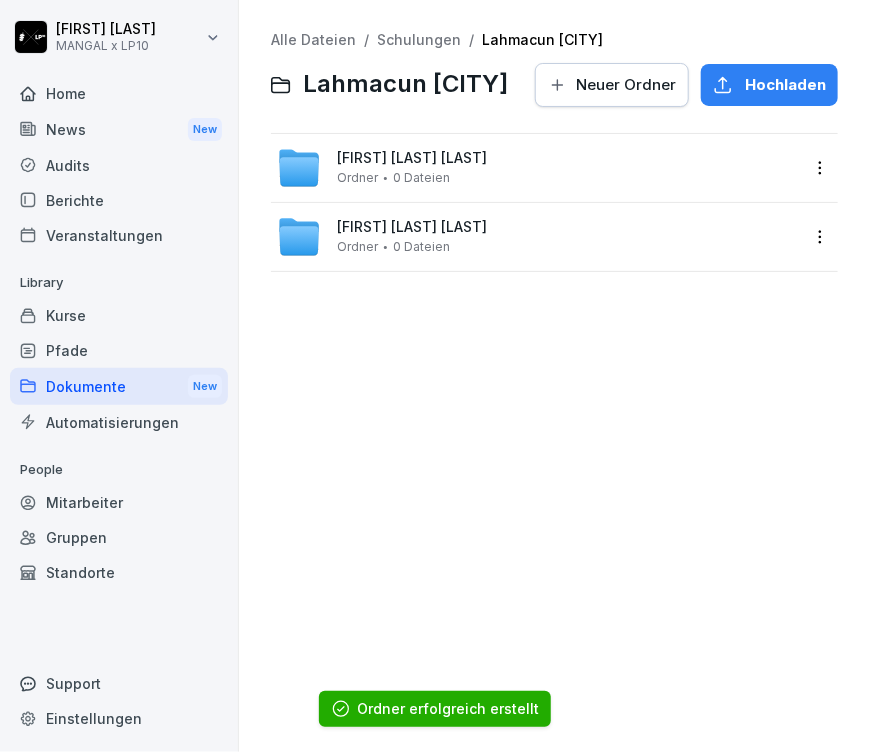 click on "Schulungen" at bounding box center [419, 39] 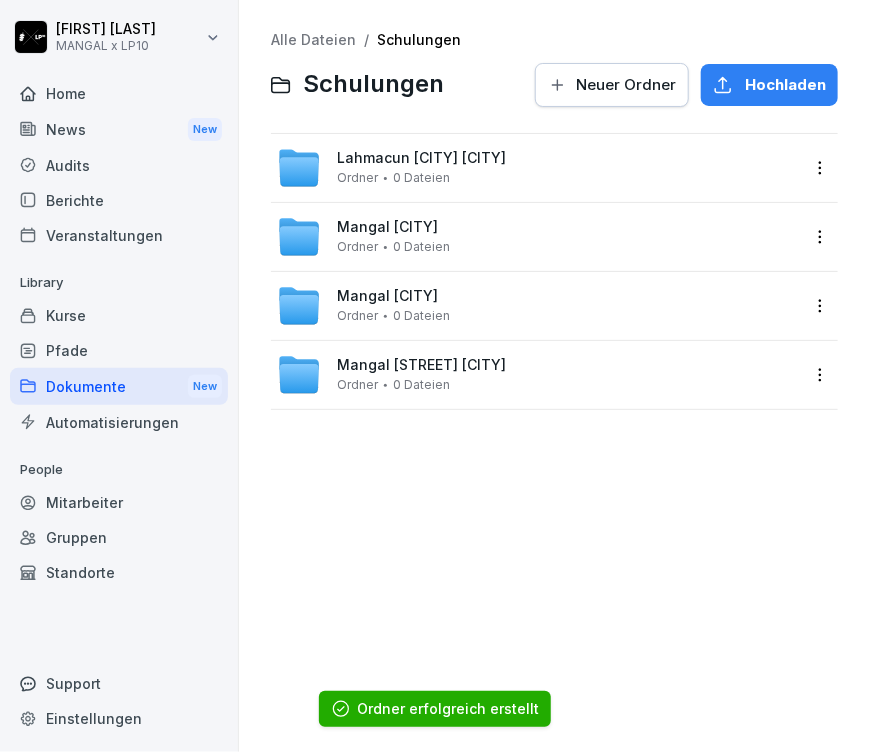 click on "Neuer Ordner" at bounding box center (626, 85) 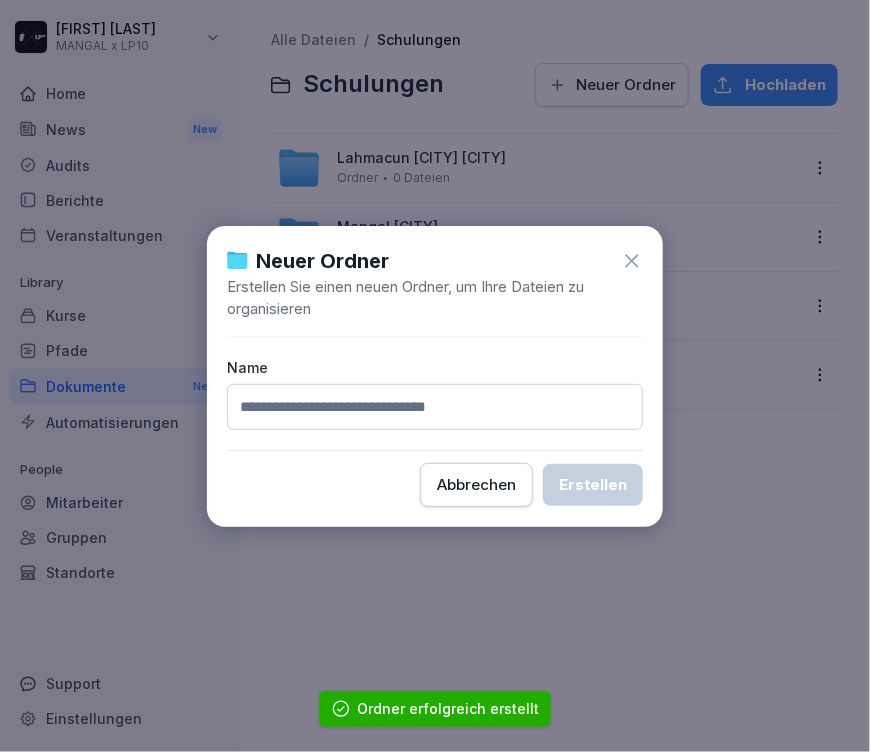 click at bounding box center [435, 407] 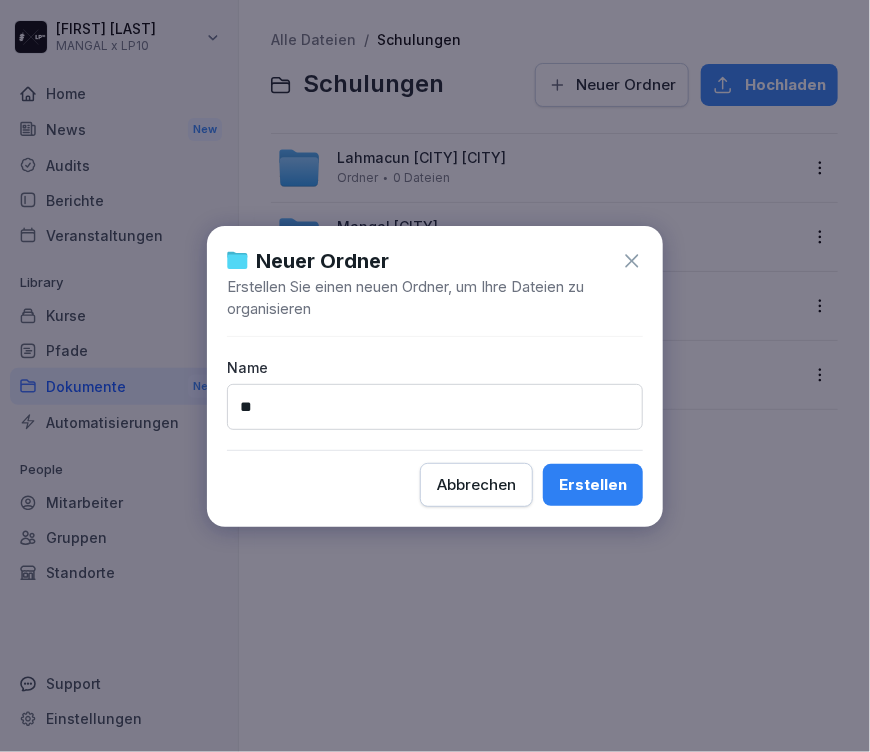 type on "*" 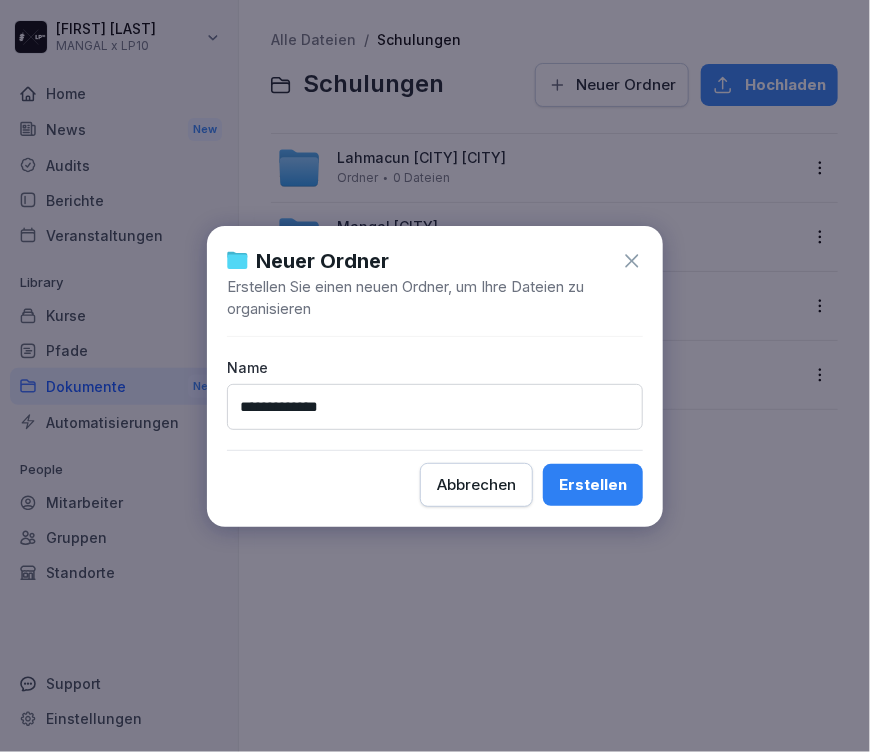 type on "**********" 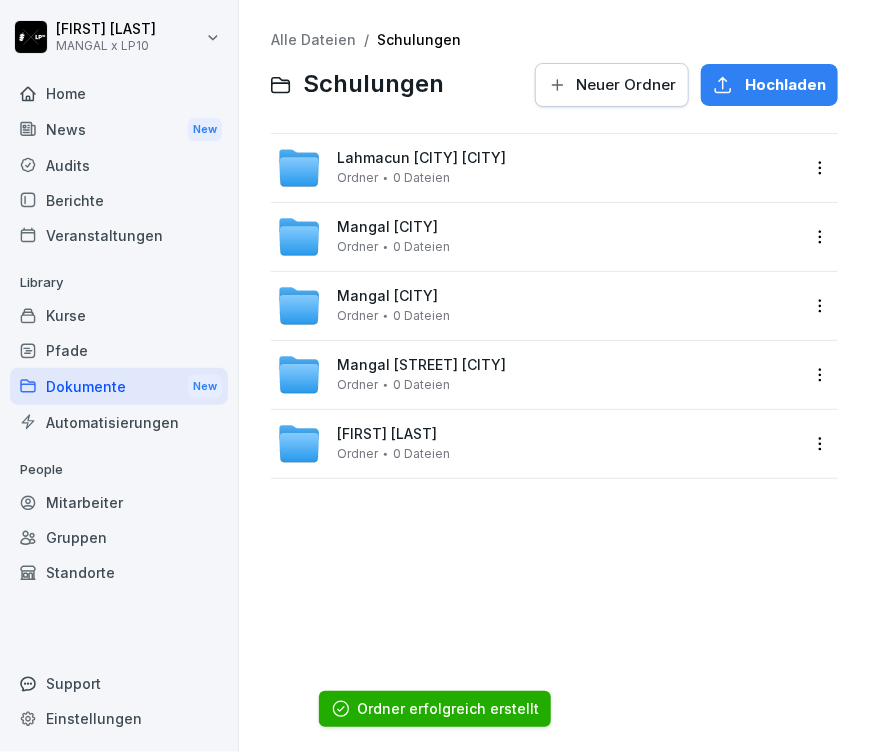 click on "Mangal Nippes" at bounding box center (387, 434) 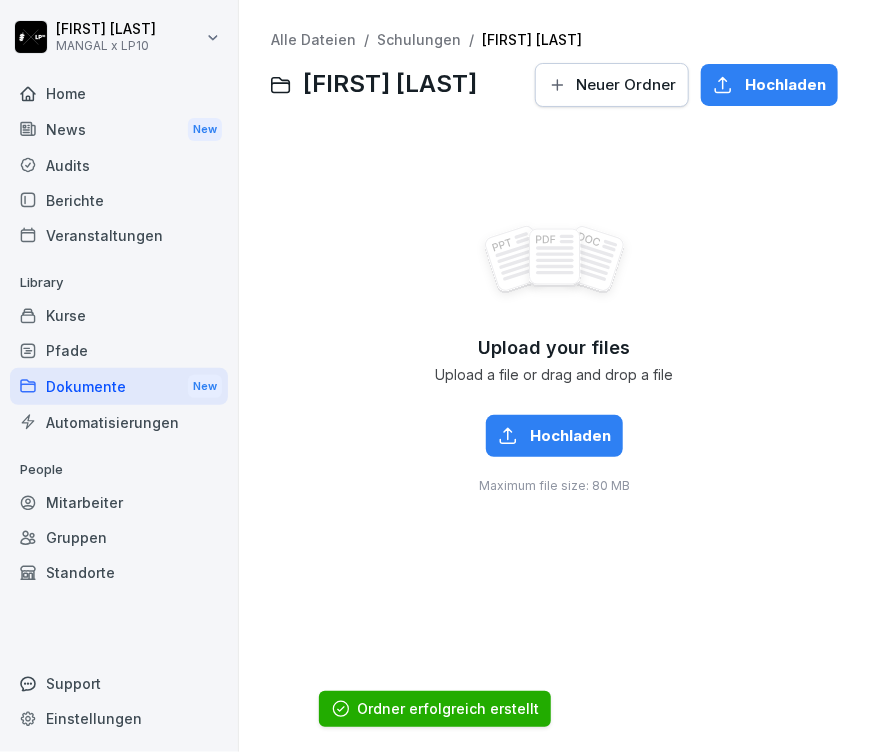 click on "Schulungen" at bounding box center [419, 39] 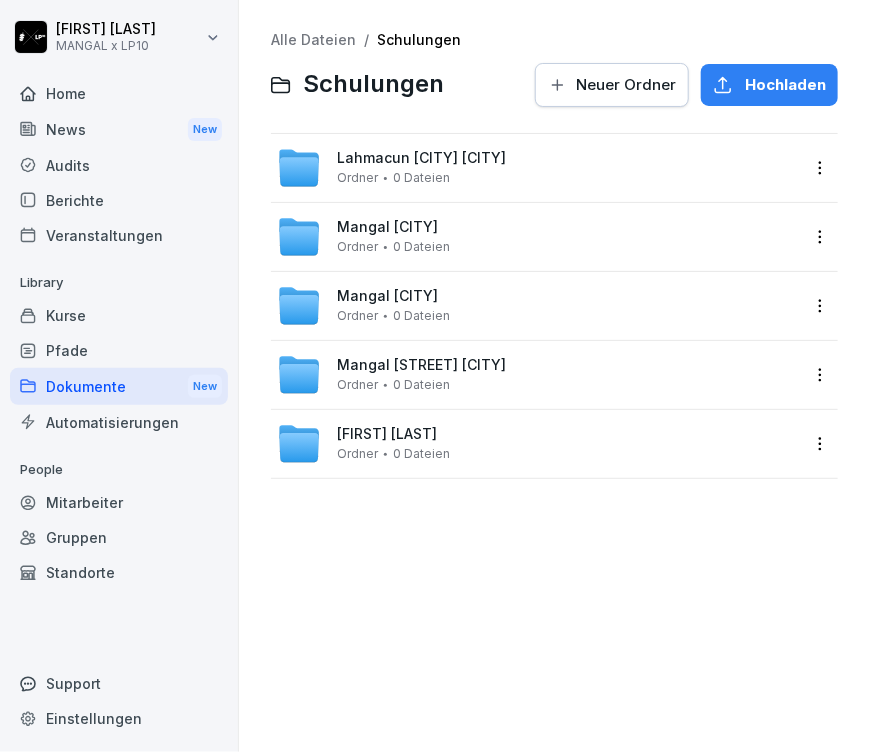 click on "Mangal Bergisch Gladbach" at bounding box center [387, 227] 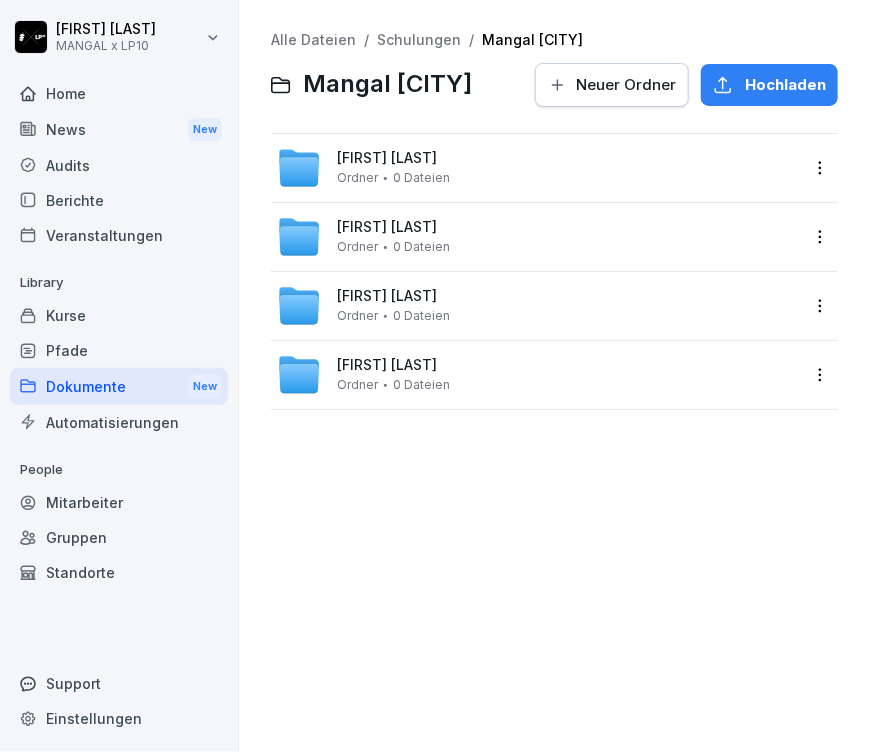 click on "Schulungen" at bounding box center (419, 39) 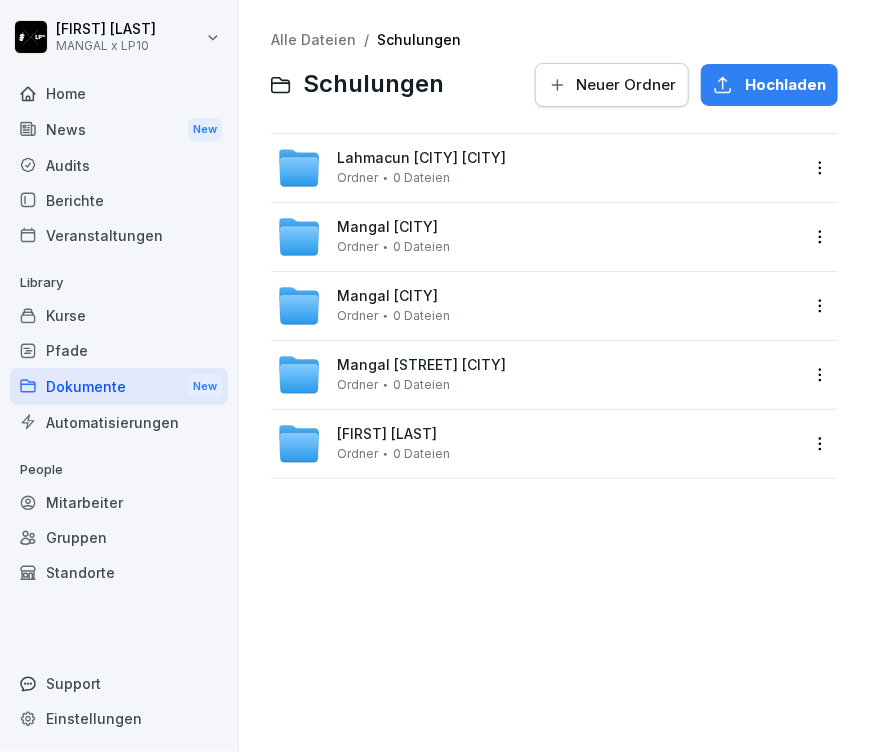 click on "Mangal Nippes" at bounding box center [387, 434] 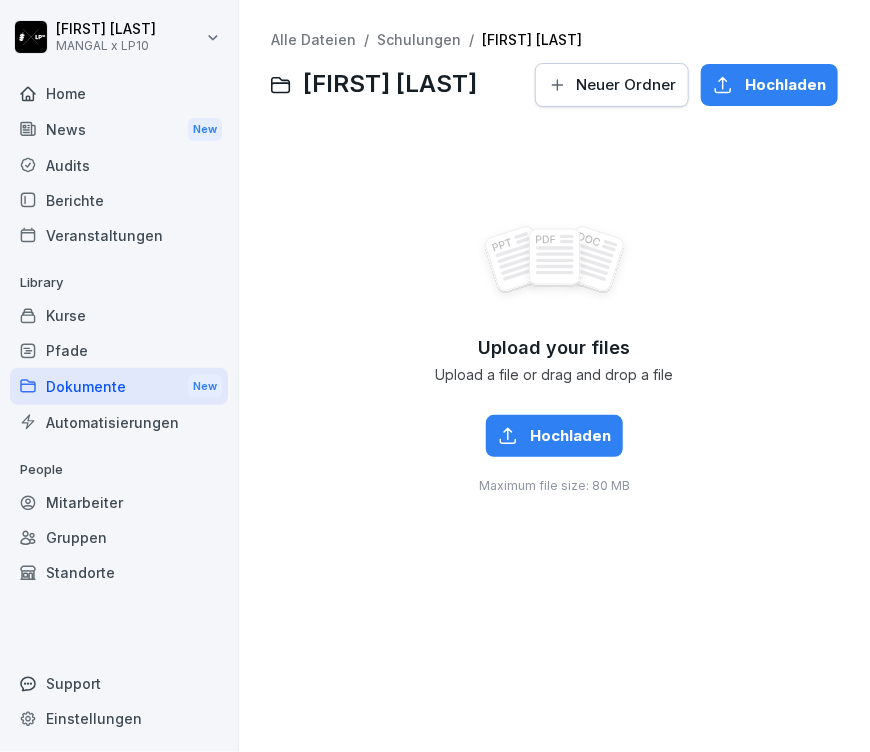 click on "Alle Dateien / Schulungen / Mangal Nippes Mangal Nippes Neuer Ordner Hochladen Upload your files Upload a file or drag and drop a file Hochladen Maximum file size: 80 MB" at bounding box center (554, 307) 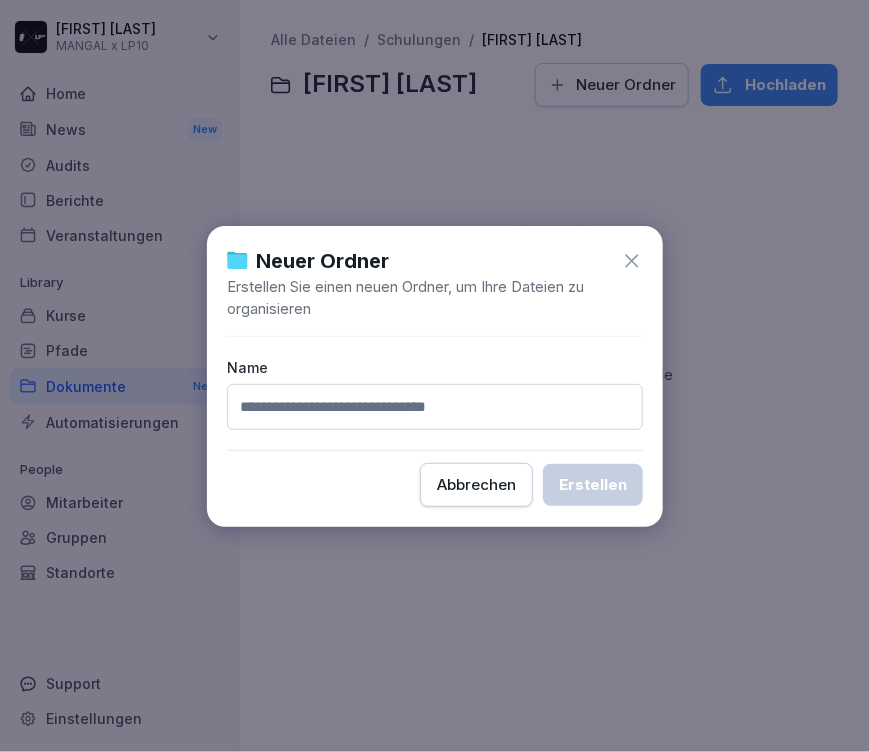 click at bounding box center [435, 407] 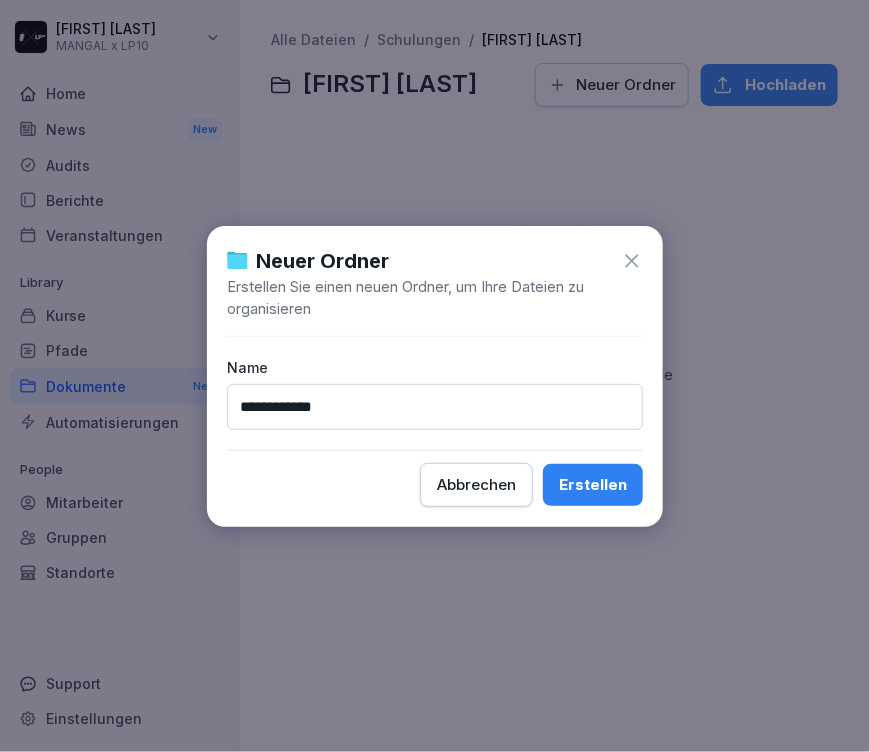 type on "**********" 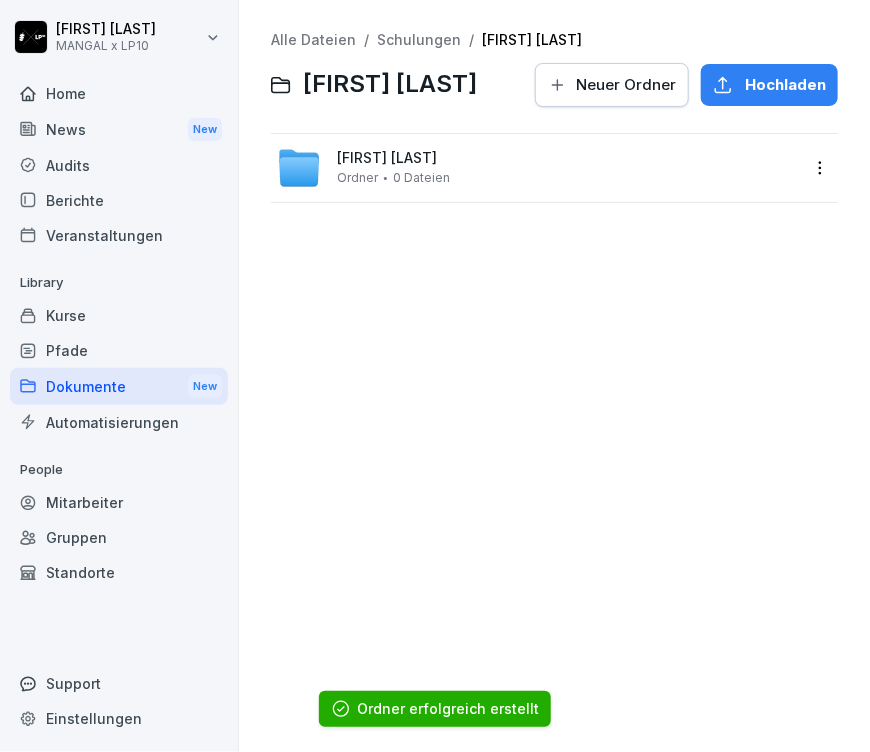 click on "Neuer Ordner" at bounding box center (626, 85) 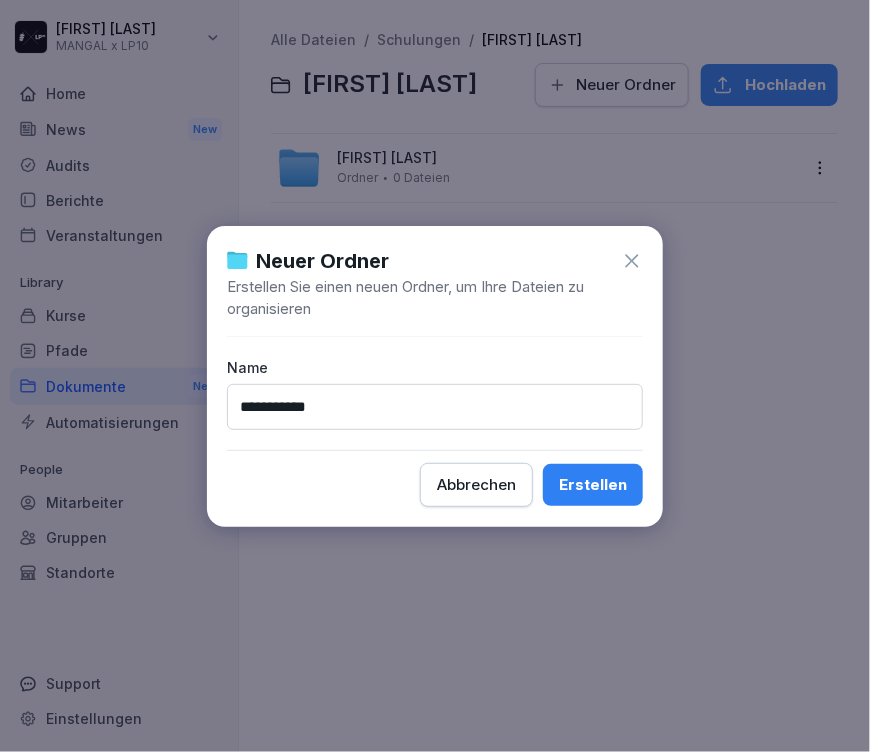 type on "**********" 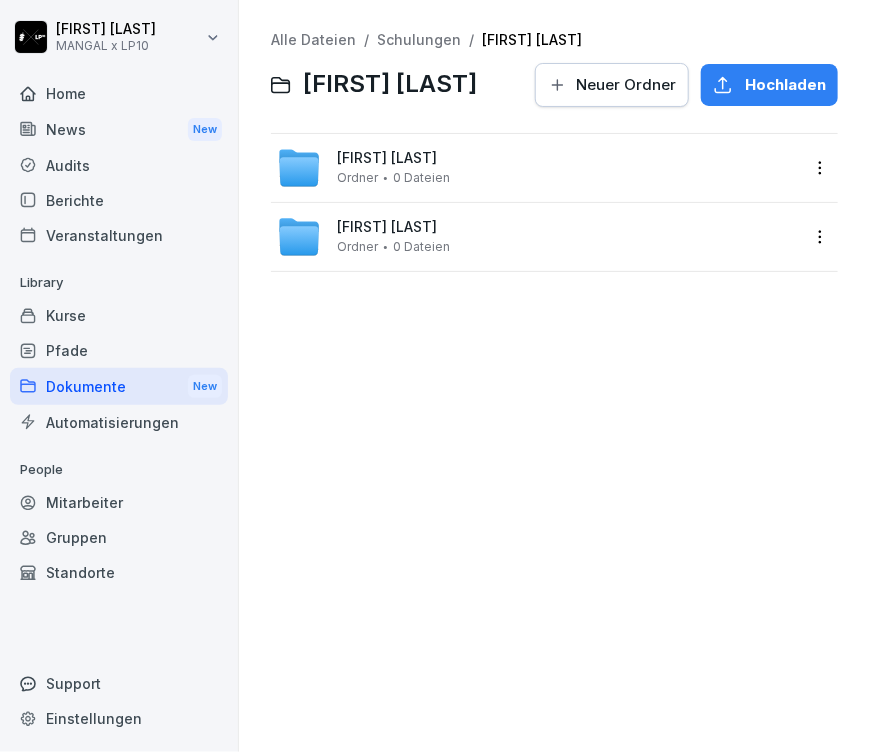 click on "Neuer Ordner" at bounding box center [626, 85] 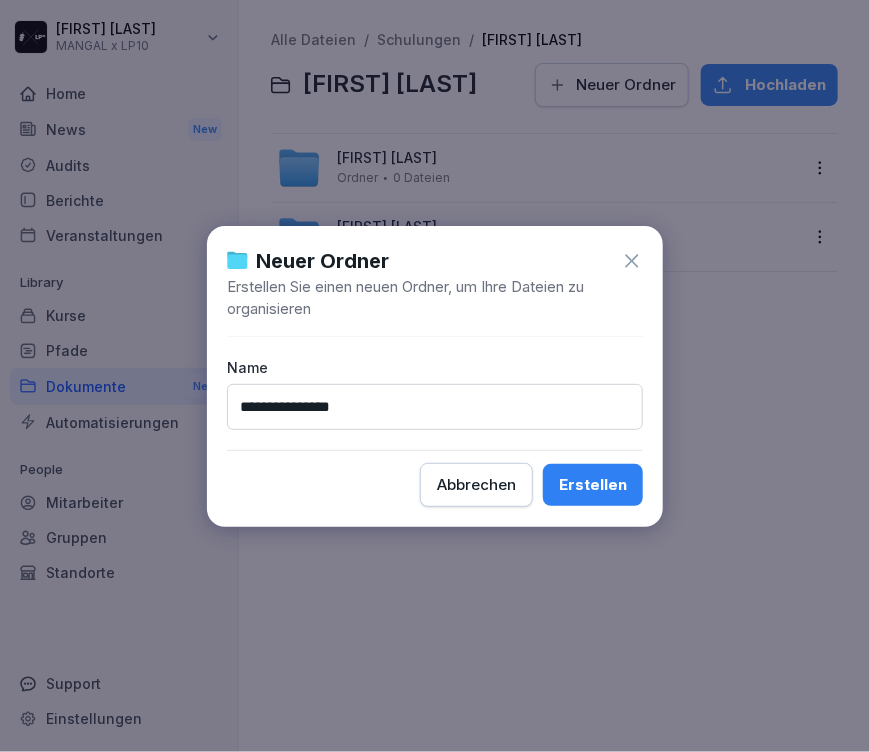 type on "**********" 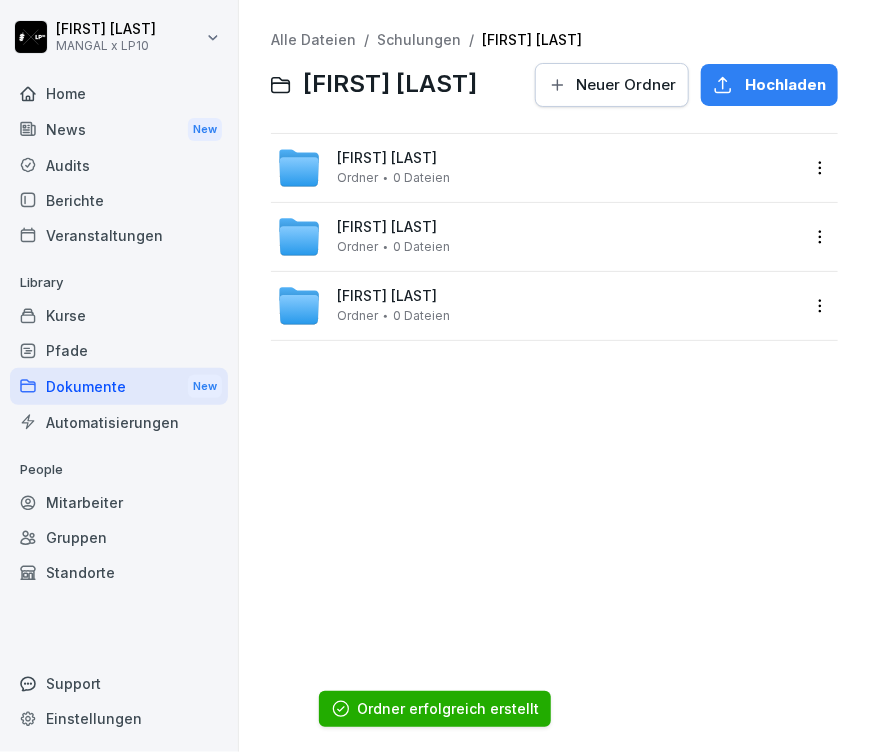 click on "Neuer Ordner" at bounding box center (626, 85) 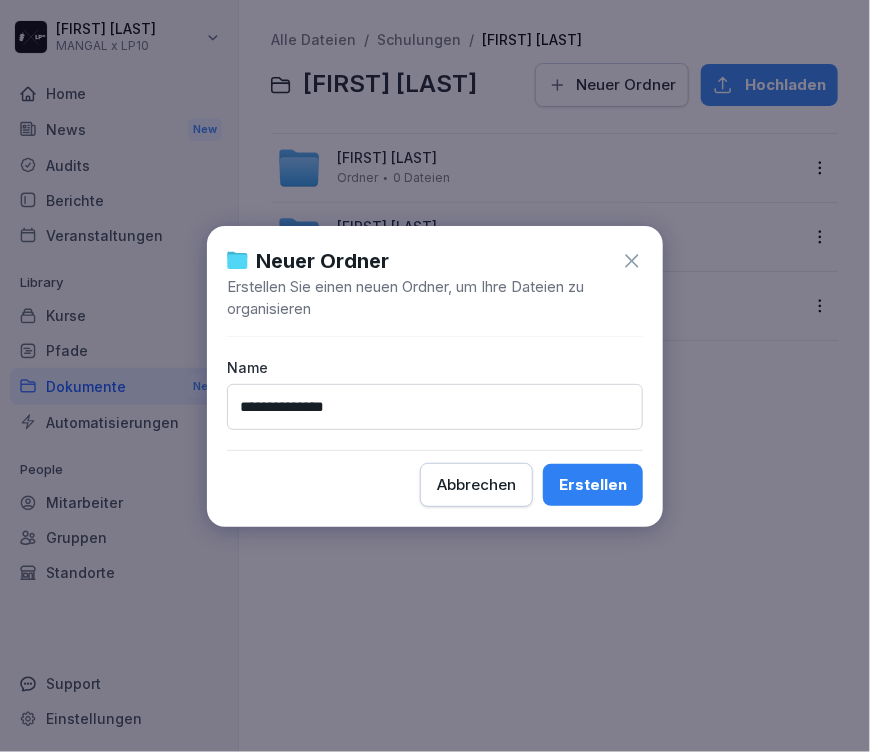 type on "**********" 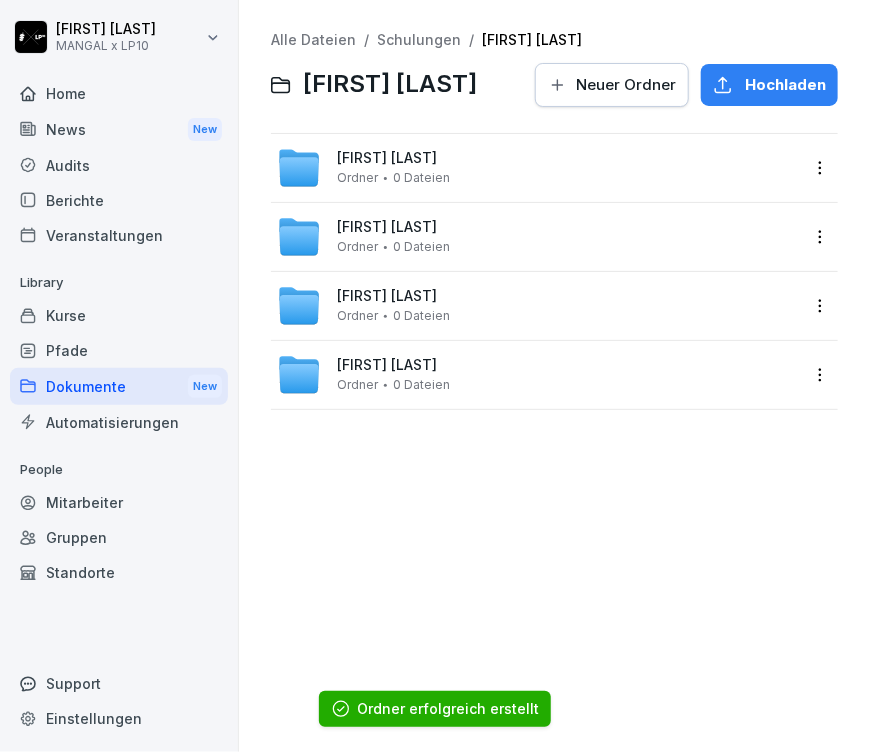 click on "Neuer Ordner" at bounding box center (626, 85) 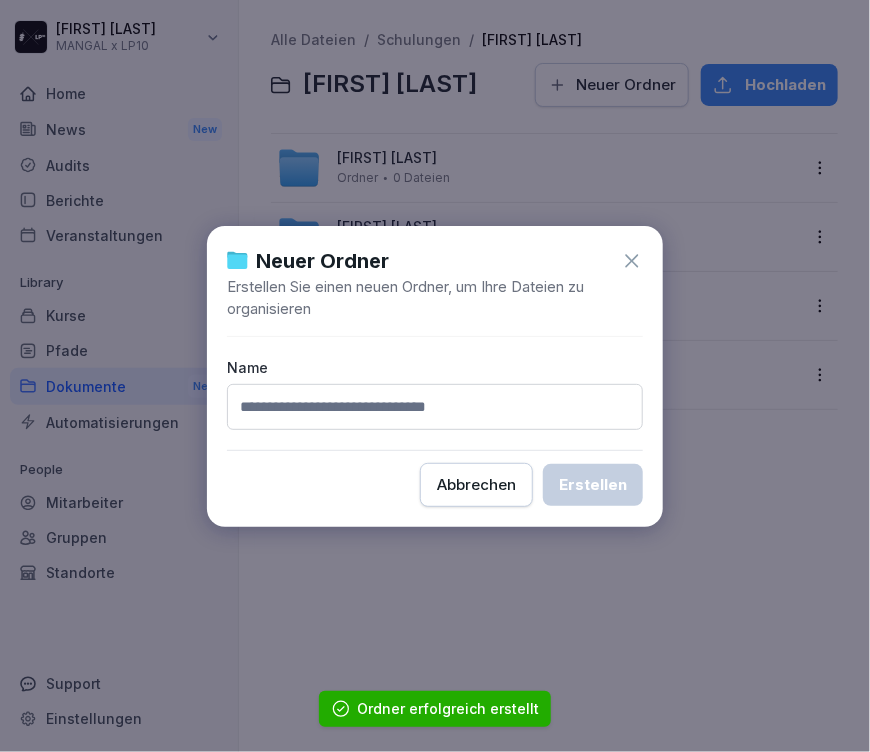 click at bounding box center (435, 407) 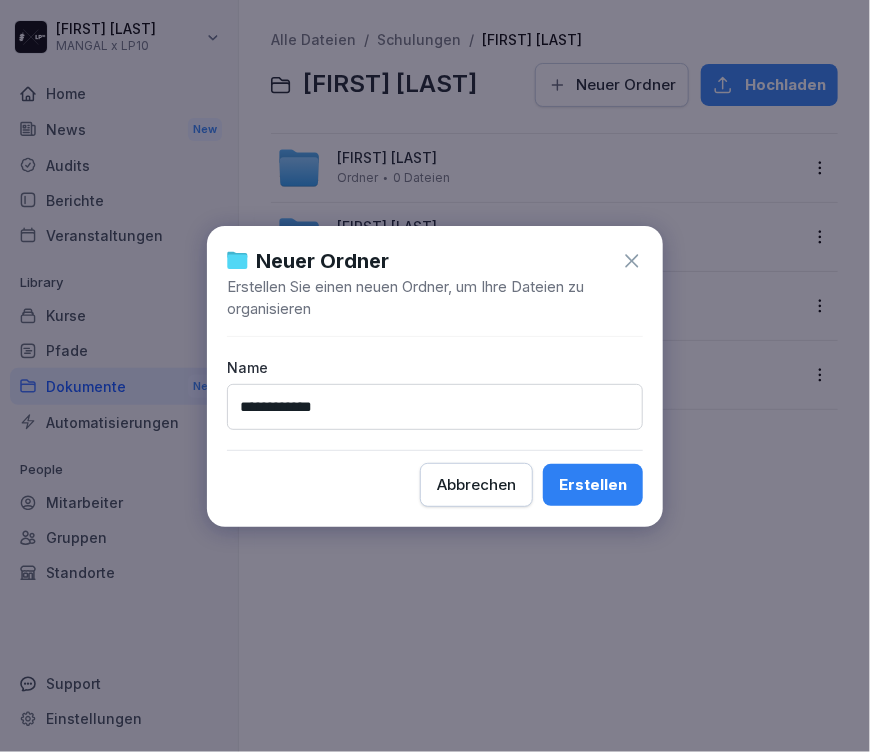 type on "**********" 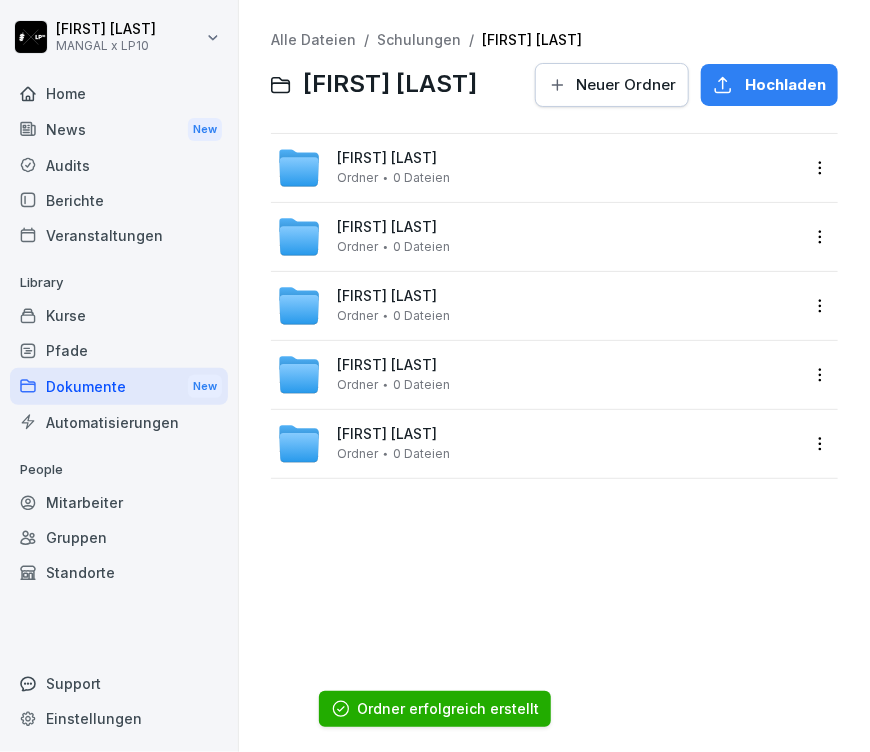 click on "Neuer Ordner" at bounding box center [626, 85] 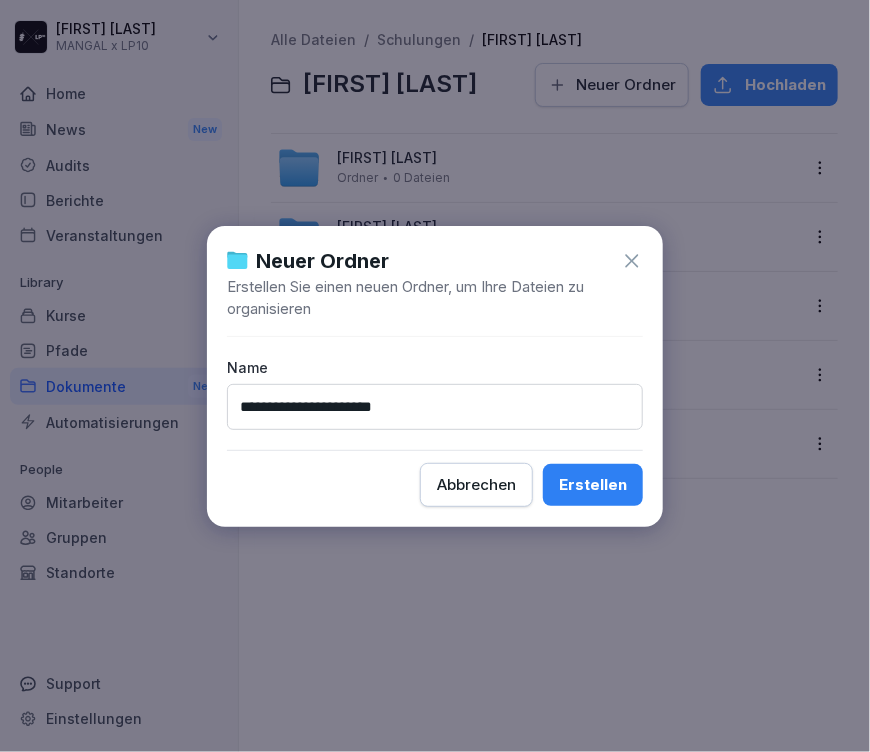 type on "**********" 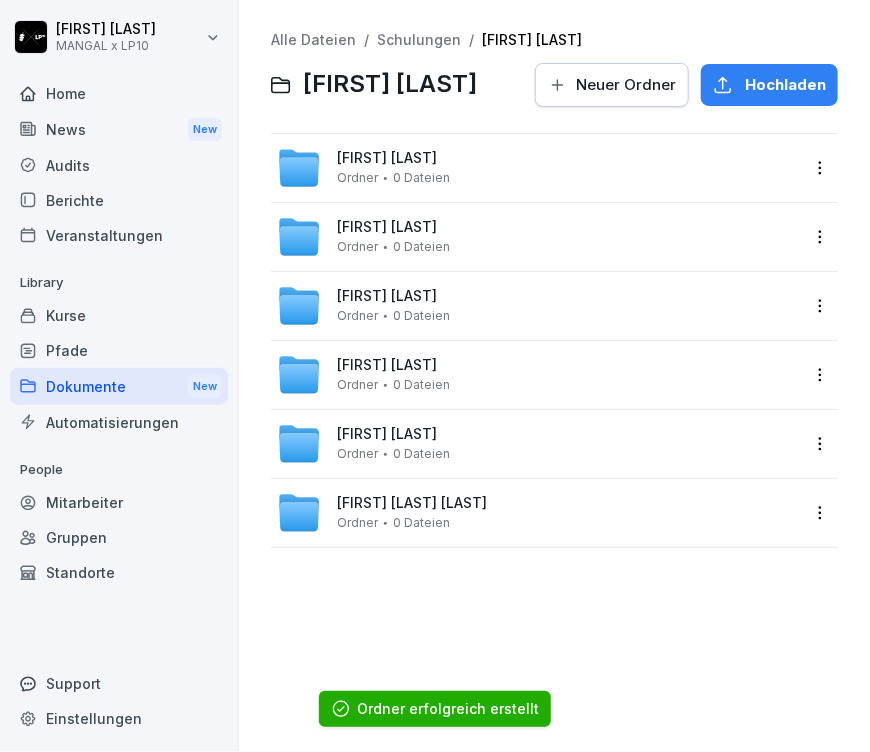 click on "Neuer Ordner" at bounding box center [626, 85] 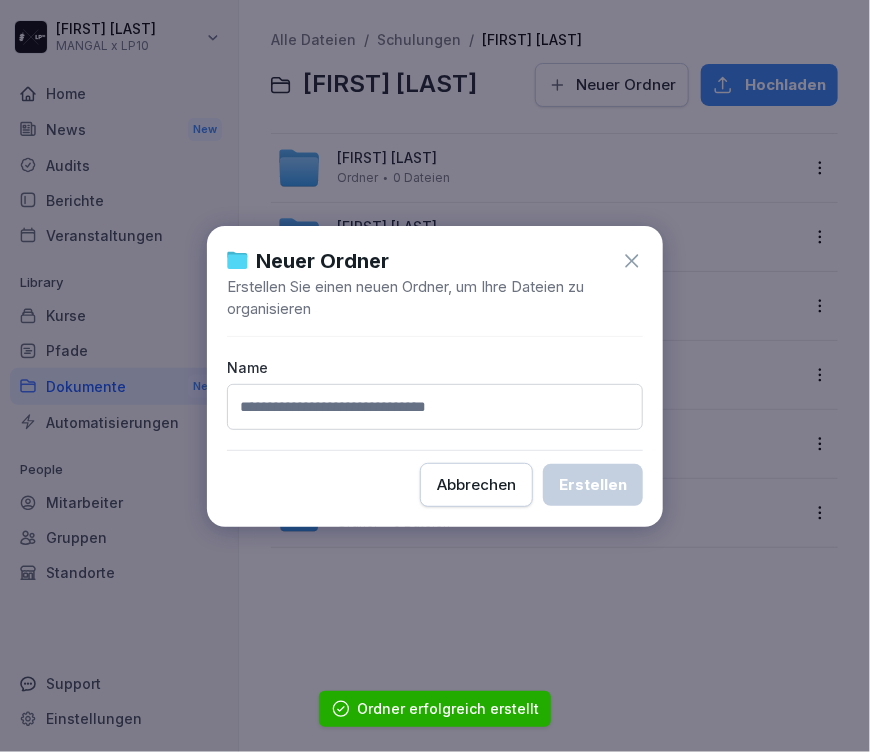 click at bounding box center [435, 407] 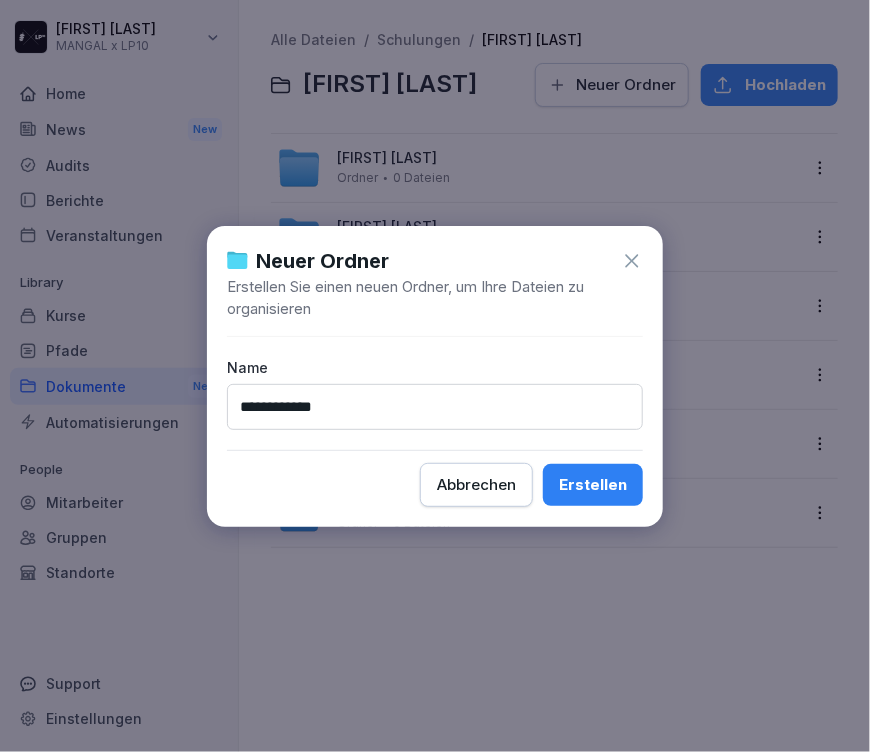 type on "**********" 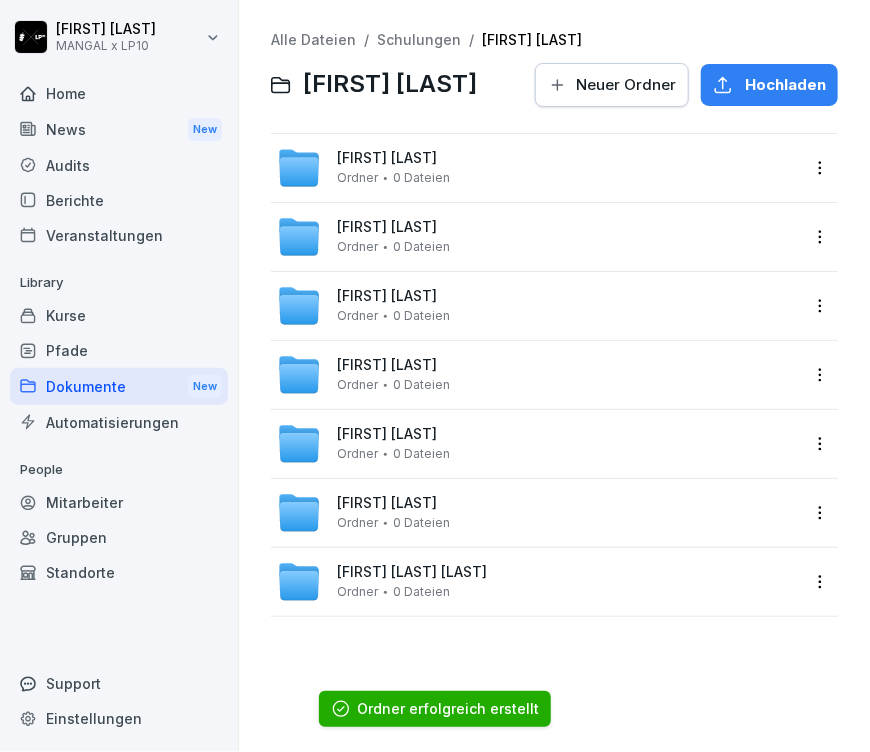click on "Neuer Ordner" at bounding box center (626, 85) 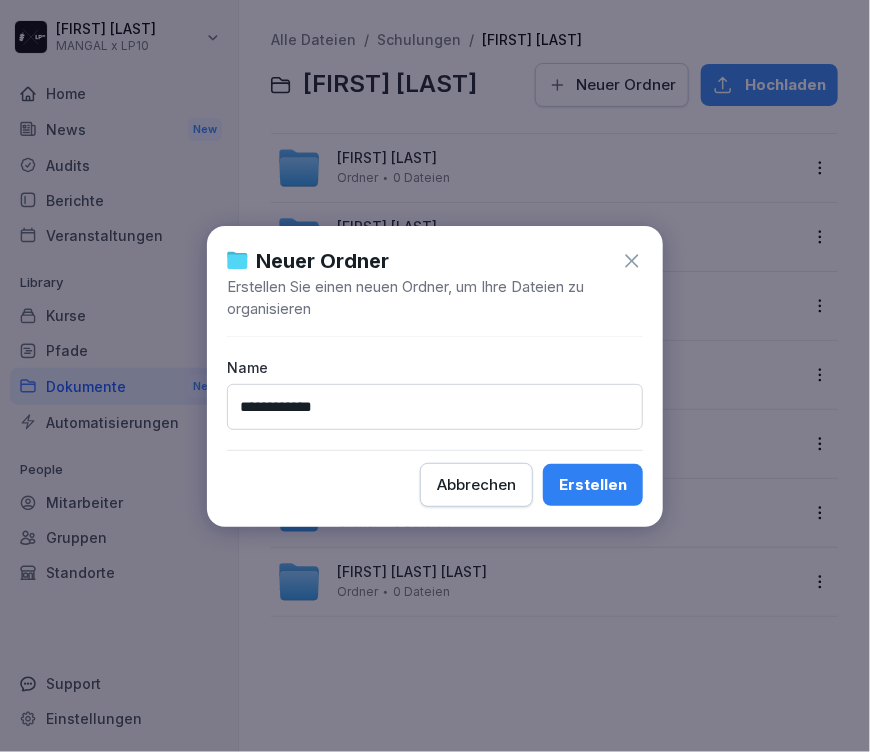 type on "**********" 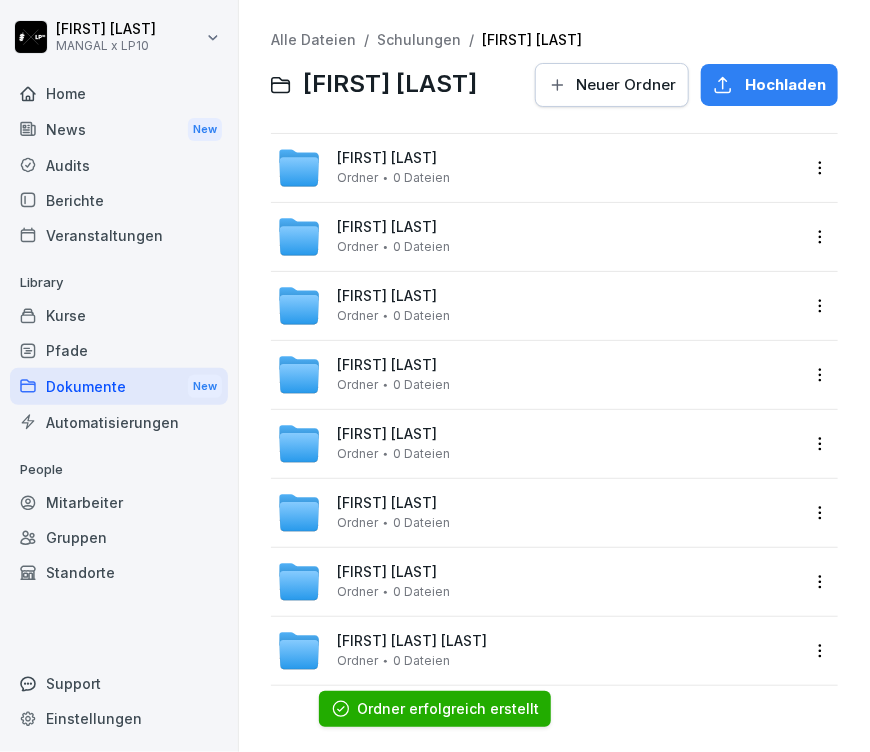 click on "Neuer Ordner" at bounding box center (612, 85) 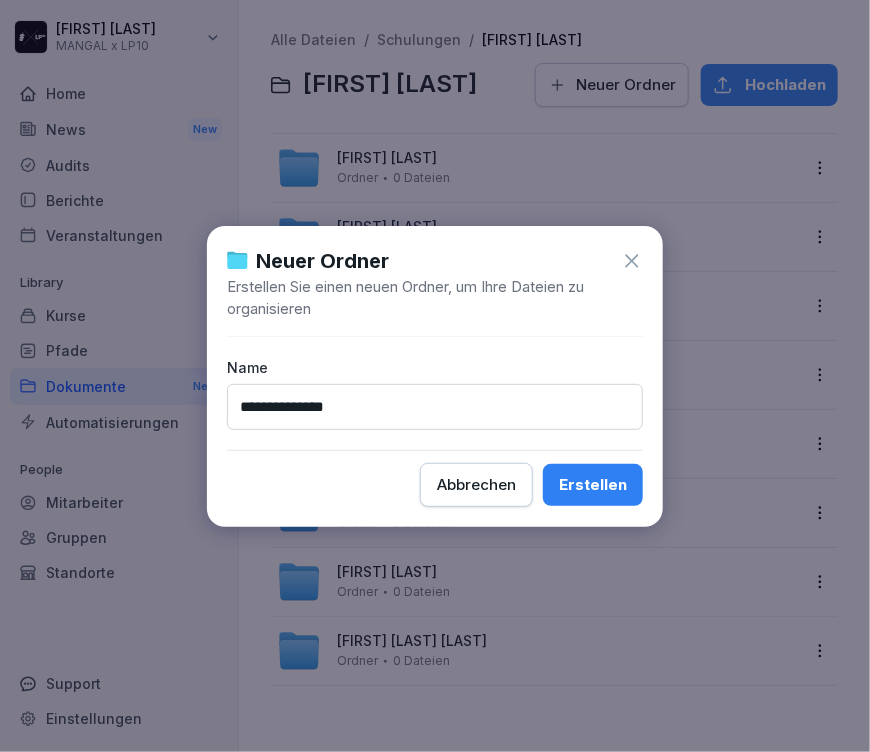 type on "**********" 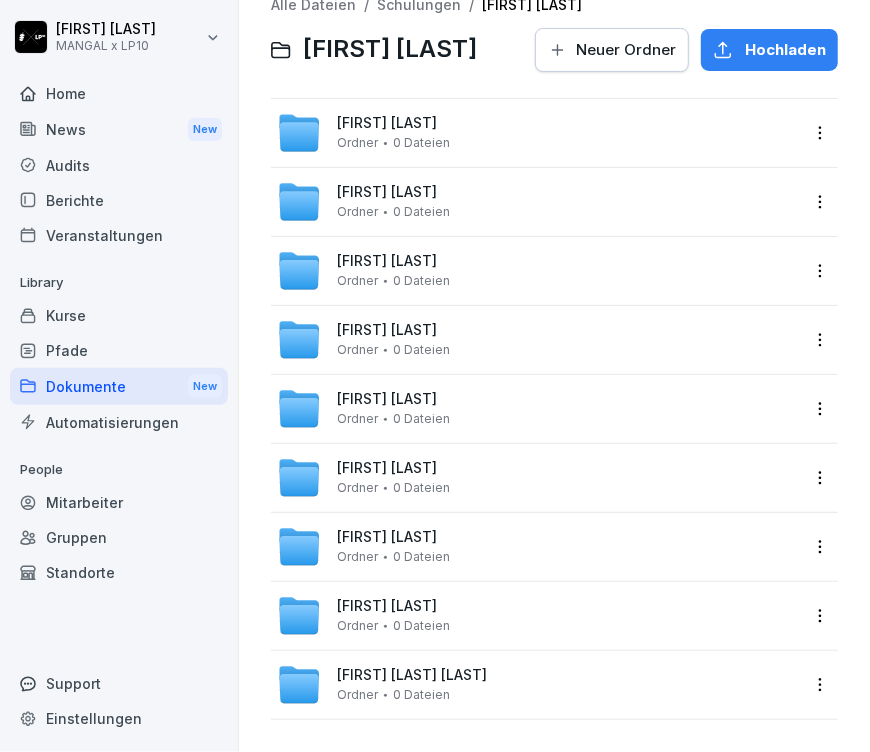 scroll, scrollTop: 0, scrollLeft: 0, axis: both 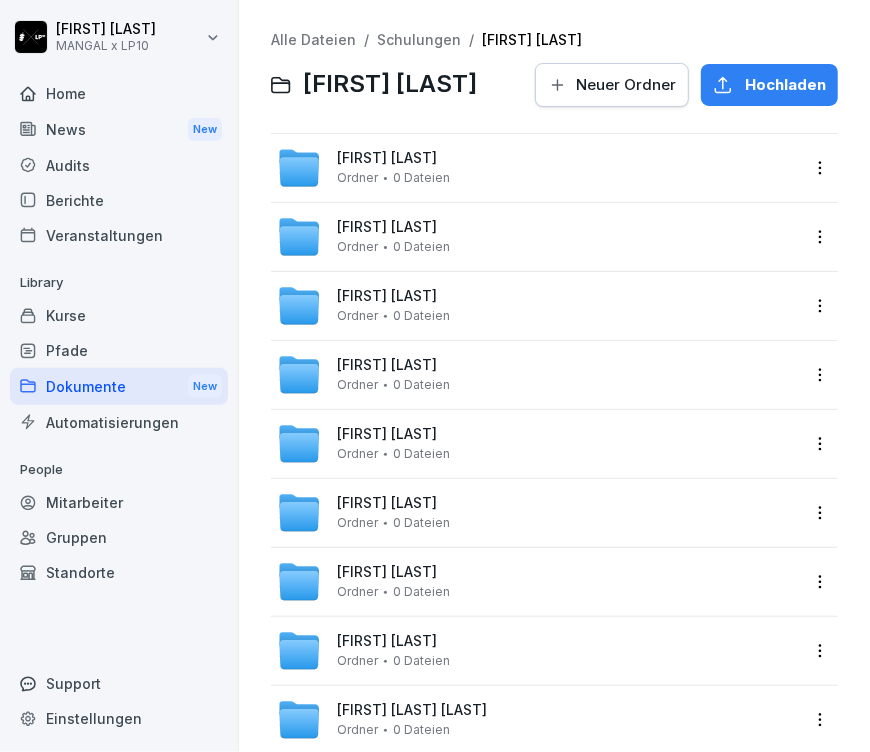 click on "Schulungen" at bounding box center [419, 39] 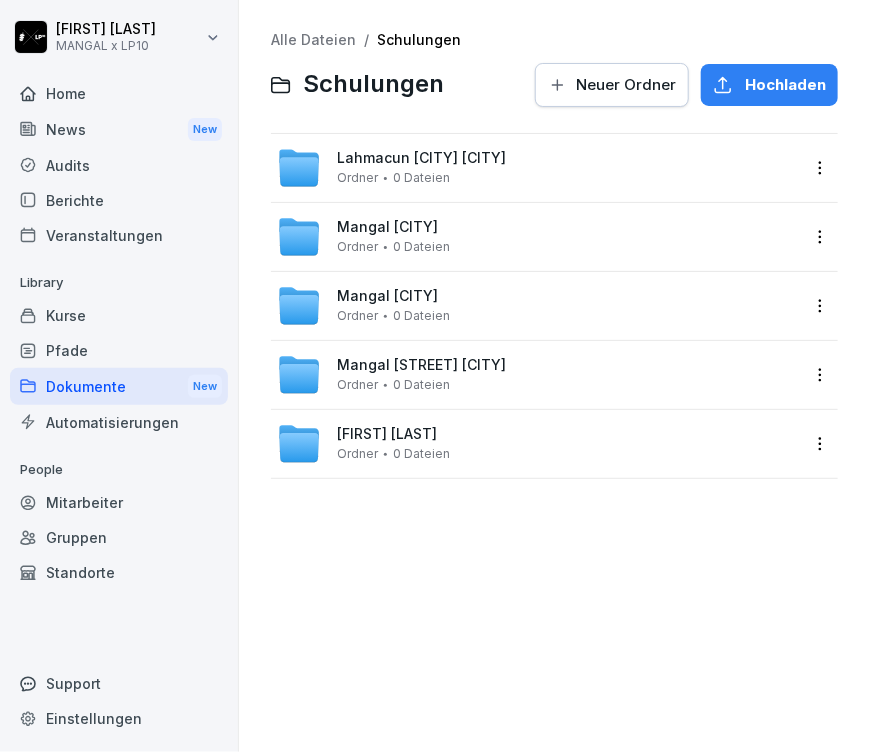 click on "Neuer Ordner" at bounding box center [612, 85] 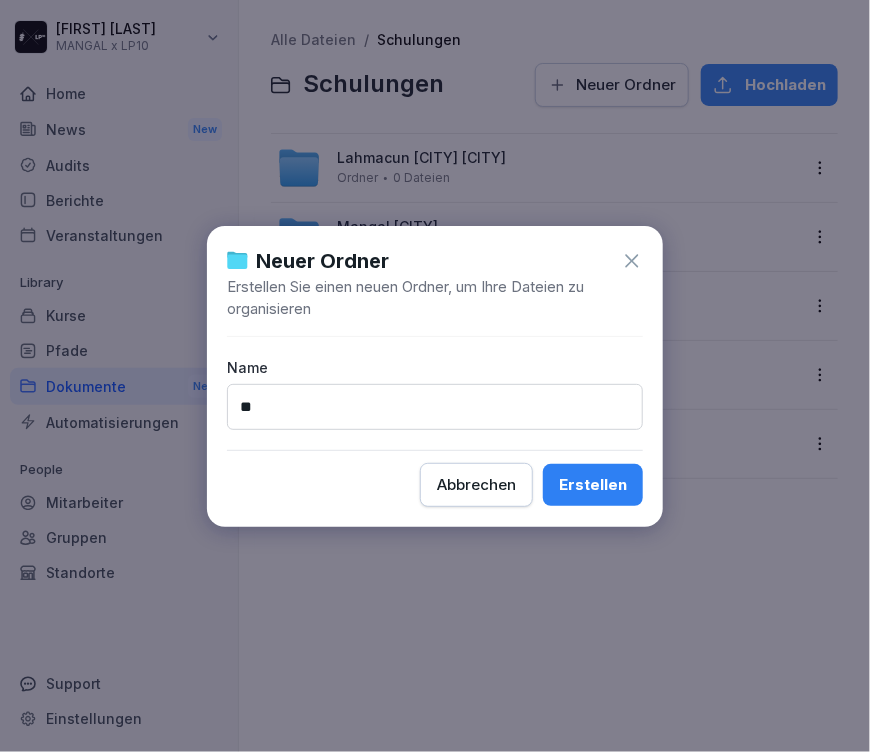 type on "*" 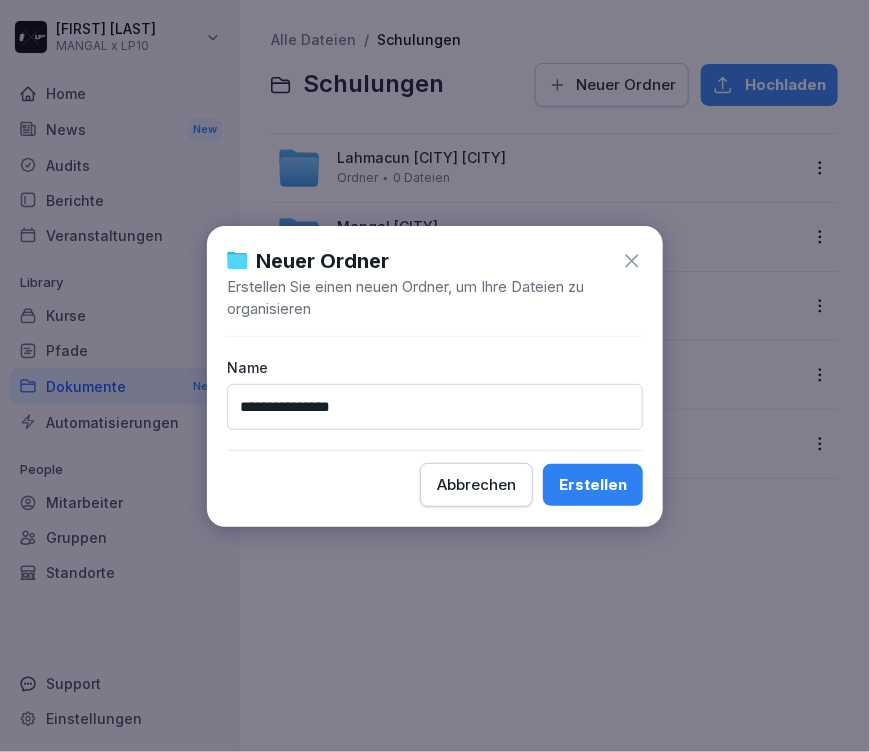type on "**********" 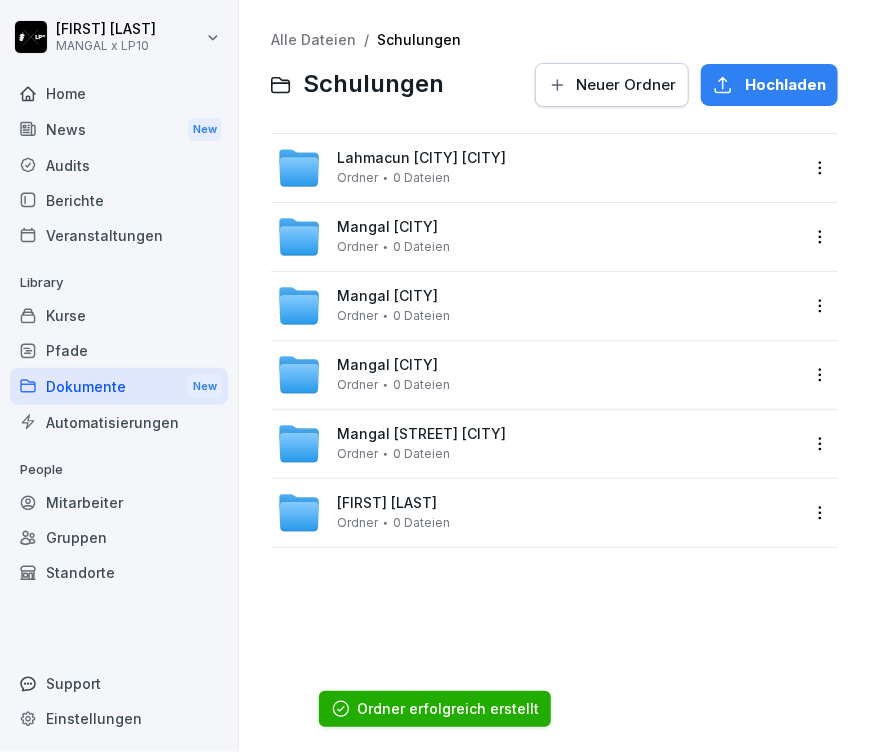 click on "Mangal Bergheim Ordner 0 Dateien" at bounding box center (538, 237) 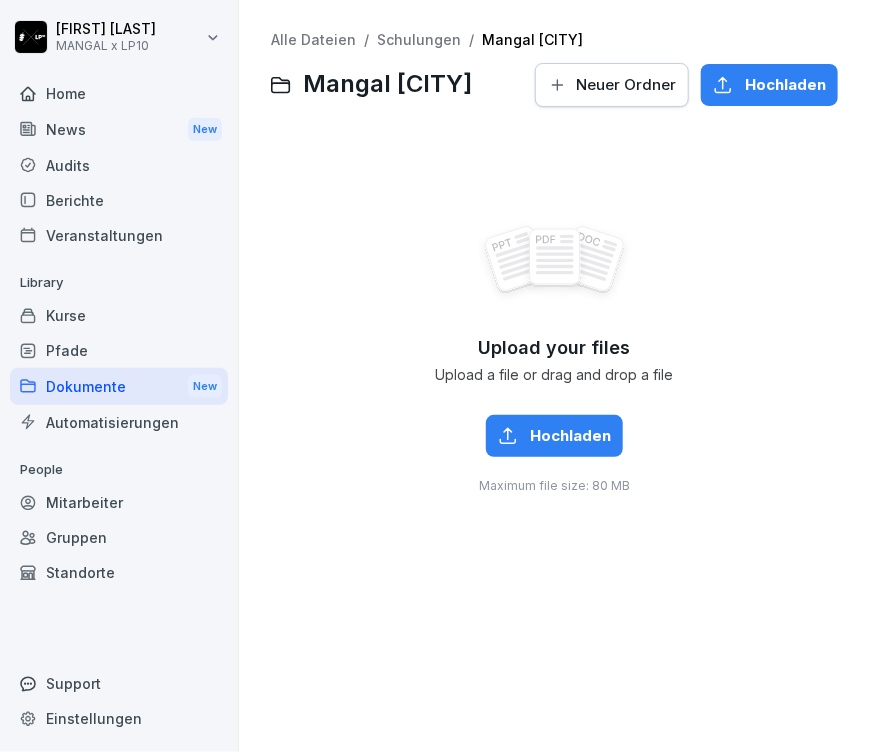click on "Neuer Ordner" at bounding box center (626, 85) 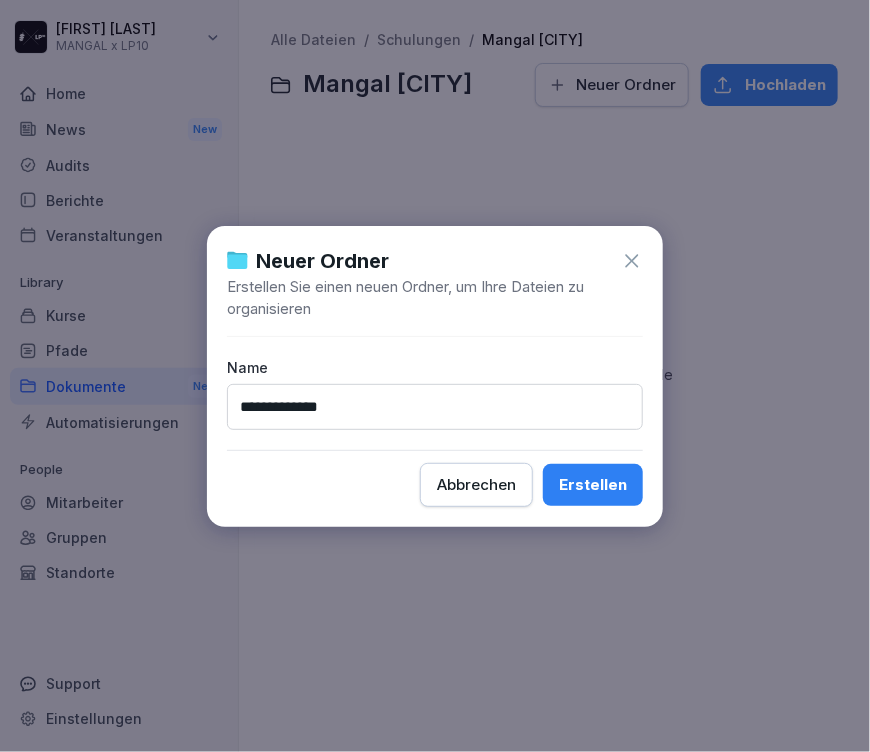 type on "**********" 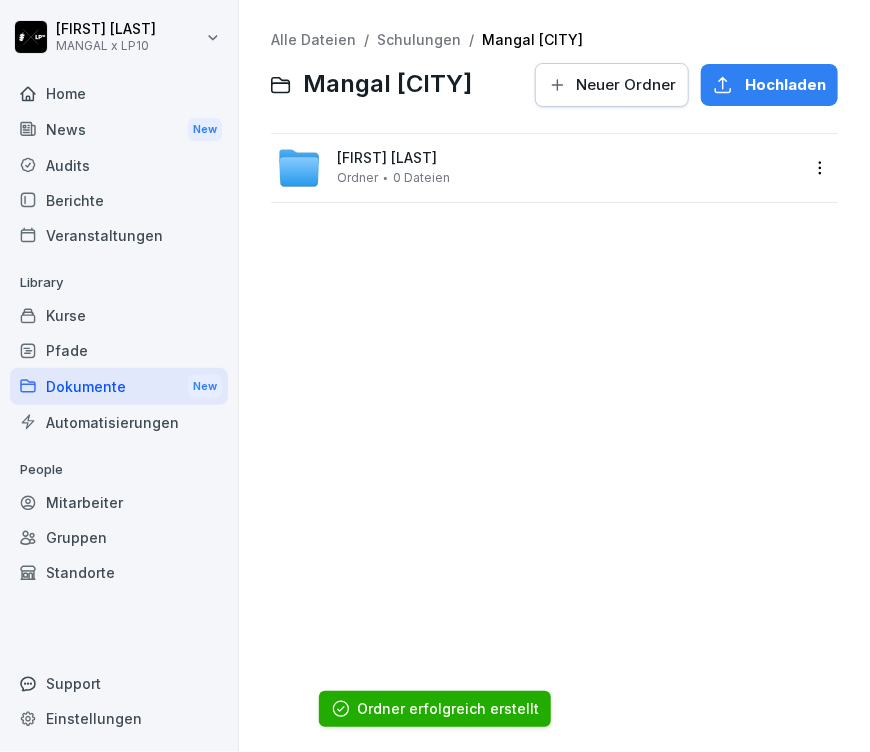 click on "Neuer Ordner" at bounding box center [626, 85] 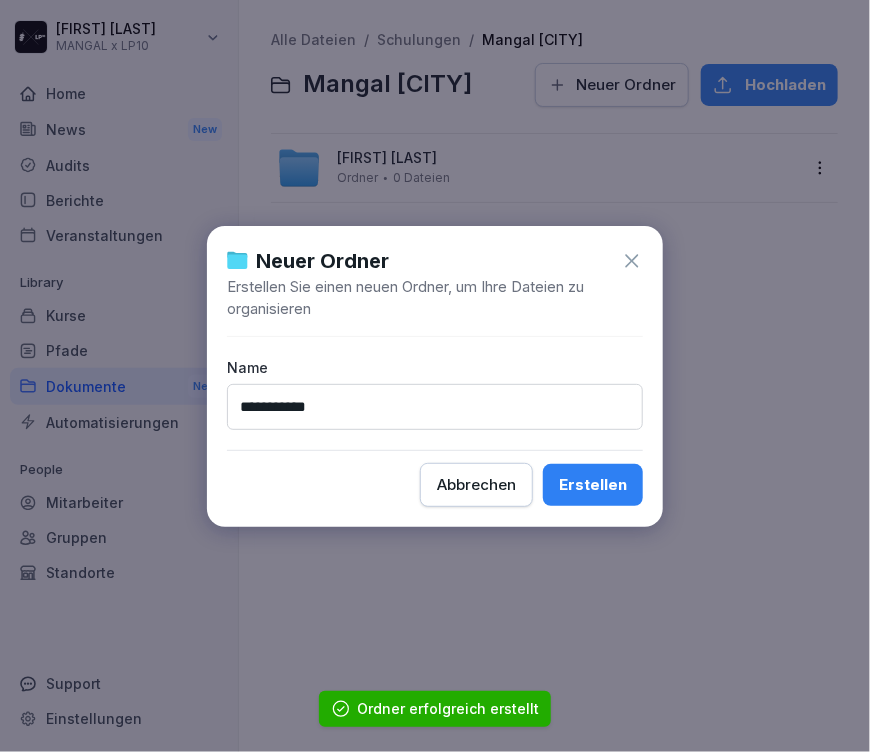 type on "**********" 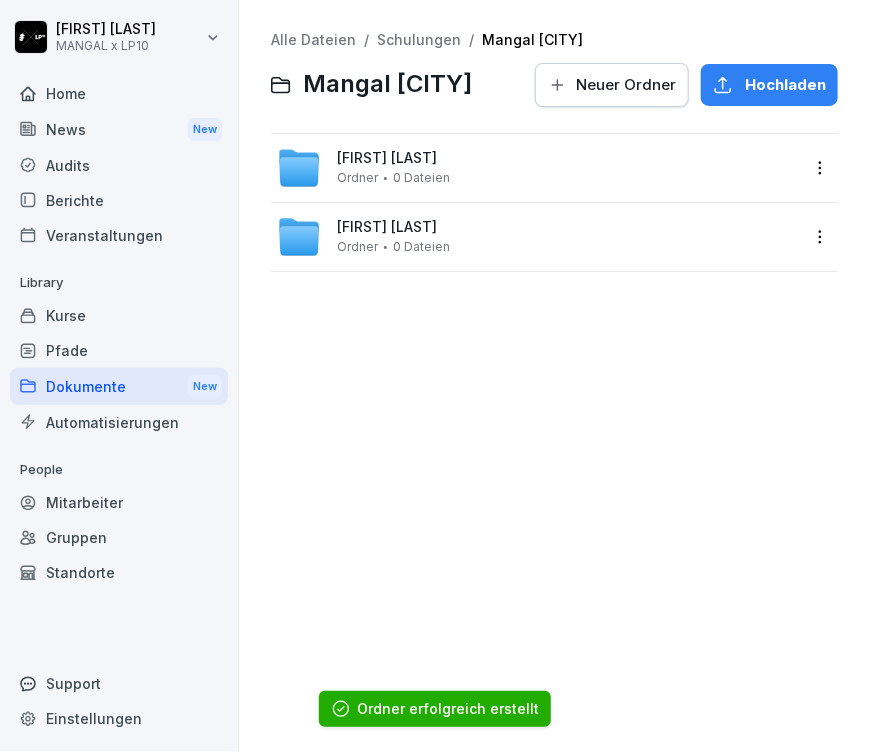 click on "Neuer Ordner" at bounding box center (626, 85) 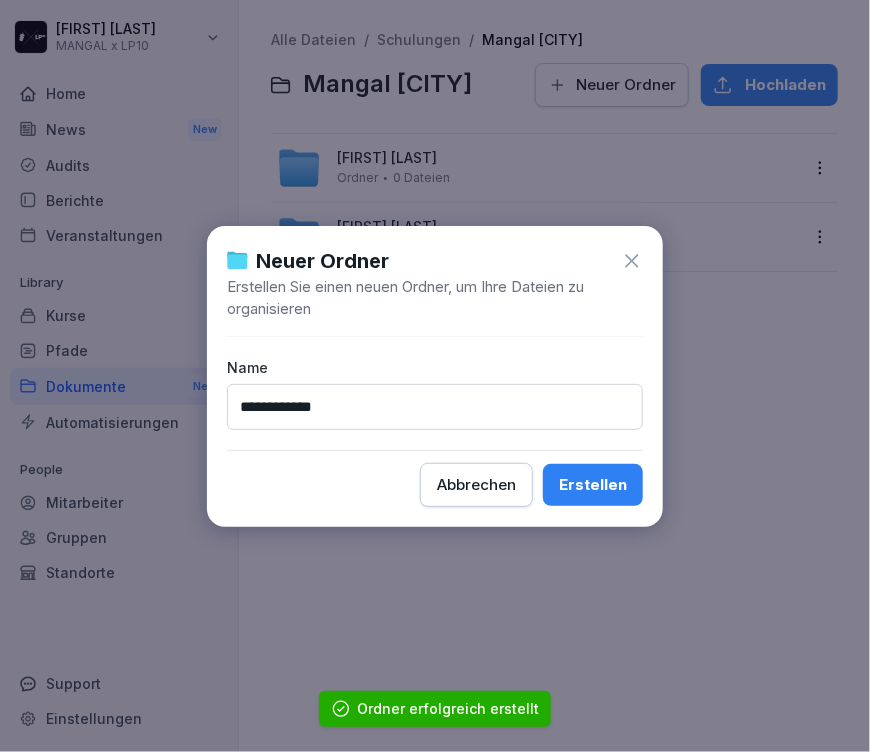 type on "**********" 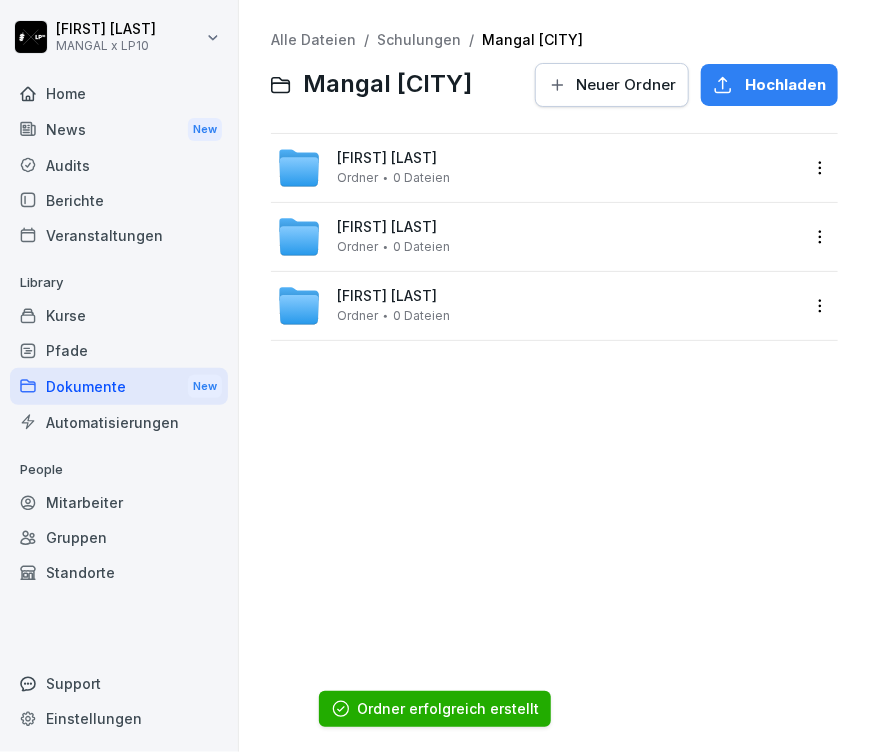 click on "Neuer Ordner" at bounding box center [626, 85] 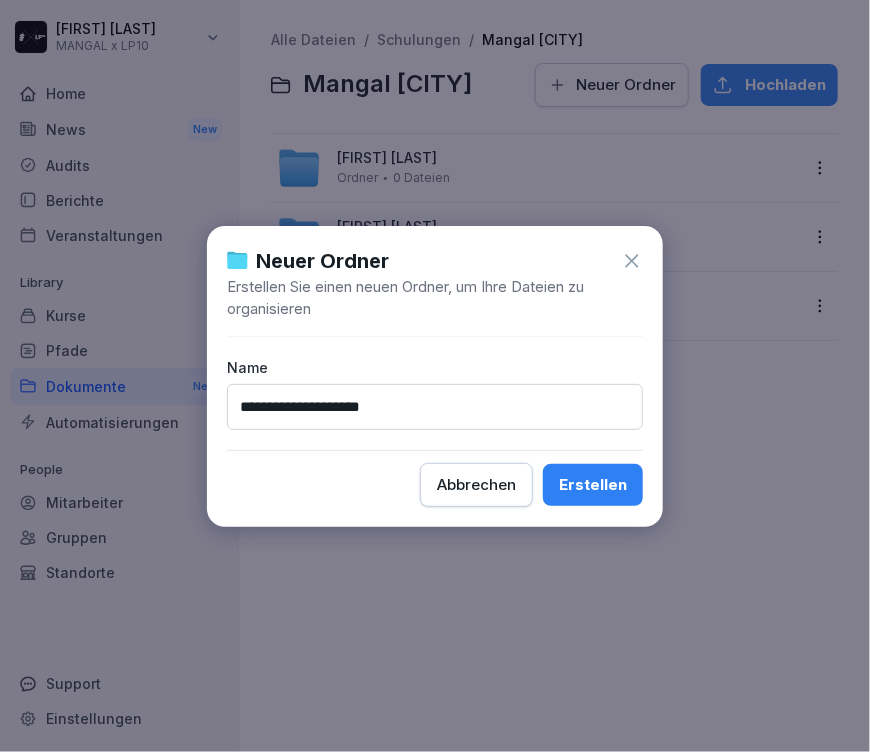 type on "**********" 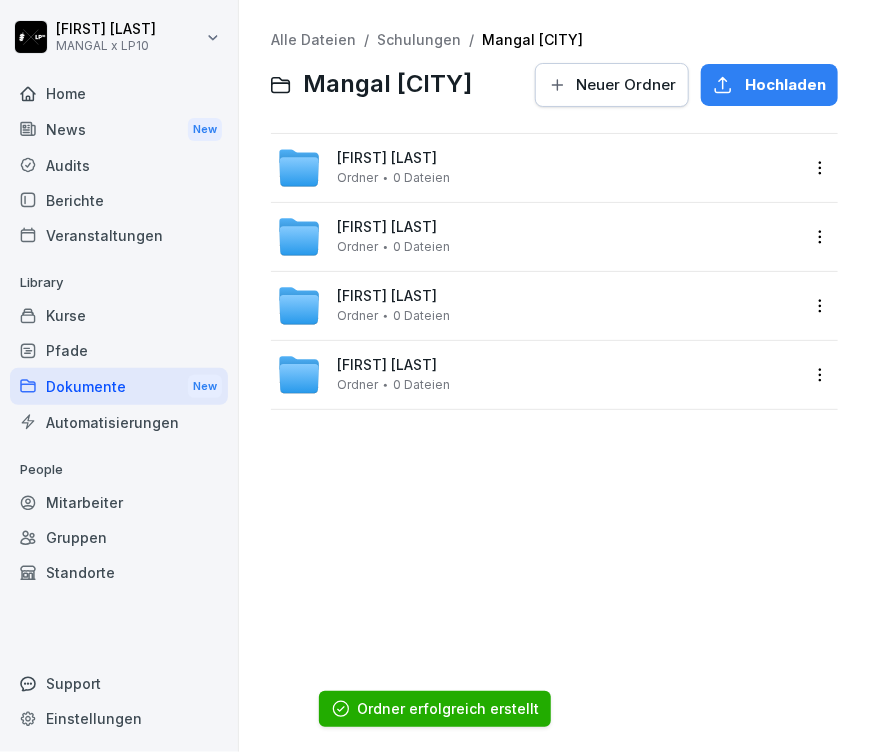click on "Schulungen" at bounding box center (419, 39) 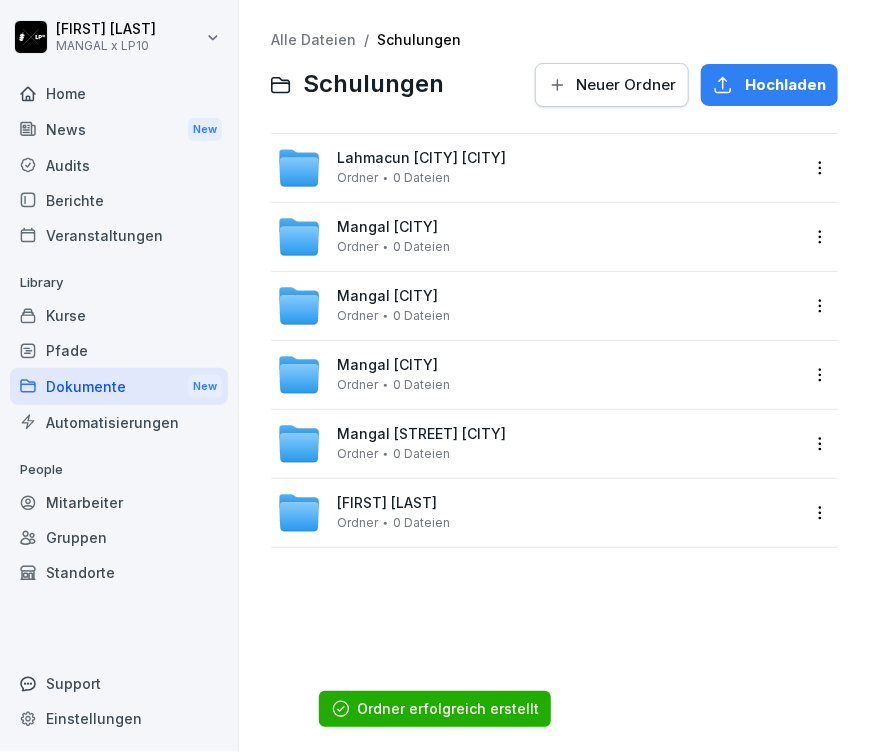 click on "Neuer Ordner" at bounding box center (626, 85) 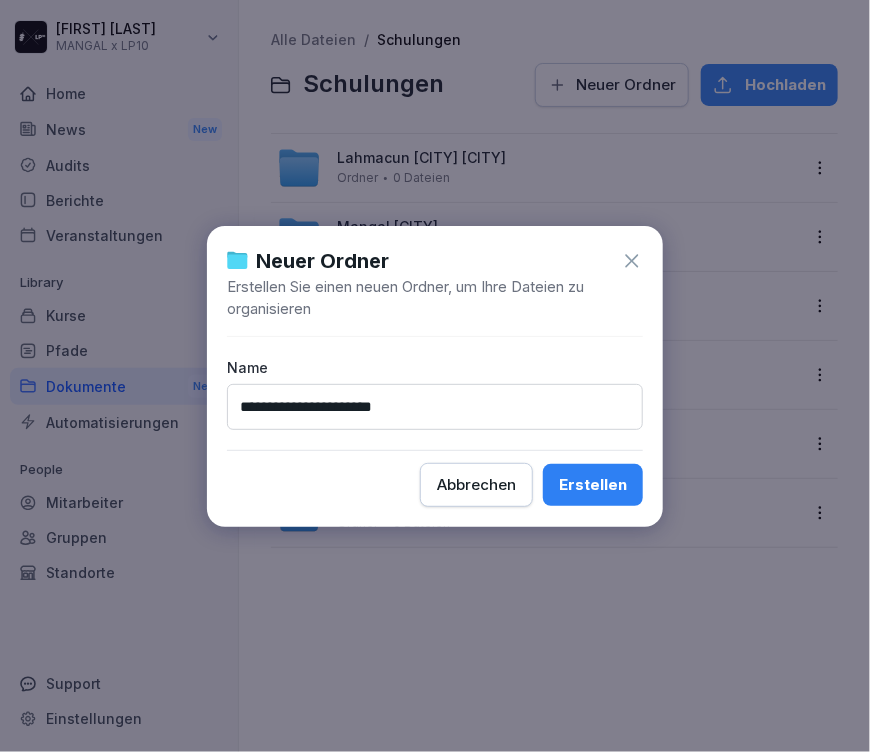 type on "**********" 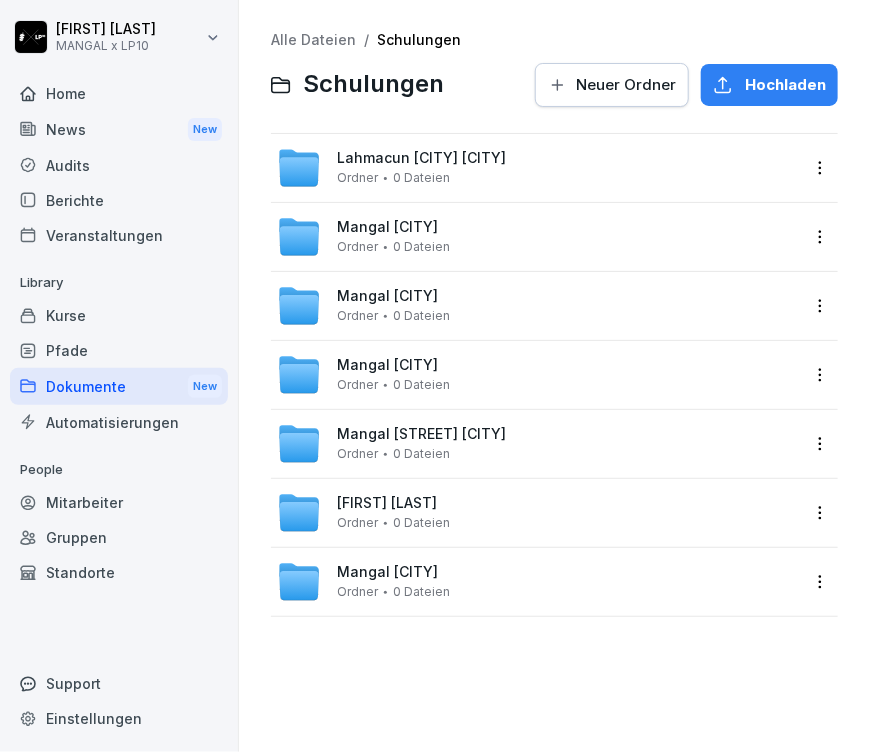 click on "Mangal Bergheim Ordner 0 Dateien" at bounding box center (393, 236) 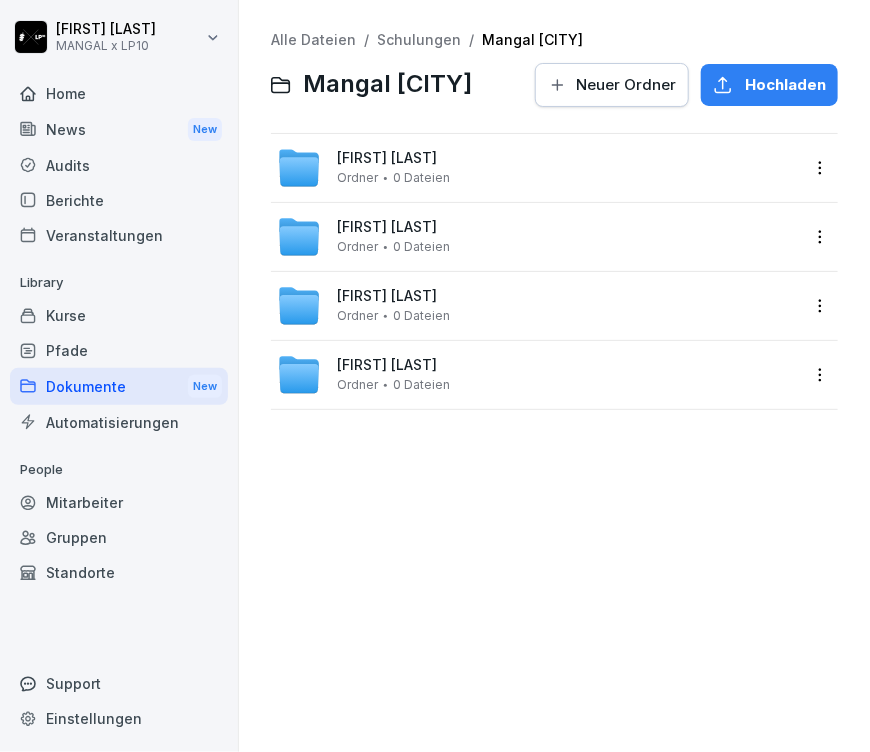 click on "Schulungen" at bounding box center [419, 39] 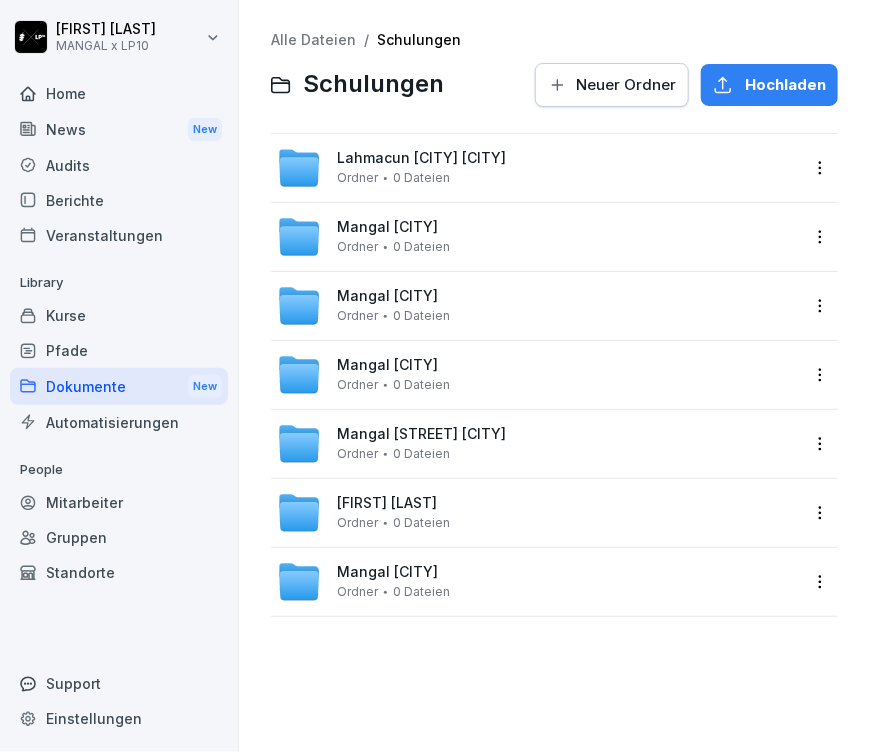 click on "0 Dateien" at bounding box center [421, 592] 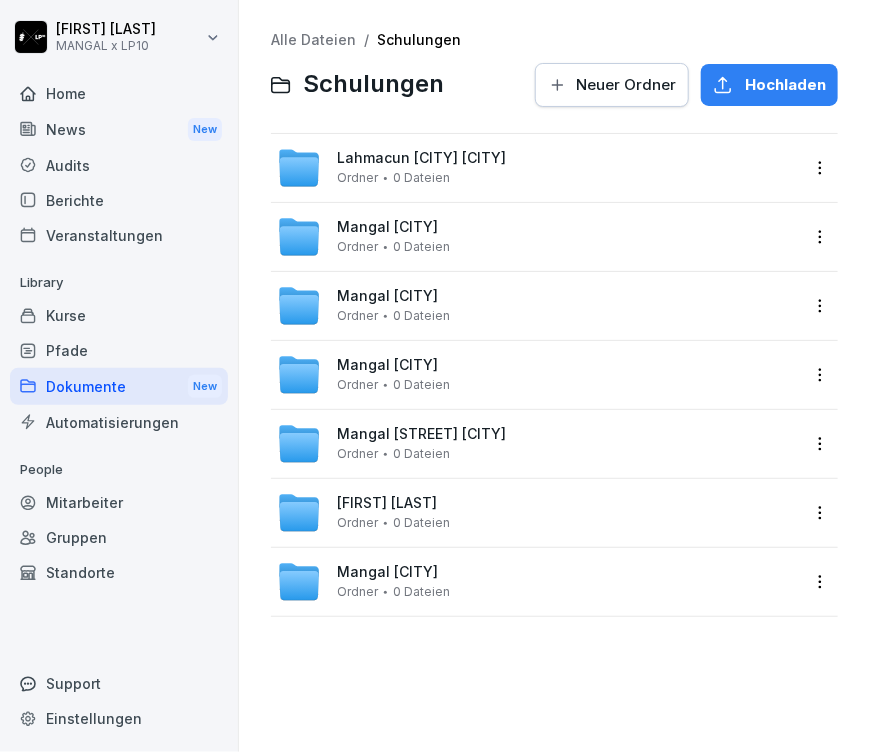 click on "Mangal Zülpicher Platz" at bounding box center (387, 572) 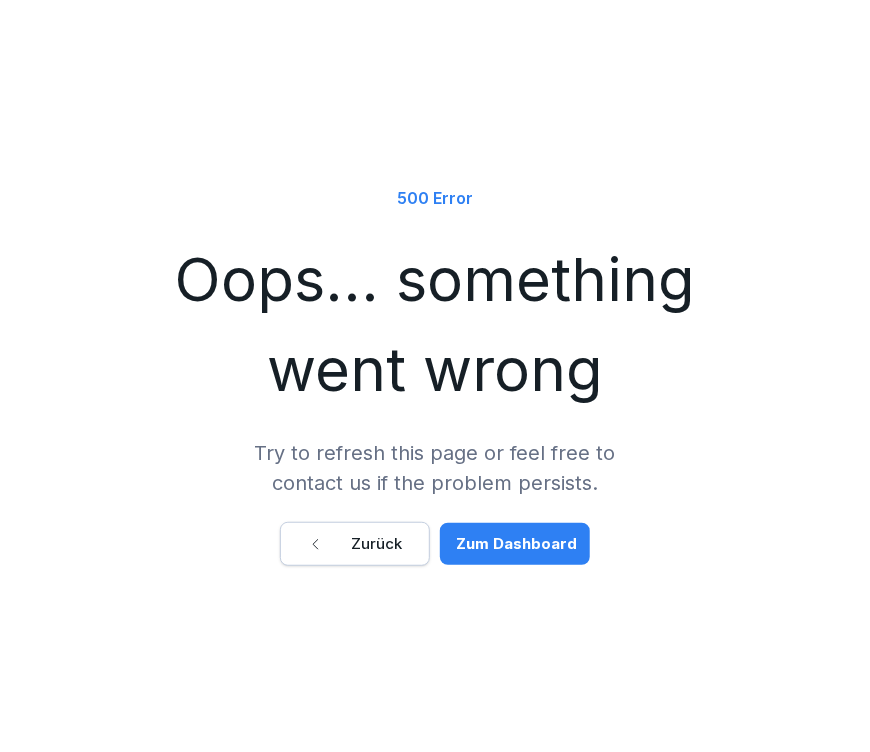 click on "Zurück" at bounding box center [355, 544] 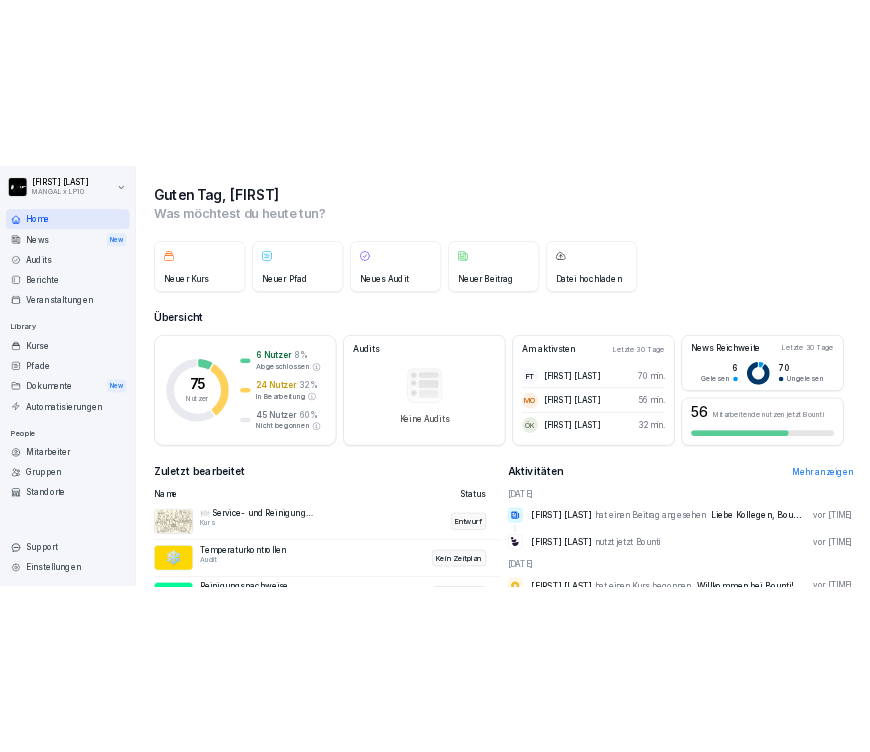 scroll, scrollTop: 0, scrollLeft: 0, axis: both 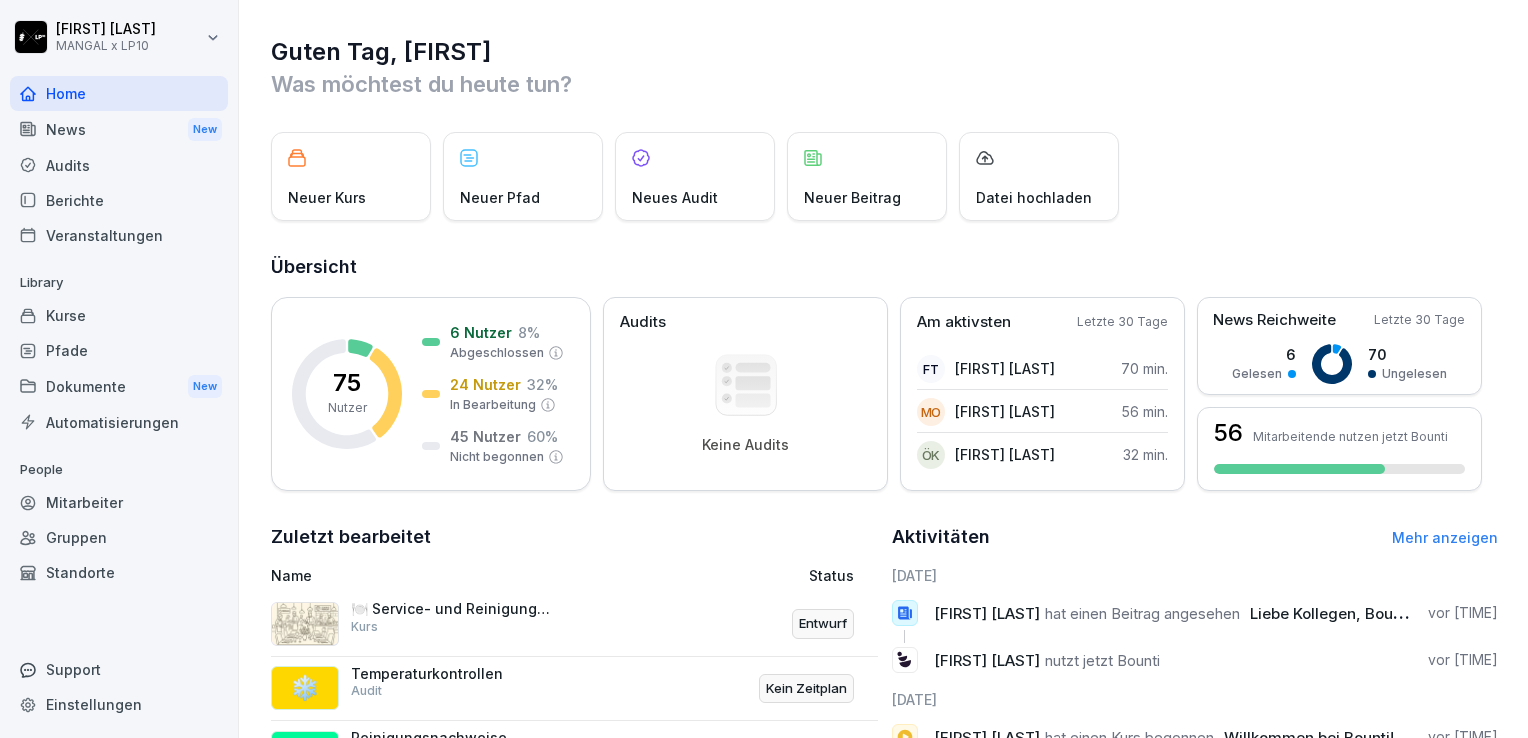 click on "Dokumente New" at bounding box center [119, 386] 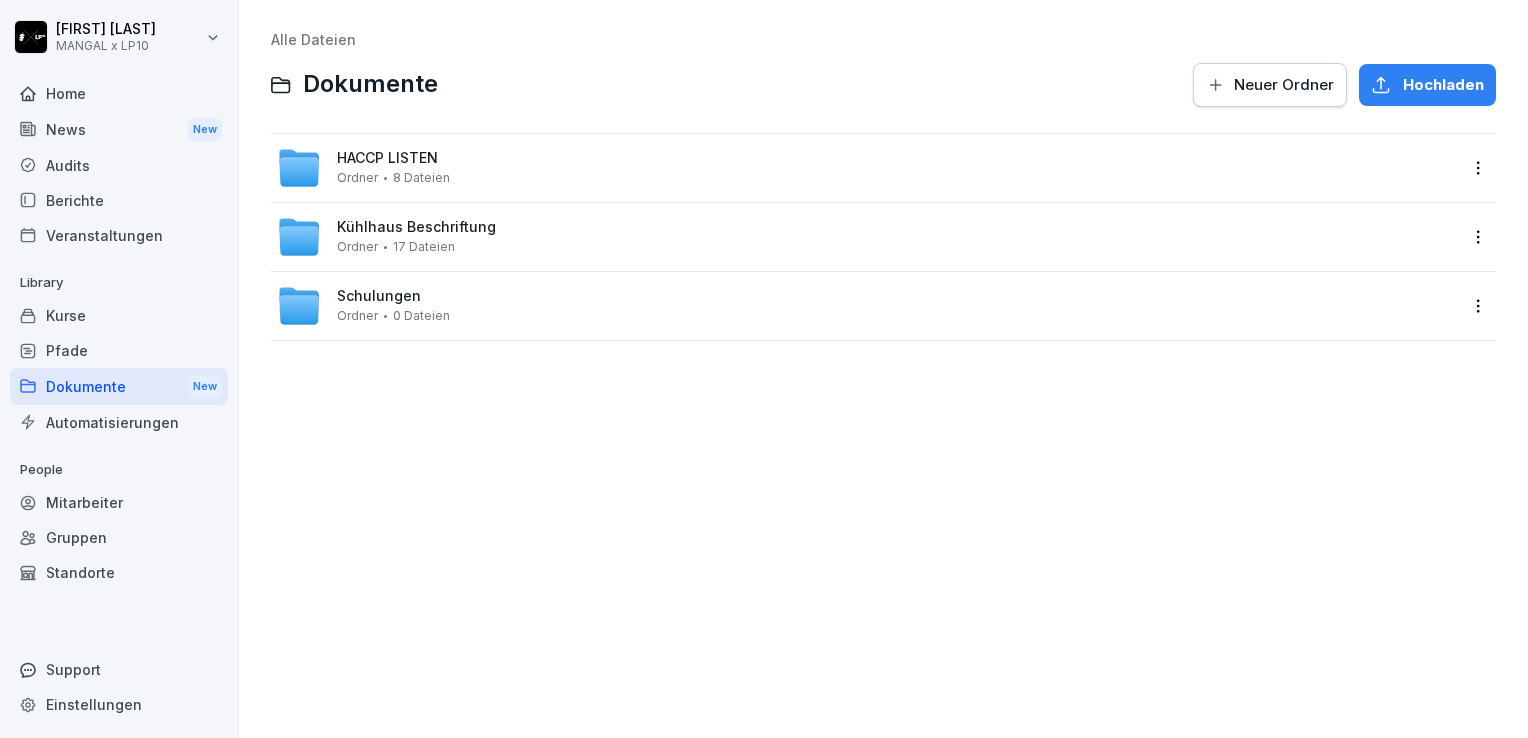 click on "Schulungen" at bounding box center (379, 296) 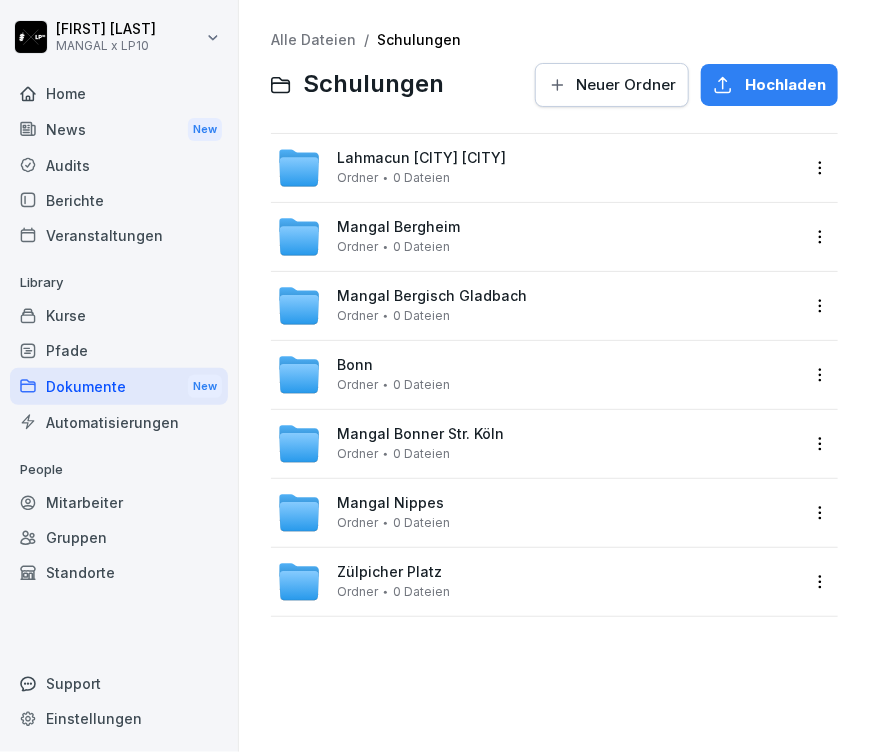 click on "Alle Dateien / Schulungen Schulungen Neuer Ordner Hochladen Lahmacun [CITY] [CITY] Ordner 0 Dateien Mangal Bergheim Ordner 0 Dateien Mangal Bergisch Gladbach Ordner 0 Dateien Mangal Bonn Ordner 0 Dateien Mangal Bonner Str. [CITY] Ordner 0 Dateien Mangal Nippes Ordner 0 Dateien Mangal Zülpicher Platz Ordner 0 Dateien" at bounding box center [554, 376] 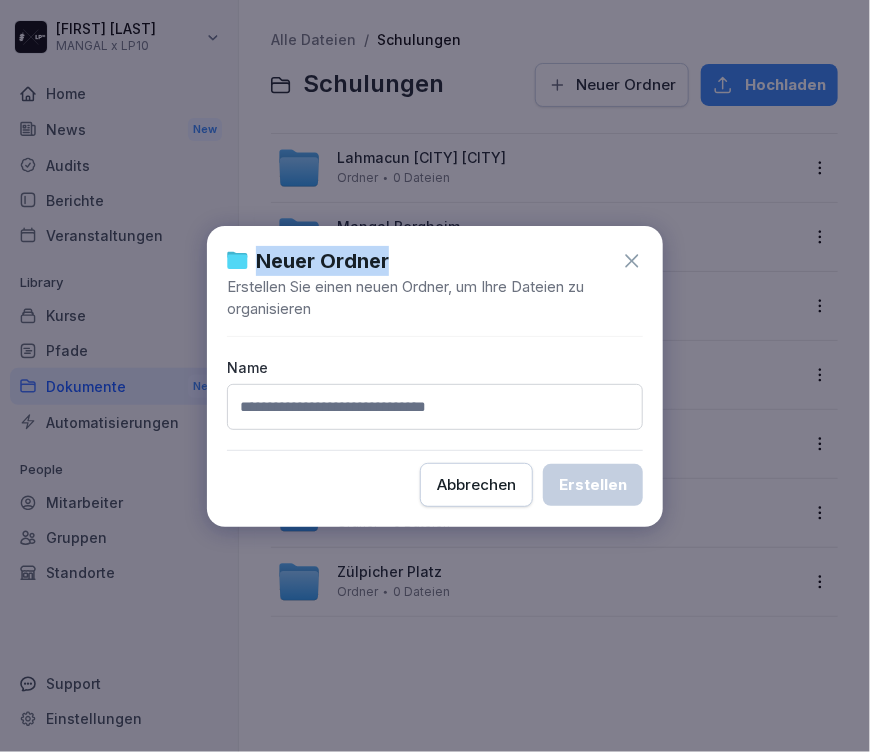 drag, startPoint x: 472, startPoint y: 241, endPoint x: 392, endPoint y: 206, distance: 87.32124 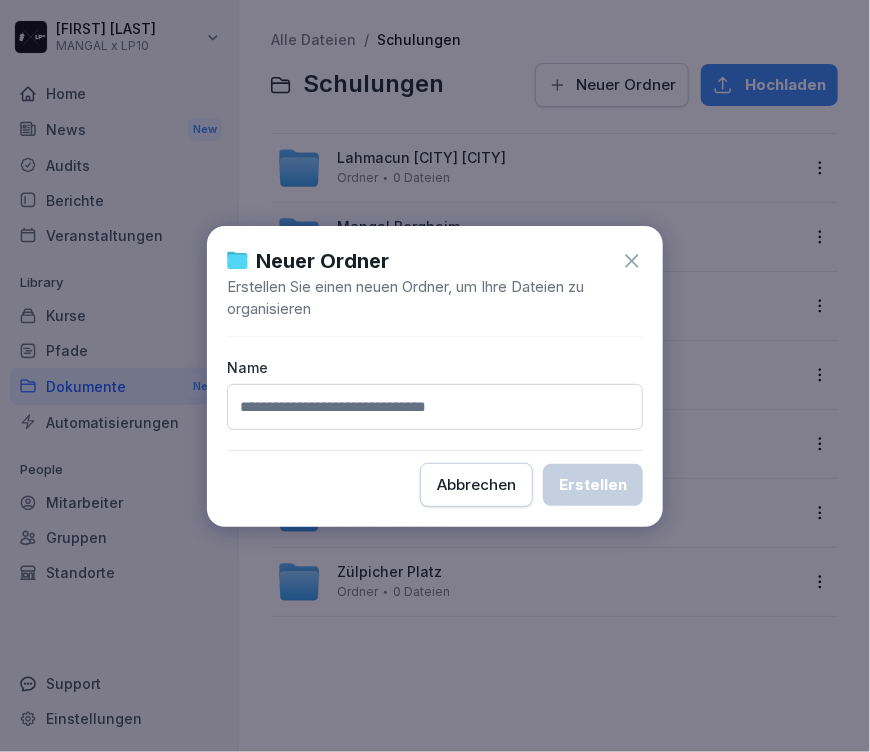 click on "Erstellen Sie einen neuen Ordner, um Ihre Dateien zu organisieren" at bounding box center (435, 298) 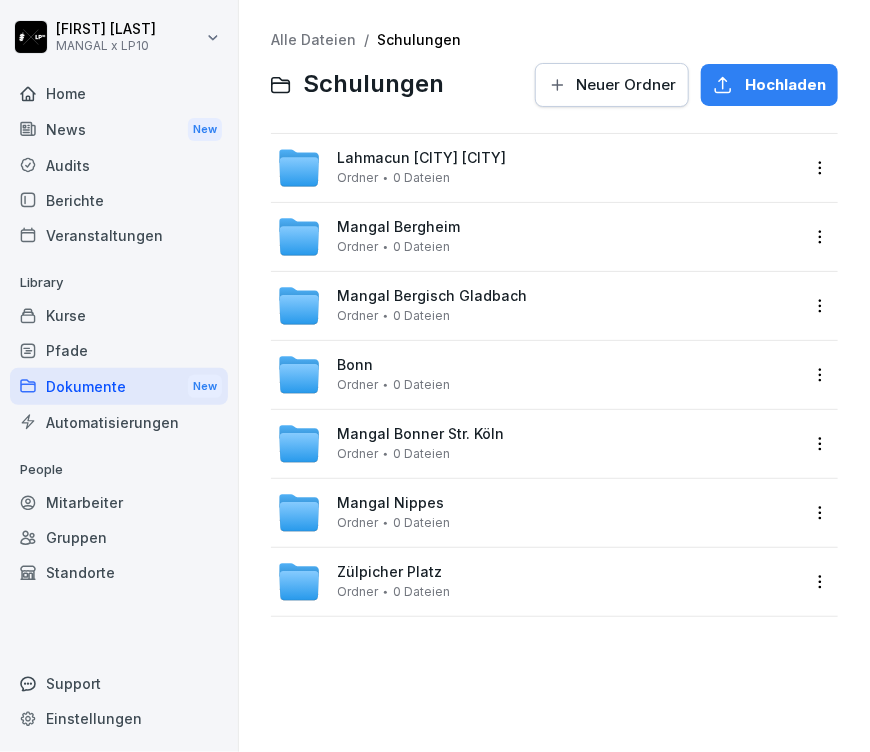 click on "Zülpicher Platz Ordner 0 Dateien" at bounding box center [393, 581] 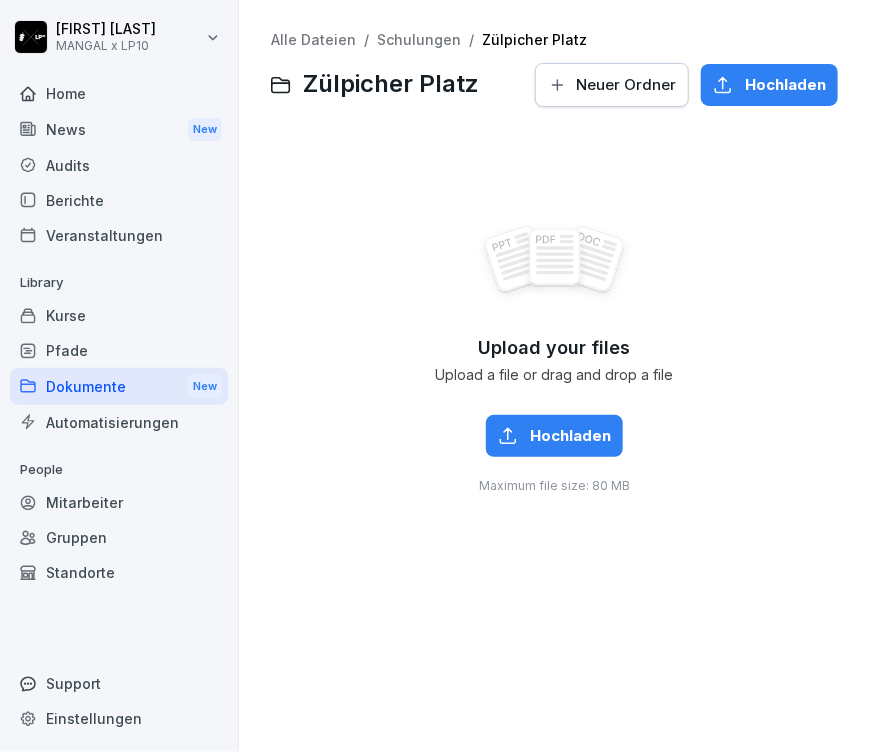 click on "Neuer Ordner" at bounding box center [626, 85] 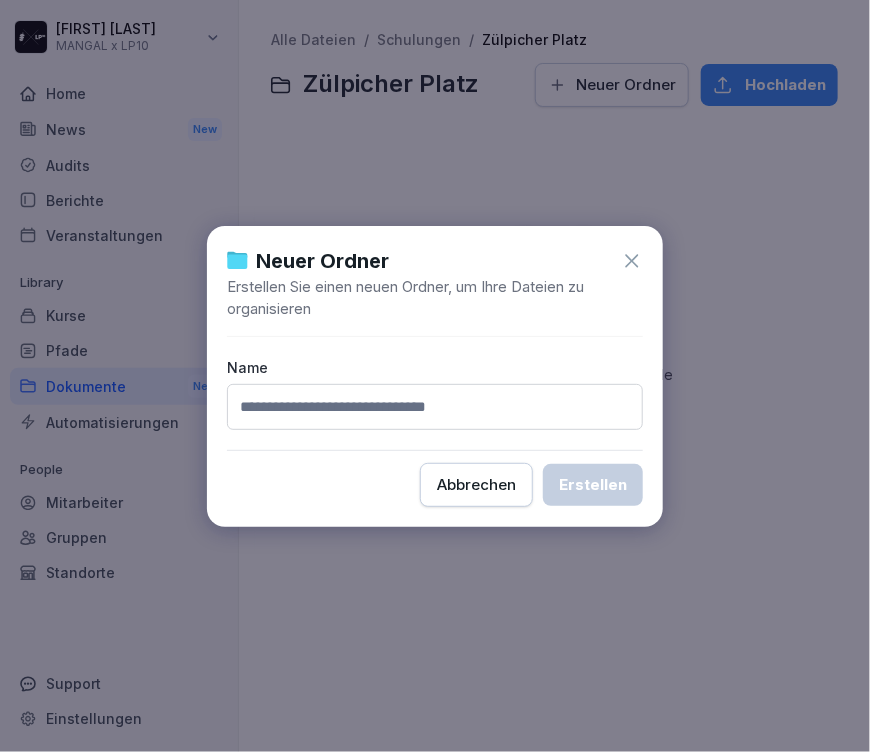 click at bounding box center [435, 407] 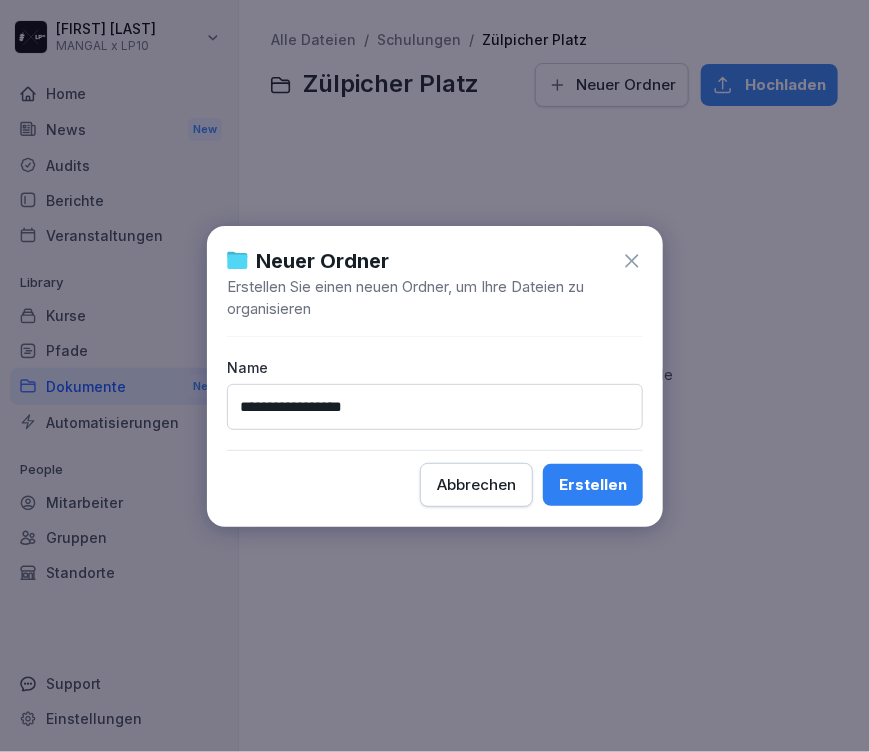 type on "**********" 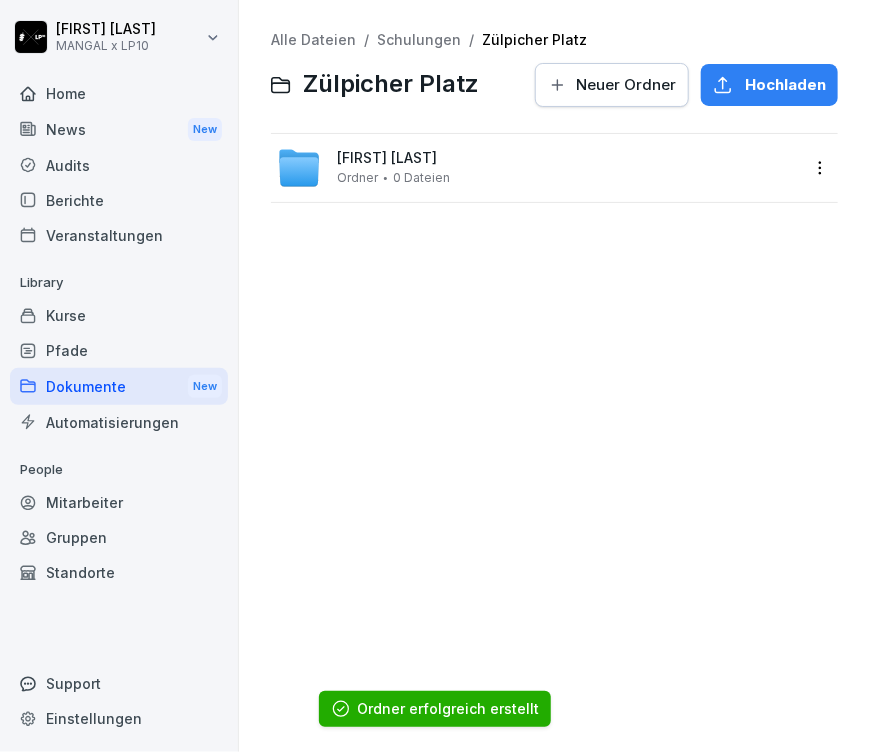 click on "Neuer Ordner" at bounding box center (626, 85) 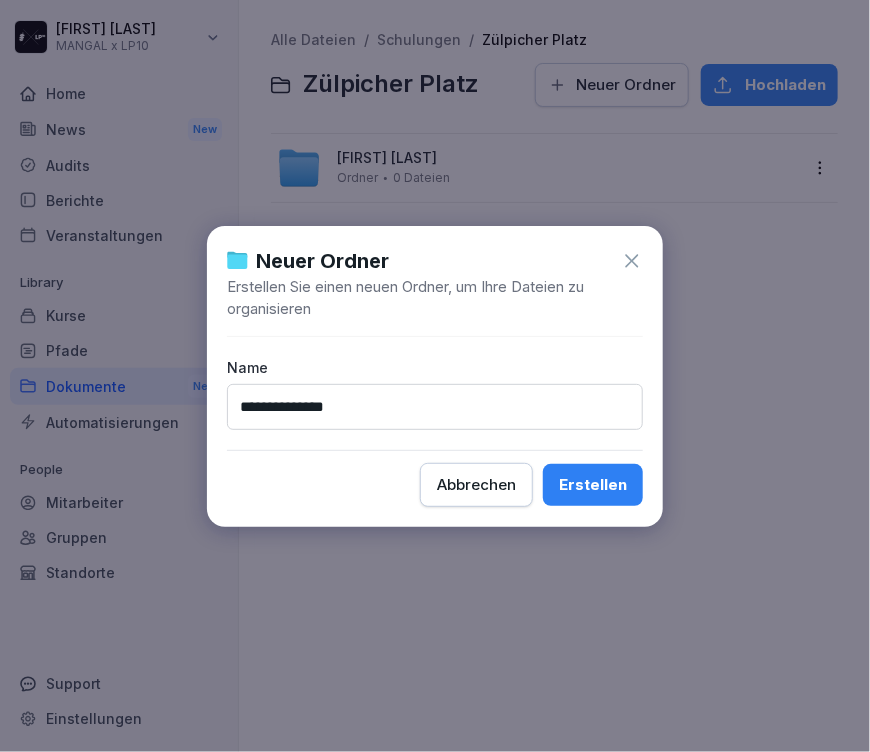 type on "**********" 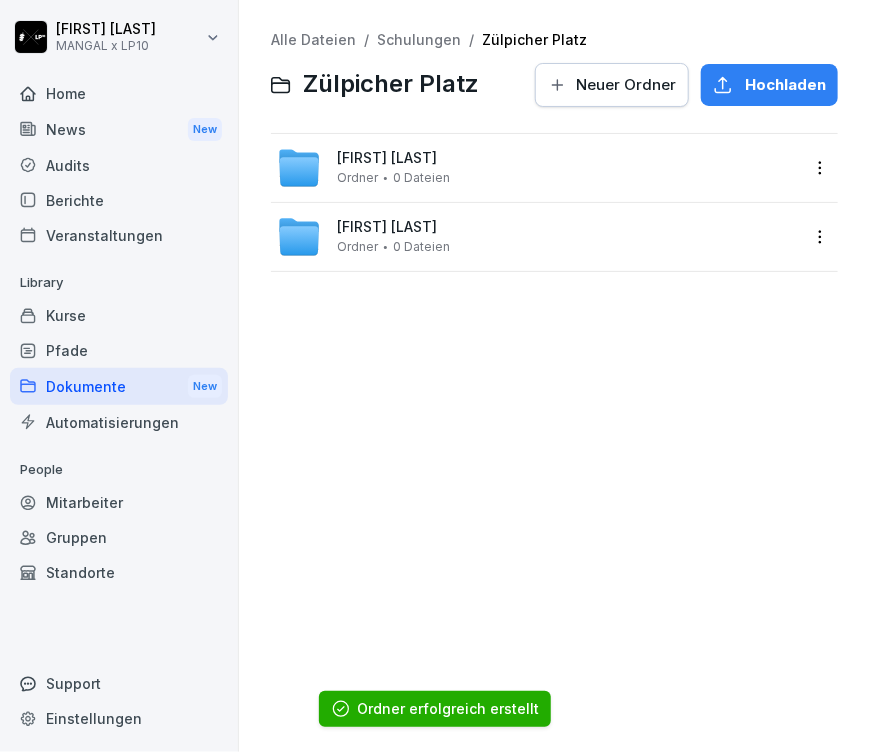 click on "Neuer Ordner" at bounding box center [612, 85] 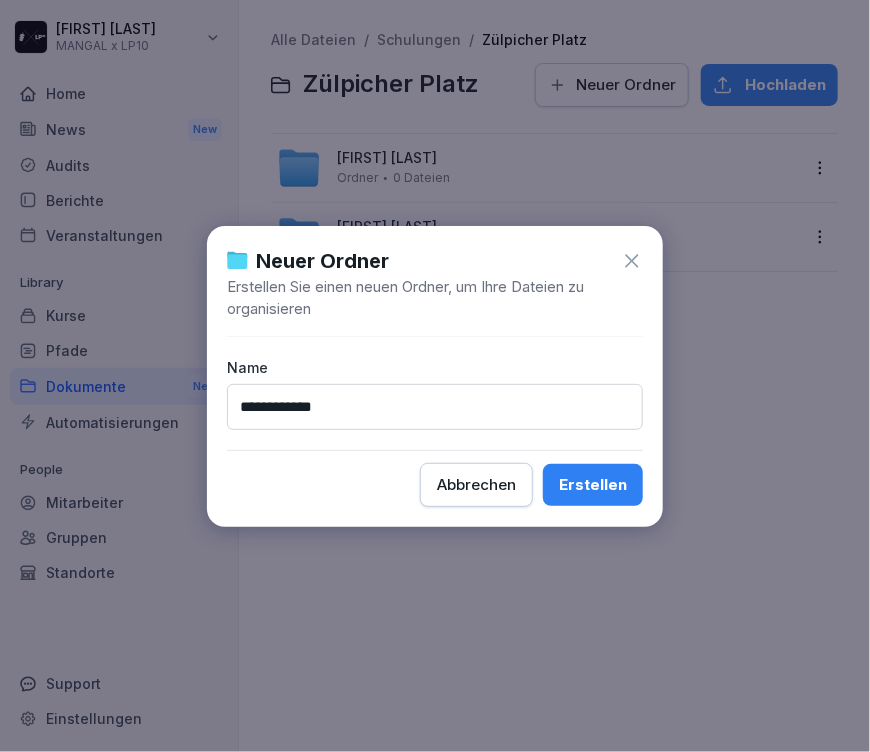 click on "**********" at bounding box center (435, 407) 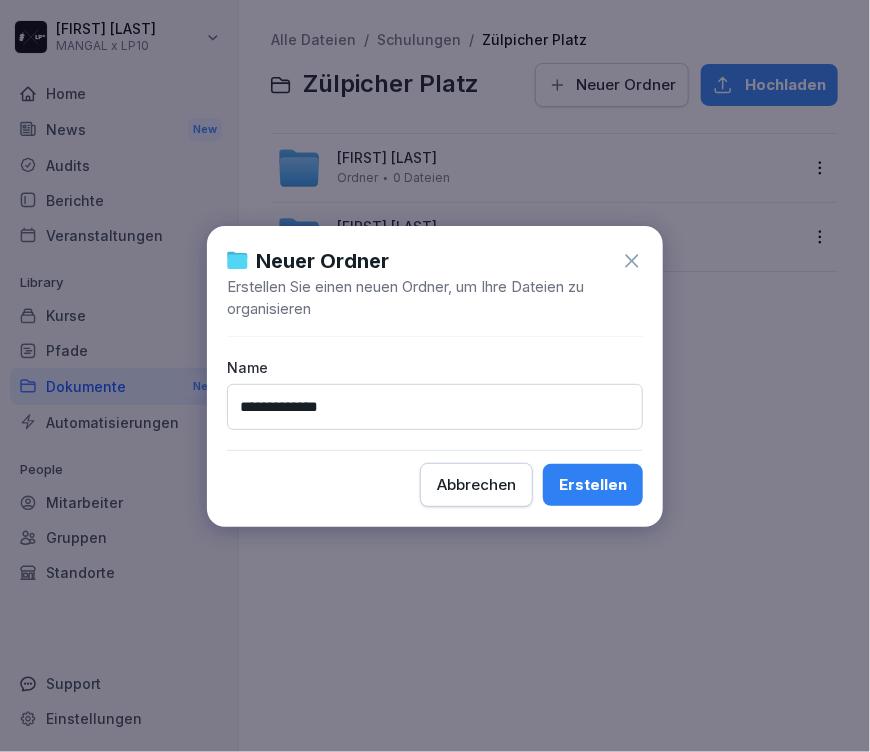 type on "**********" 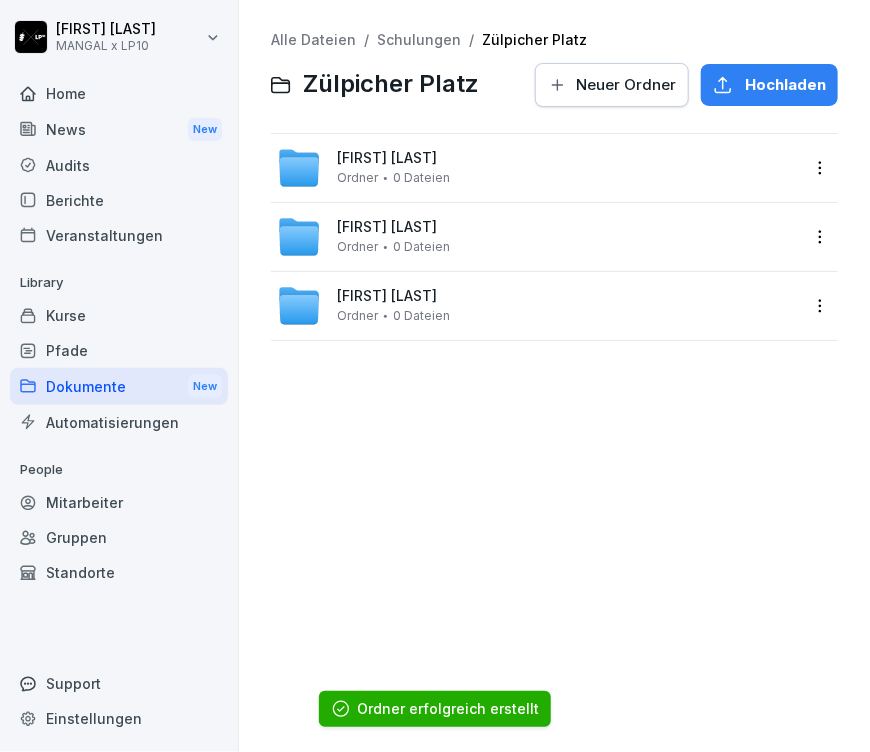 click on "Neuer Ordner" at bounding box center (612, 85) 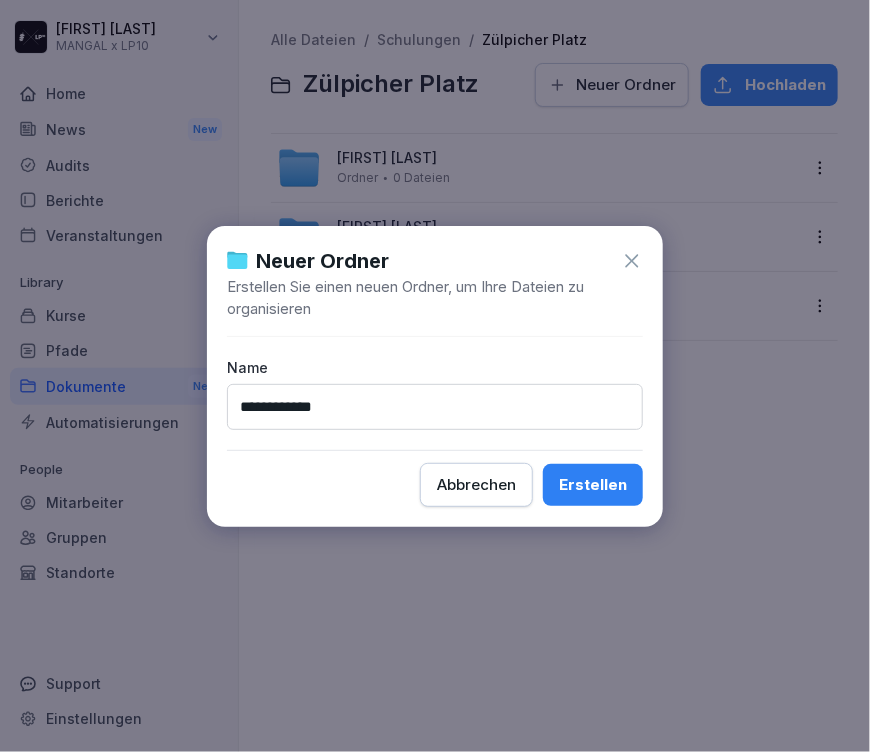 type on "**********" 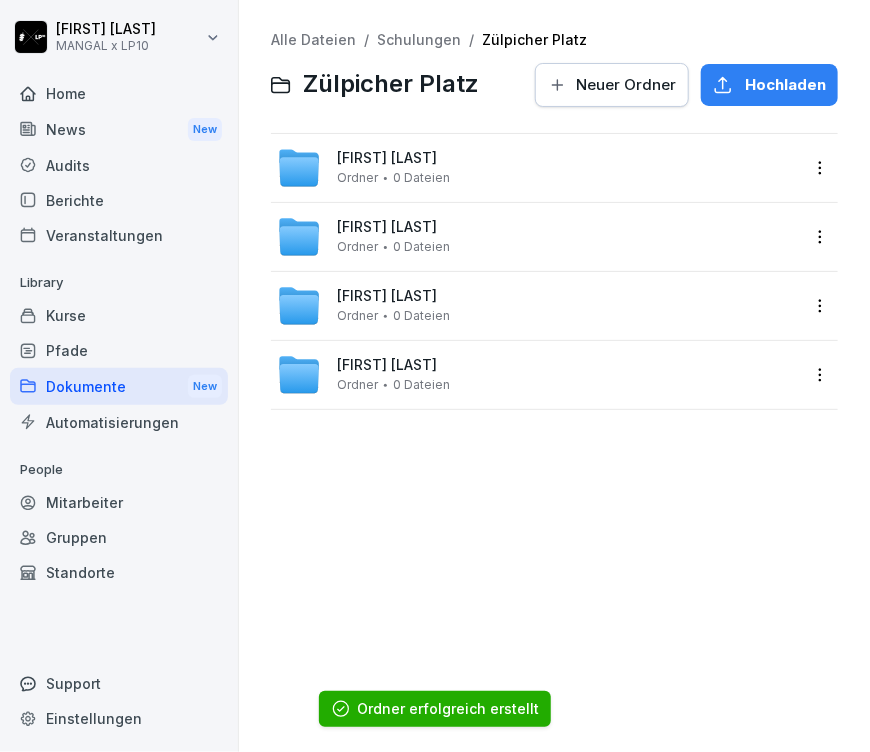 click on "Neuer Ordner" at bounding box center (612, 85) 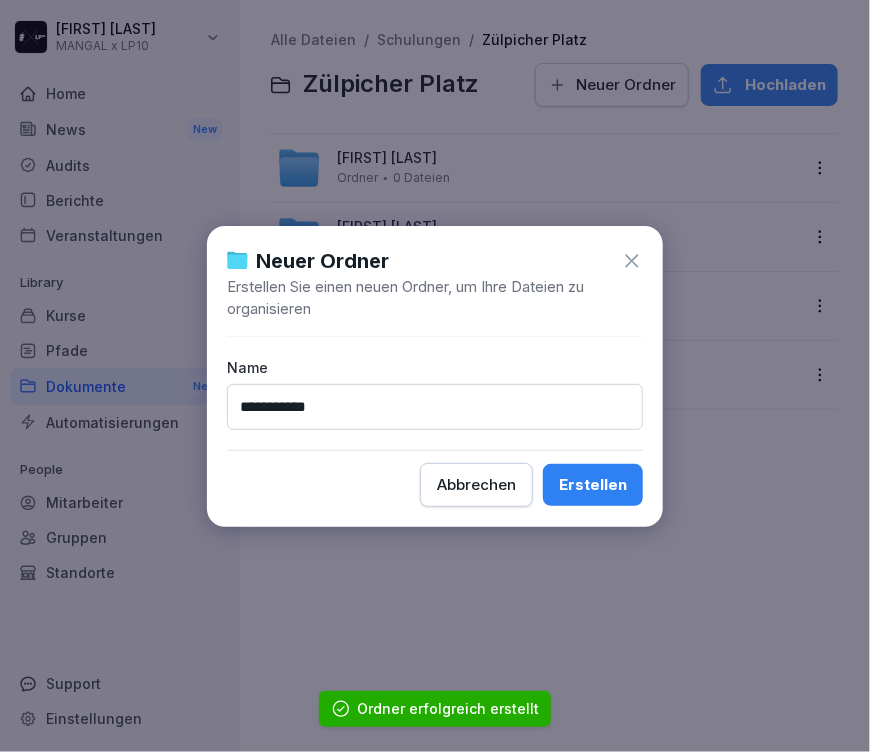 type on "**********" 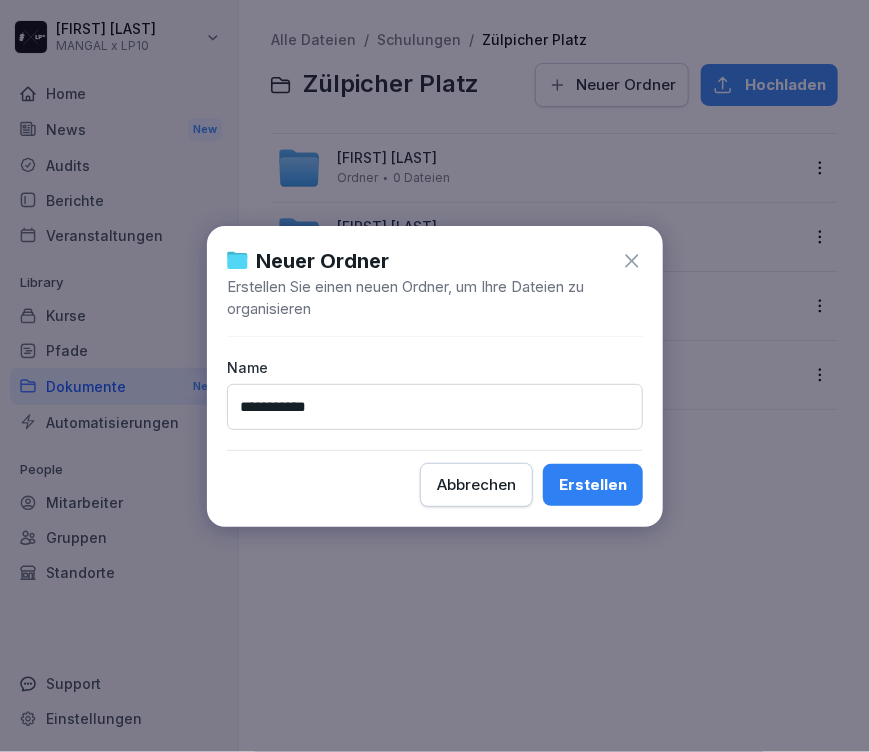 click on "Erstellen" at bounding box center [593, 485] 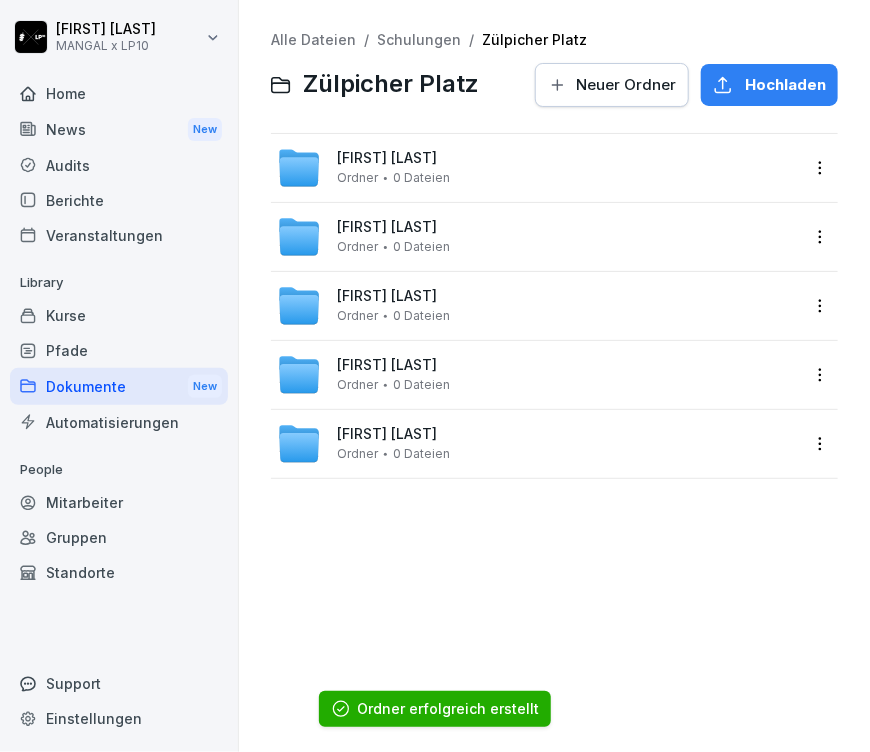 click on "Neuer Ordner" at bounding box center [626, 85] 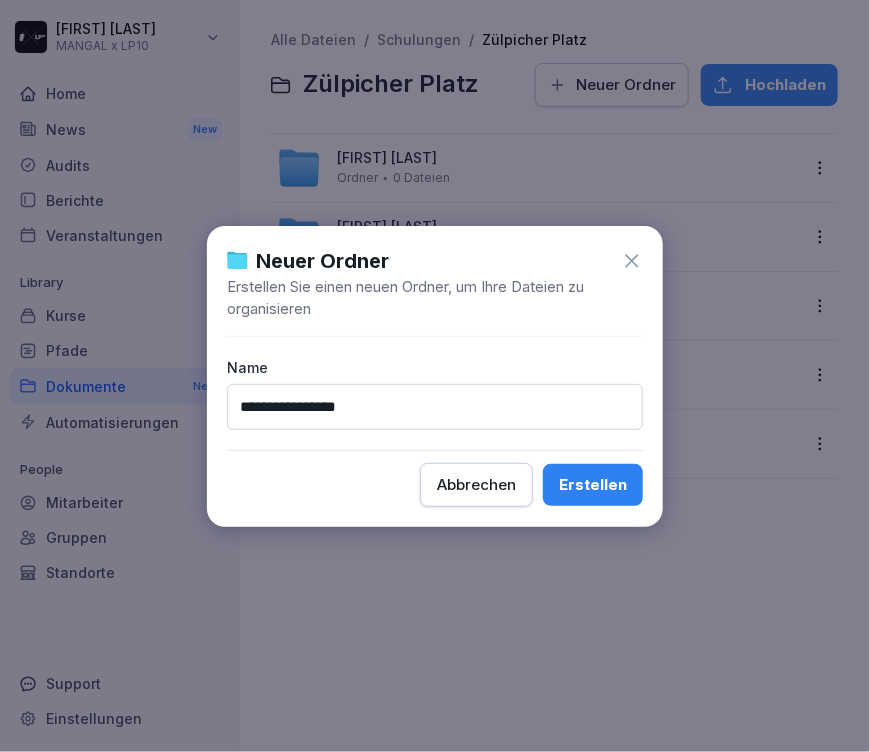 type on "**********" 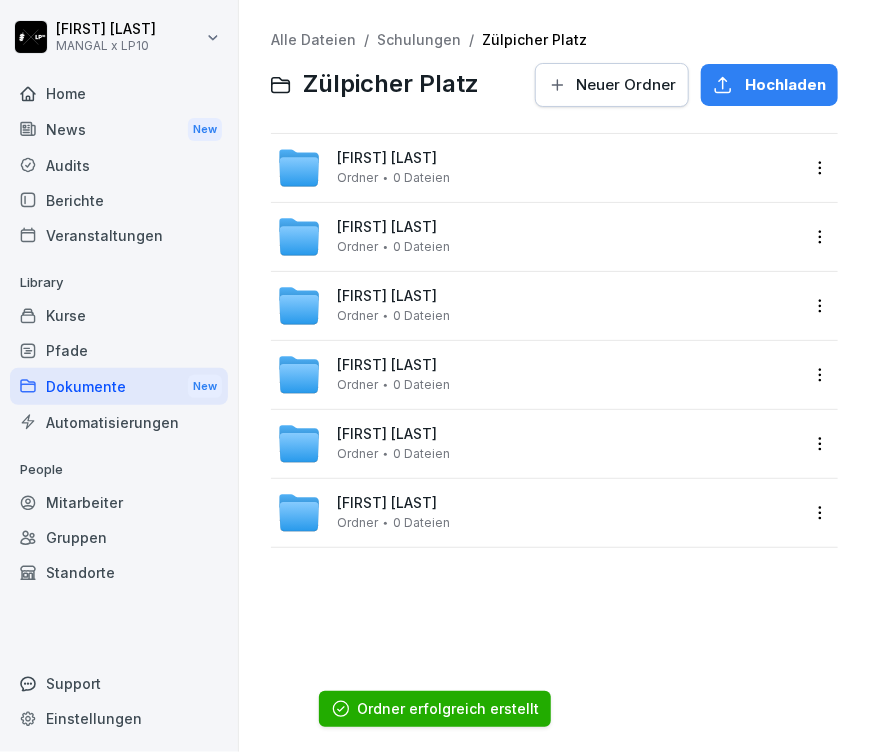 click on "Neuer Ordner" at bounding box center [626, 85] 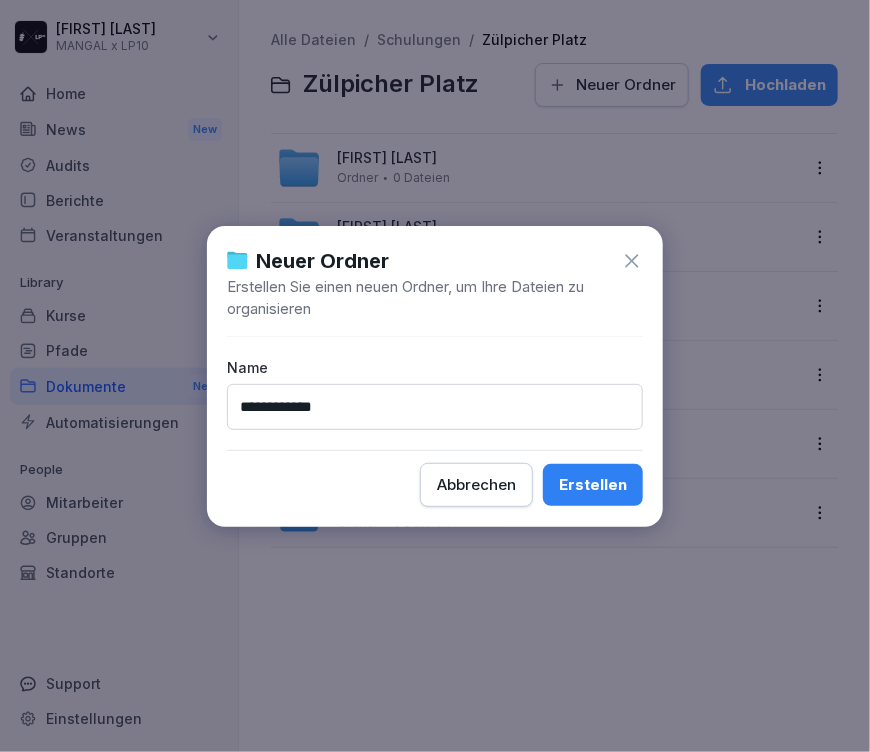 type on "**********" 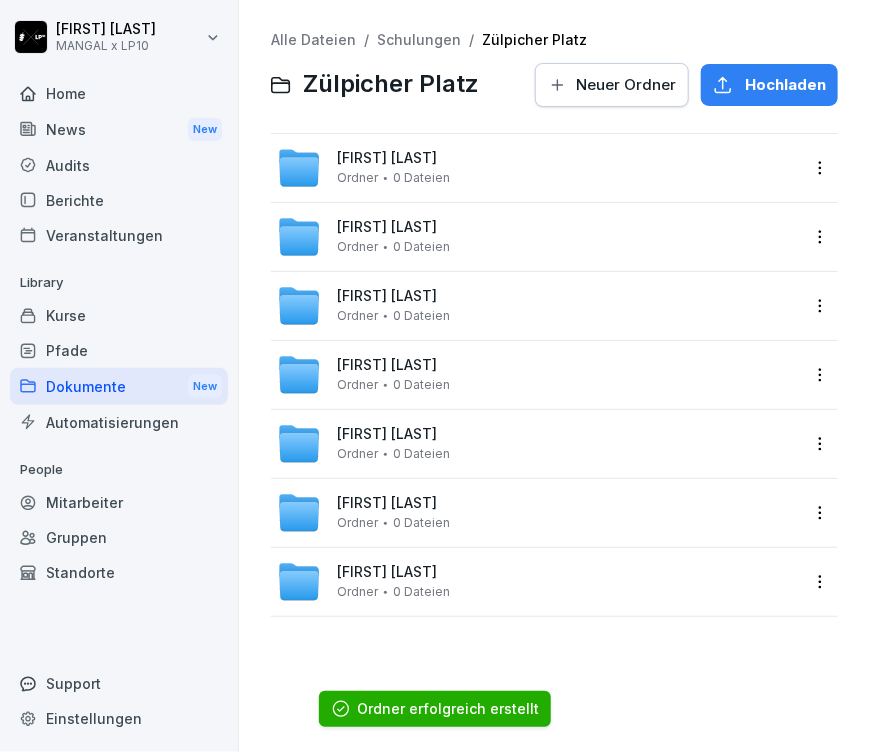 click on "Neuer Ordner" at bounding box center (626, 85) 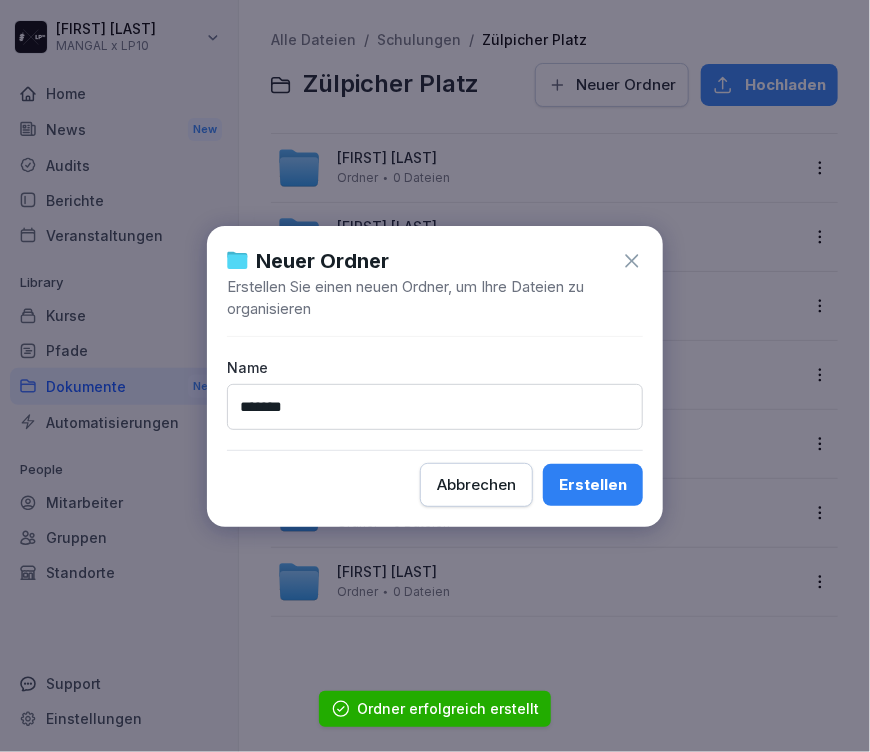 type on "*******" 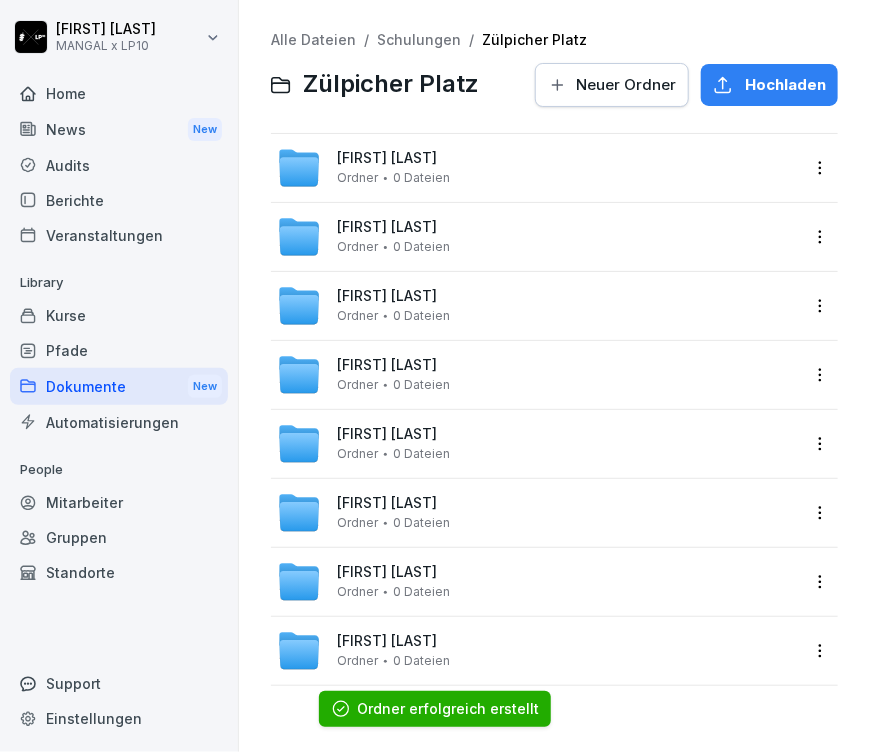 click on "Neuer Ordner" at bounding box center (626, 85) 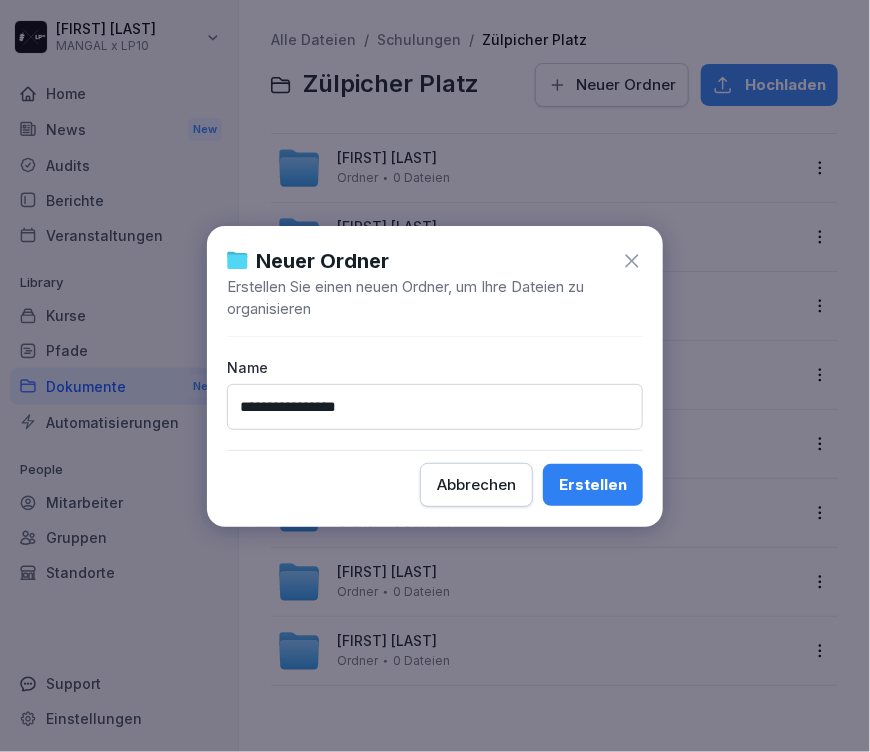 type on "**********" 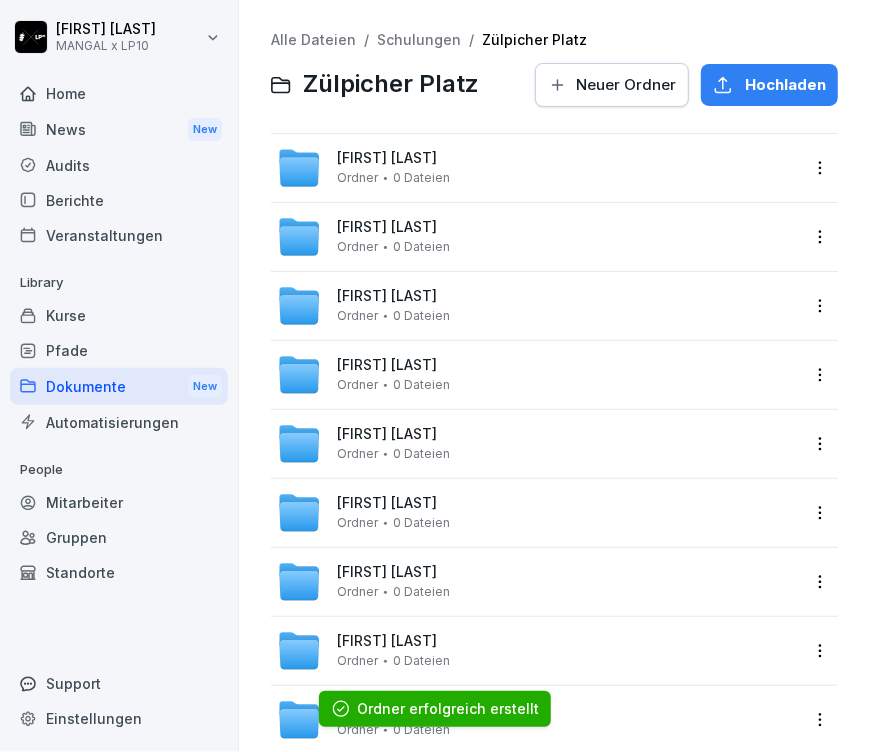 click on "Neuer Ordner" at bounding box center [626, 85] 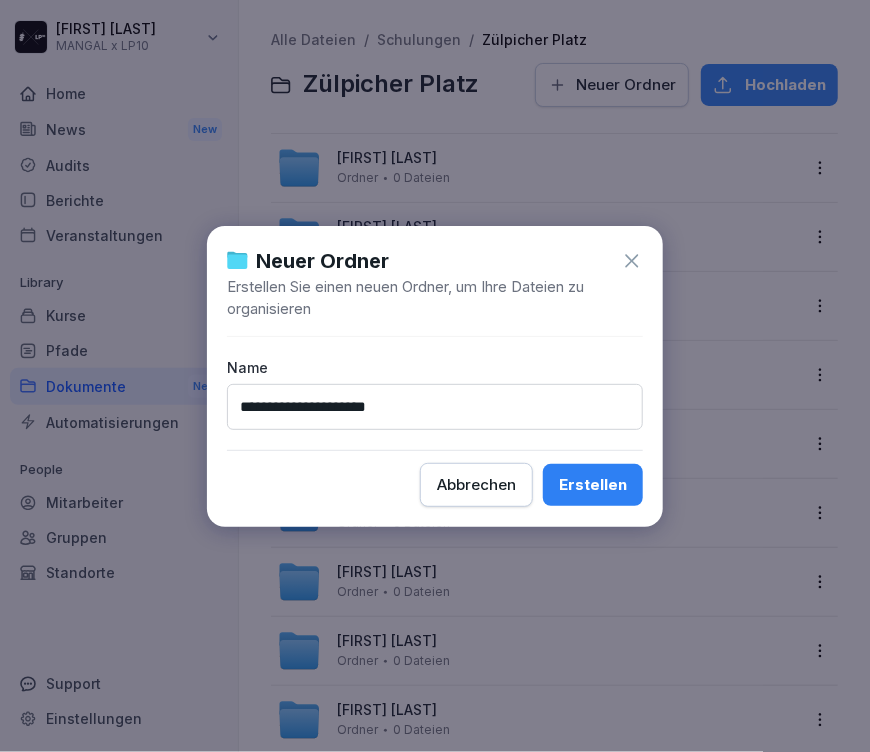 type on "**********" 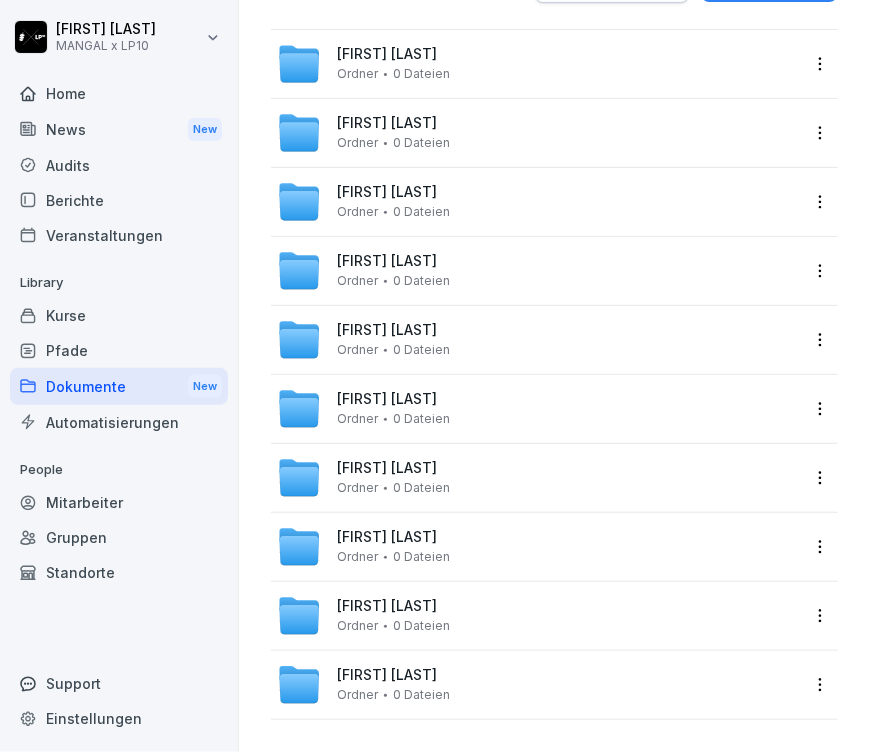 scroll, scrollTop: 128, scrollLeft: 0, axis: vertical 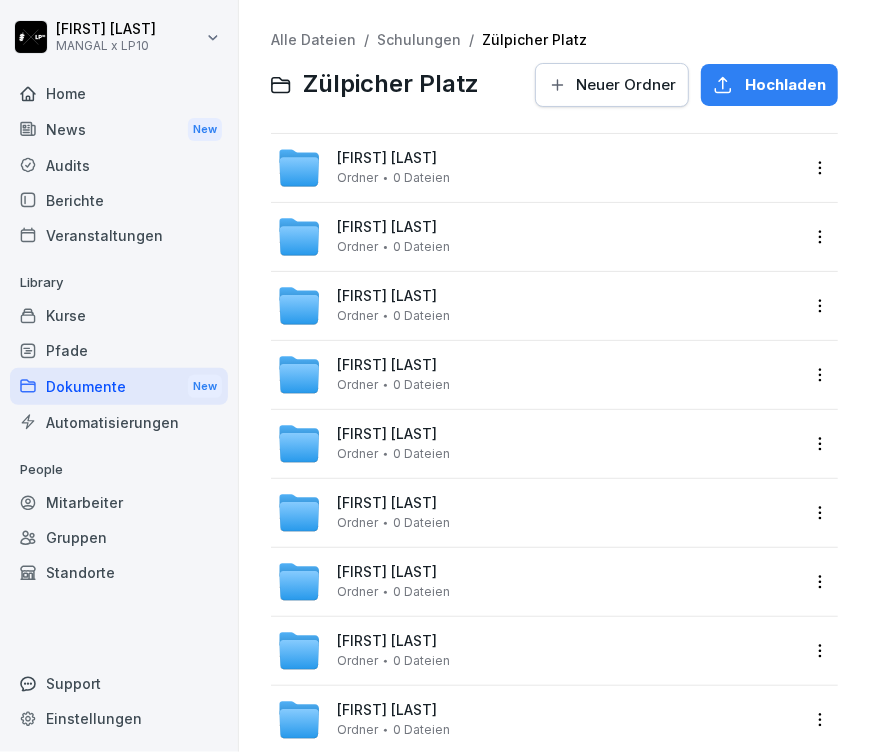 click on "Neuer Ordner" at bounding box center (626, 85) 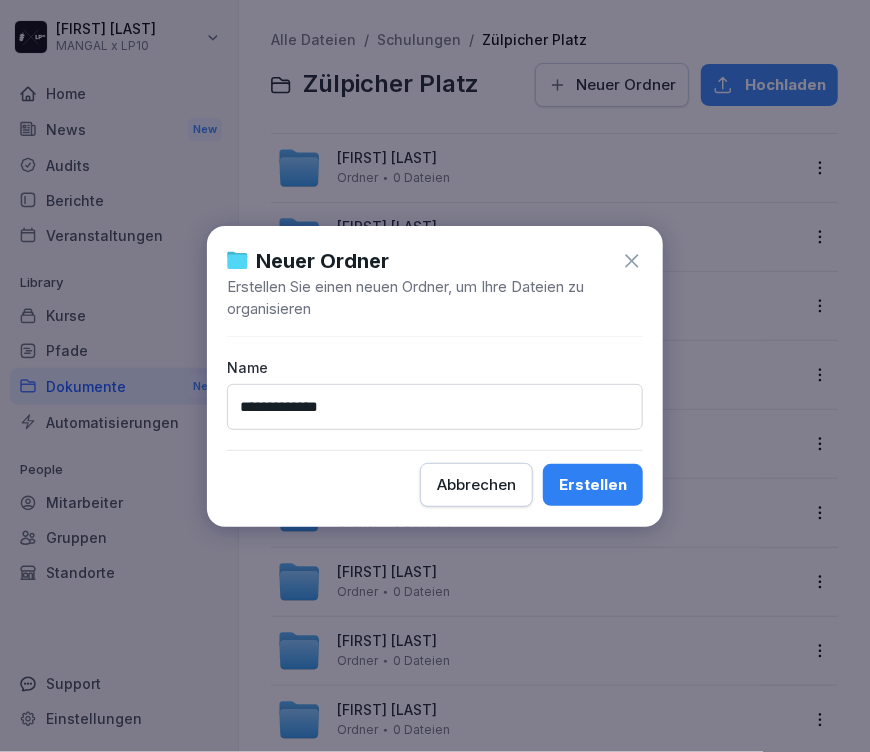 type on "**********" 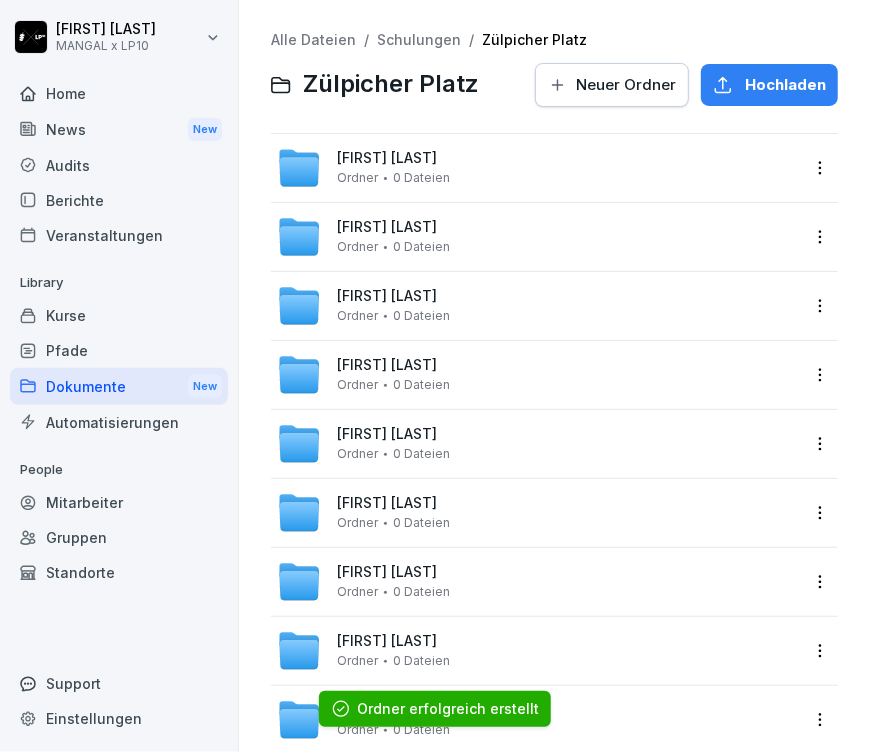 click on "Schulungen" at bounding box center [419, 39] 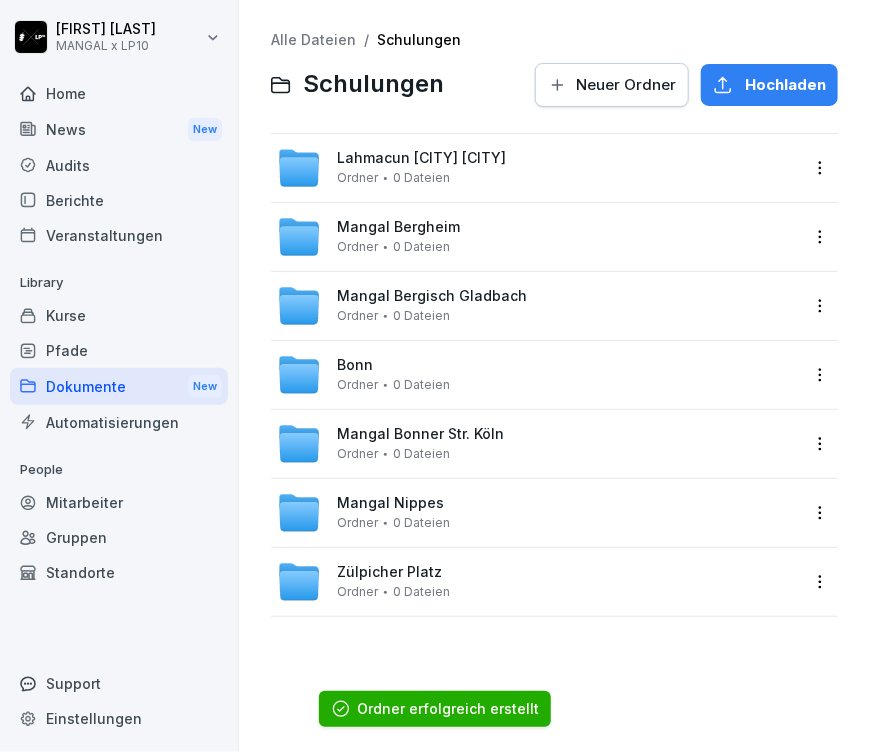 click on "Neuer Ordner" at bounding box center [626, 85] 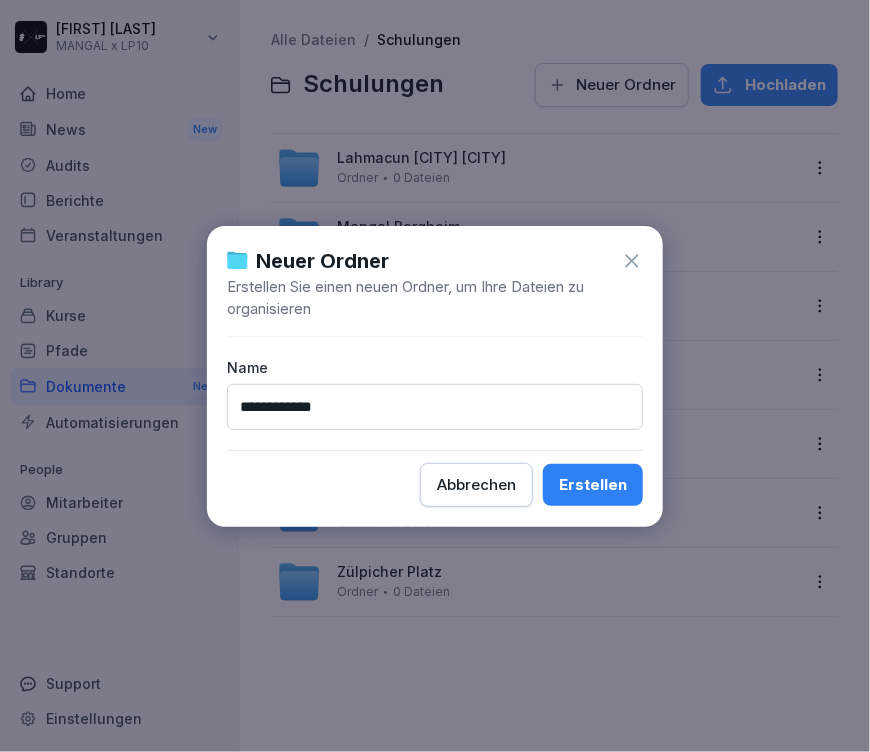 type on "**********" 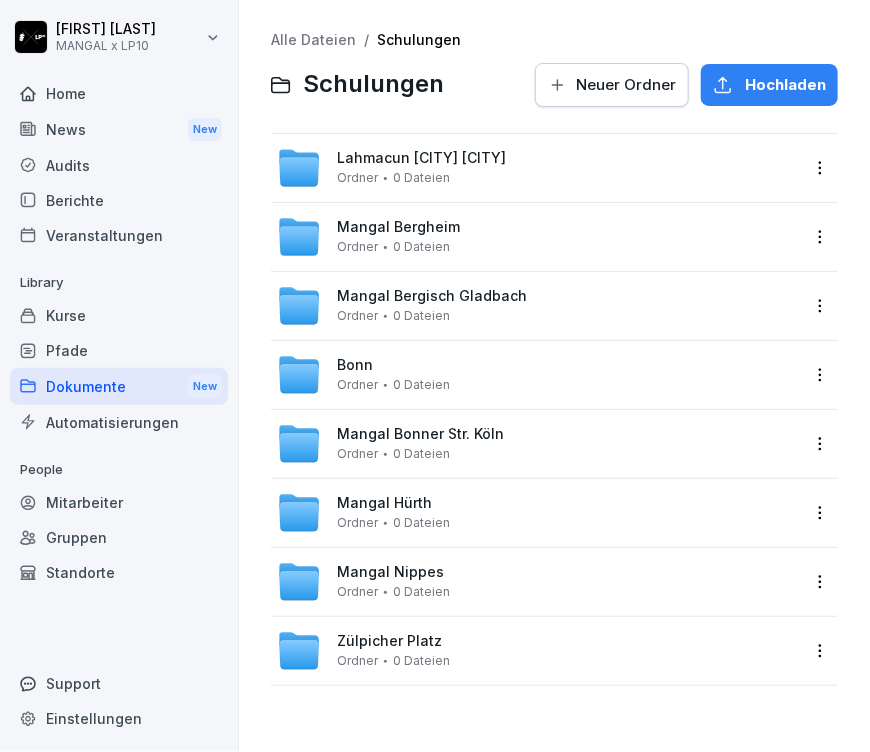 click on "Mangal Hürth" at bounding box center (384, 503) 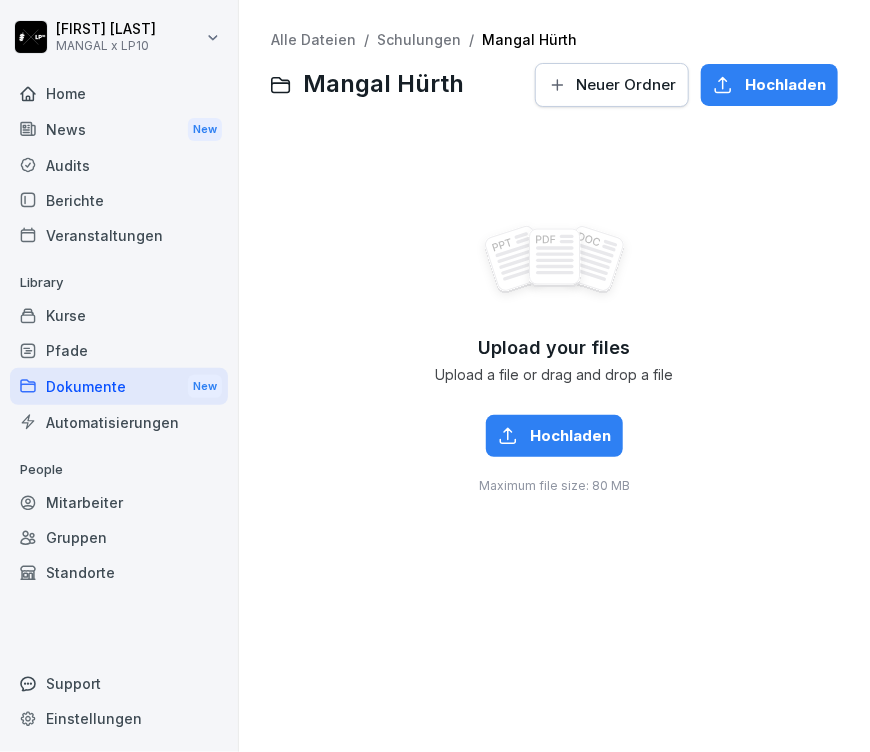click on "Neuer Ordner" at bounding box center [626, 85] 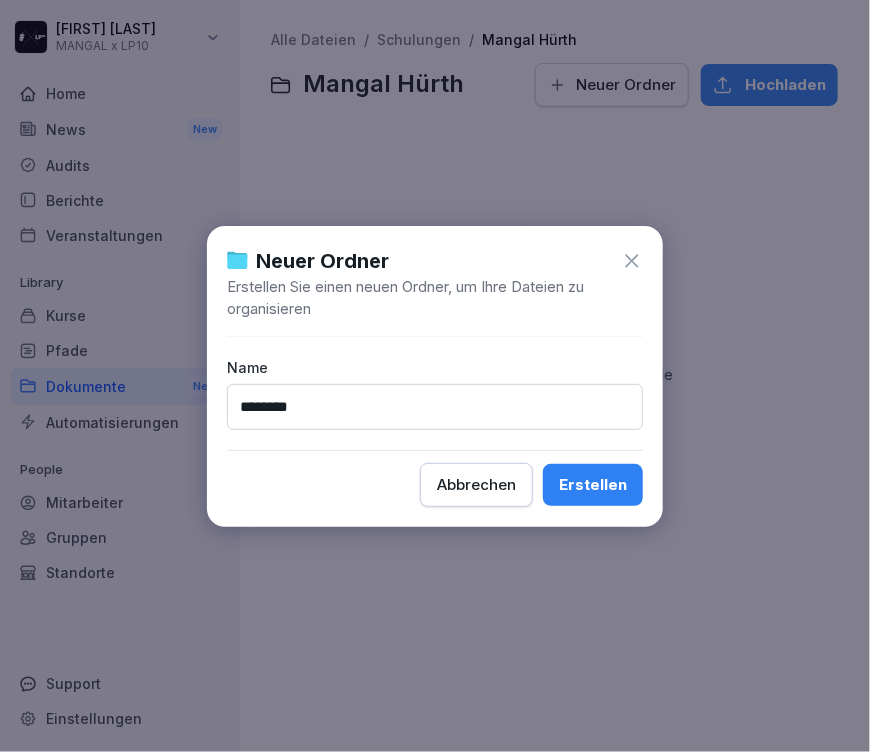 type on "********" 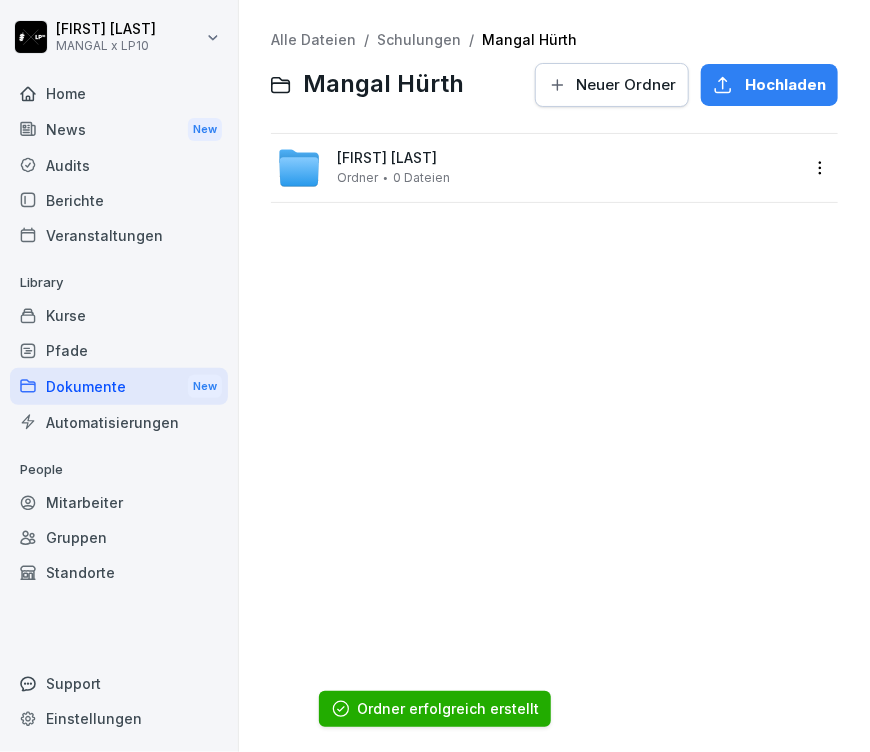 click on "Neuer Ordner" at bounding box center [626, 85] 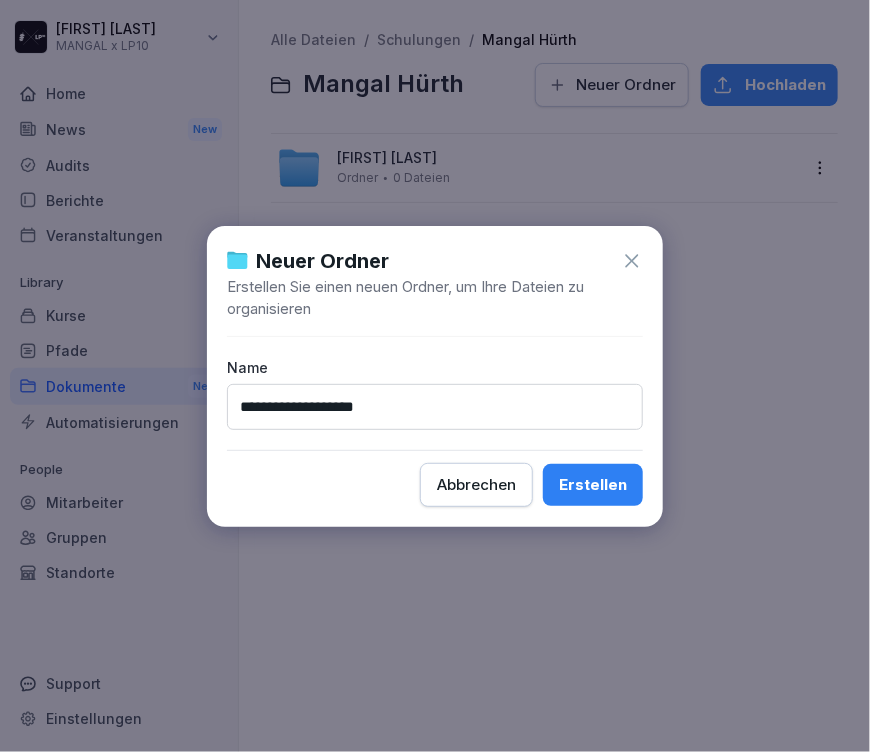 type on "**********" 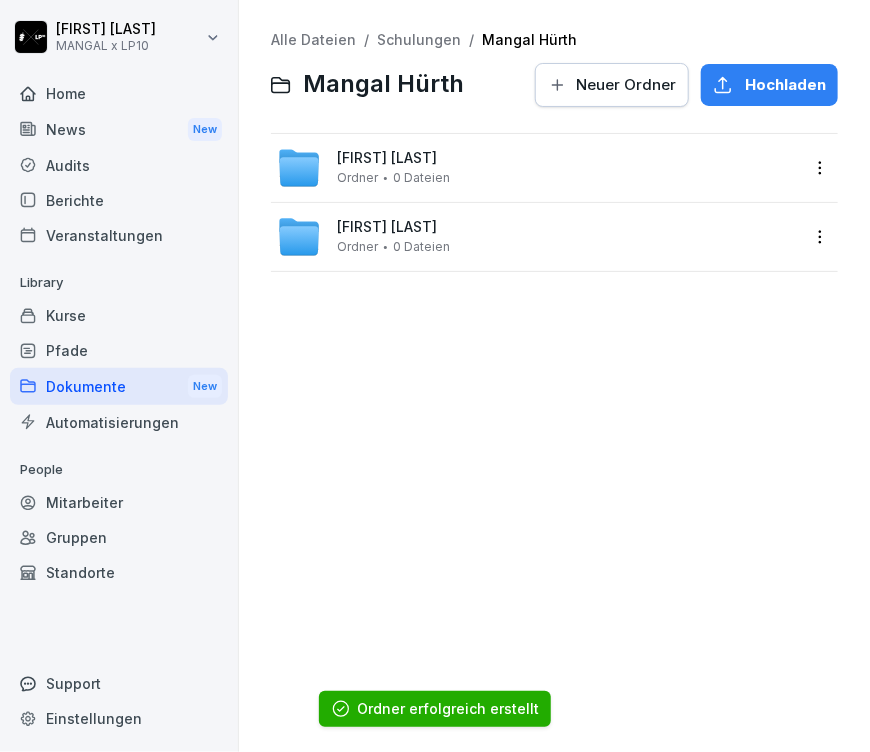 click on "Neuer Ordner" at bounding box center [626, 85] 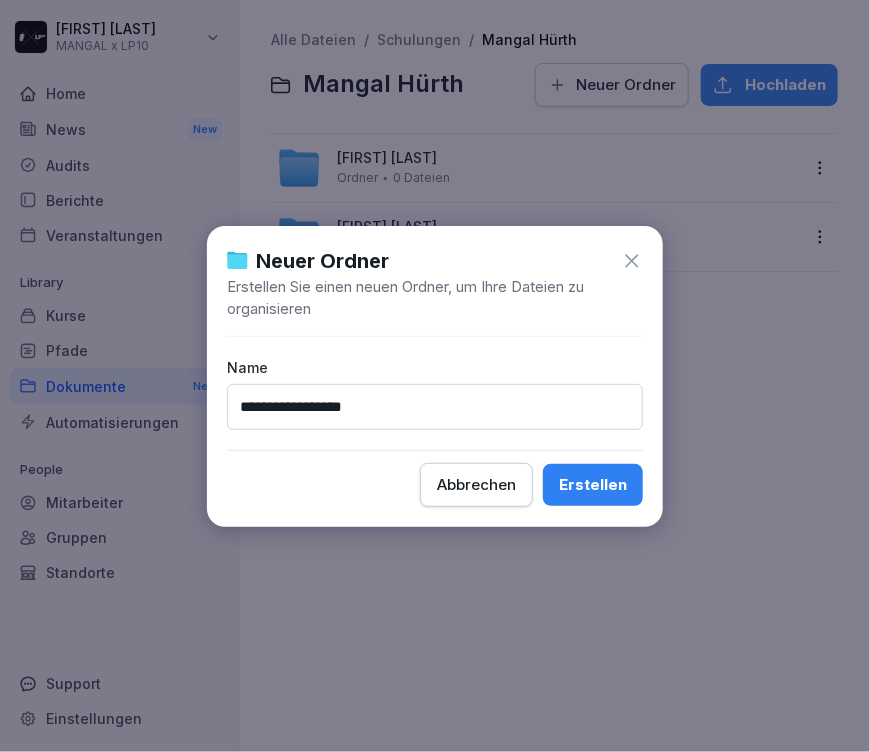 type on "**********" 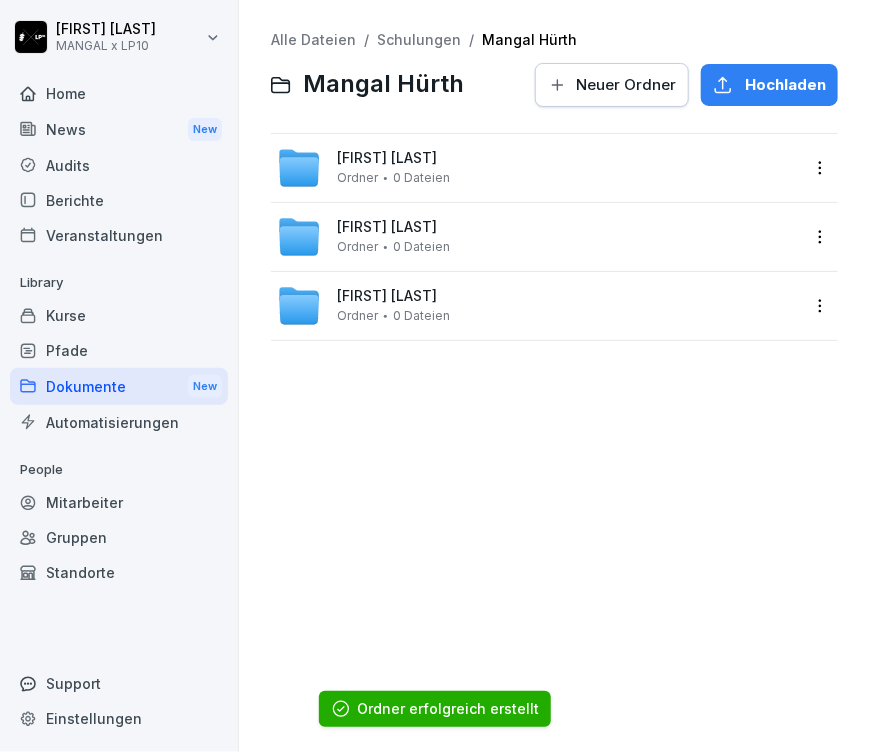 click on "Neuer Ordner" at bounding box center (612, 85) 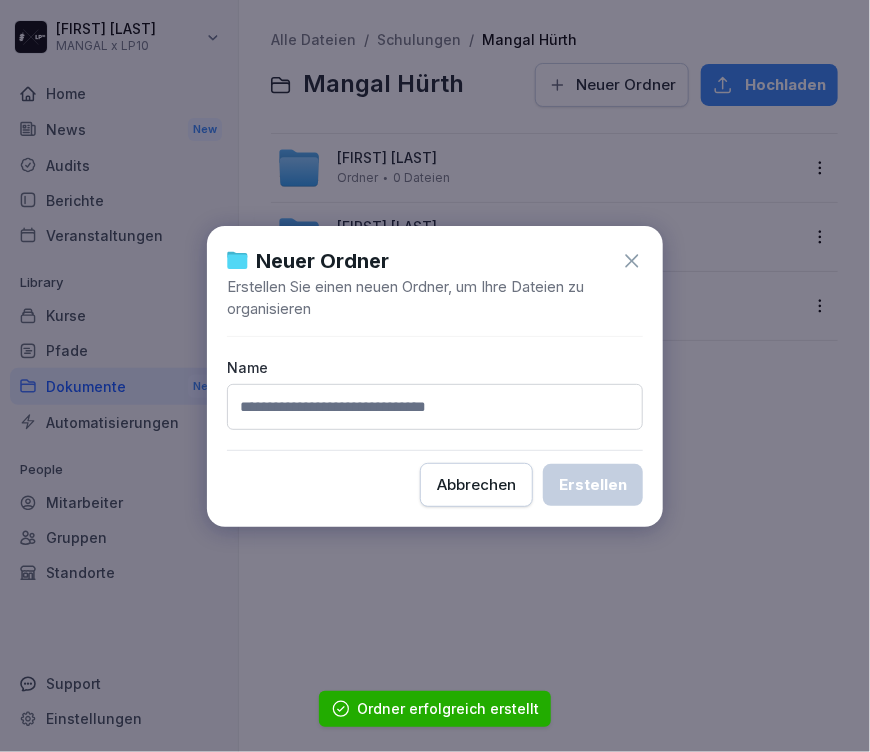click on "Neuer Ordner Erstellen Sie einen neuen Ordner, um Ihre Dateien zu organisieren Name Abbrechen Erstellen" at bounding box center (435, 376) 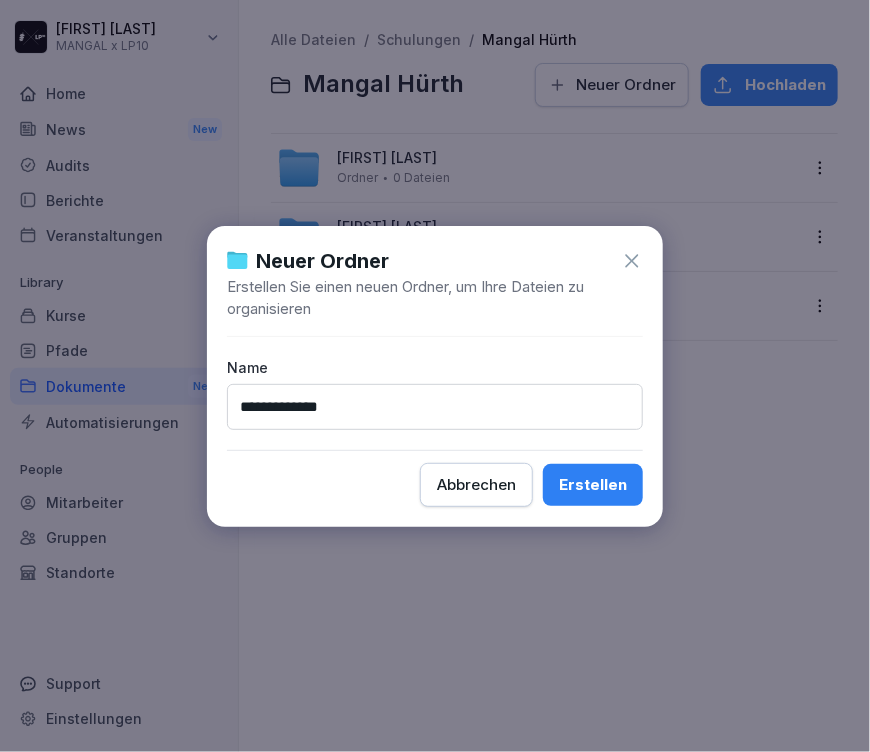 type on "**********" 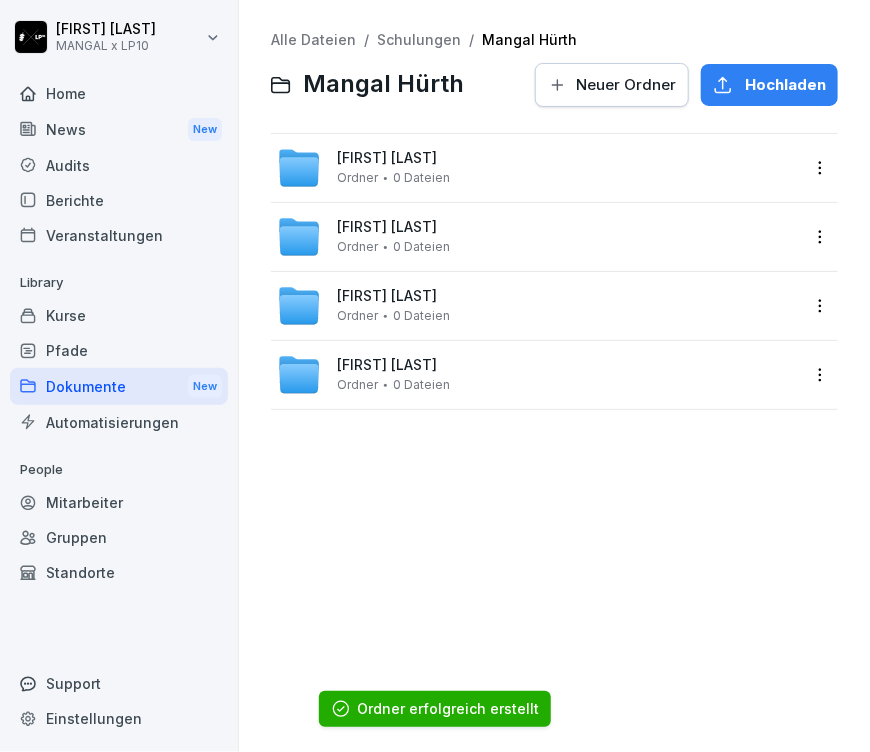 click on "Neuer Ordner" at bounding box center [626, 85] 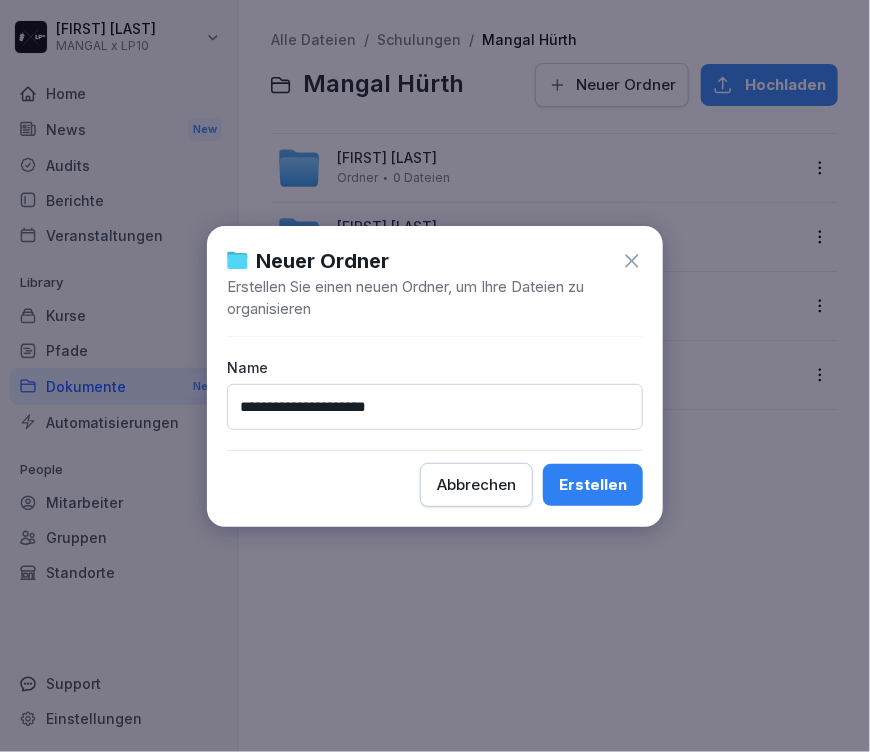 type on "**********" 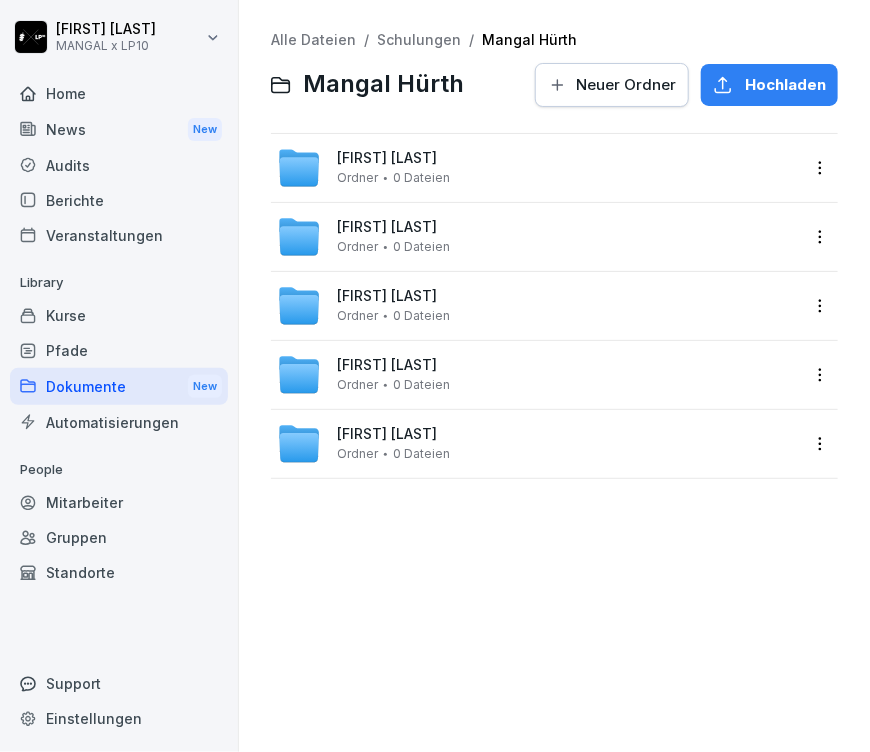 click on "Schulungen" at bounding box center [419, 39] 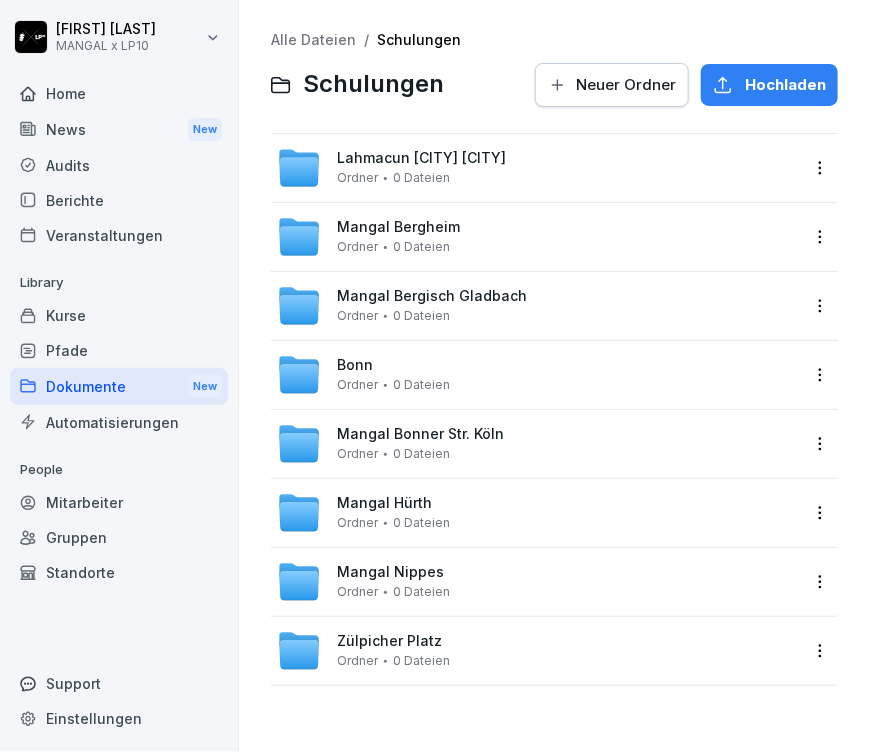 click on "Neuer Ordner" at bounding box center (626, 85) 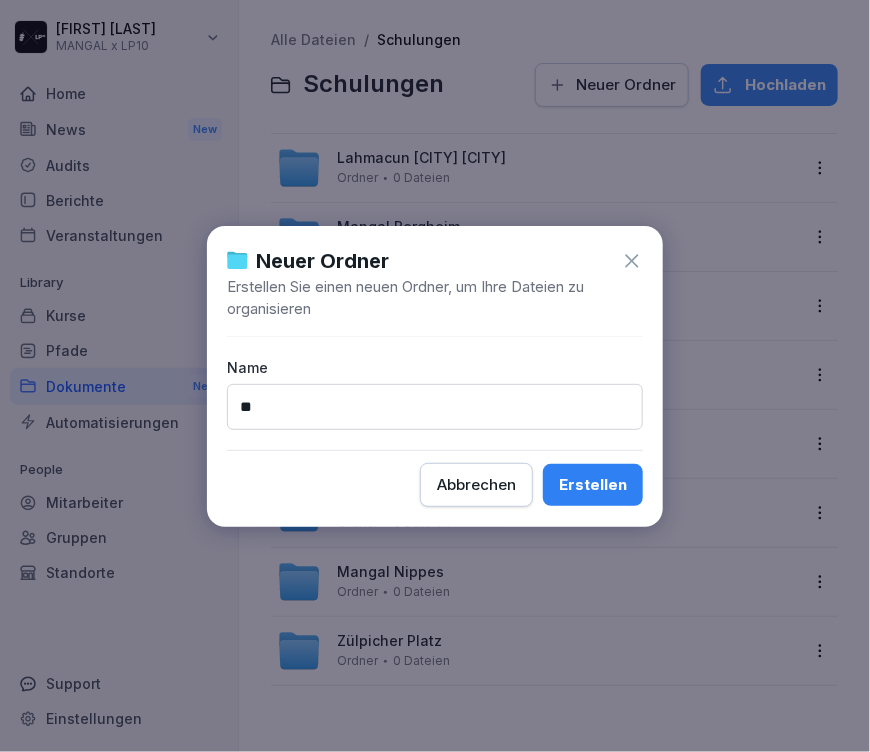 type on "*" 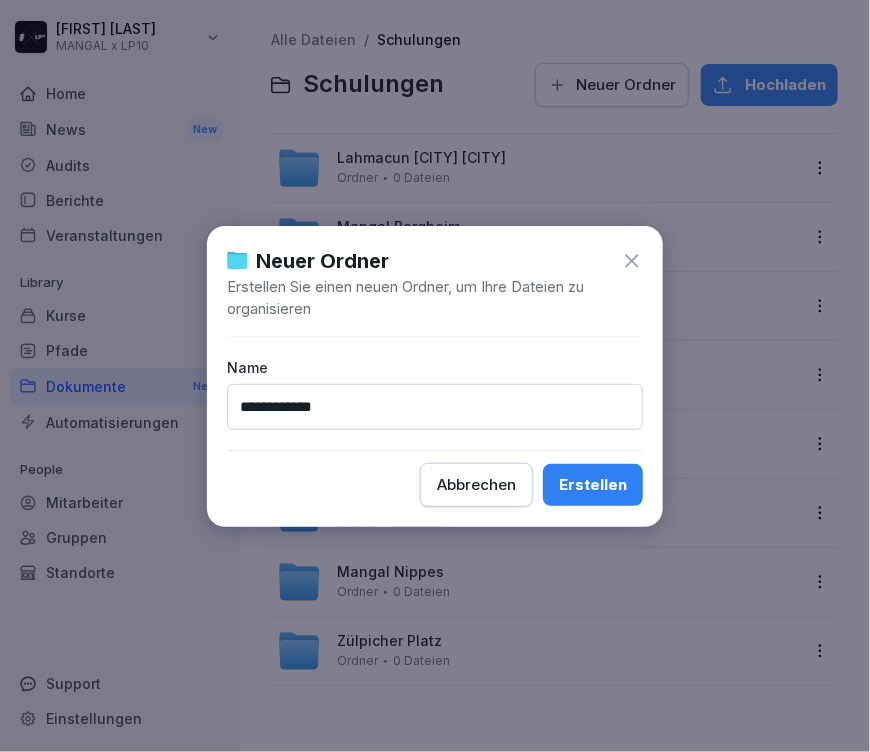type on "**********" 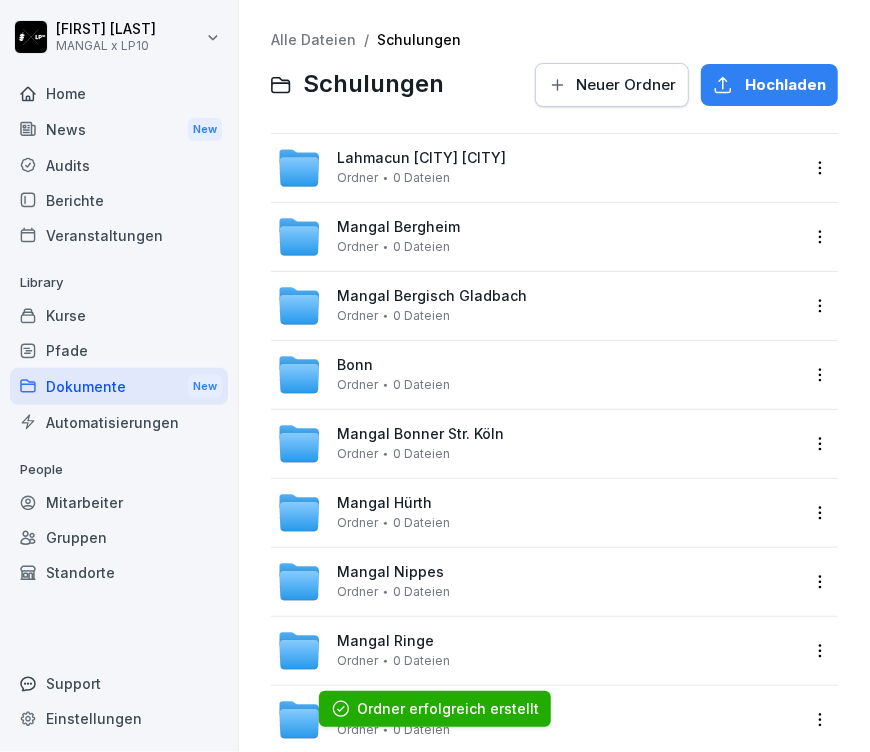 click on "Ringe Ordner 0 Dateien" at bounding box center [538, 651] 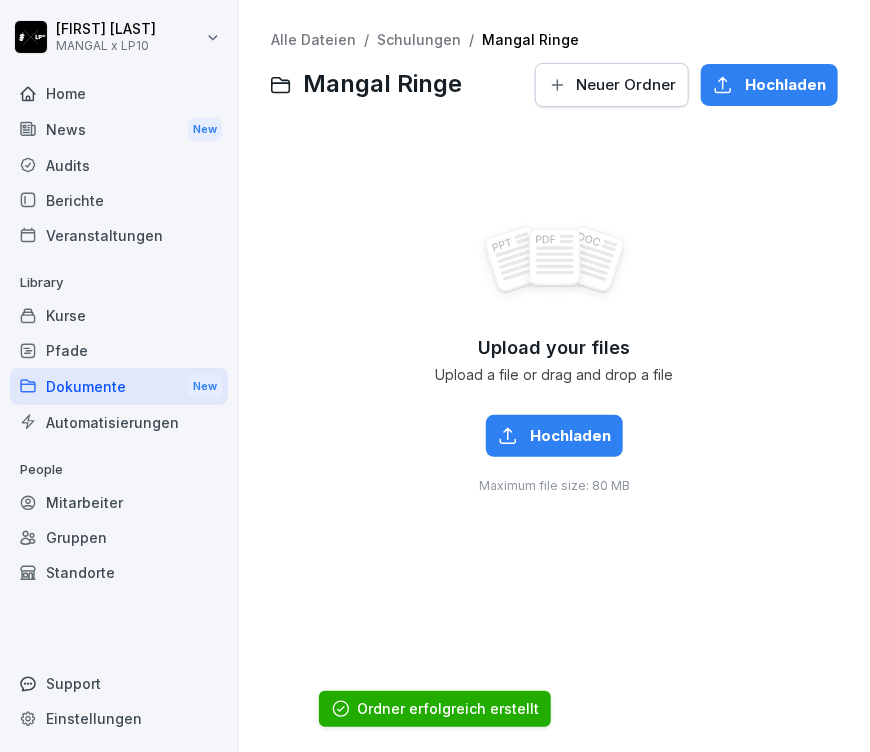 click on "Neuer Ordner" at bounding box center [626, 85] 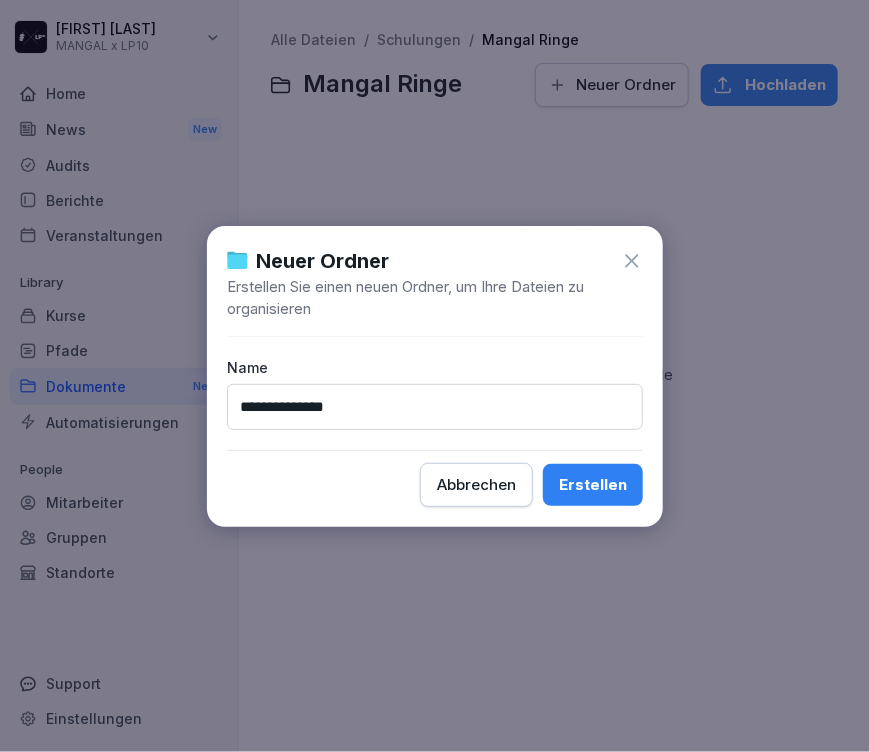 type on "**********" 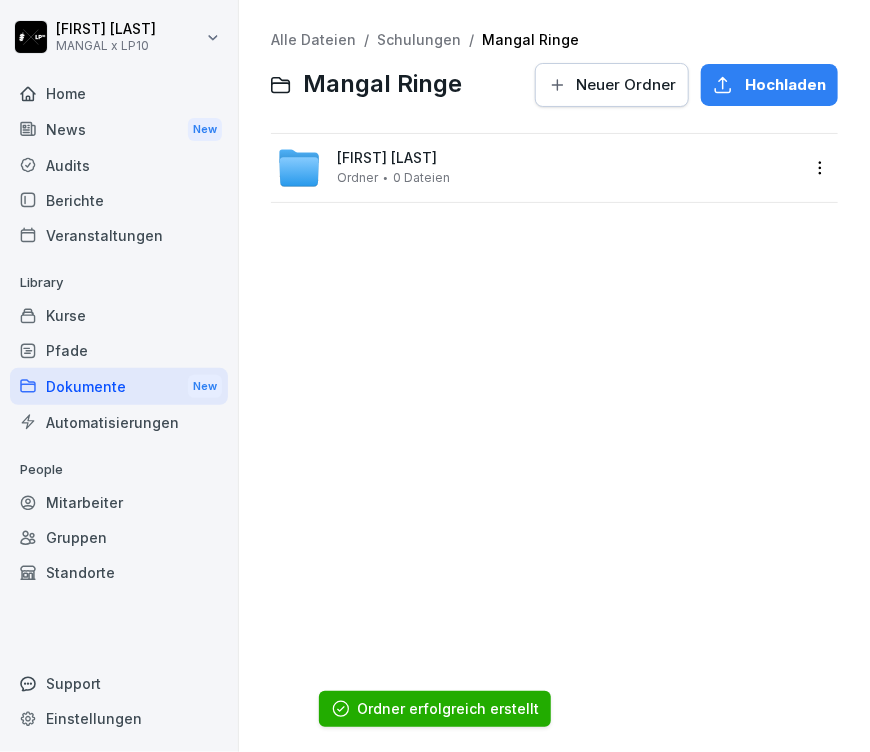 click on "Neuer Ordner" at bounding box center [626, 85] 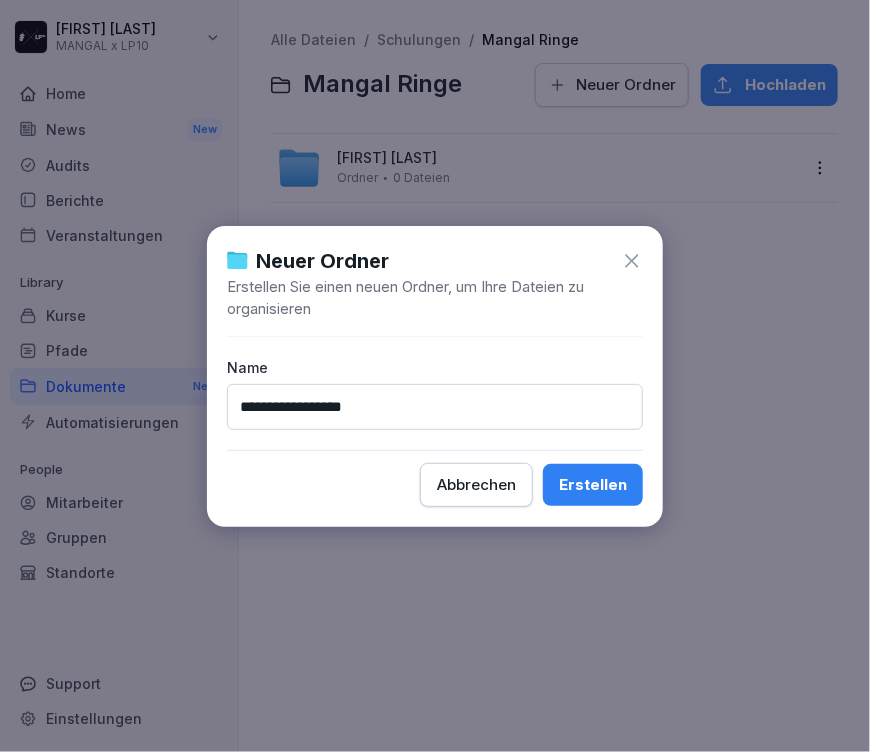 type on "**********" 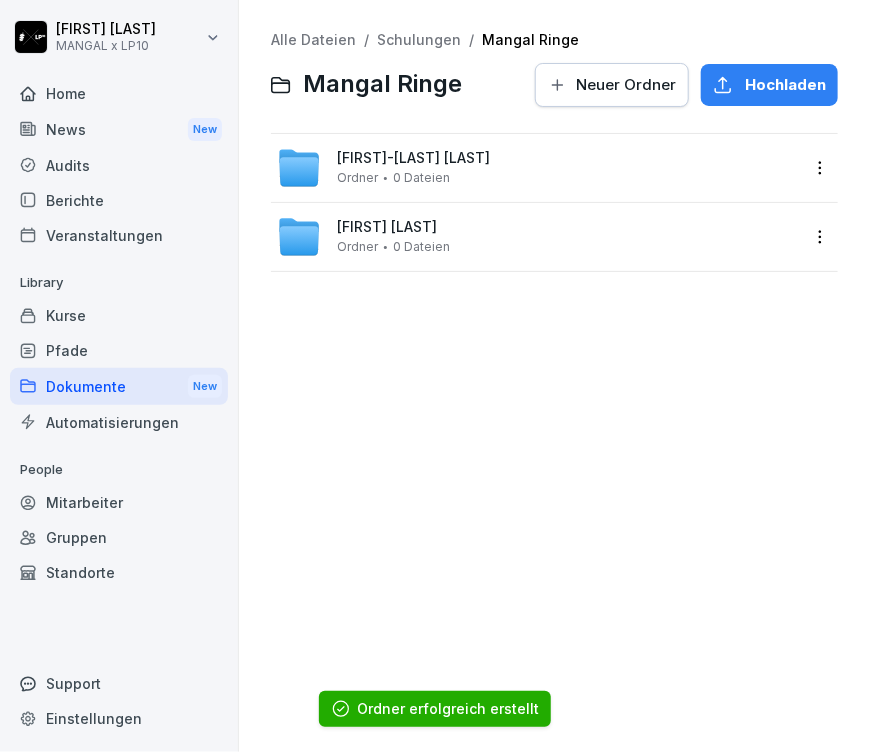 click on "Neuer Ordner" at bounding box center (626, 85) 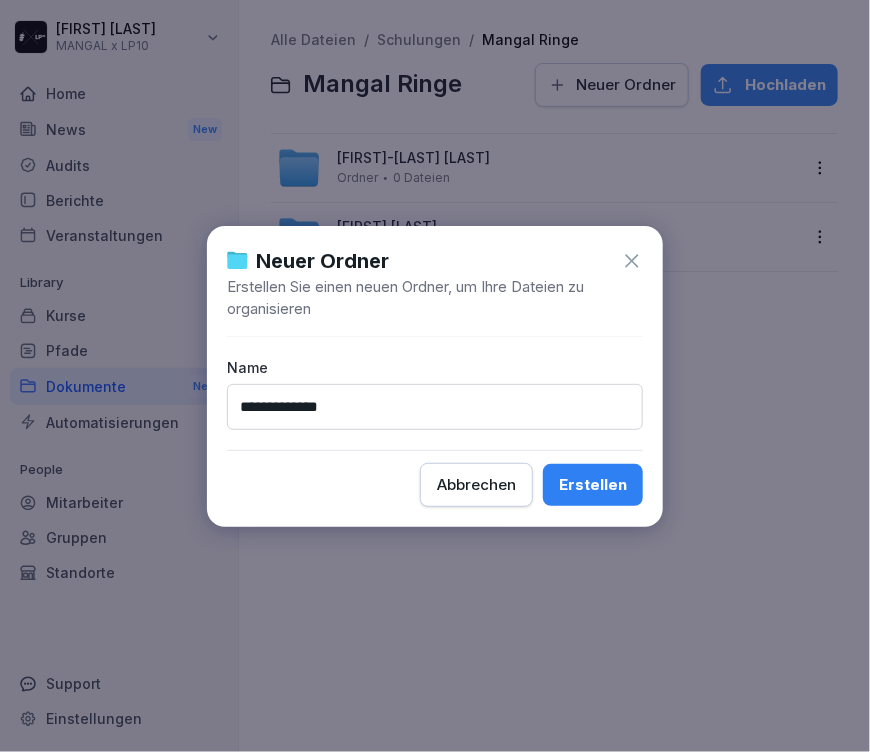 type on "**********" 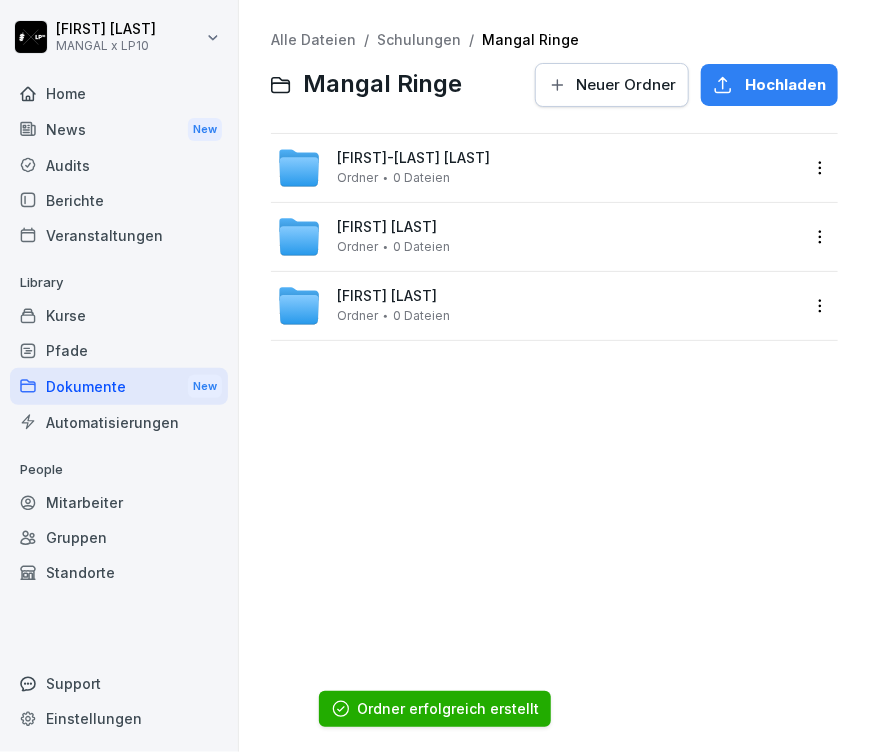 click on "Neuer Ordner" at bounding box center [626, 85] 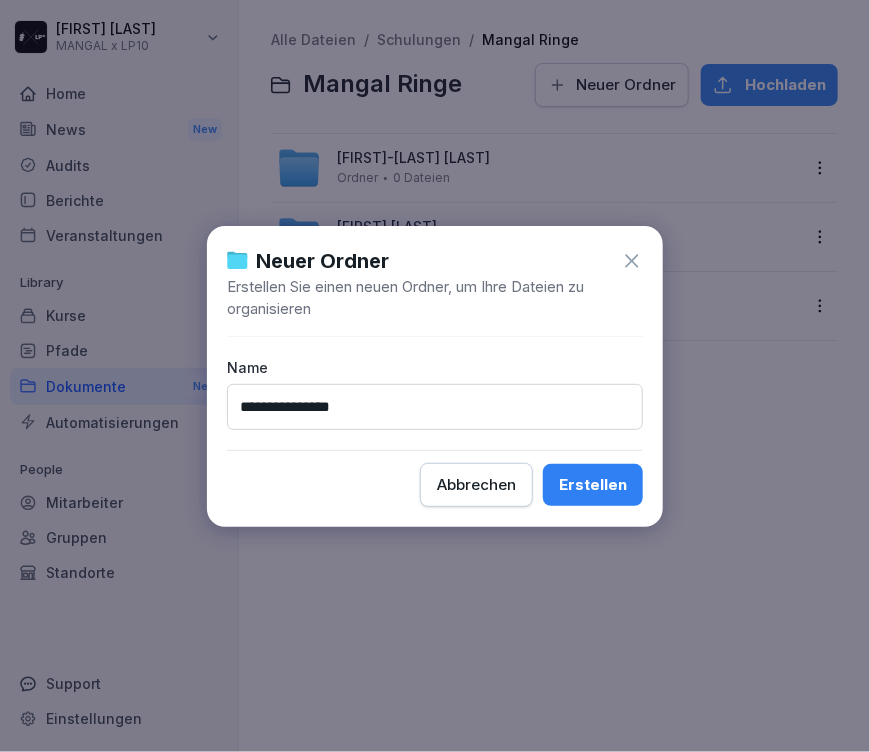 type on "**********" 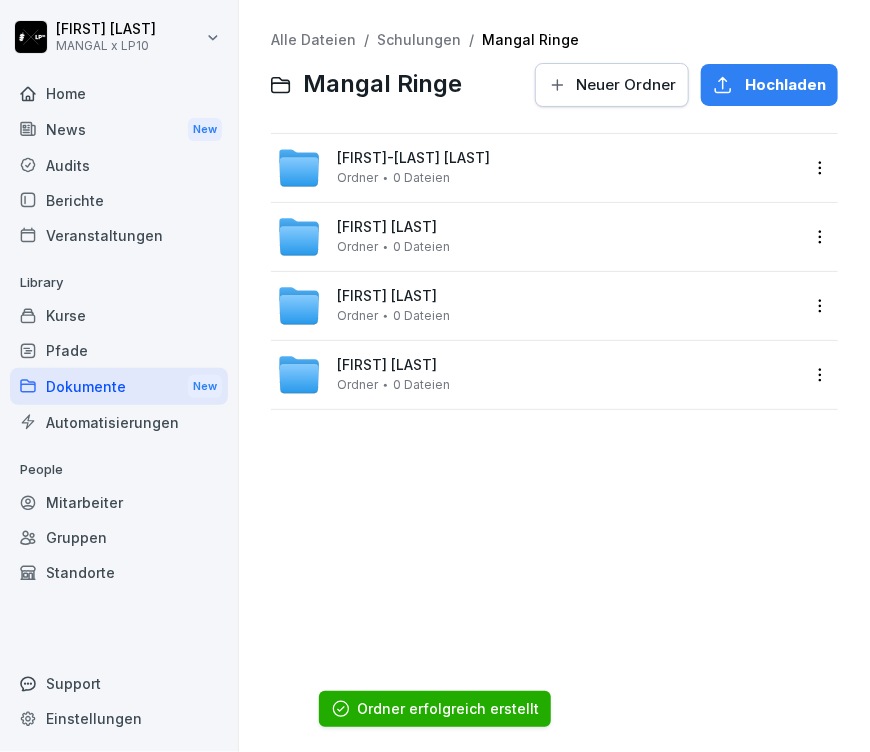 click on "Neuer Ordner" at bounding box center (626, 85) 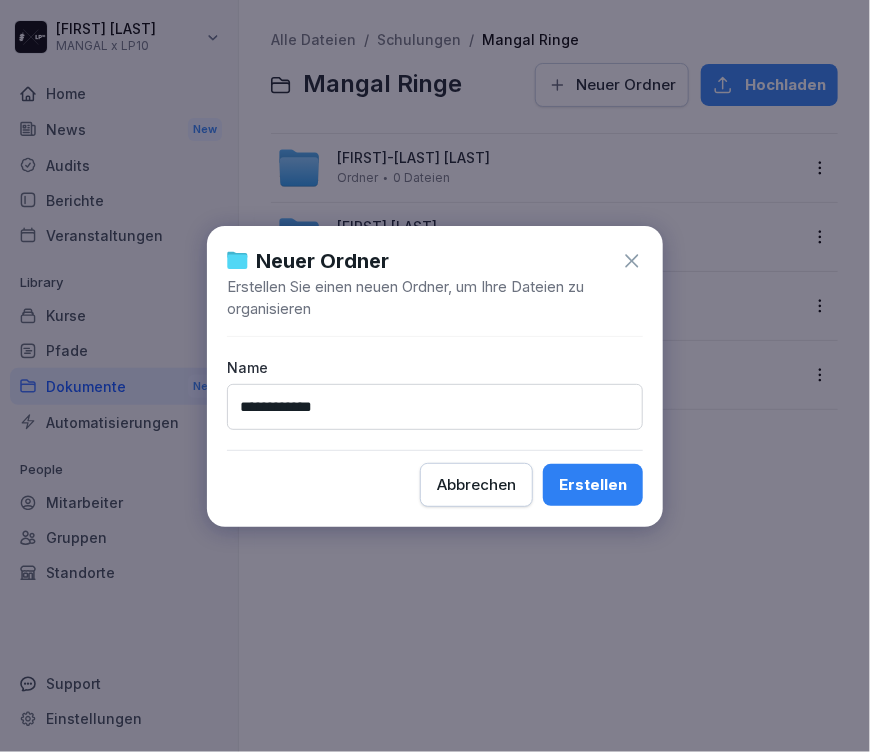 type on "**********" 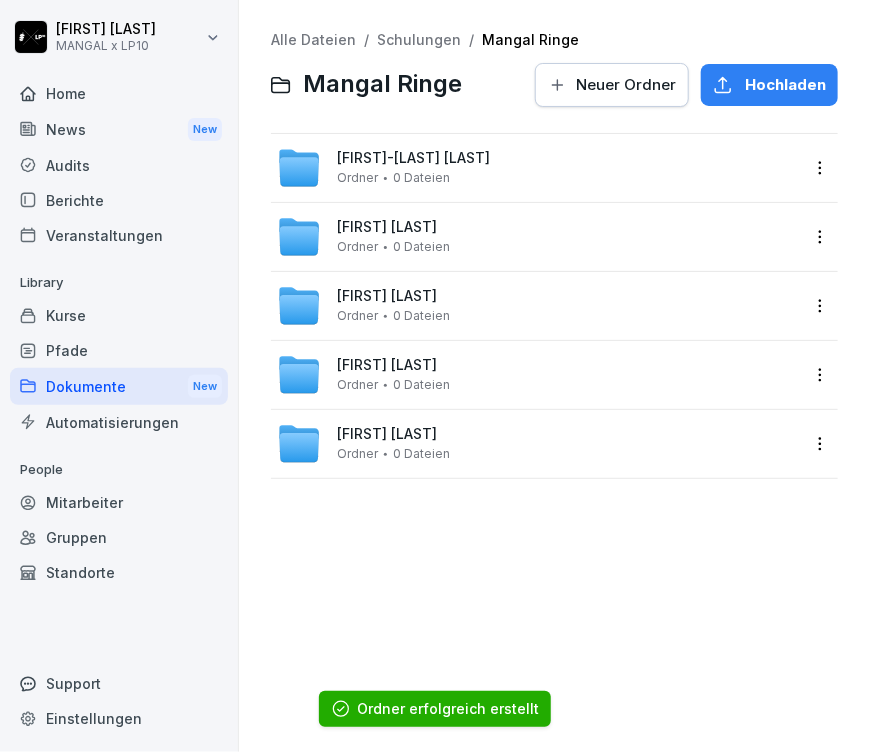 click on "Neuer Ordner" at bounding box center (626, 85) 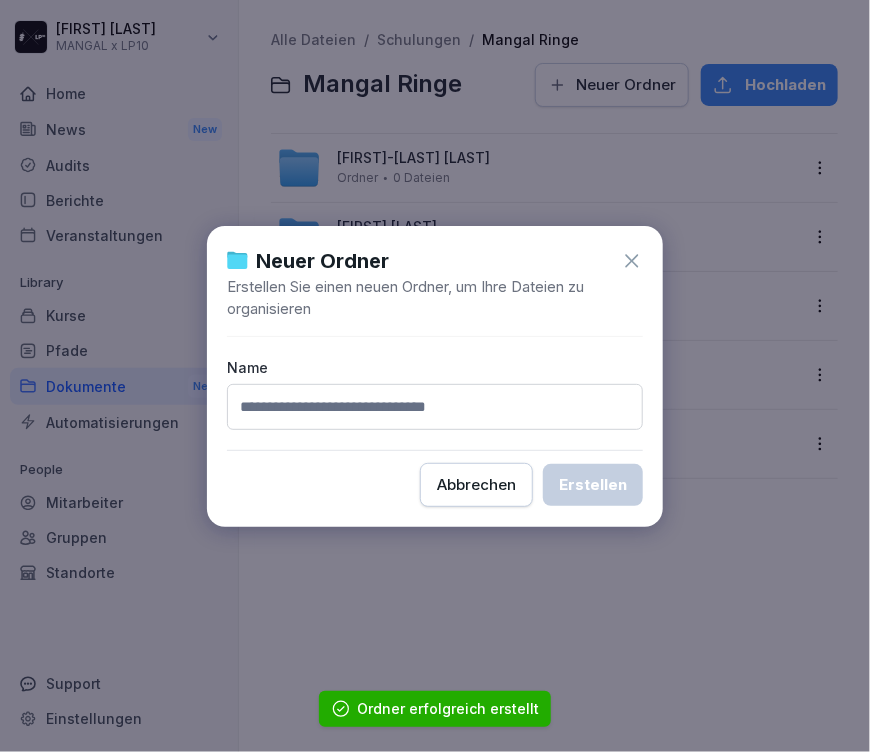 click at bounding box center [435, 407] 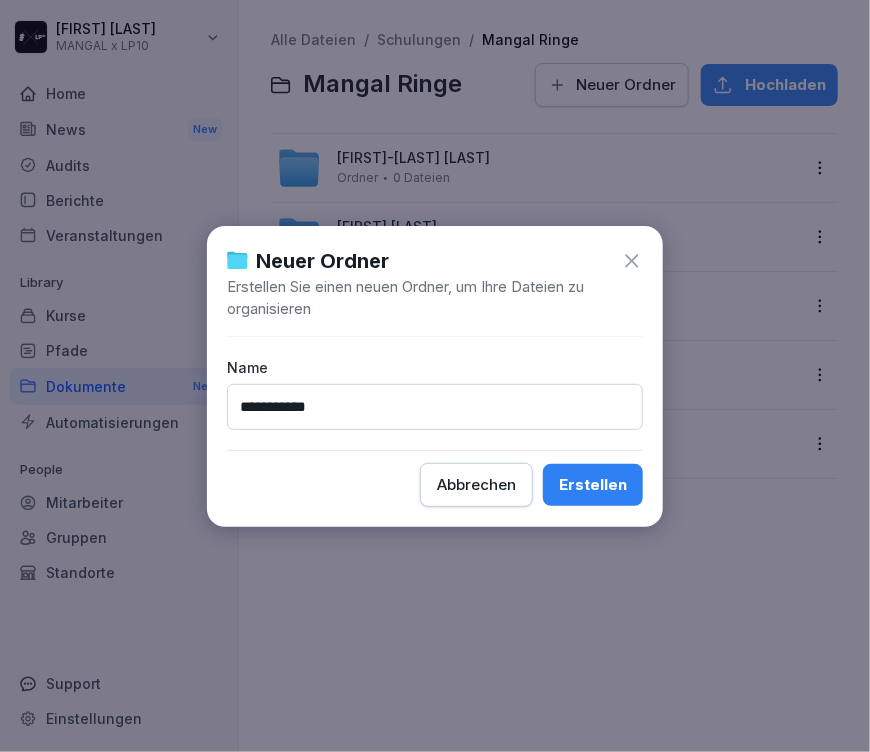 type on "**********" 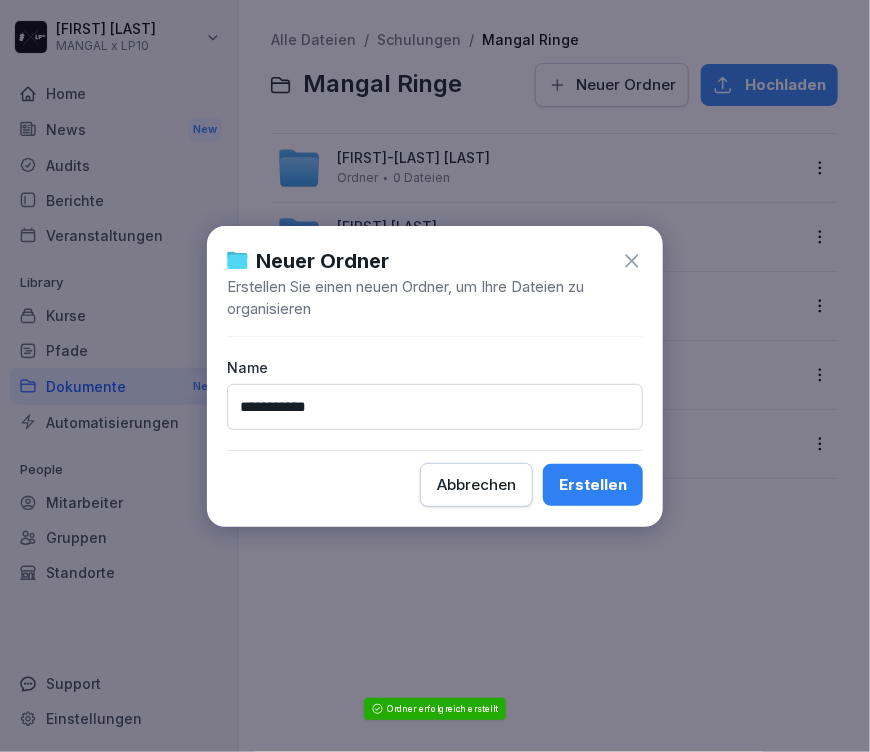 click on "Erstellen" at bounding box center (593, 485) 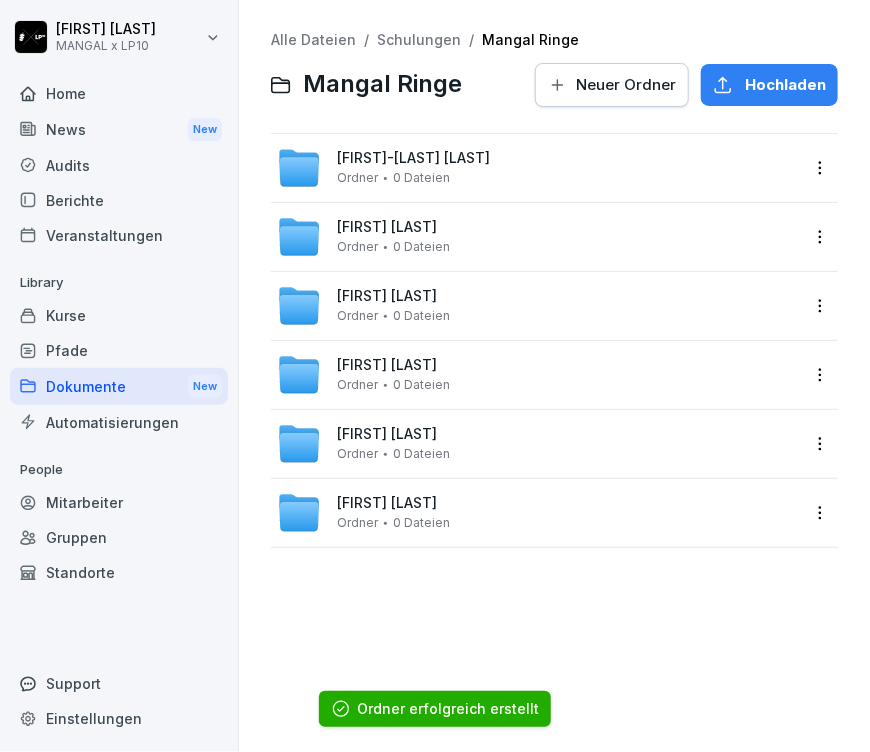 click on "Neuer Ordner" at bounding box center (626, 85) 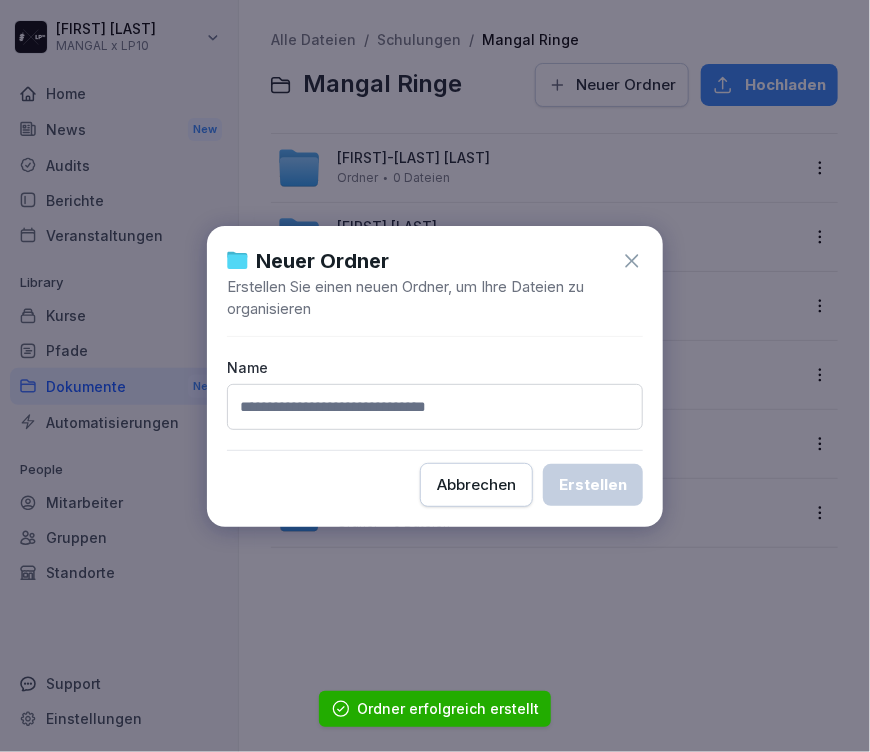type on "*" 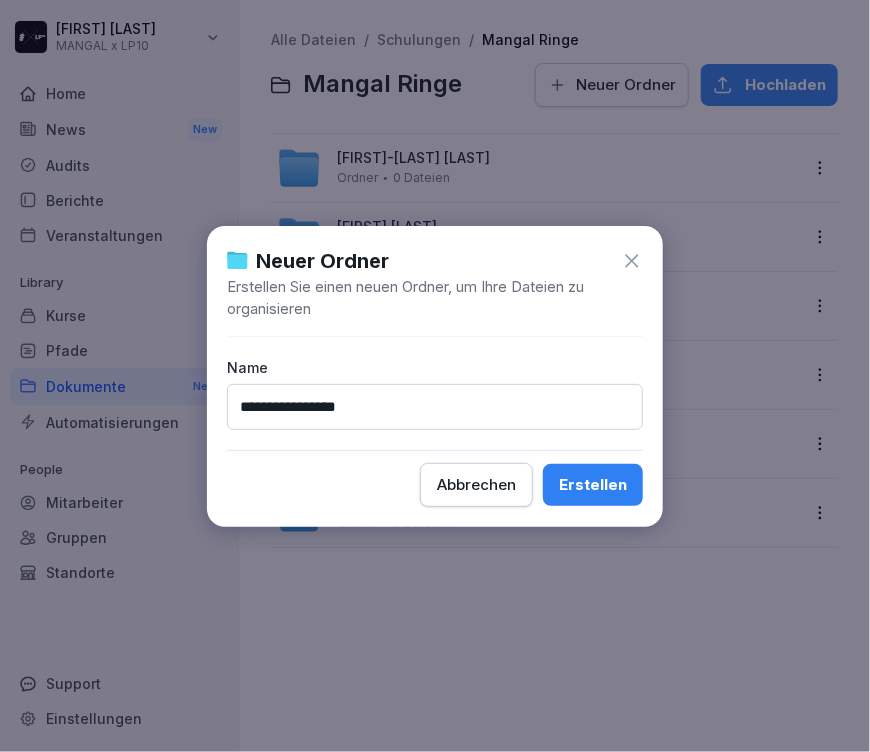 type on "**********" 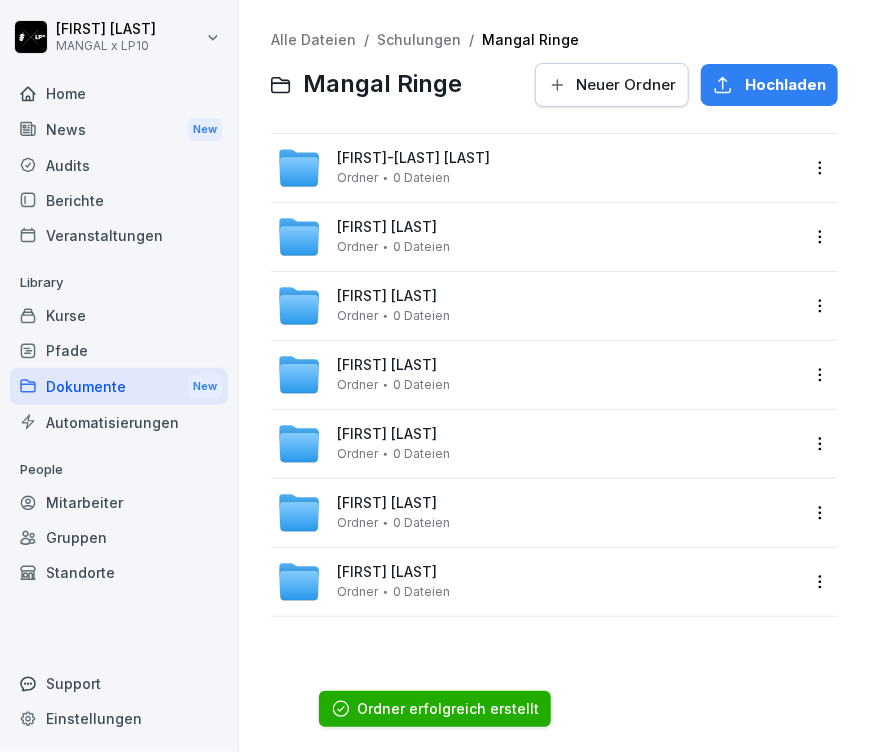 click on "Neuer Ordner" at bounding box center (612, 85) 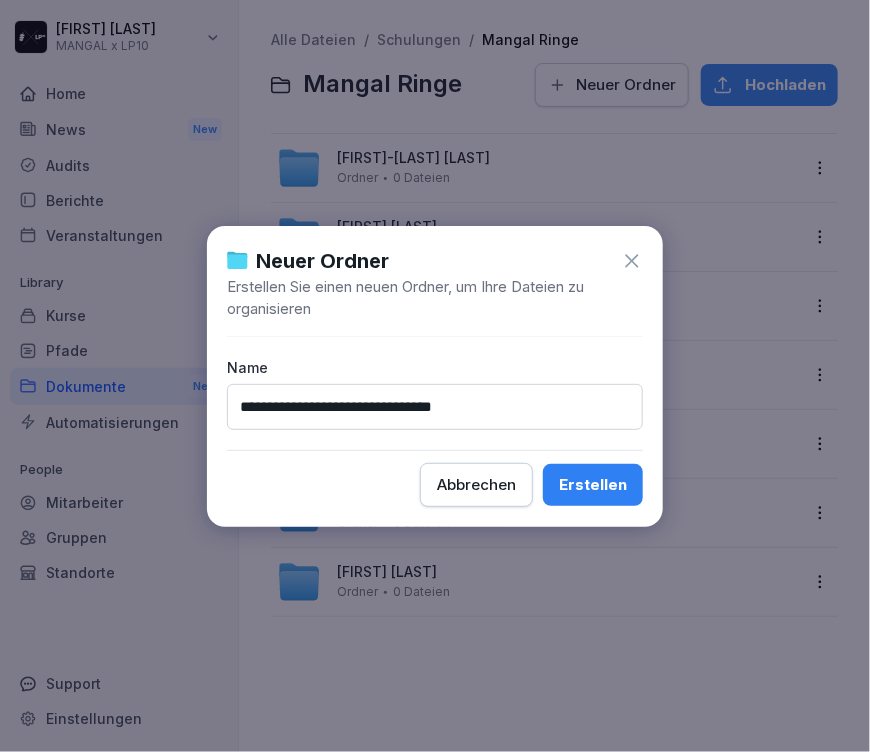 type on "**********" 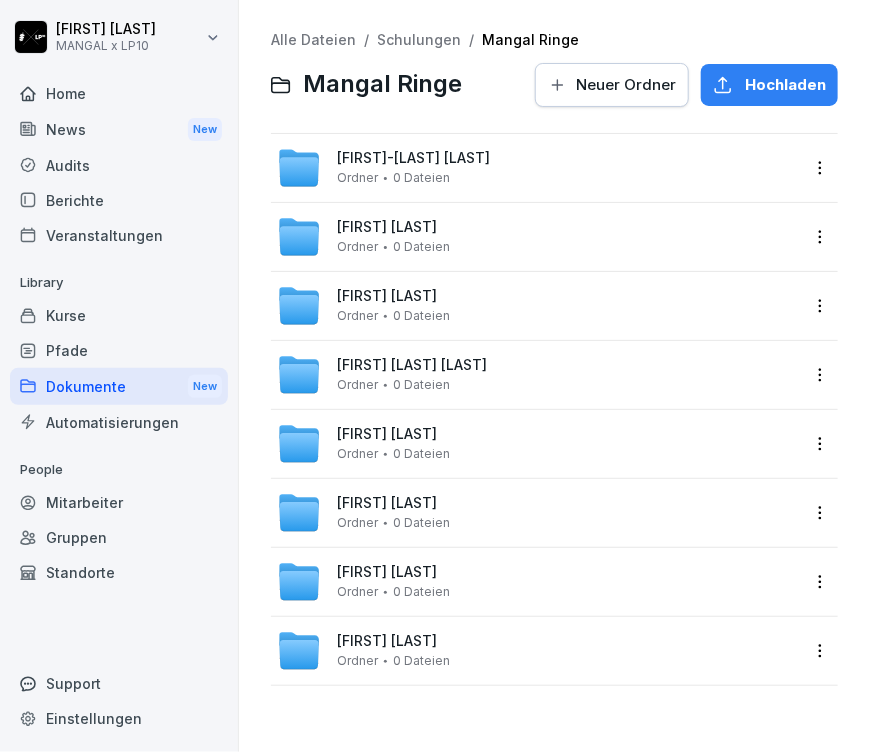 click on "Alle Dateien / Schulungen / Mangal Ringe Mangal Ringe Neuer Ordner Hochladen Ahmad-Farid Faizi Ordner 0 Dateien Emrullah Cebba Ordner 0 Dateien Ezatullah Waziri Ordner 0 Dateien Hussein Mohammed Saleem Al-Onkuz Ordner 0 Dateien Isa Kizilarslan Ordner 0 Dateien Ishak Yilmaz Ordner 0 Dateien Musa Ahmadi Ordner 0 Dateien Nevzat Kaldik Ordner 0 Dateien" at bounding box center (554, 376) 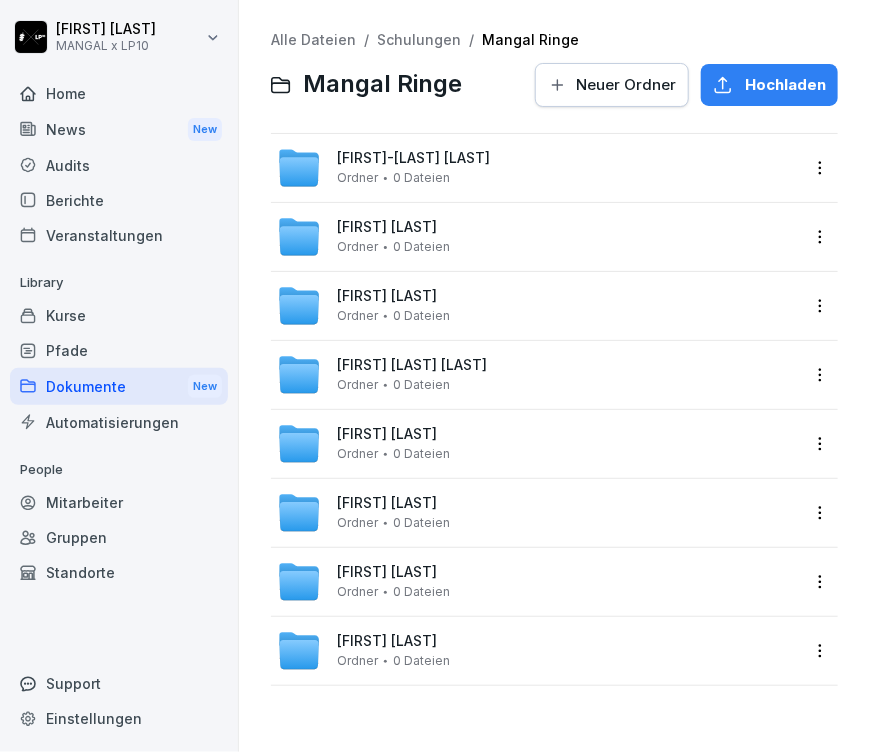 click on "Alle Dateien / Schulungen / Mangal Ringe Mangal Ringe Neuer Ordner Hochladen Ahmad-Farid Faizi Ordner 0 Dateien Emrullah Cebba Ordner 0 Dateien Ezatullah Waziri Ordner 0 Dateien Hussein Mohammed Saleem Al-Onkuz Ordner 0 Dateien Isa Kizilarslan Ordner 0 Dateien Ishak Yilmaz Ordner 0 Dateien Musa Ahmadi Ordner 0 Dateien Nevzat Kaldik Ordner 0 Dateien" at bounding box center (554, 376) 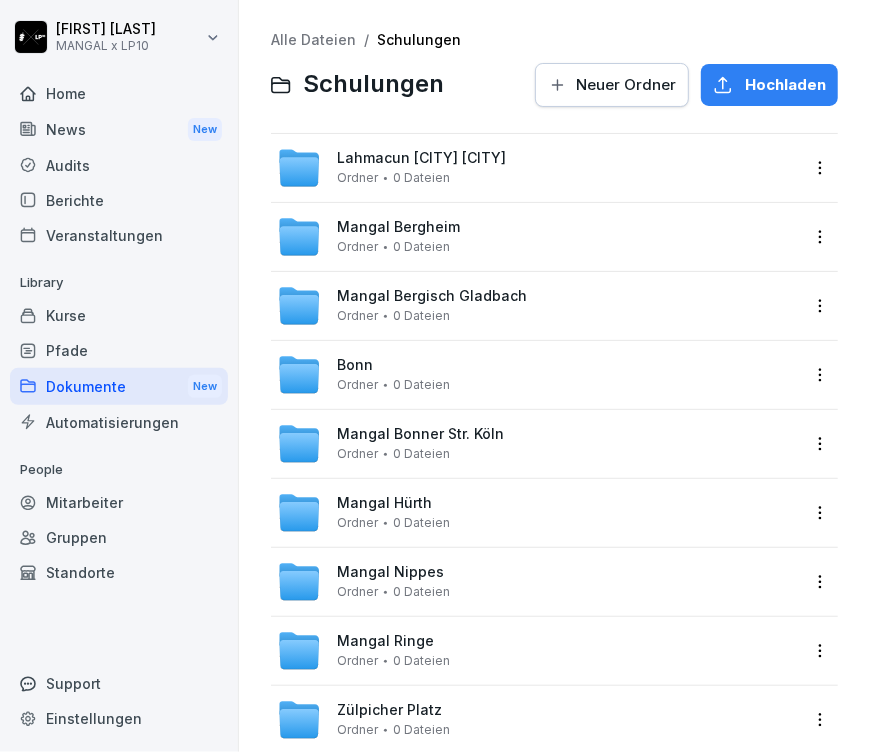 click on "Neuer Ordner" at bounding box center [626, 85] 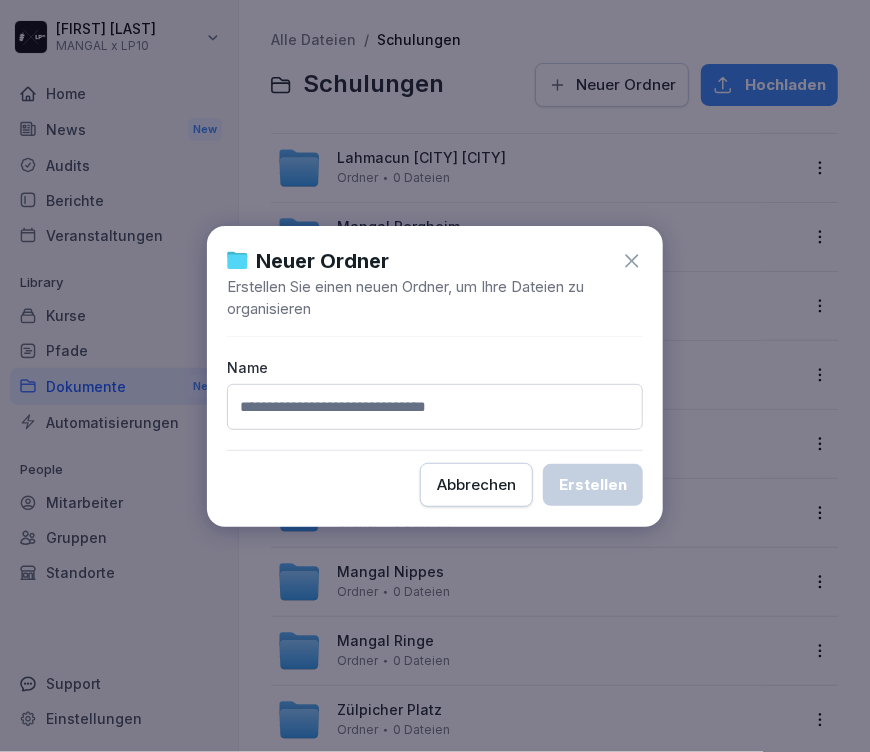 click at bounding box center [435, 407] 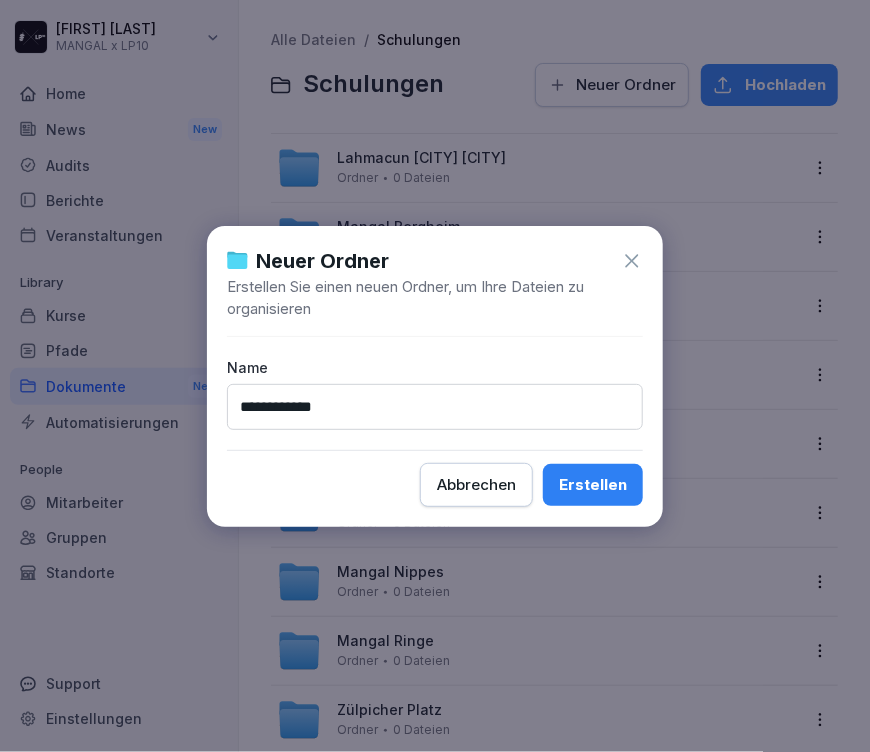 type on "**********" 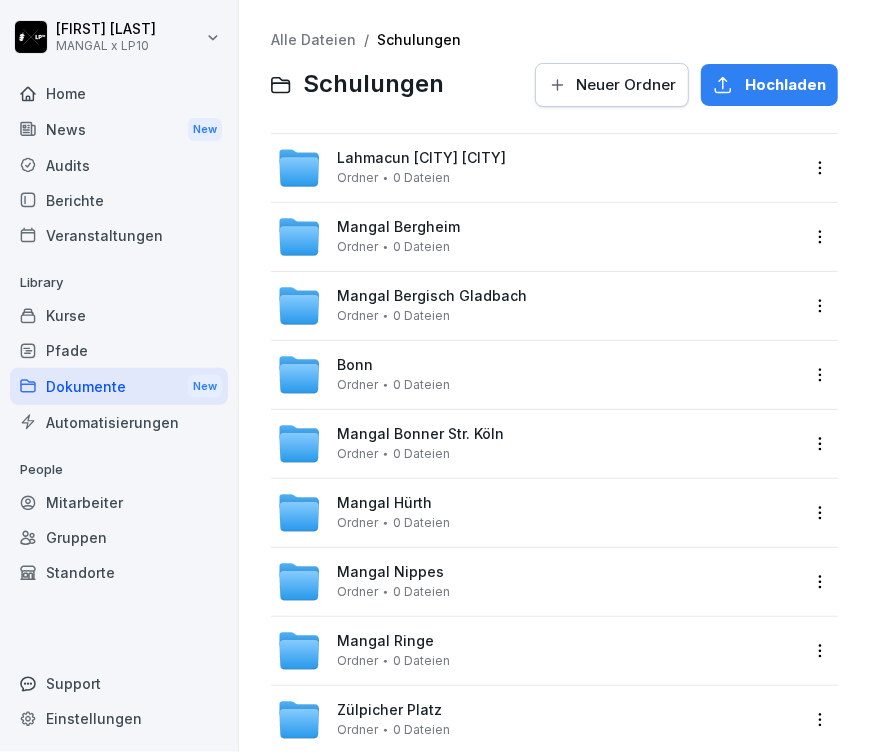 click on "Neuer Ordner" at bounding box center [612, 85] 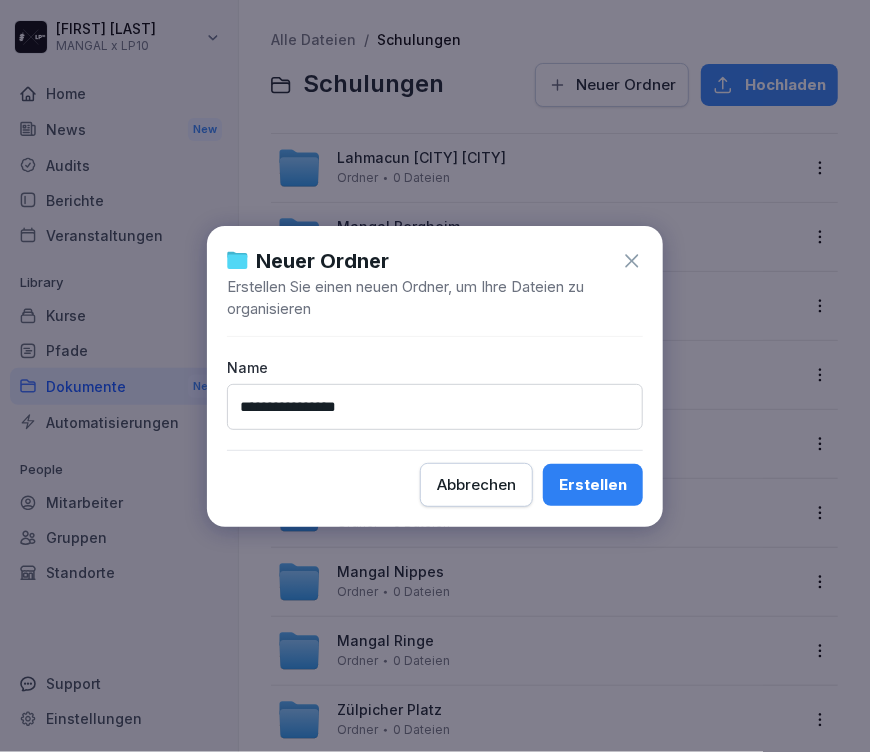 type on "**********" 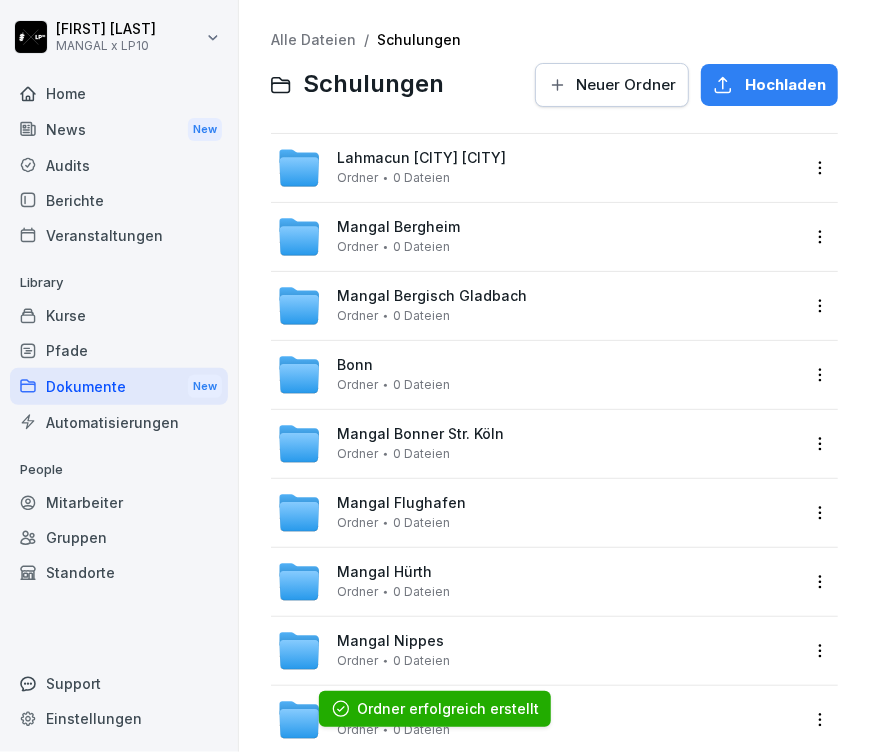 scroll, scrollTop: 118, scrollLeft: 0, axis: vertical 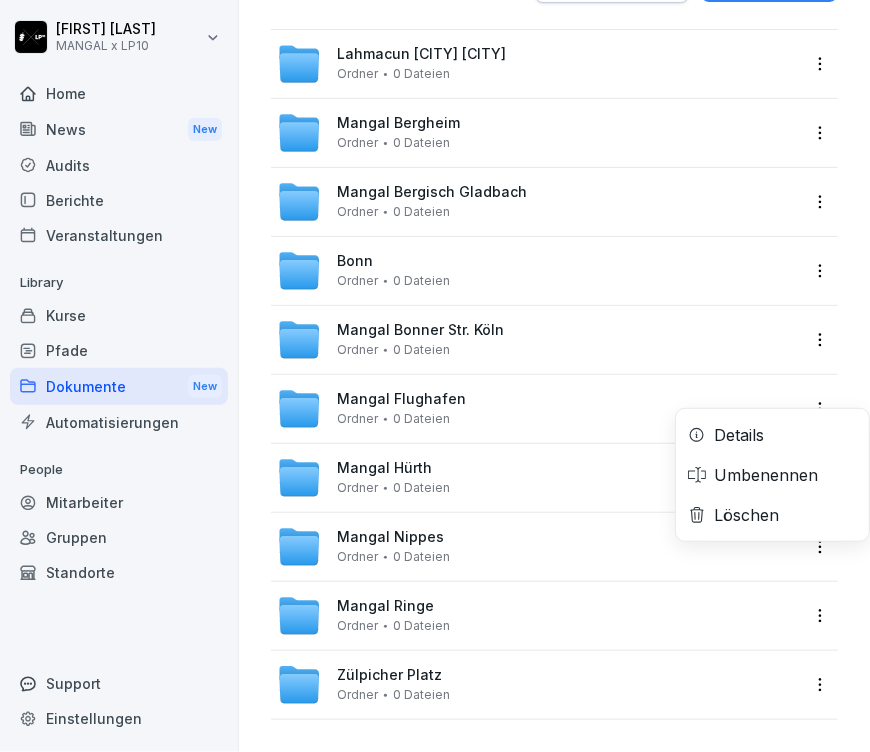 click on "Savas   Kocyigit MANGAL x LP10 Home News New Audits Berichte Veranstaltungen Library Kurse Pfade Dokumente New Automatisierungen People Mitarbeiter Gruppen Standorte Support Einstellungen Alle Dateien / Schulungen Schulungen Neuer Ordner Hochladen Lahmacun Köln Kalk Ordner 0 Dateien Mangal Bergheim Ordner 0 Dateien Mangal Bergisch Gladbach Ordner 0 Dateien Mangal Bonn Ordner 0 Dateien Mangal Bonner Str. Köln Ordner 0 Dateien Mangal Flughafen Ordner 0 Dateien Details Umbenennen Löschen Mangal Hürth Ordner 0 Dateien Mangal Nippes Ordner 0 Dateien Mangal Ringe Ordner 0 Dateien Mangal Zülpicher Platz Ordner 0 Dateien" at bounding box center [435, 376] 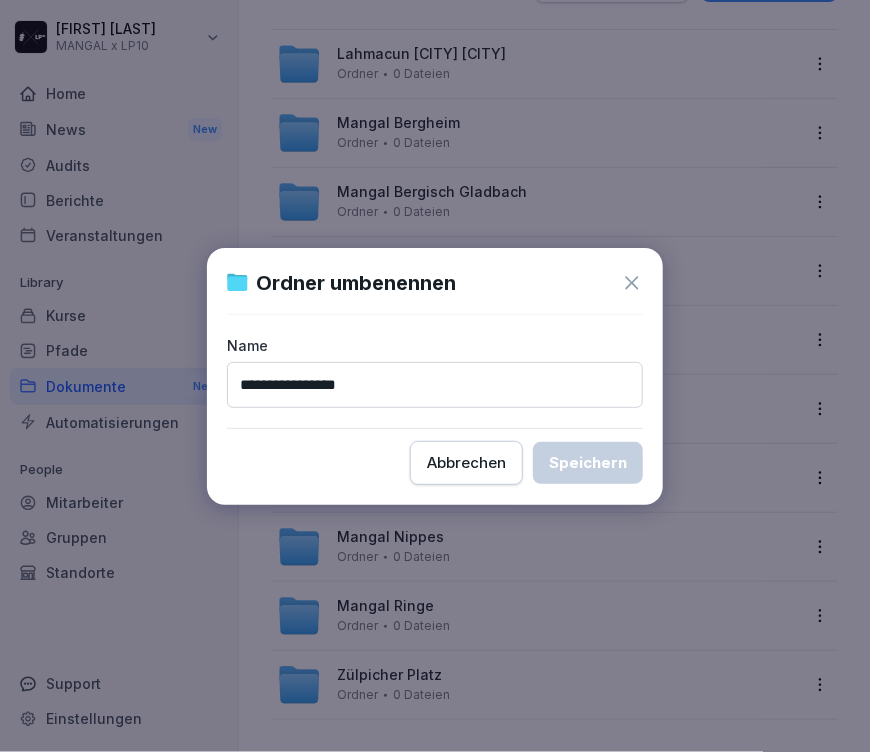 click on "**********" at bounding box center (435, 385) 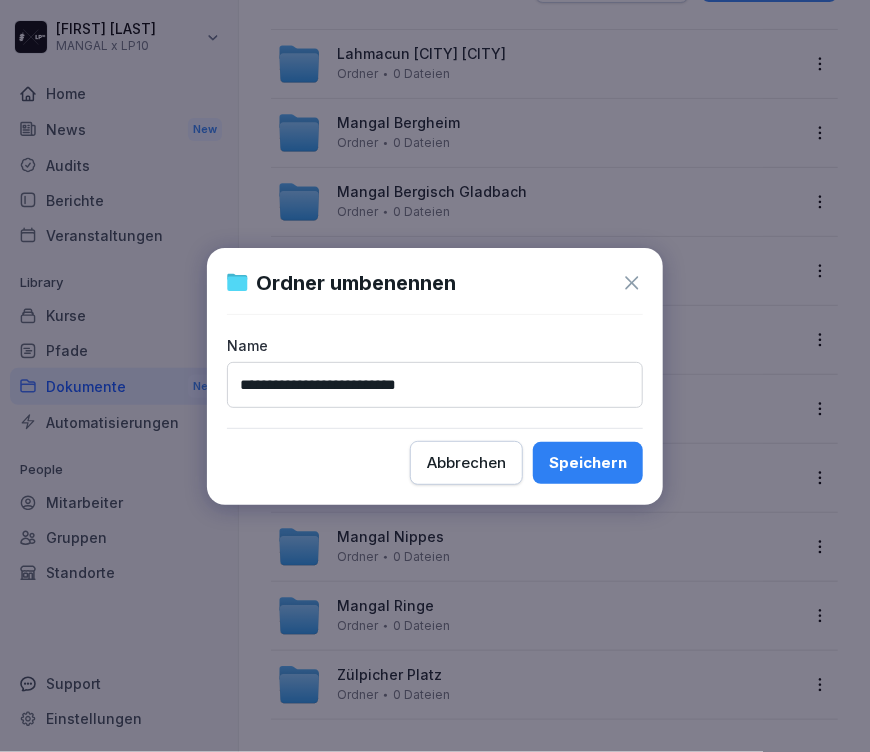 type on "**********" 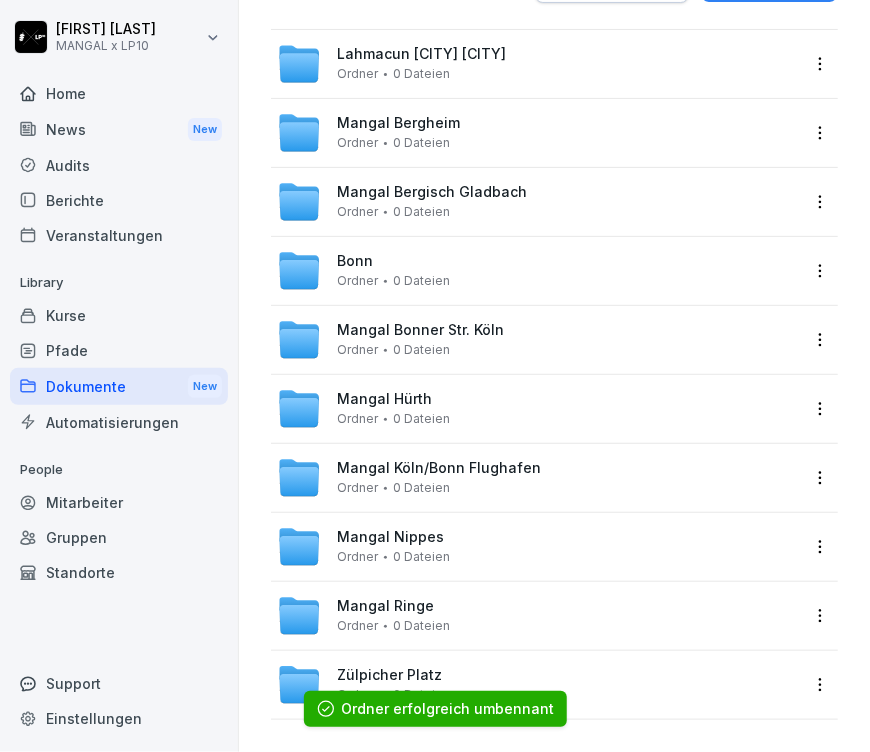 click on "Savas   Kocyigit MANGAL x LP10 Home News New Audits Berichte Veranstaltungen Library Kurse Pfade Dokumente New Automatisierungen People Mitarbeiter Gruppen Standorte Support Einstellungen Alle Dateien / Schulungen Schulungen Neuer Ordner Hochladen Lahmacun Köln Kalk Ordner 0 Dateien Mangal Bergheim Ordner 0 Dateien Mangal Bergisch Gladbach Ordner 0 Dateien Mangal Bonn Ordner 0 Dateien Mangal Bonner Str. Köln Ordner 0 Dateien Mangal Hürth Ordner 0 Dateien Mangal Köln/Bonn Flughafen Ordner 0 Dateien Mangal Nippes Ordner 0 Dateien Mangal Ringe Ordner 0 Dateien Mangal Zülpicher Platz Ordner 0 Dateien Ordner erfolgreich umbennant" at bounding box center (435, 376) 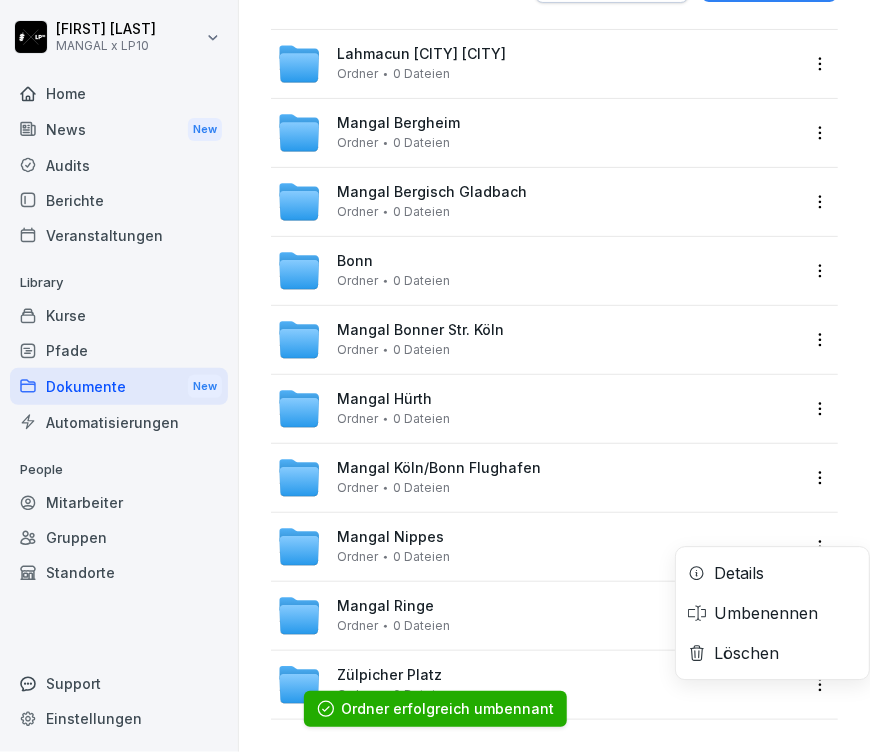click on "Umbenennen" at bounding box center [766, 613] 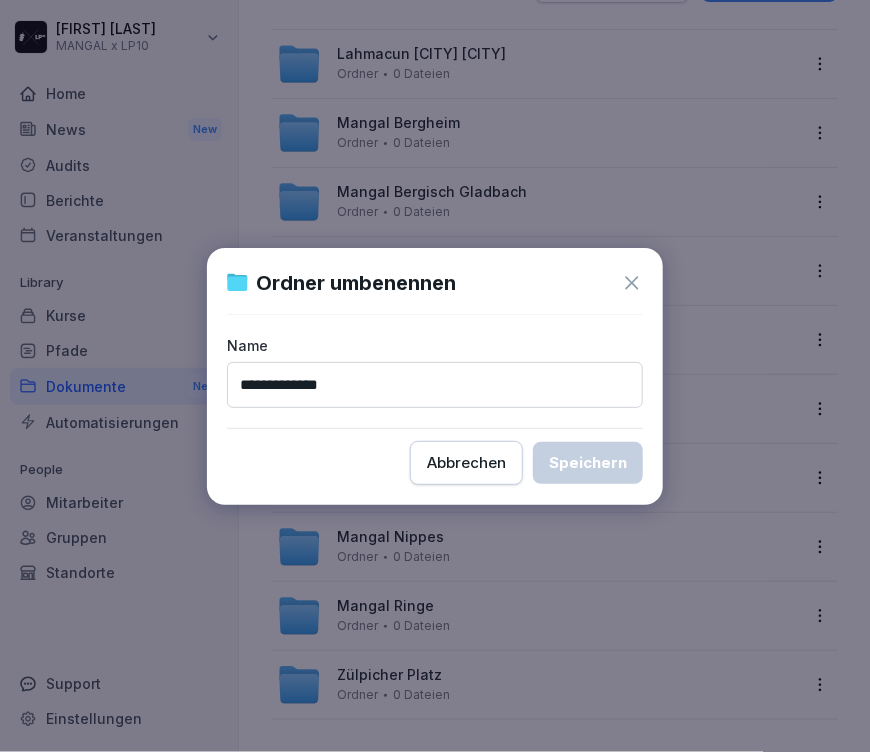 click on "**********" at bounding box center (435, 385) 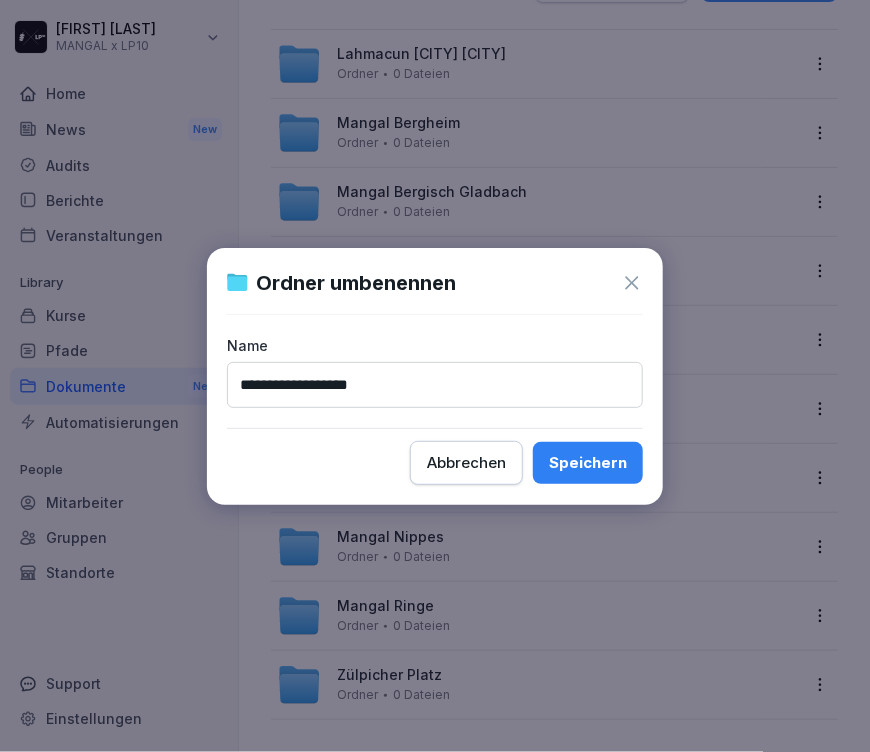 type on "**********" 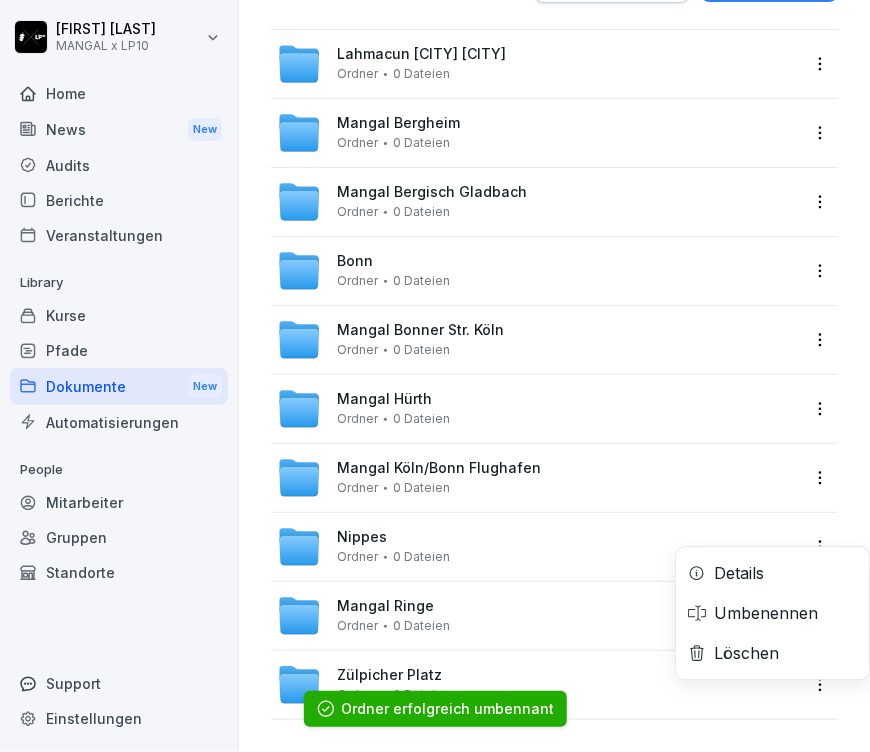 click on "Savas   Kocyigit MANGAL x LP10 Home News New Audits Berichte Veranstaltungen Library Kurse Pfade Dokumente New Automatisierungen People Mitarbeiter Gruppen Standorte Support Einstellungen Alle Dateien / Schulungen Schulungen Neuer Ordner Hochladen Lahmacun Köln Kalk Ordner 0 Dateien Mangal Bergheim Ordner 0 Dateien Mangal Bergisch Gladbach Ordner 0 Dateien Mangal Bonn Ordner 0 Dateien Mangal Bonner Str. Köln Ordner 0 Dateien Mangal Hürth Ordner 0 Dateien Mangal Köln/Bonn Flughafen Ordner 0 Dateien Mangal Köln Nippes Ordner 0 Dateien Details Umbenennen Löschen Mangal Ringe Ordner 0 Dateien Mangal Zülpicher Platz Ordner 0 Dateien Ordner erfolgreich umbennant" at bounding box center (435, 376) 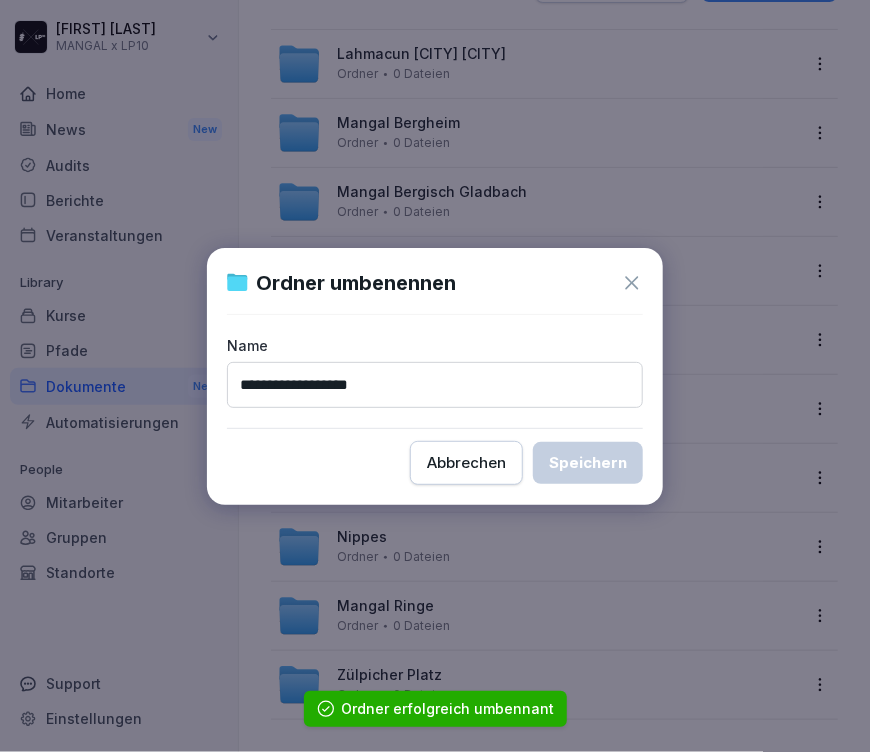 click on "**********" at bounding box center [435, 385] 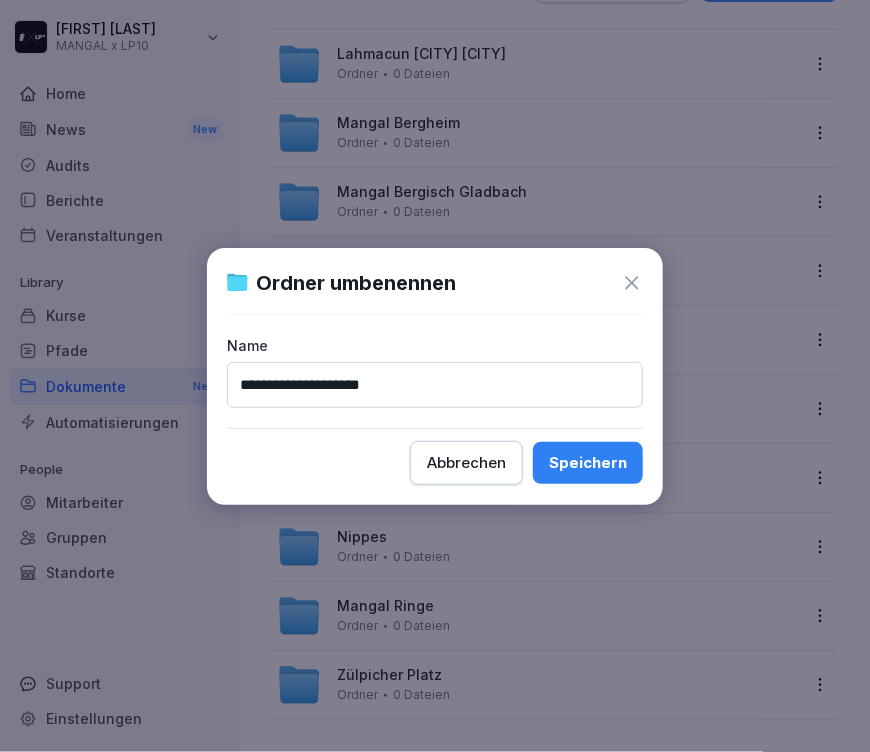 type on "**********" 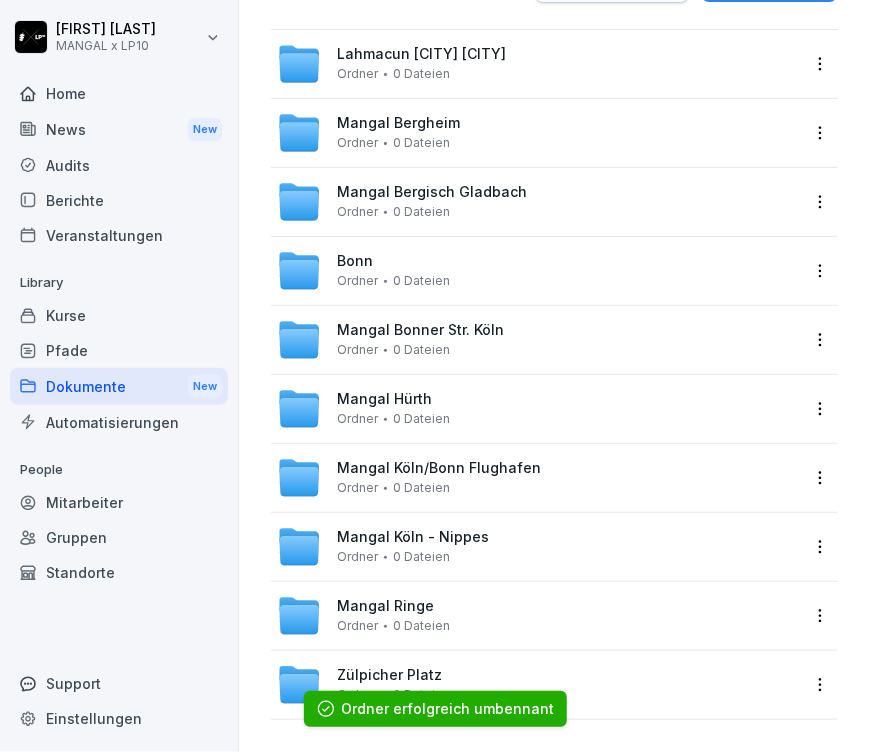 click on "Mangal Ringe Ordner 0 Dateien" at bounding box center (393, 615) 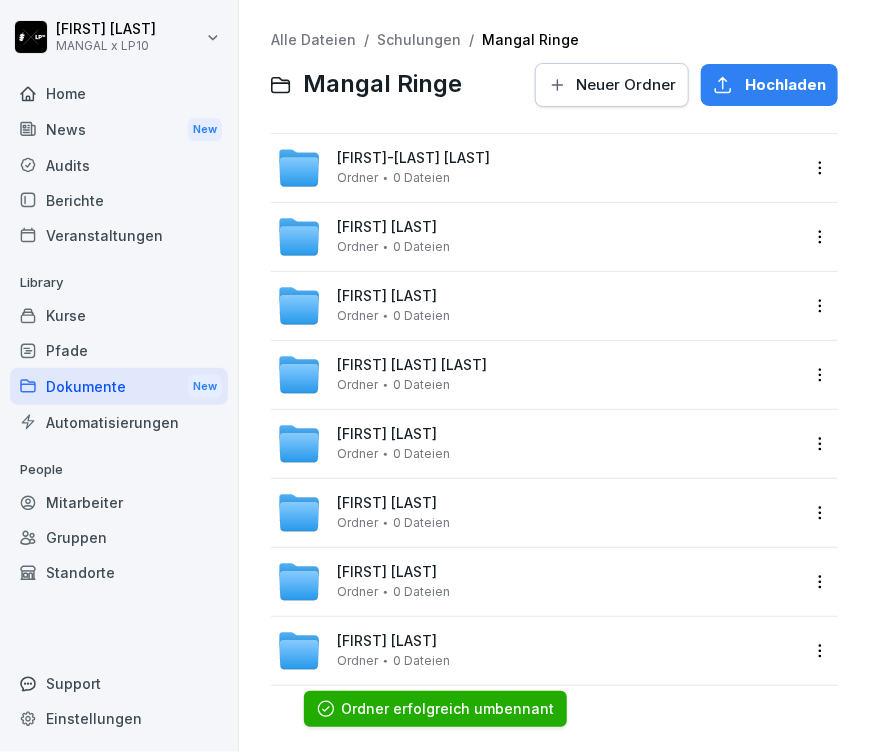 scroll, scrollTop: 0, scrollLeft: 0, axis: both 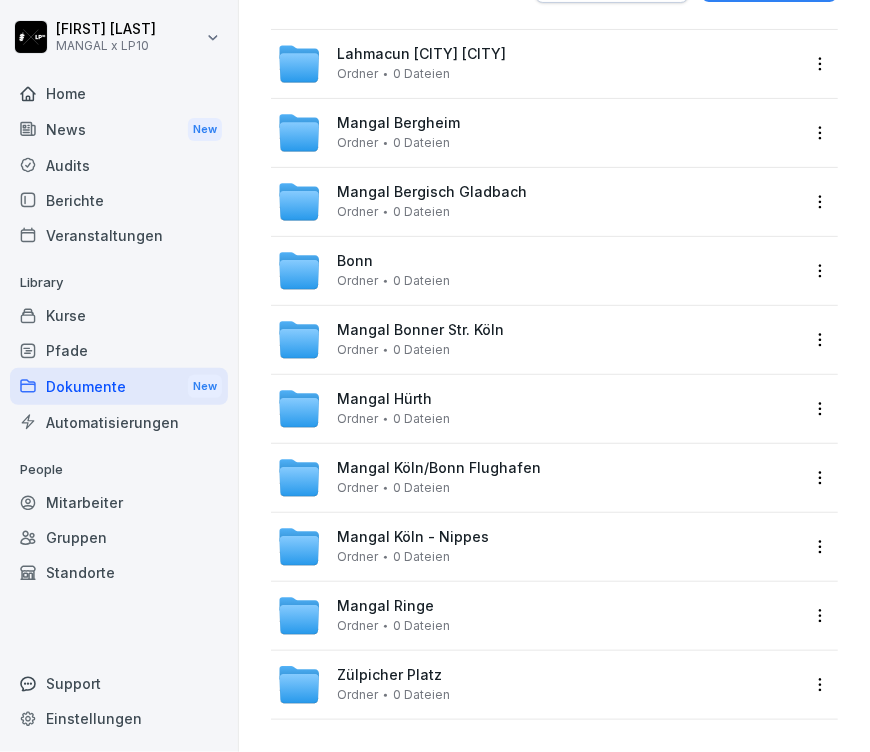 click on "Mangal Ringe" at bounding box center (385, 606) 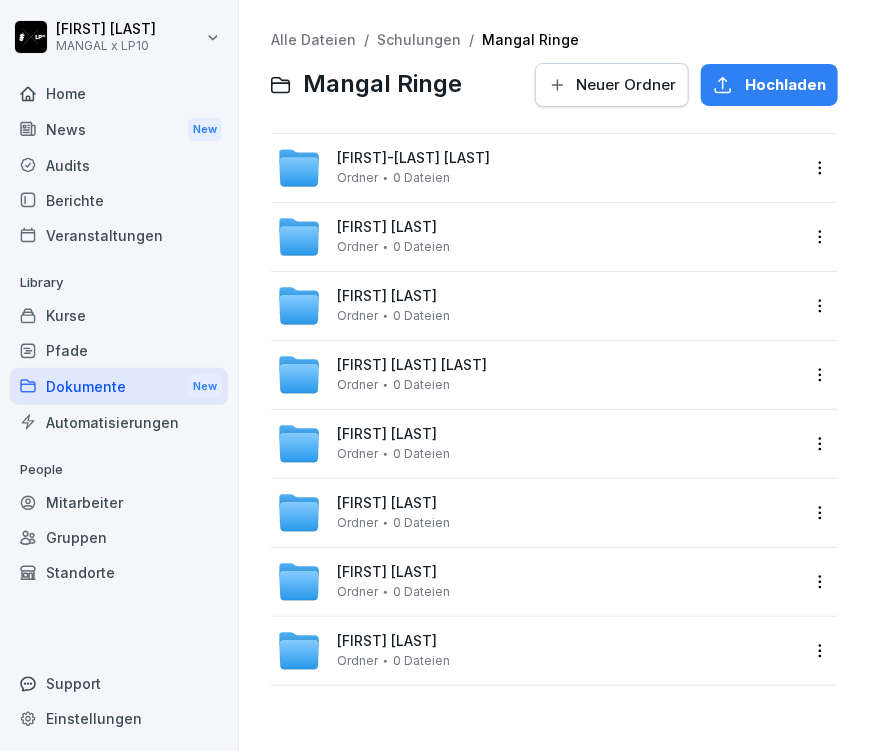 scroll, scrollTop: 0, scrollLeft: 0, axis: both 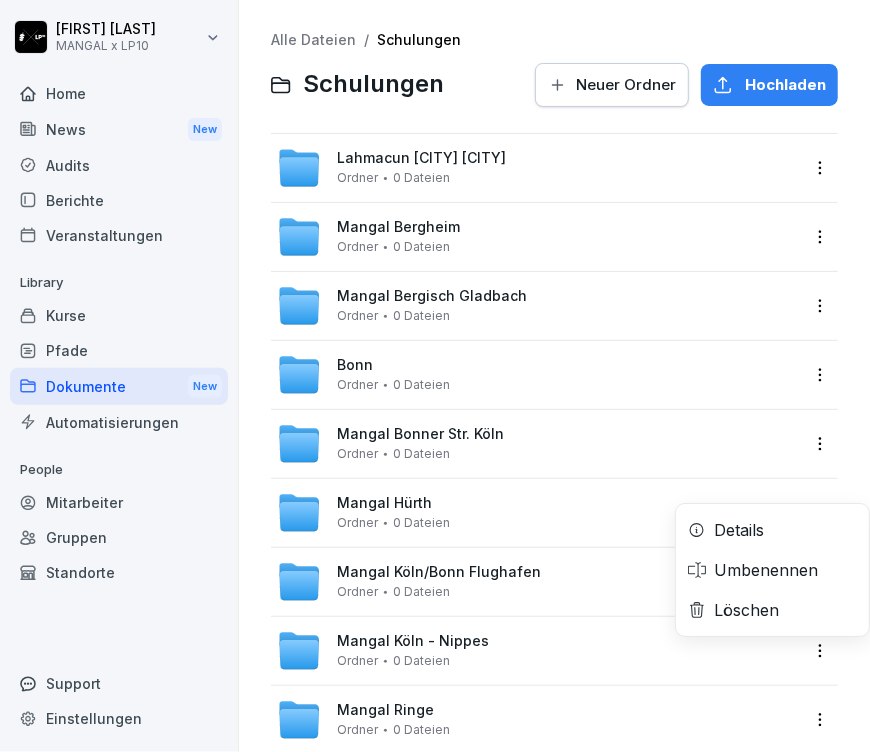 click on "Savas   Kocyigit MANGAL x LP10 Home News New Audits Berichte Veranstaltungen Library Kurse Pfade Dokumente New Automatisierungen People Mitarbeiter Gruppen Standorte Support Einstellungen Alle Dateien / Schulungen Schulungen Neuer Ordner Hochladen Lahmacun Köln Kalk Ordner 0 Dateien Mangal Bergheim Ordner 0 Dateien Mangal Bergisch Gladbach Ordner 0 Dateien Mangal Bonn Ordner 0 Dateien Mangal Bonner Str. Köln Ordner 0 Dateien Mangal Hürth Ordner 0 Dateien Mangal Köln/Bonn Flughafen Ordner 0 Dateien Mangal Köln - Nippes Ordner 0 Dateien Details Umbenennen Löschen Mangal Ringe Ordner 0 Dateien Mangal Zülpicher Platz Ordner 0 Dateien" at bounding box center [435, 376] 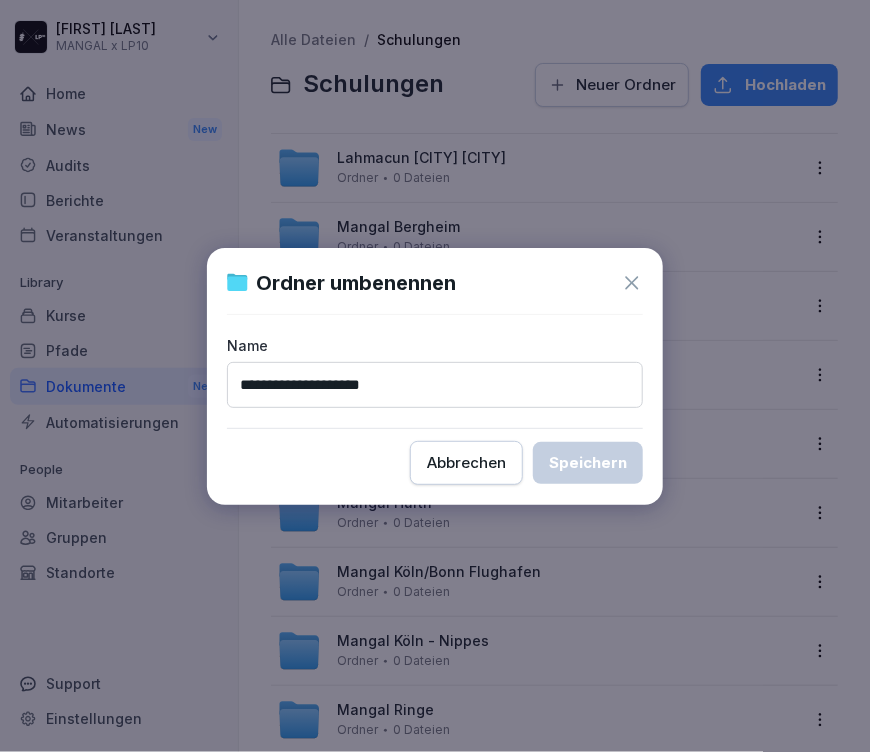 click on "**********" at bounding box center [435, 385] 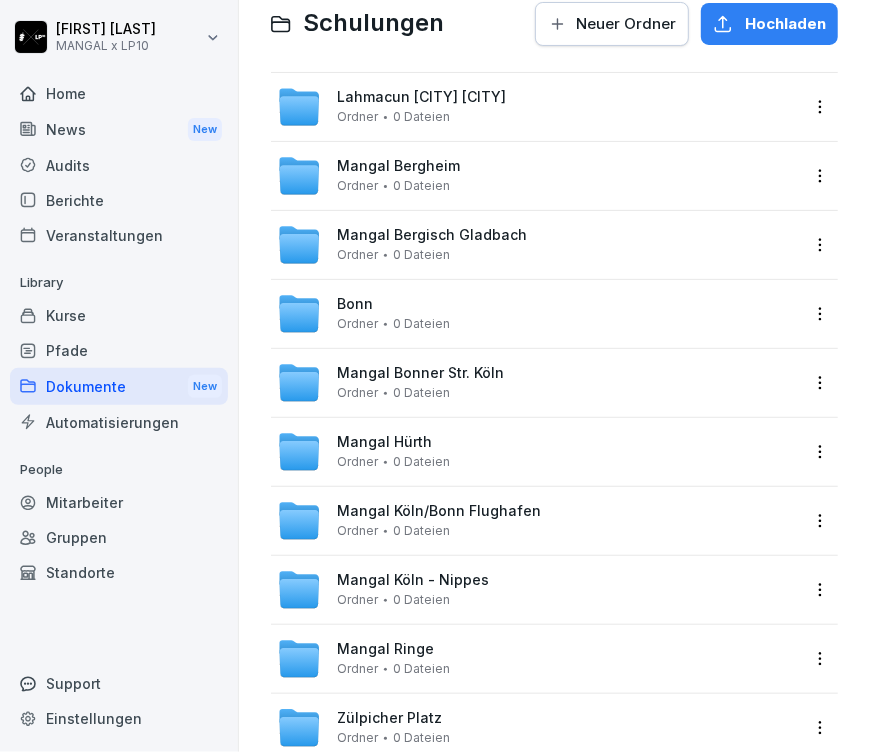 scroll, scrollTop: 118, scrollLeft: 0, axis: vertical 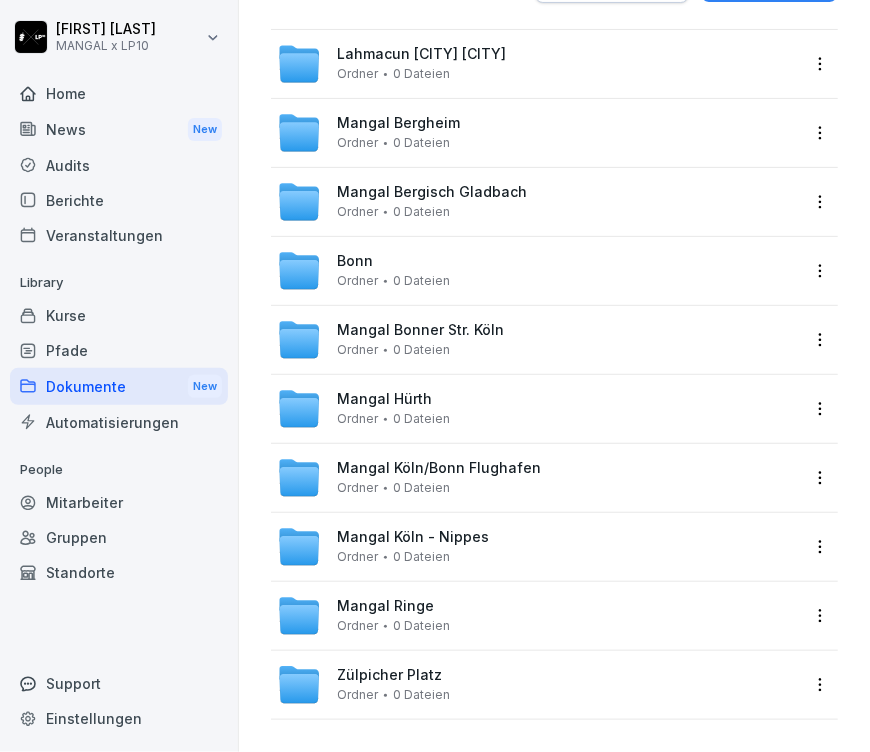 click on "Mangal Ringe" at bounding box center [385, 606] 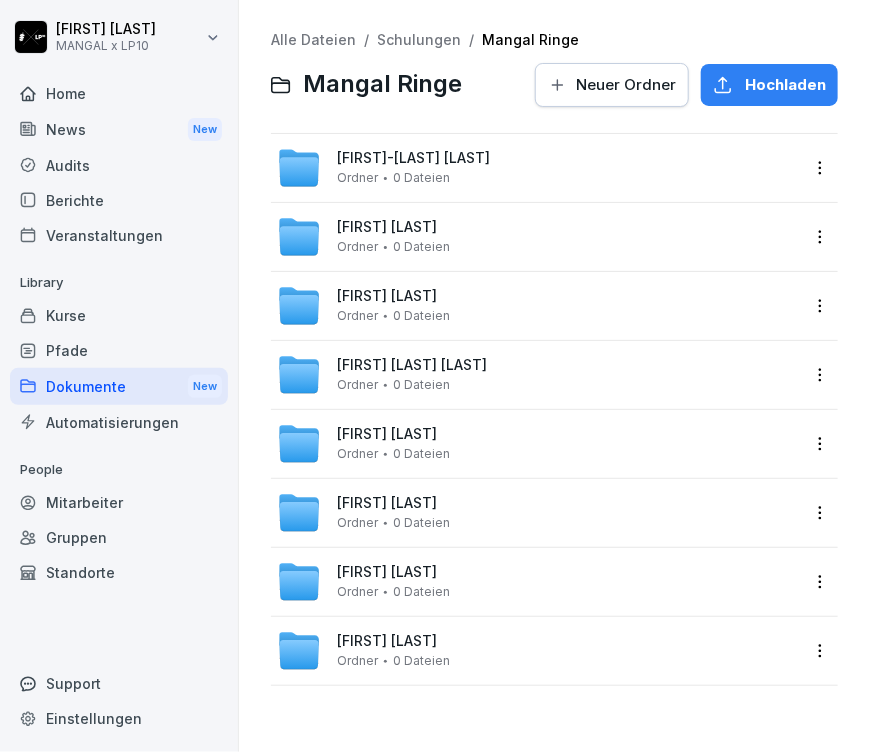 click on "Schulungen" at bounding box center (419, 39) 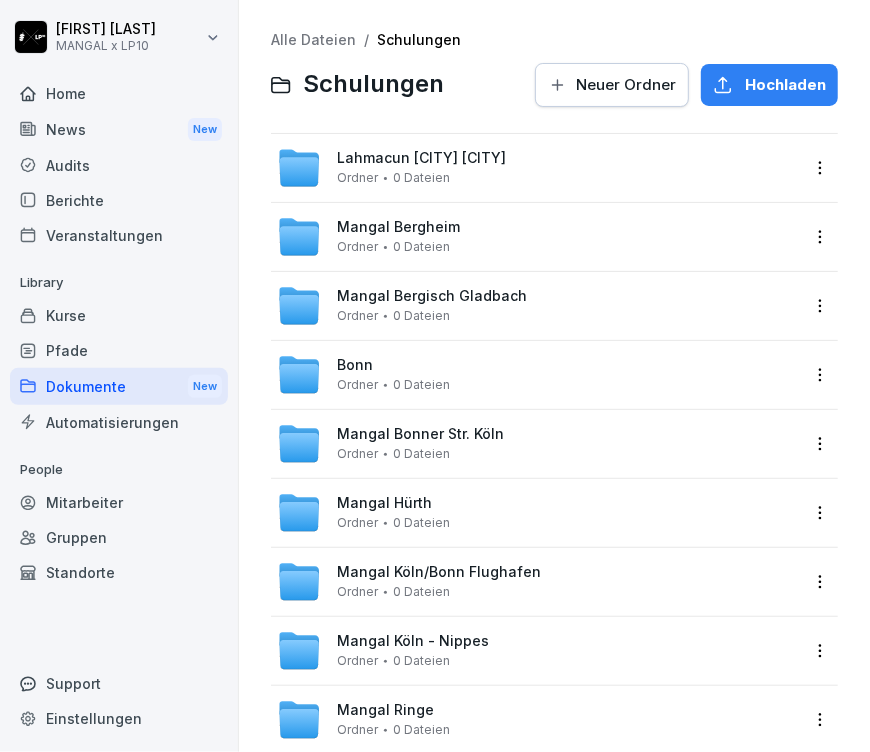 scroll, scrollTop: 118, scrollLeft: 0, axis: vertical 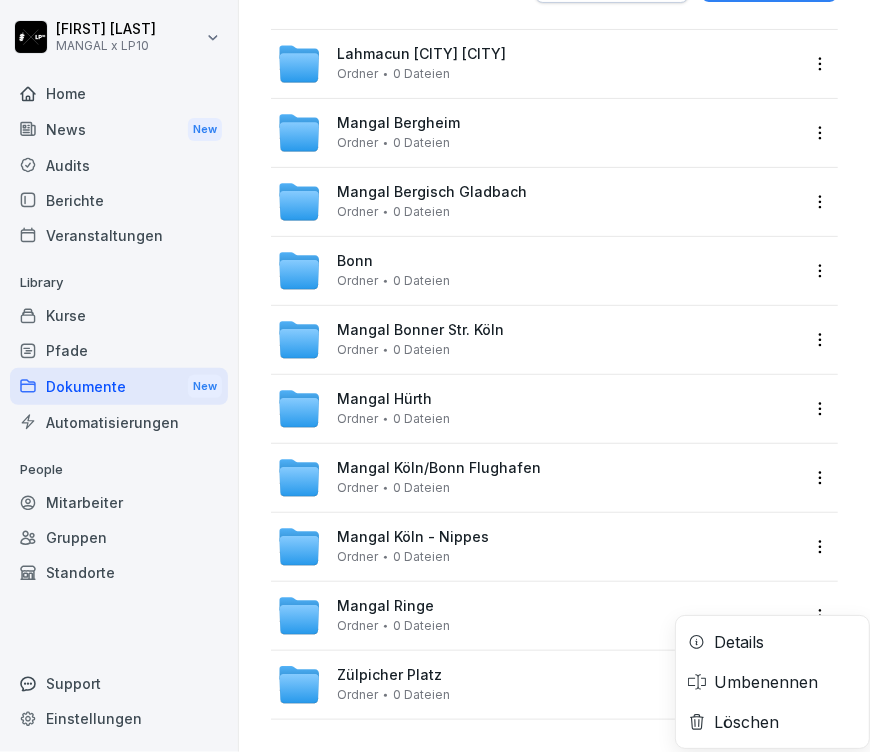 click on "Savas   Kocyigit MANGAL x LP10 Home News New Audits Berichte Veranstaltungen Library Kurse Pfade Dokumente New Automatisierungen People Mitarbeiter Gruppen Standorte Support Einstellungen Alle Dateien / Schulungen Schulungen Neuer Ordner Hochladen Lahmacun Köln Kalk Ordner 0 Dateien Mangal Bergheim Ordner 0 Dateien Mangal Bergisch Gladbach Ordner 0 Dateien Mangal Bonn Ordner 0 Dateien Mangal Bonner Str. Köln Ordner 0 Dateien Mangal Hürth Ordner 0 Dateien Mangal Köln/Bonn Flughafen Ordner 0 Dateien Mangal Köln - Nippes Ordner 0 Dateien Mangal Ringe Ordner 0 Dateien Details Umbenennen Löschen Mangal Zülpicher Platz Ordner 0 Dateien" at bounding box center (435, 376) 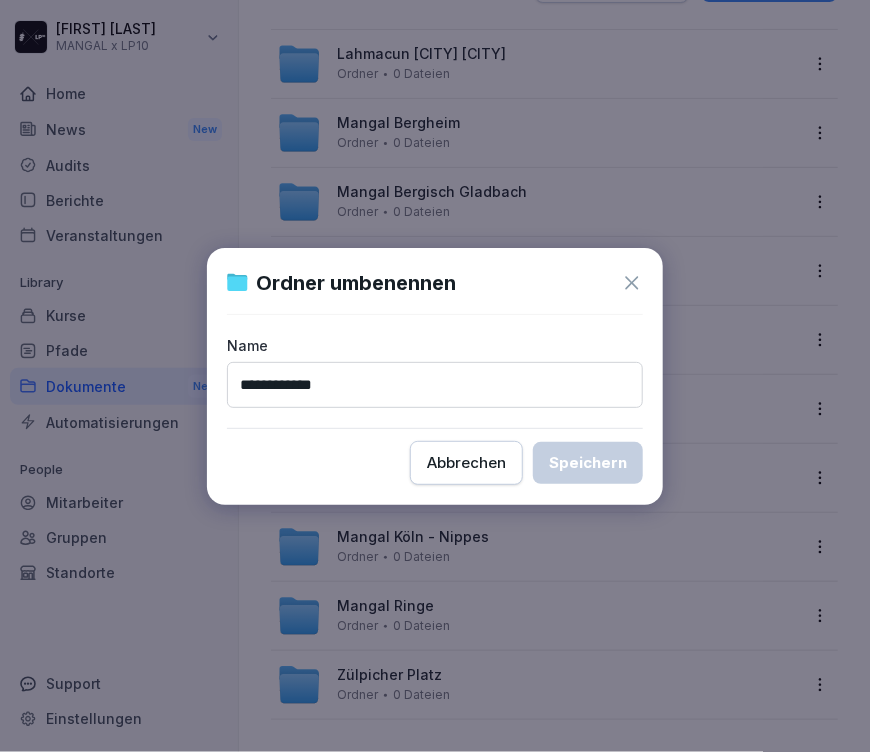 click on "**********" at bounding box center [435, 385] 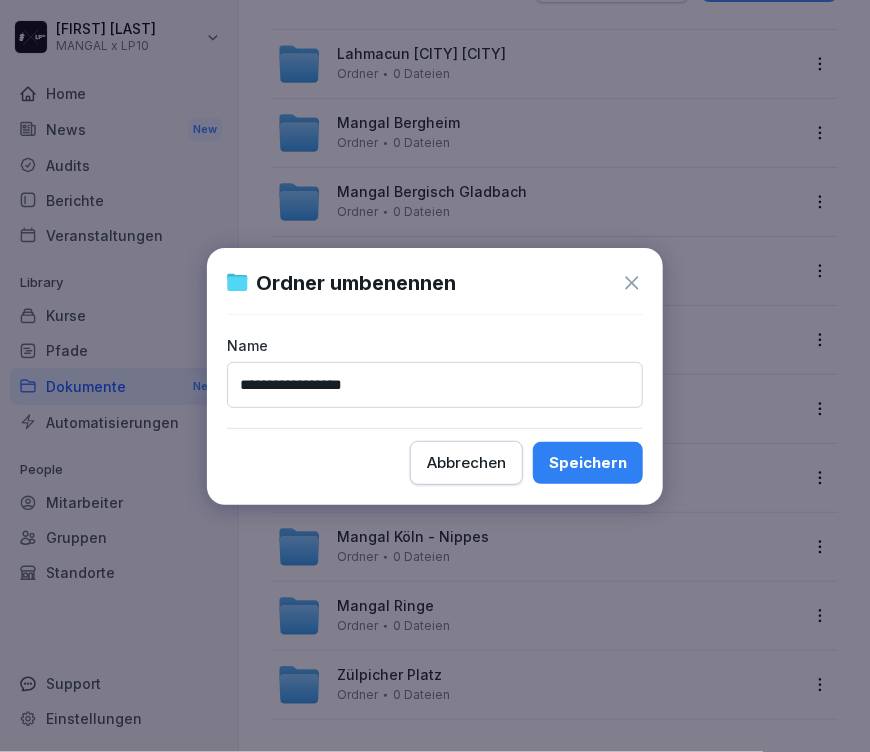 type on "**********" 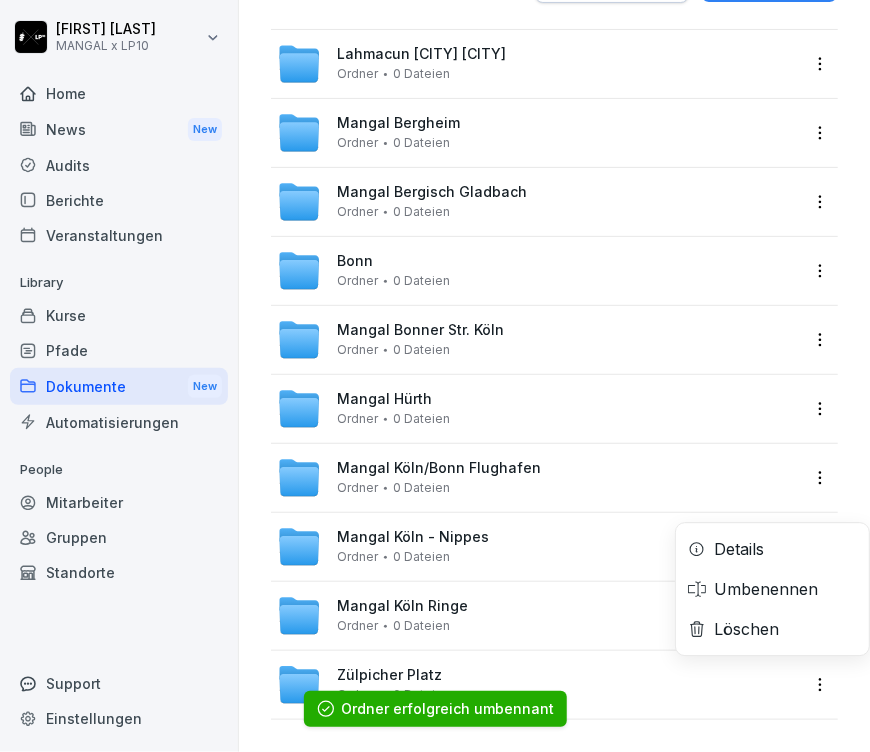 click on "Savas   Kocyigit MANGAL x LP10 Home News New Audits Berichte Veranstaltungen Library Kurse Pfade Dokumente New Automatisierungen People Mitarbeiter Gruppen Standorte Support Einstellungen Alle Dateien / Schulungen Schulungen Neuer Ordner Hochladen Lahmacun Köln Kalk Ordner 0 Dateien Mangal Bergheim Ordner 0 Dateien Mangal Bergisch Gladbach Ordner 0 Dateien Mangal Bonn Ordner 0 Dateien Mangal Bonner Str. Köln Ordner 0 Dateien Mangal Hürth Ordner 0 Dateien Mangal Köln/Bonn Flughafen Ordner 0 Dateien Mangal Köln - Nippes Ordner 0 Dateien Mangal Köln Ringe Ordner 0 Dateien Mangal Zülpicher Platz Ordner 0 Dateien Details Umbenennen Löschen Ordner erfolgreich umbennant" at bounding box center [435, 376] 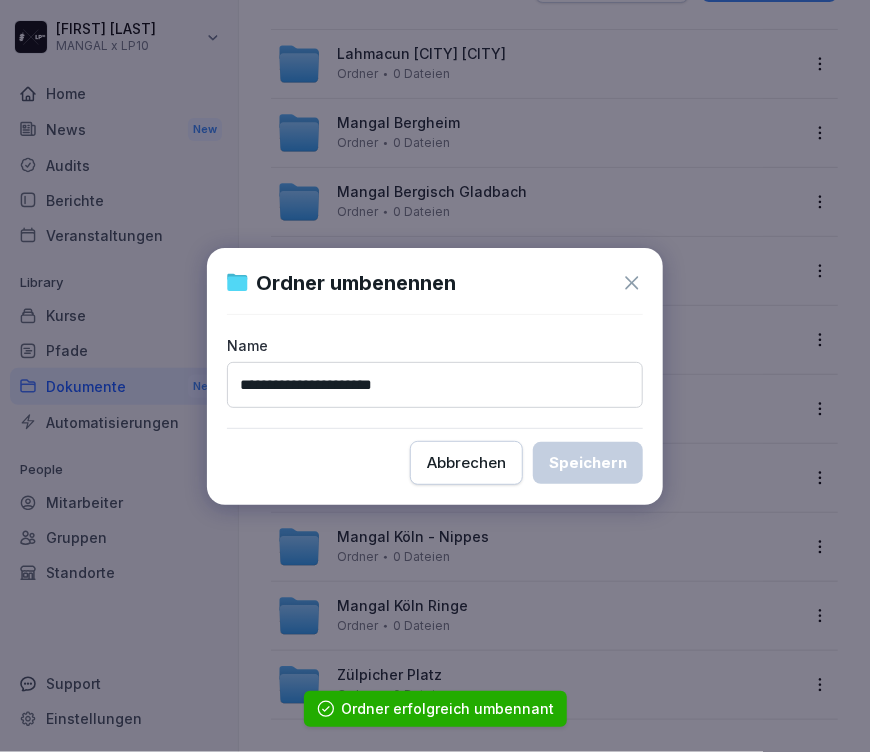click on "**********" at bounding box center [435, 385] 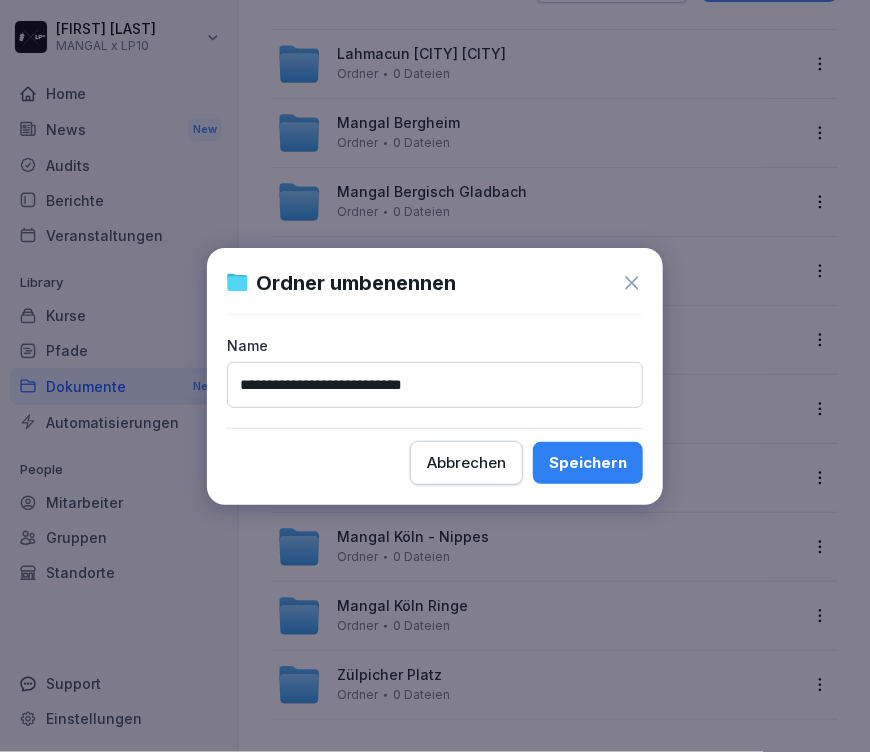 type on "**********" 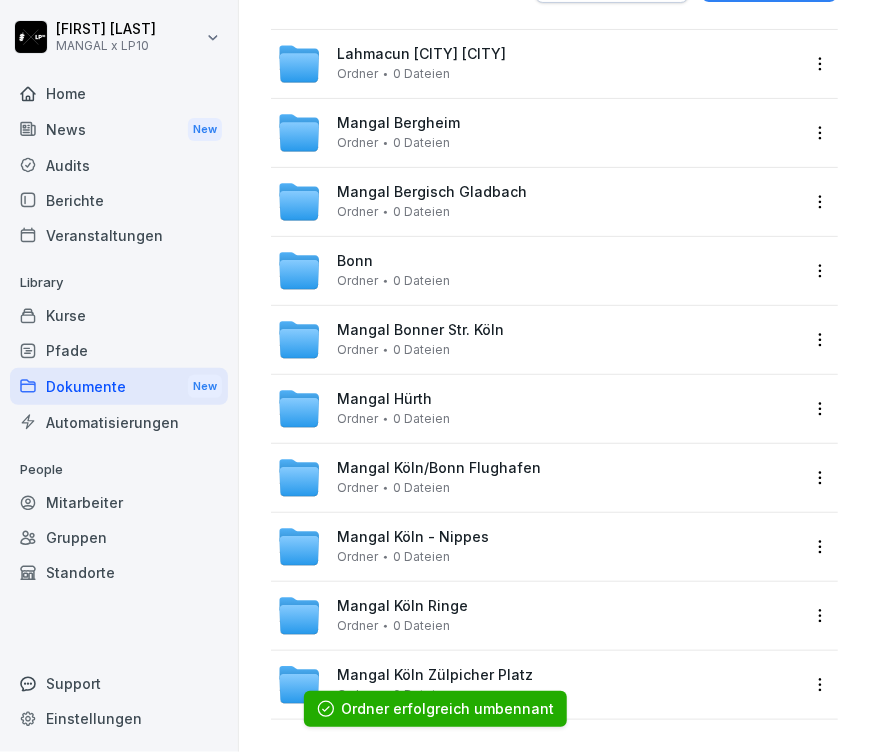click on "Mangal Köln Ringe Ordner 0 Dateien" at bounding box center (538, 616) 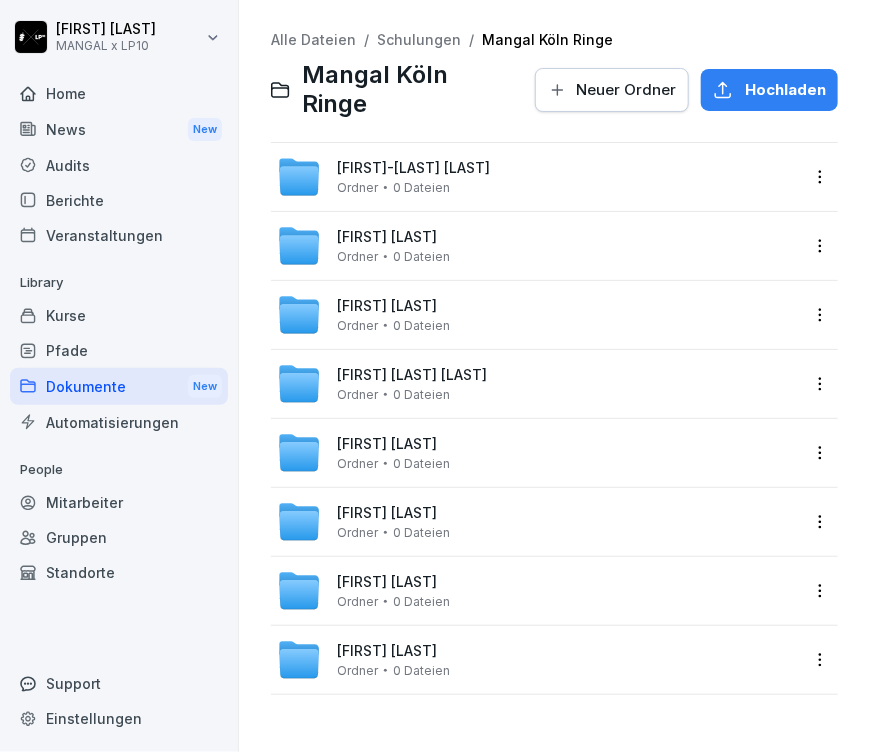 click on "Schulungen" at bounding box center (419, 39) 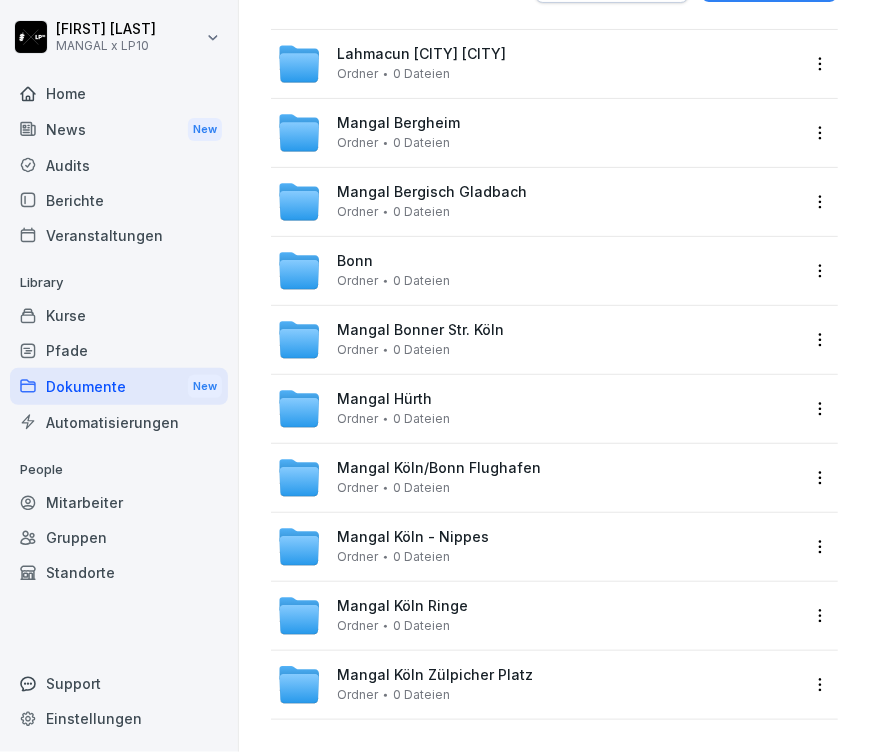 scroll, scrollTop: 0, scrollLeft: 0, axis: both 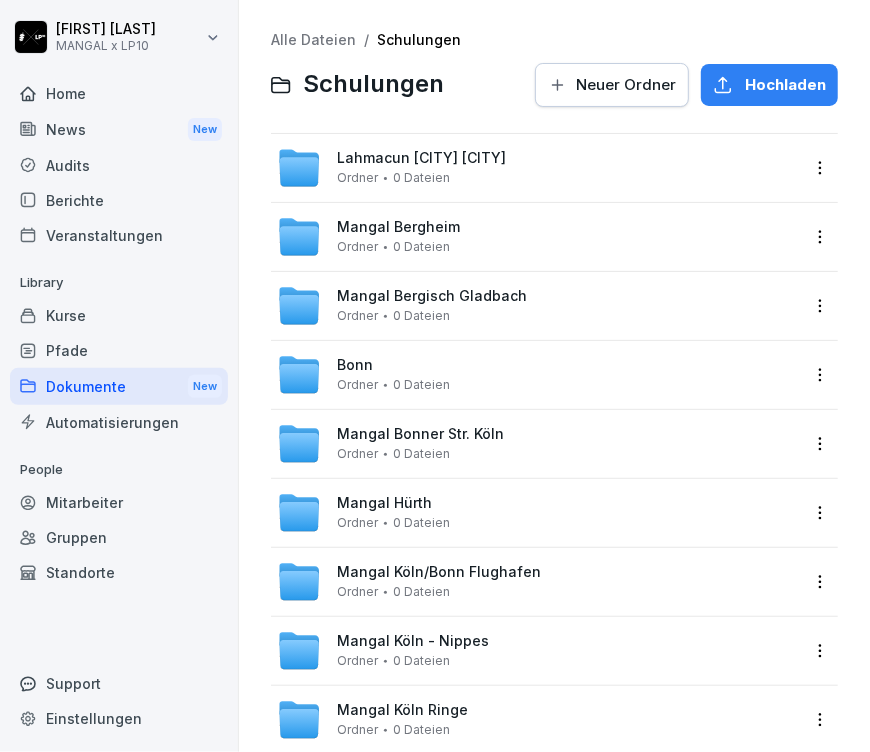 click on "Mangal Köln/Bonn Flughafen" at bounding box center (439, 572) 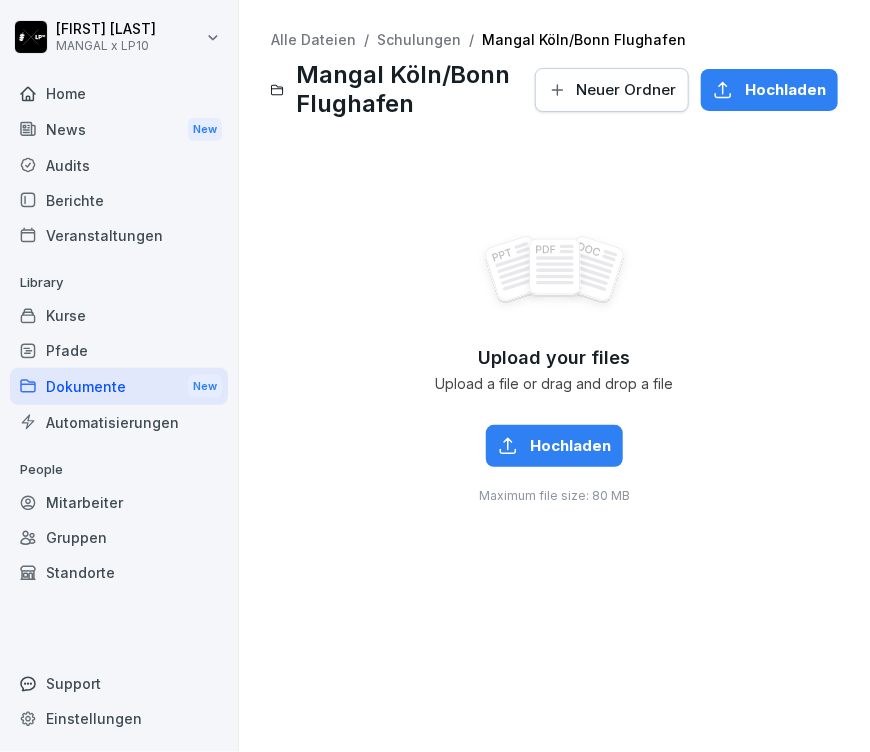 click on "Neuer Ordner" at bounding box center [626, 90] 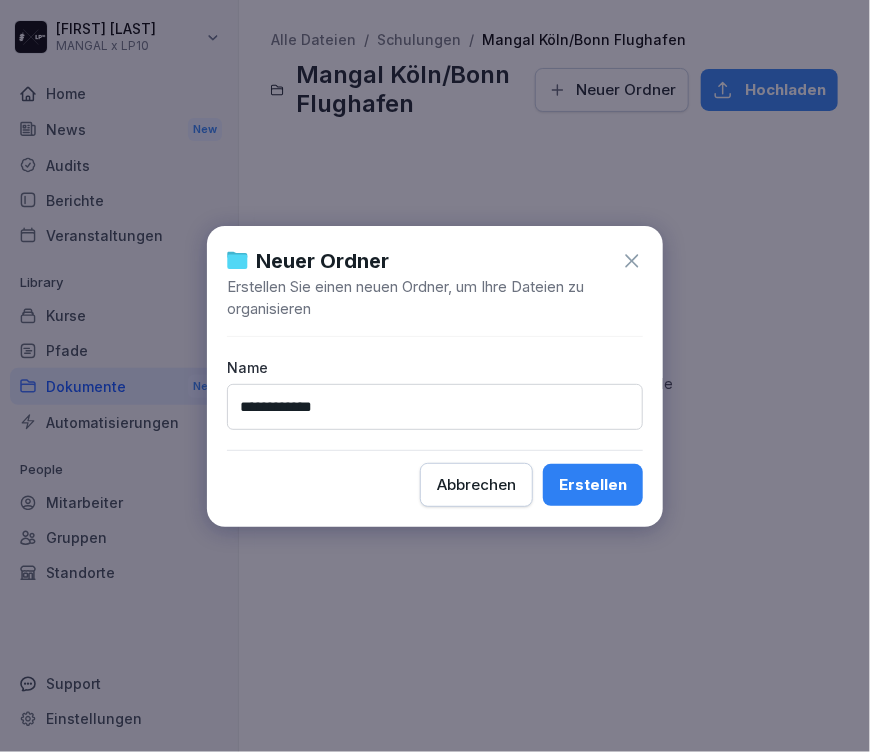 type on "**********" 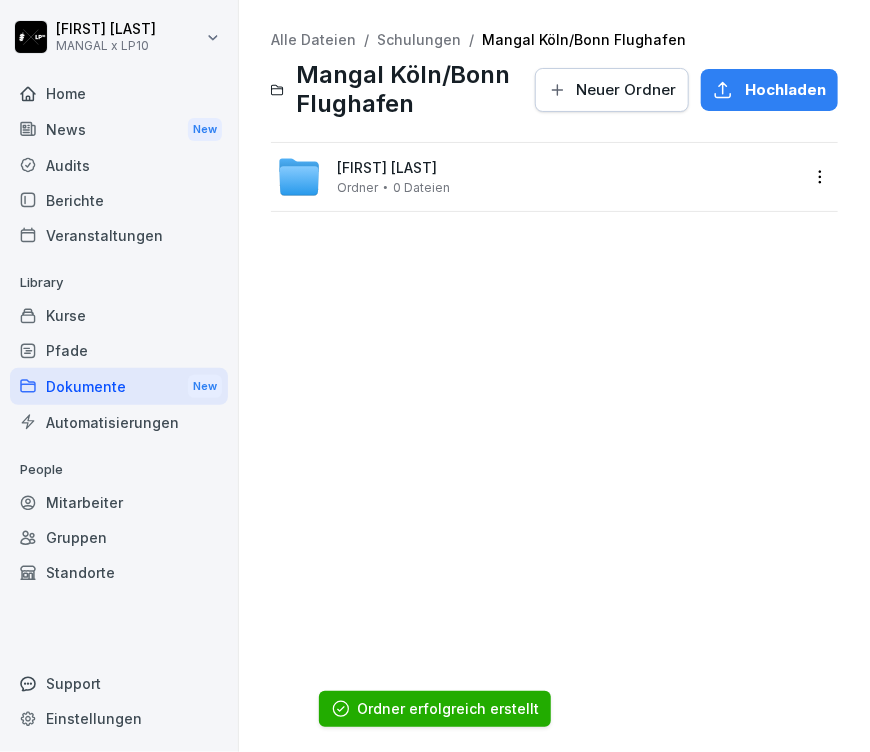 click on "Neuer Ordner" at bounding box center (626, 90) 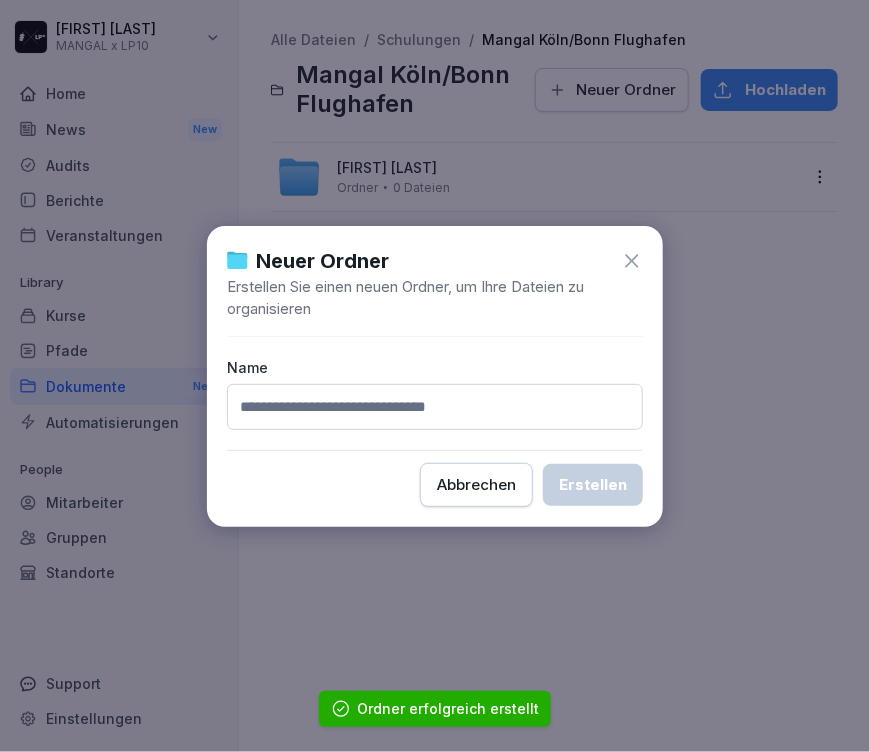 click at bounding box center [435, 407] 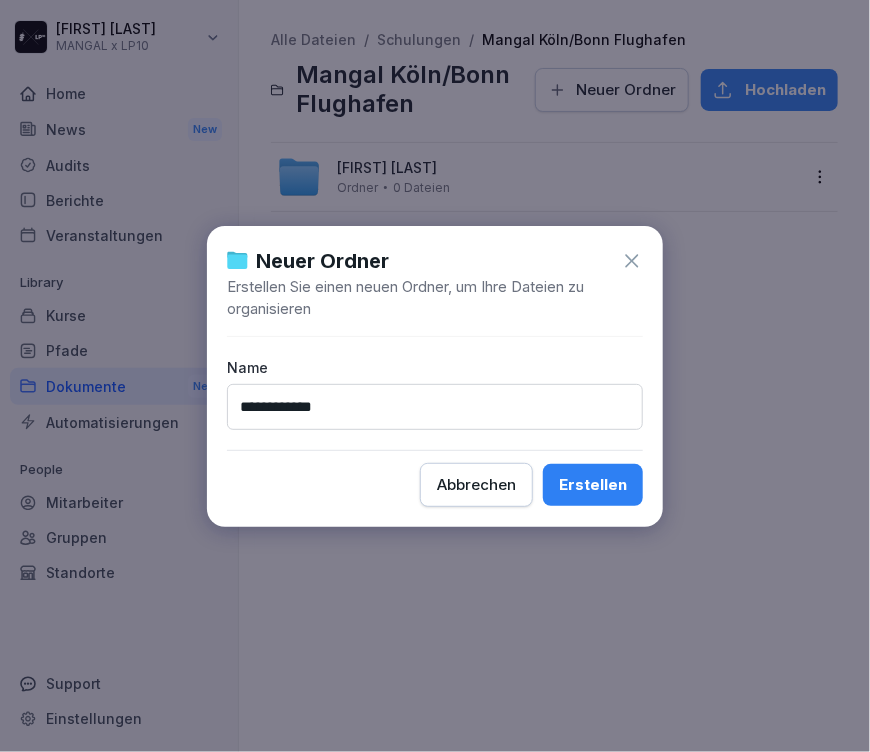 type on "**********" 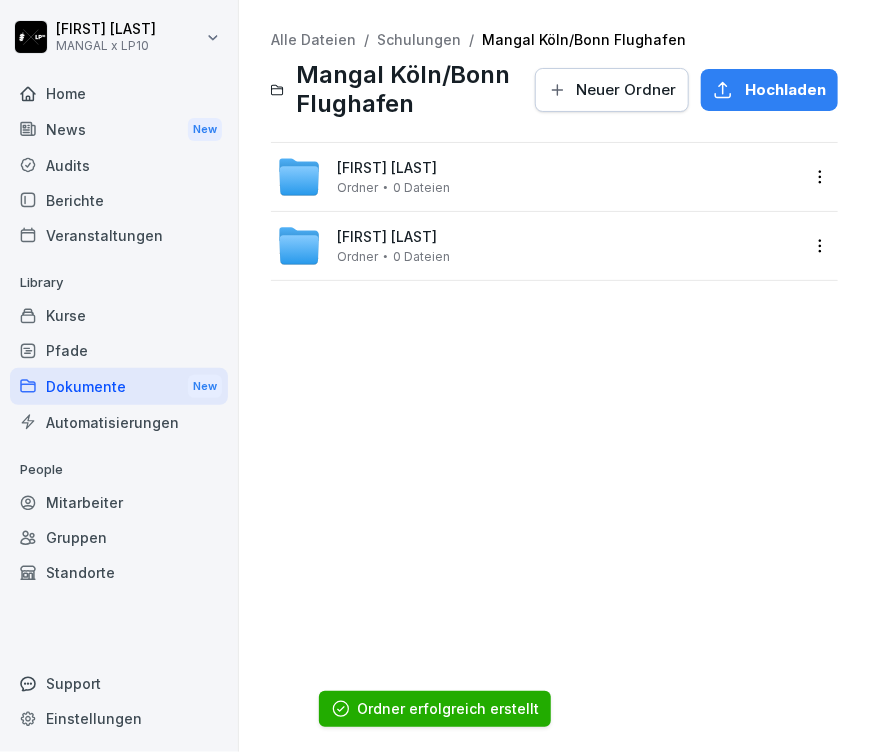 click on "Neuer Ordner" at bounding box center (626, 90) 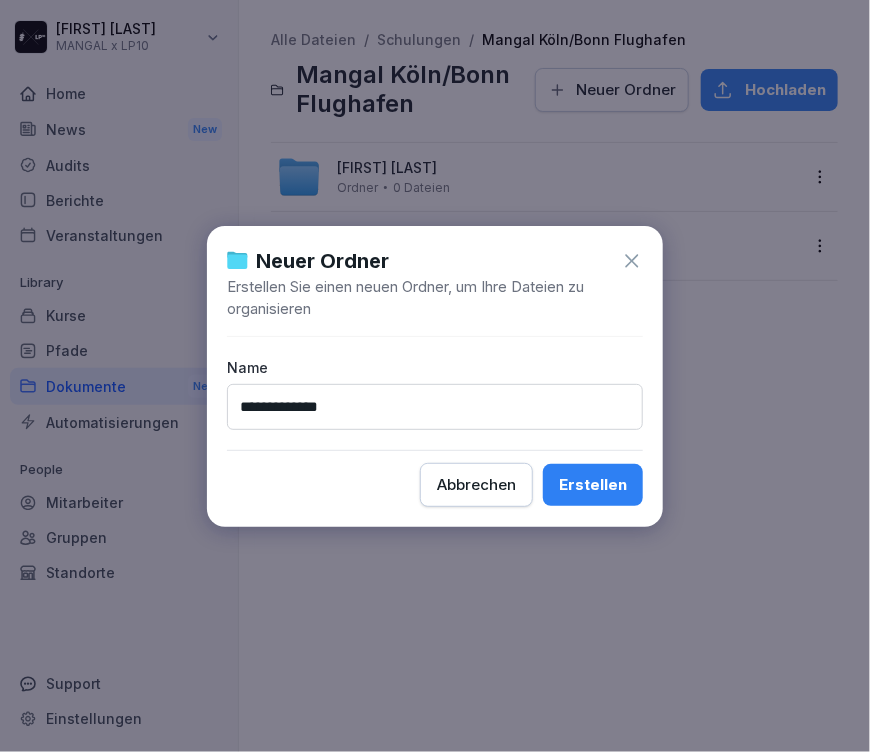 type on "**********" 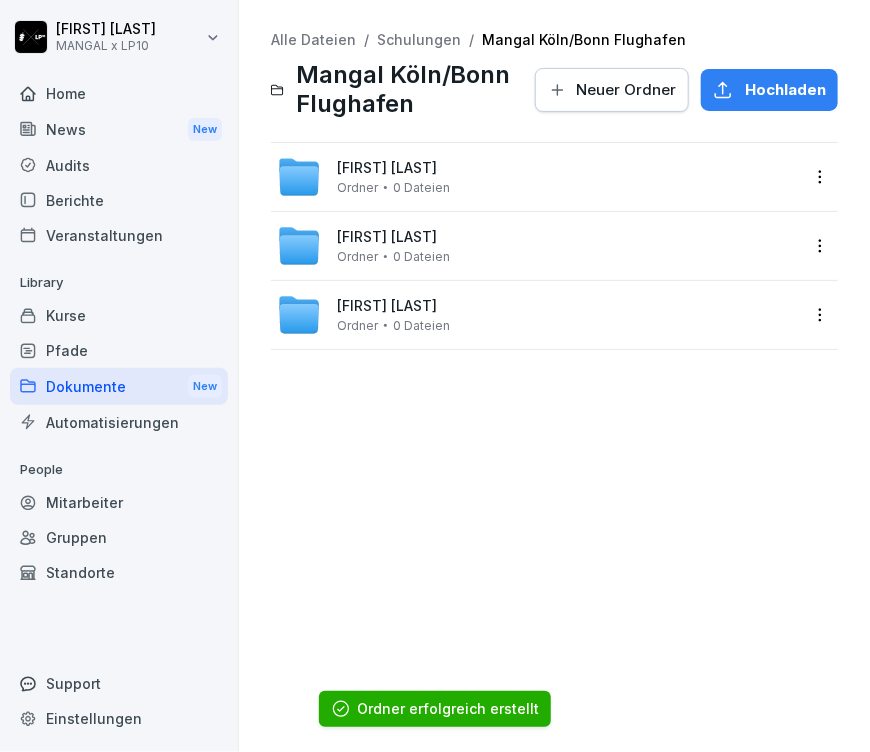 click on "Neuer Ordner" at bounding box center [626, 90] 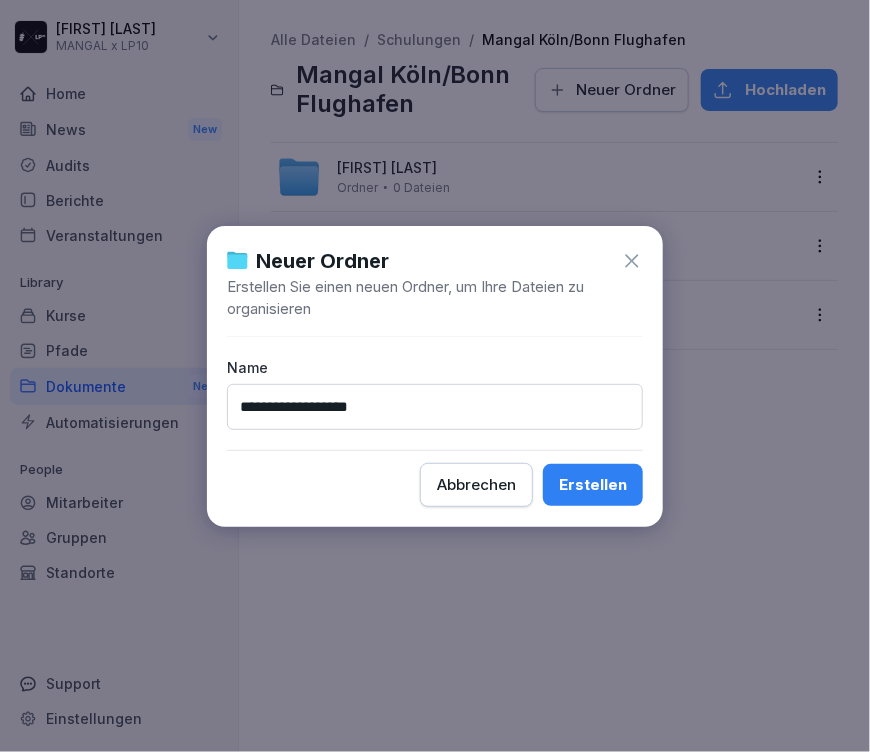 type on "**********" 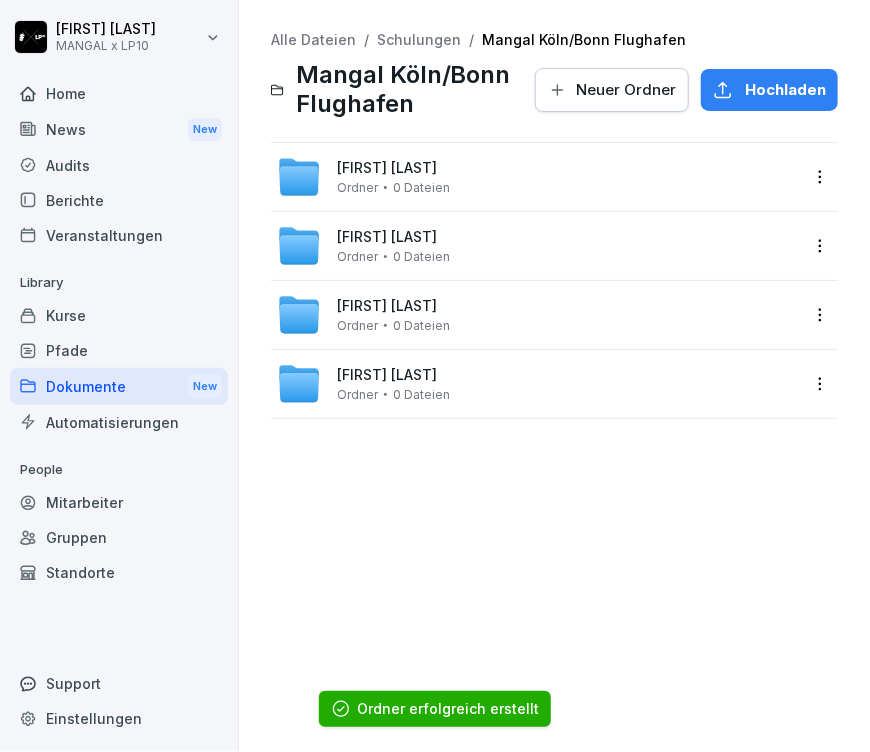 click on "Neuer Ordner" at bounding box center [626, 90] 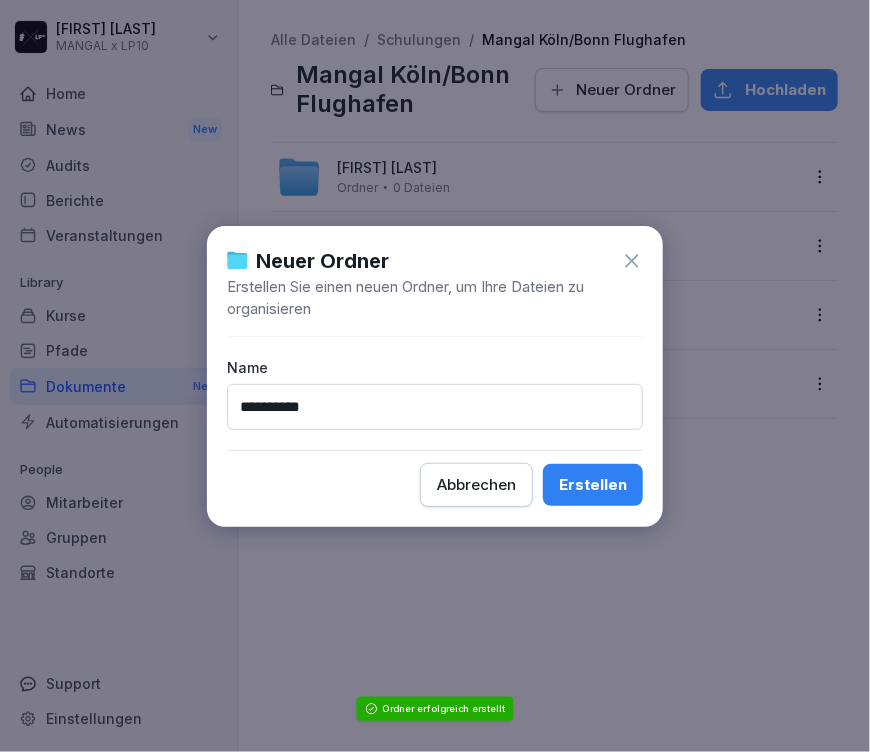 type on "**********" 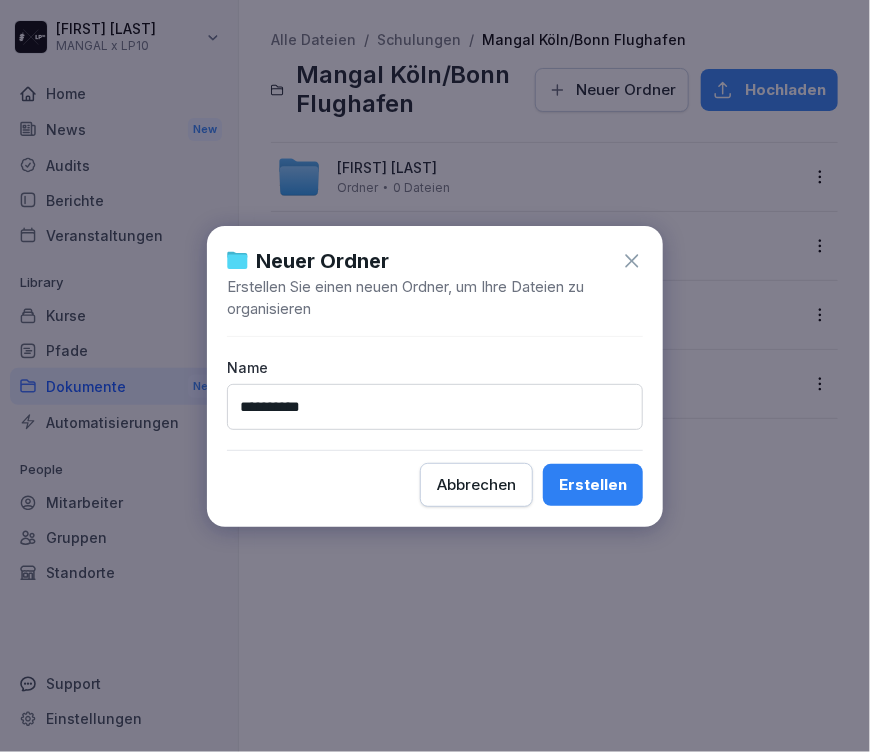 click on "Erstellen" at bounding box center [593, 485] 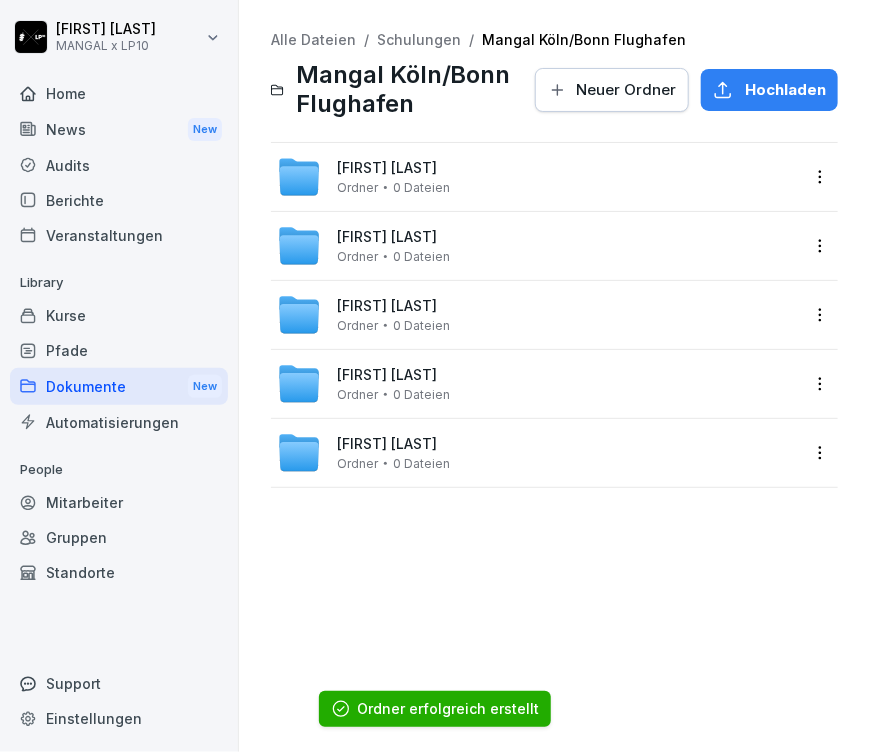 click on "Neuer Ordner" at bounding box center (612, 90) 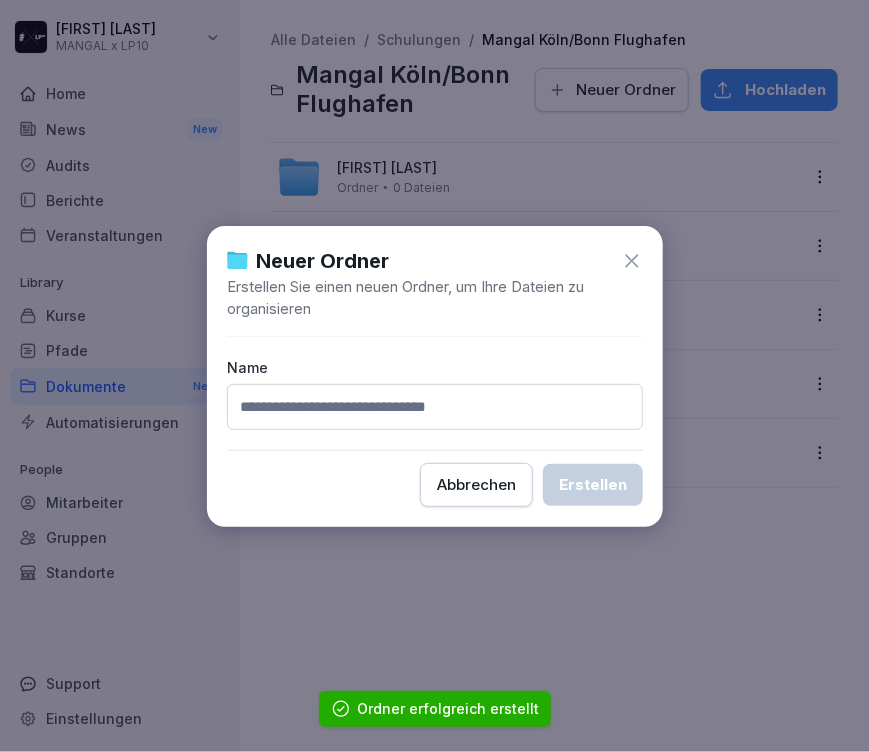 click at bounding box center [435, 407] 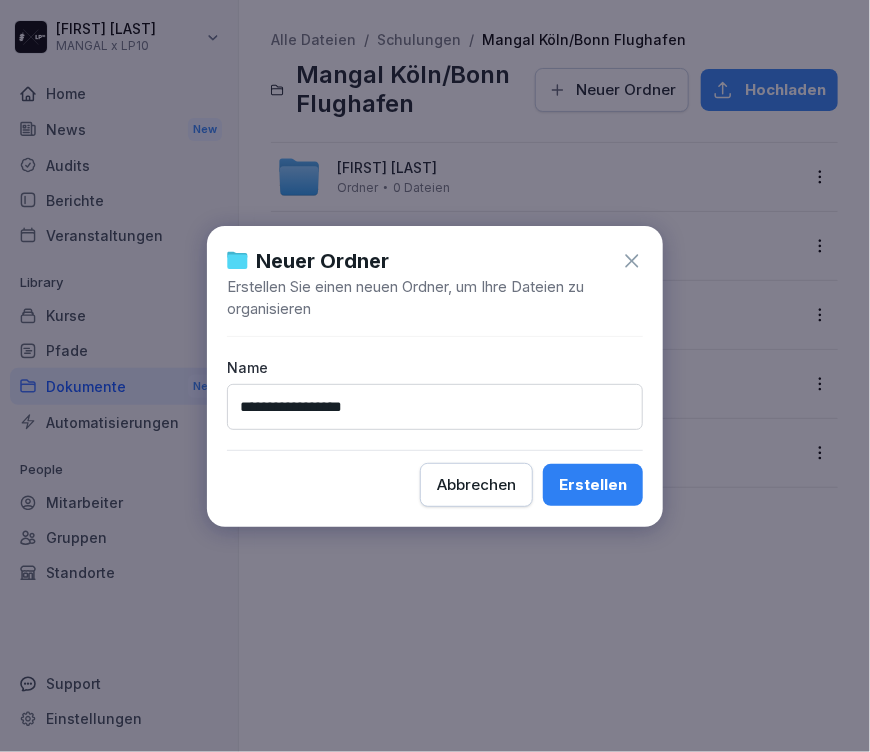 type on "**********" 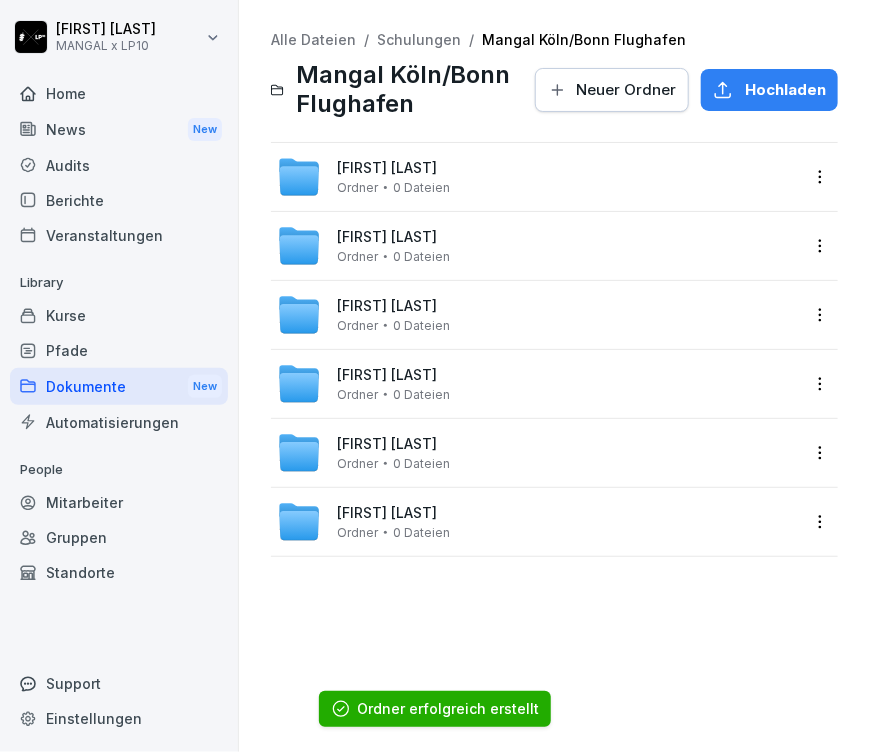 click on "Neuer Ordner" at bounding box center (626, 90) 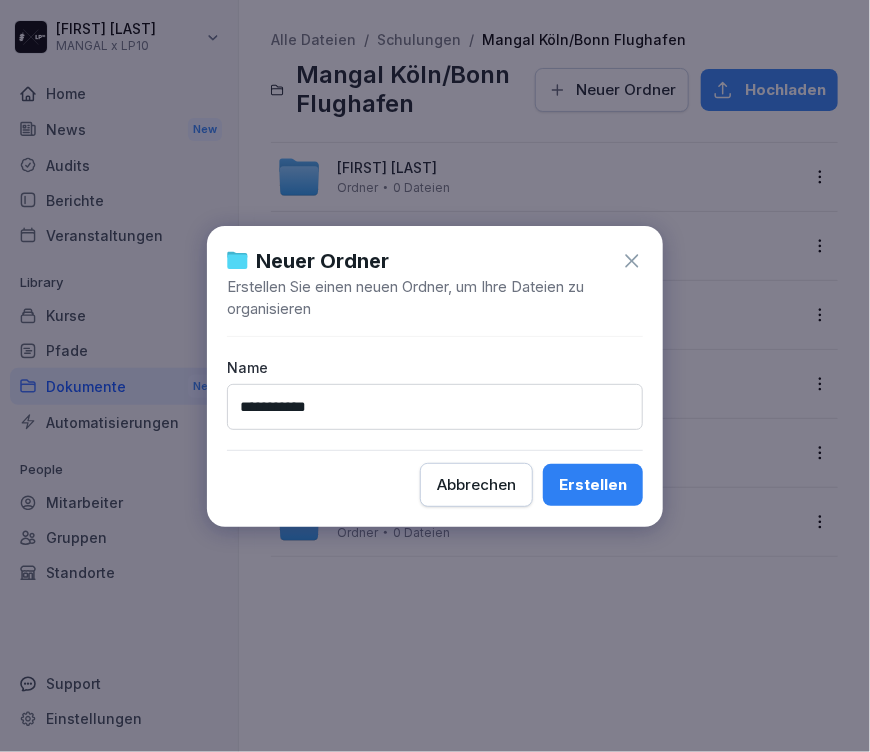 type on "**********" 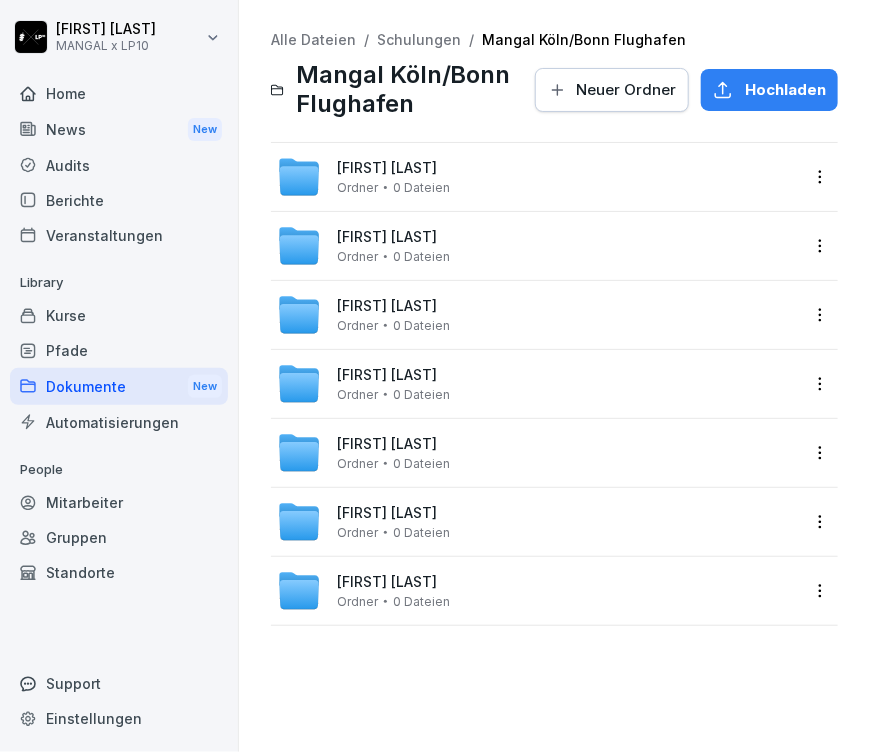 click on "Neuer Ordner" at bounding box center (626, 90) 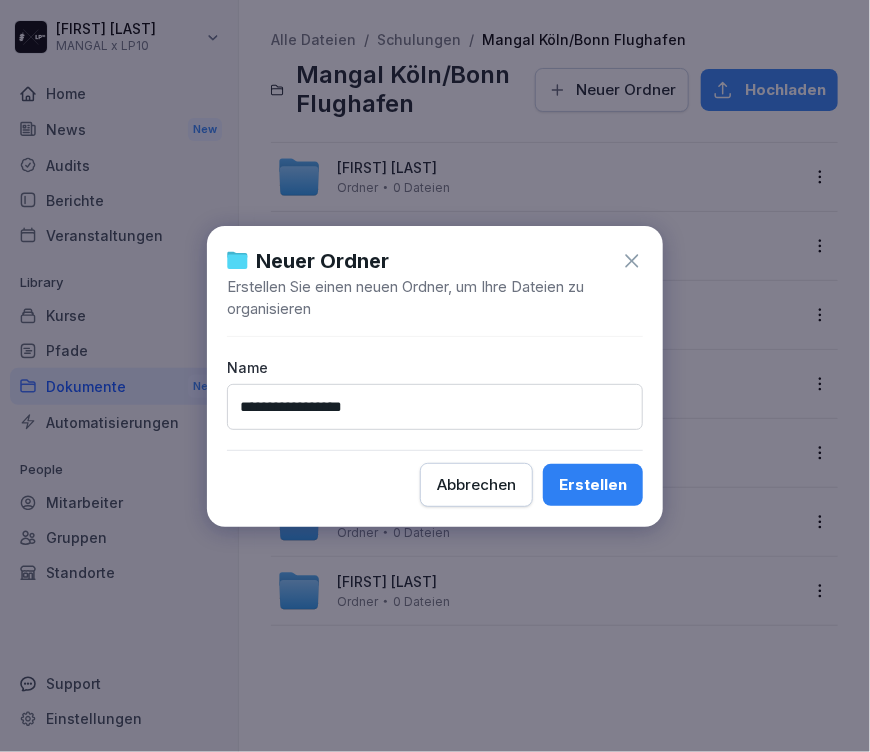 type on "**********" 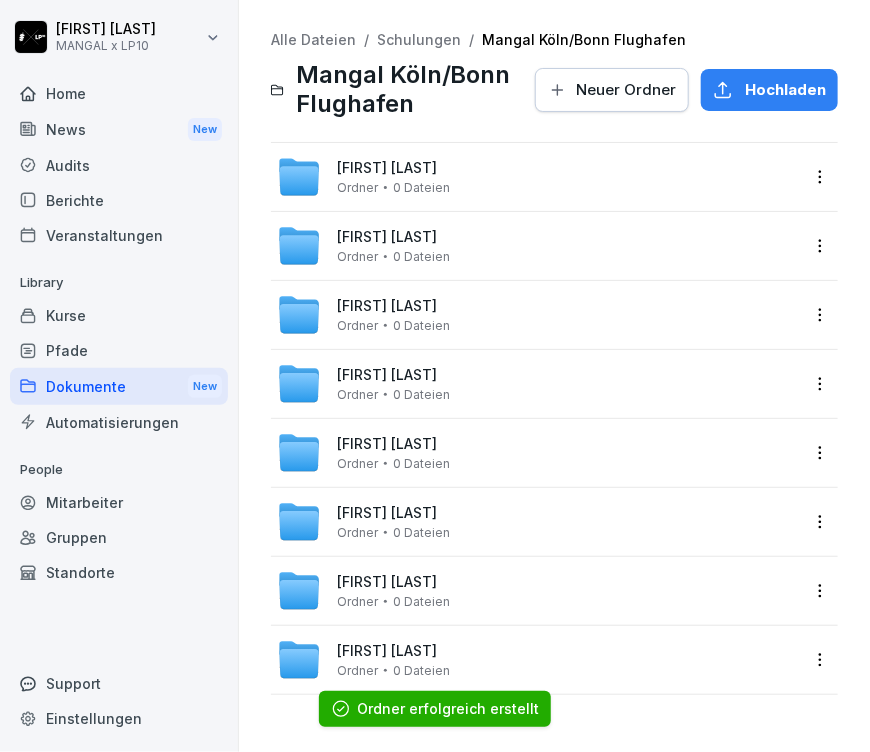scroll, scrollTop: 0, scrollLeft: 0, axis: both 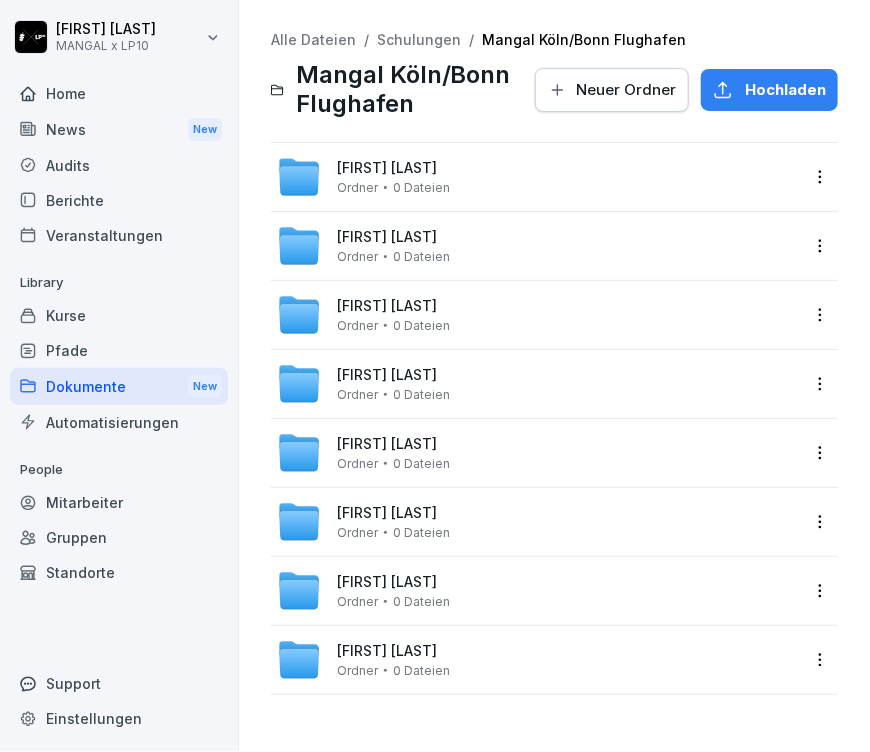 click on "Neuer Ordner" at bounding box center [626, 90] 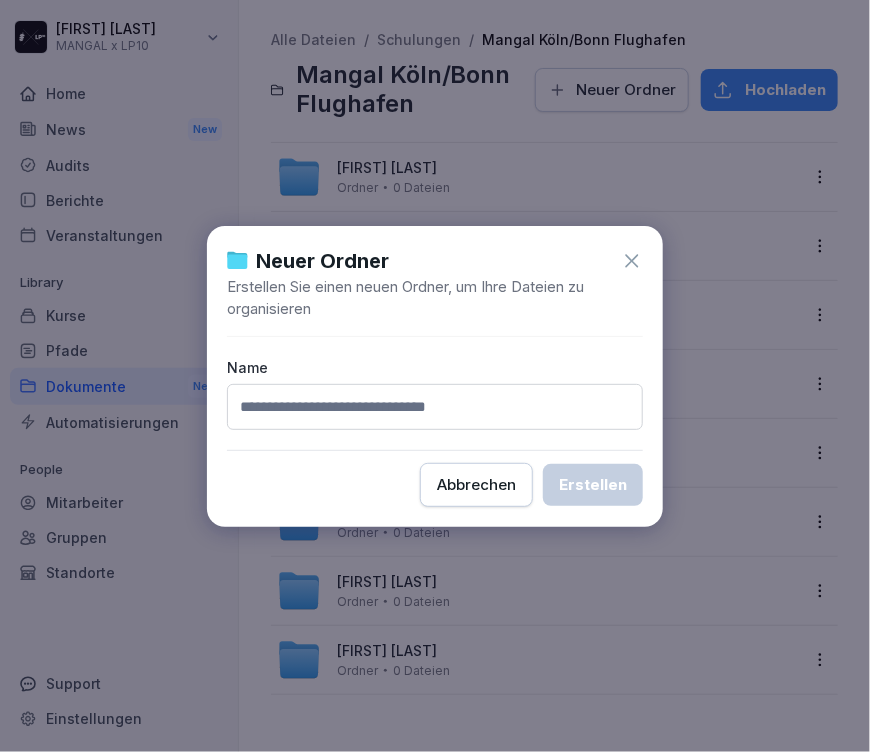 click on "Abbrechen" at bounding box center (476, 485) 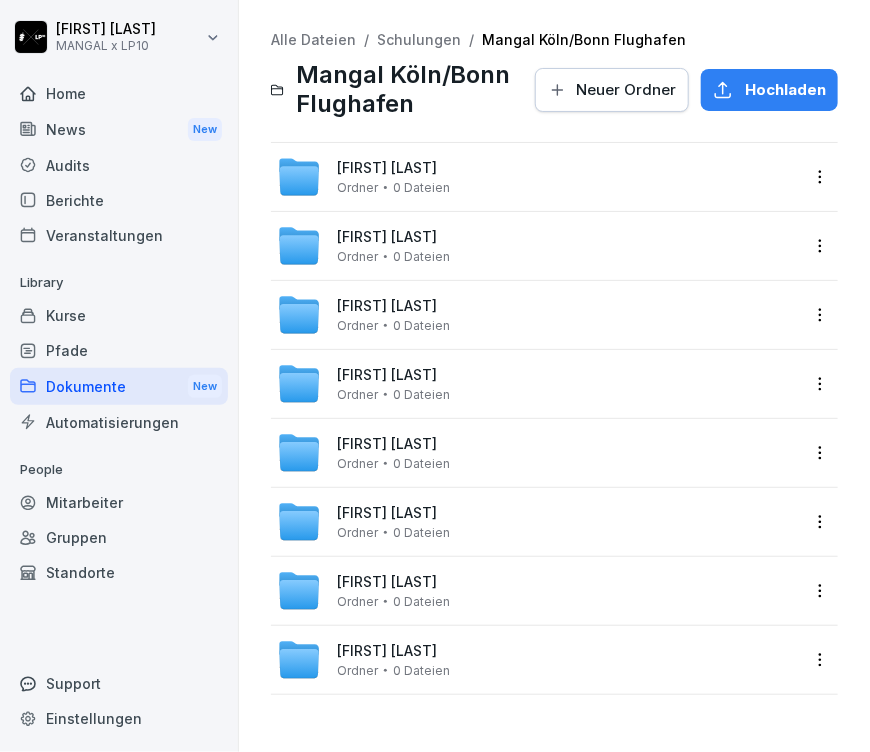 click on "Schulungen" at bounding box center [419, 39] 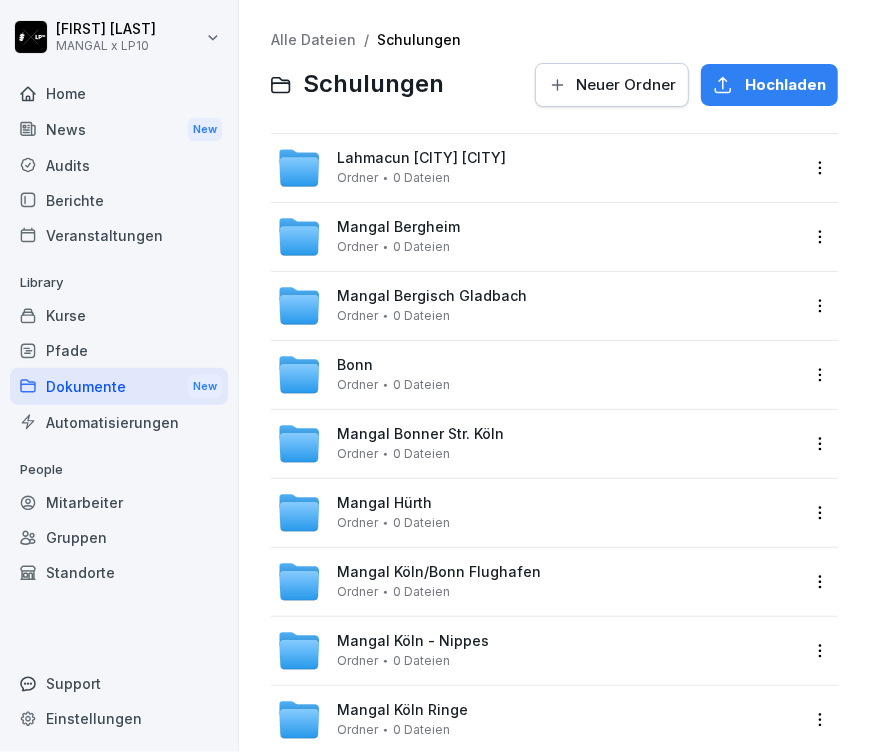 click 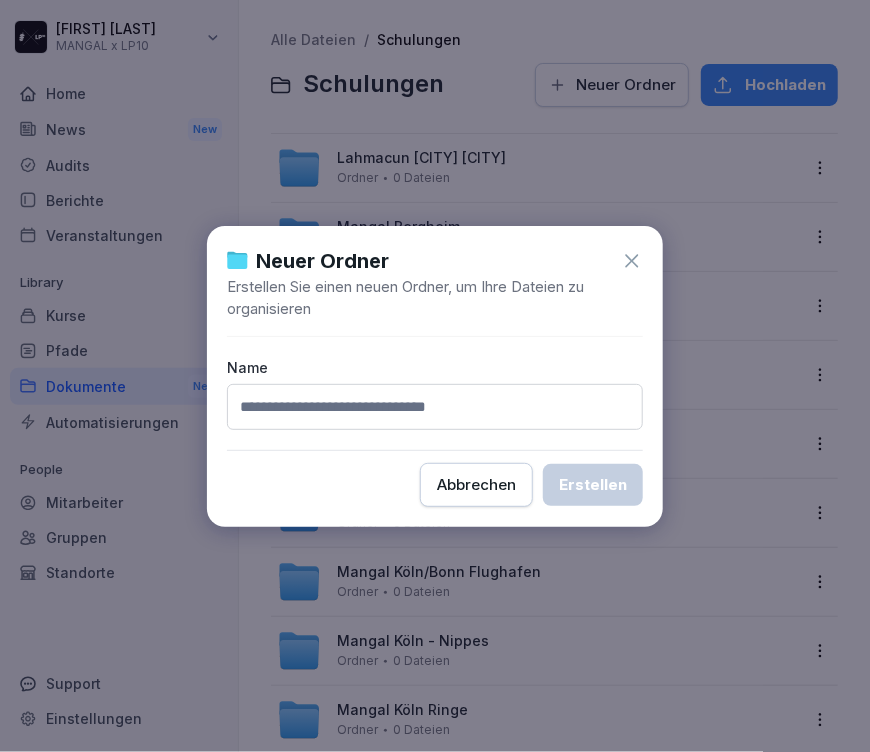 click at bounding box center (435, 407) 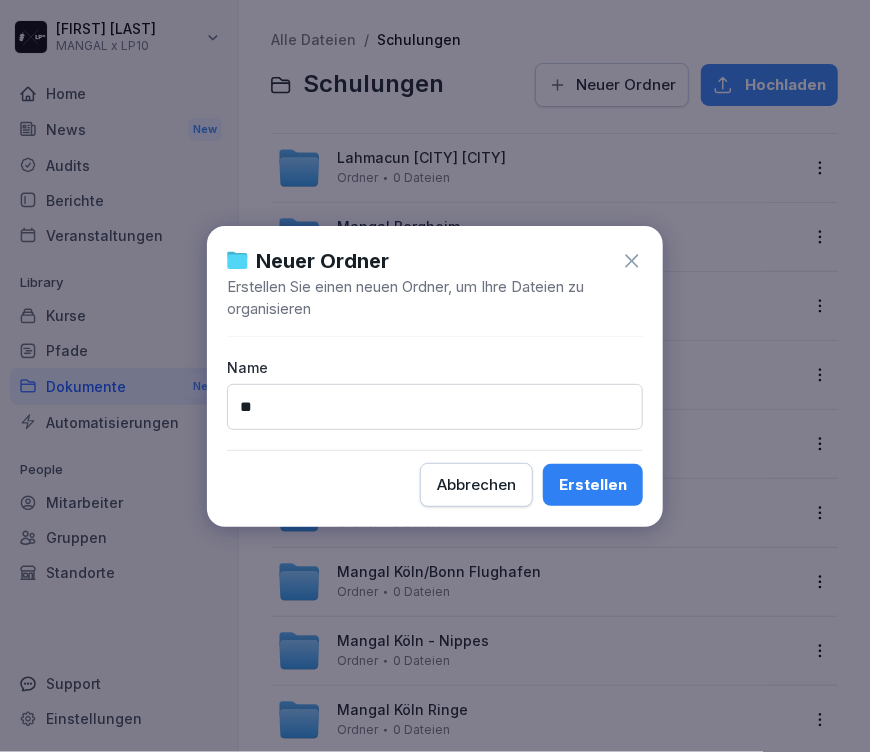 type on "*" 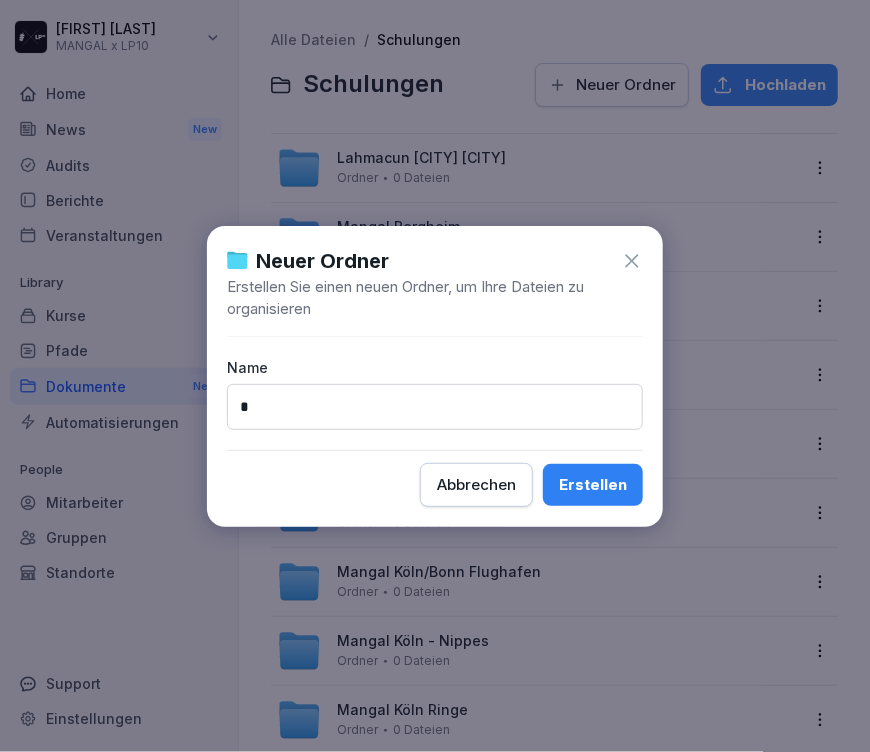 type 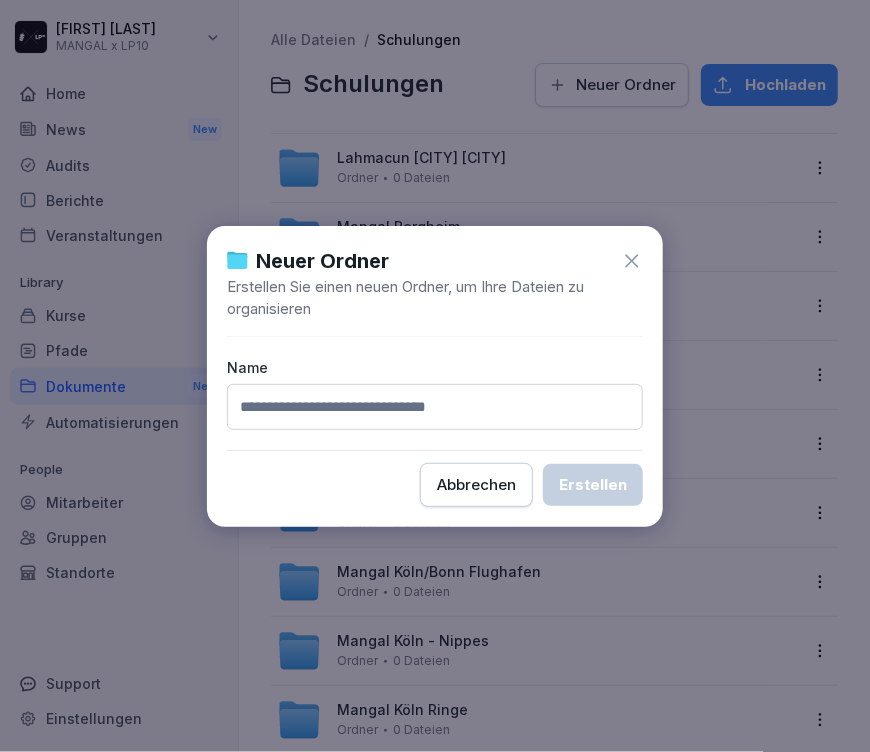 click at bounding box center [435, 407] 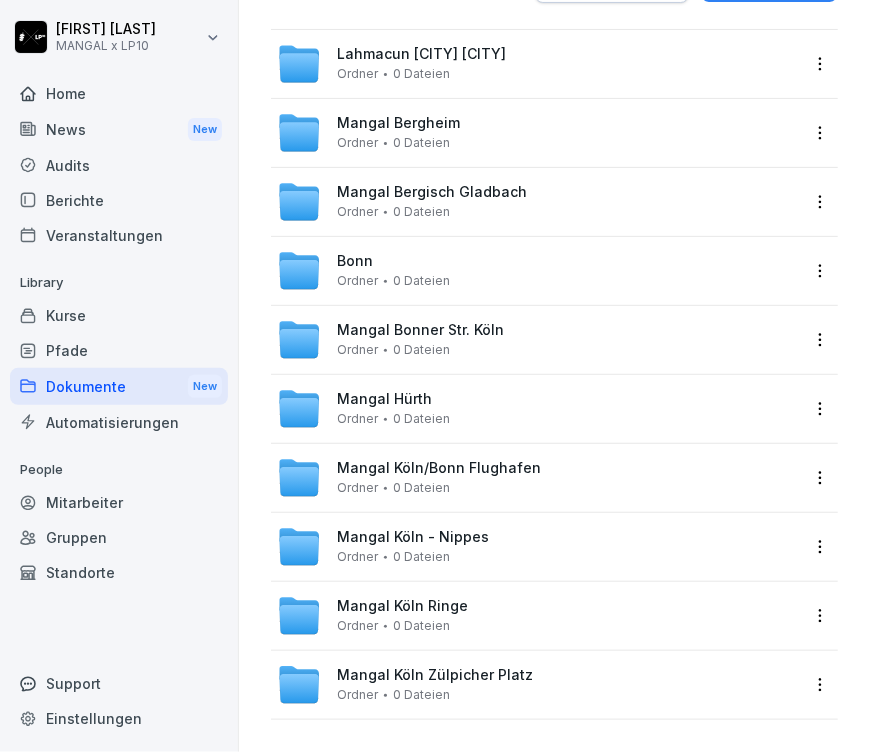 scroll, scrollTop: 0, scrollLeft: 0, axis: both 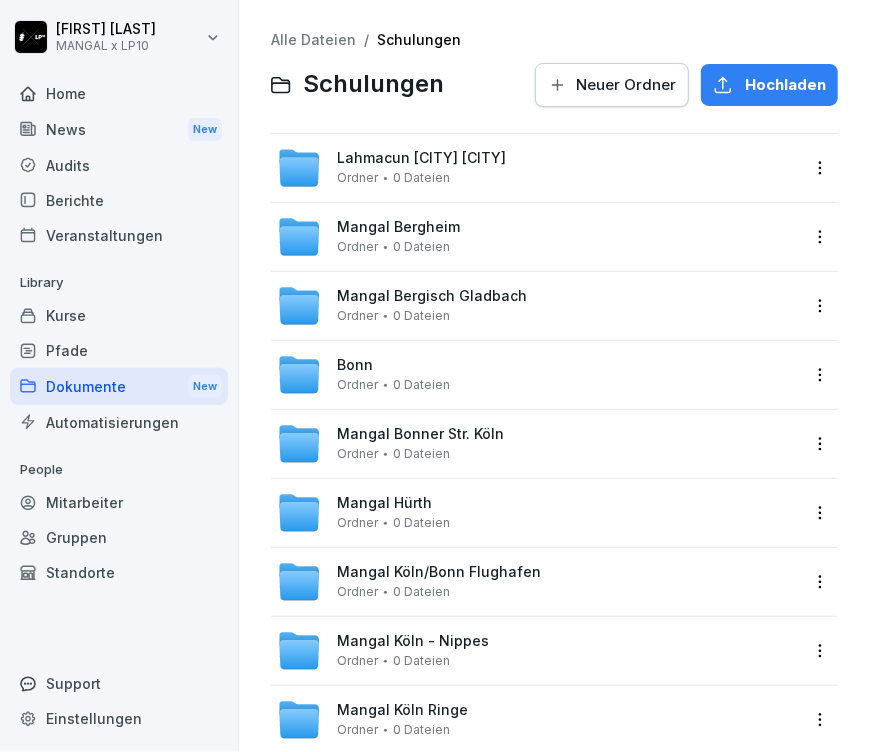 click on "Neuer Ordner" at bounding box center (626, 85) 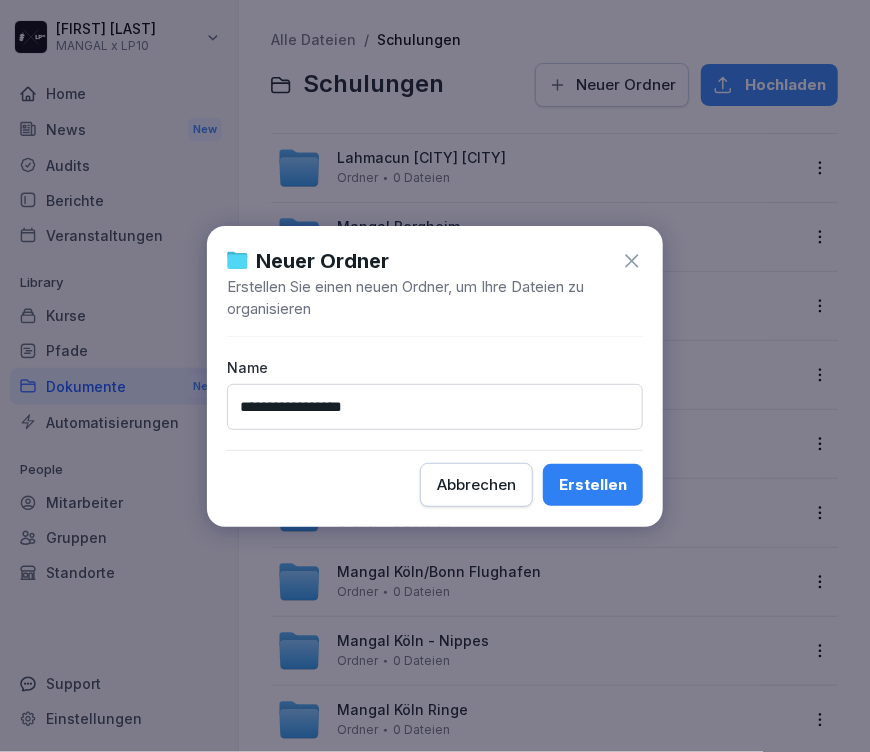 type on "**********" 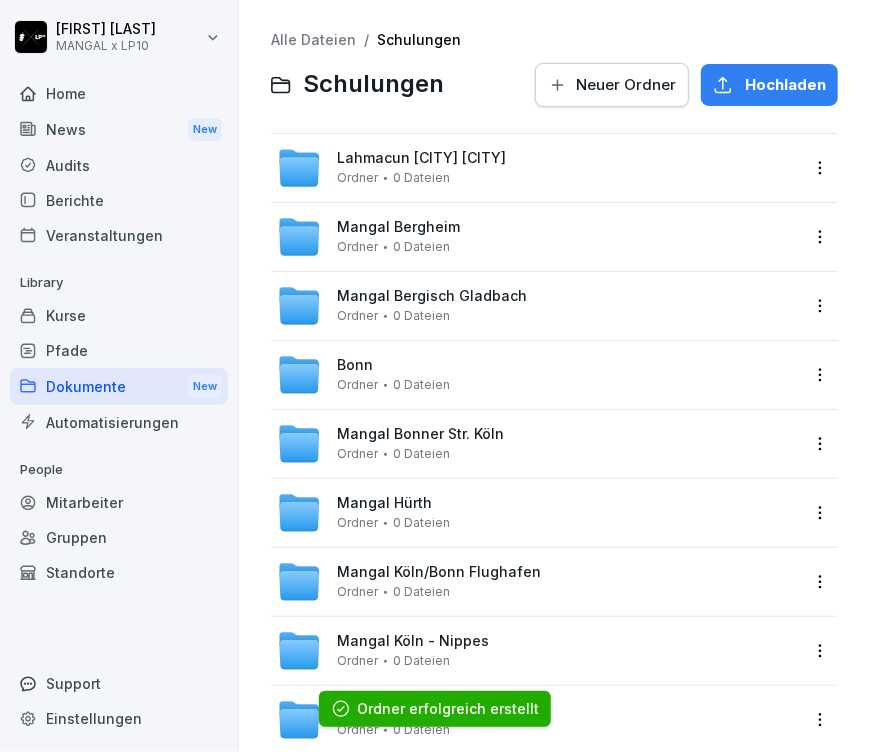 click on "Ordner" at bounding box center [357, 454] 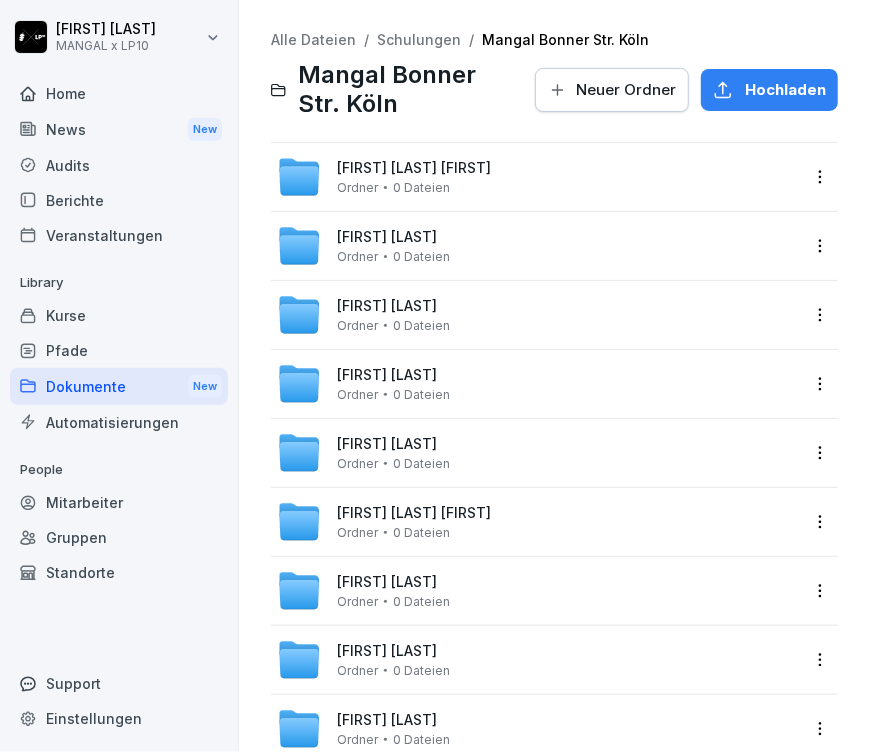 click on "Neuer Ordner" at bounding box center [626, 90] 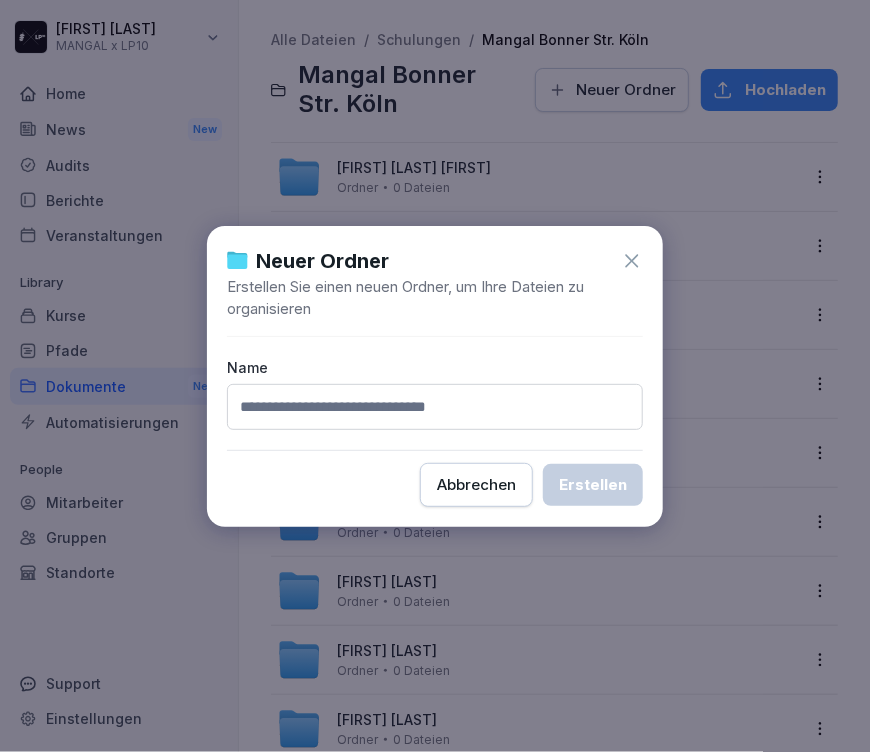 click at bounding box center [435, 407] 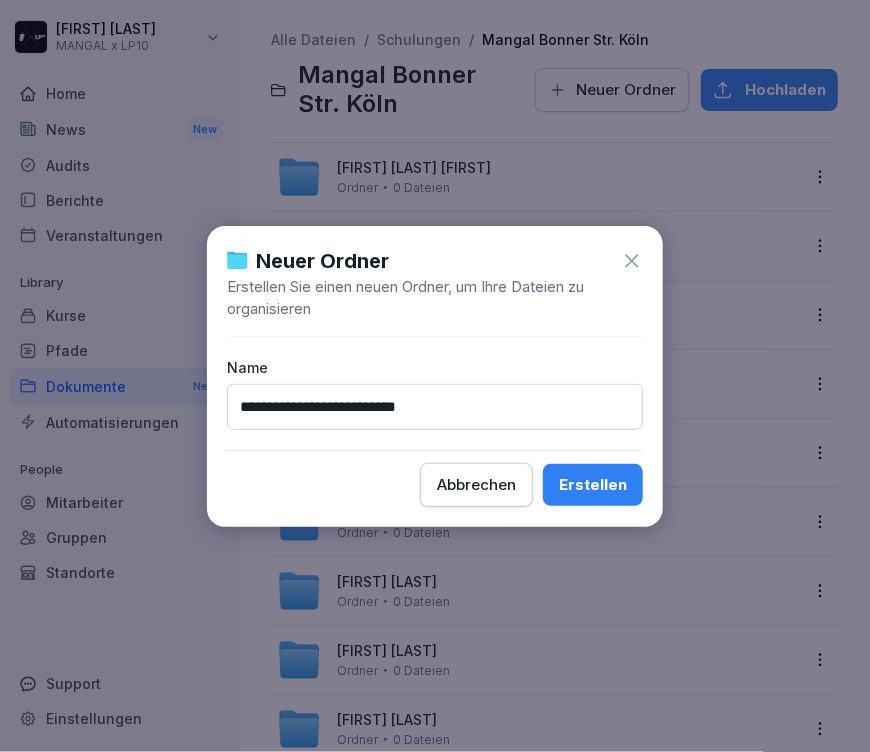 type on "**********" 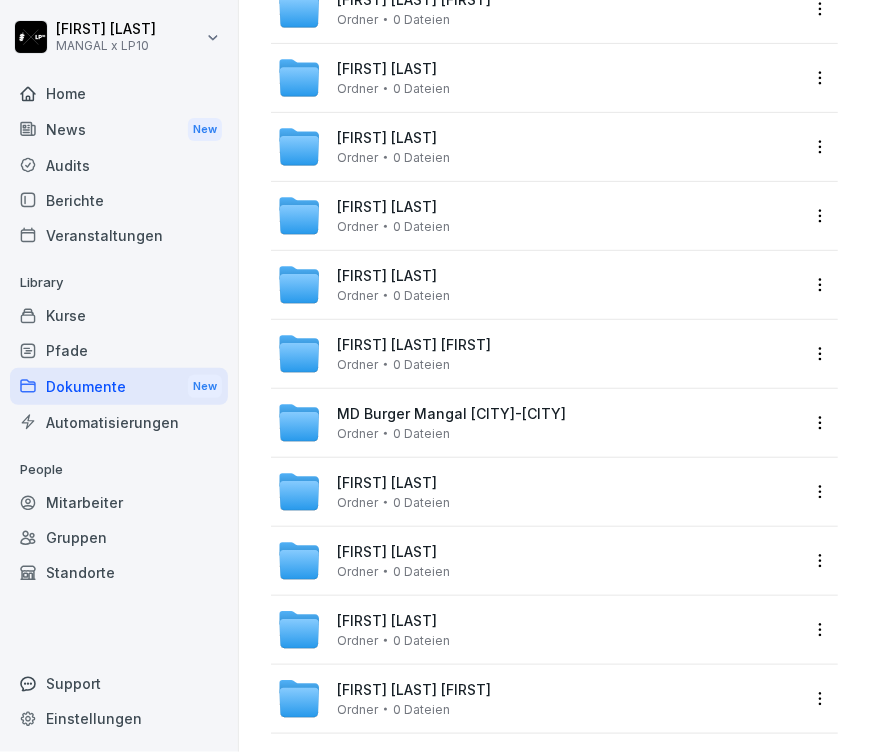 scroll, scrollTop: 196, scrollLeft: 0, axis: vertical 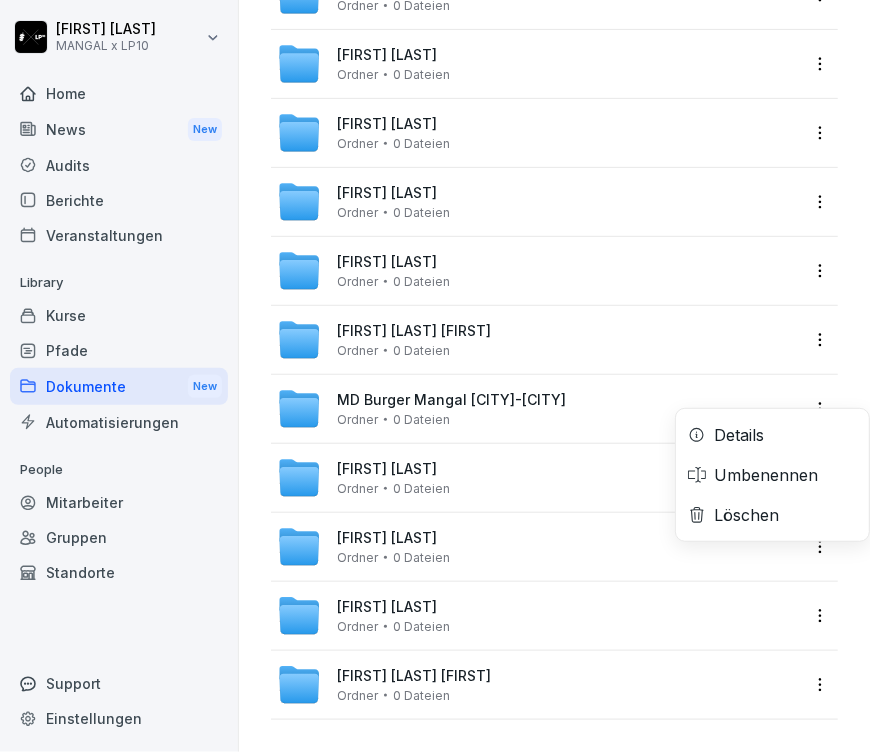 click on "Savas   Kocyigit MANGAL x LP10 Home News New Audits Berichte Veranstaltungen Library Kurse Pfade Dokumente New Automatisierungen People Mitarbeiter Gruppen Standorte Support Einstellungen Alle Dateien / Schulungen / Mangal Bonner Str. Köln Mangal Bonner Str. Köln Neuer Ordner Hochladen Al Schekh Abd Alazez Ordner 0 Dateien Fadi Momahad Ordner 0 Dateien Halil Ibrahim Yilmaz Ordner 0 Dateien Hussein Harb Ordner 0 Dateien Lokman Agirman Ordner 0 Dateien Mashoor Siban Elias Ordner 0 Dateien MD Burger Mangal Köln-Kalk Ordner 0 Dateien Details Umbenennen Löschen Mehmetcan Kizilarslan Ordner 0 Dateien Mustafa Aslan Ordner 0 Dateien Orhan Beyaz Ordner 0 Dateien Saqib Niaz Wali Khan Ordner 0 Dateien" at bounding box center [435, 376] 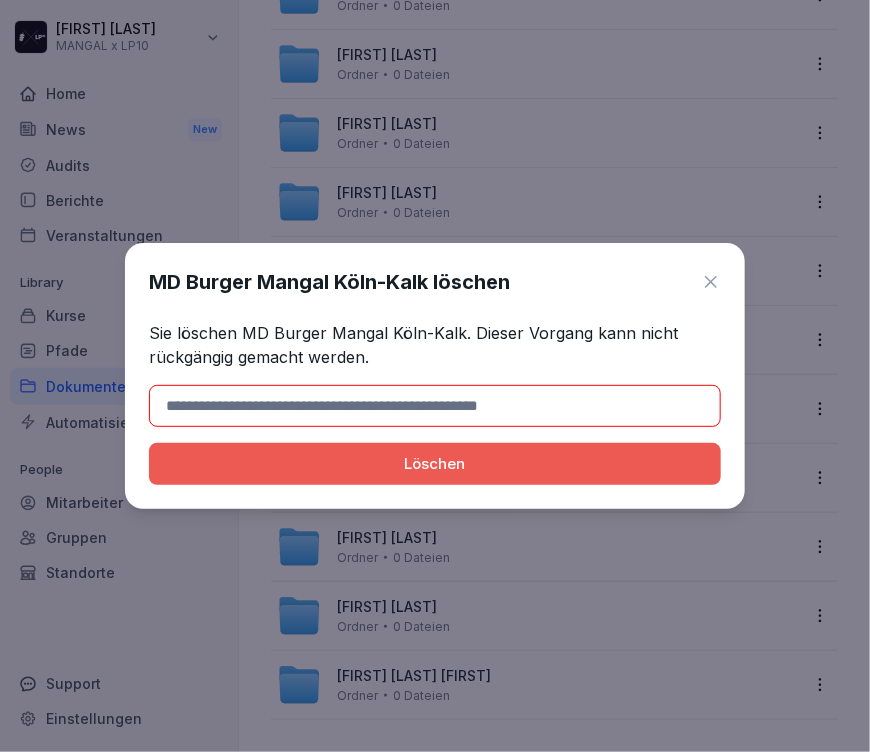 click at bounding box center (435, 406) 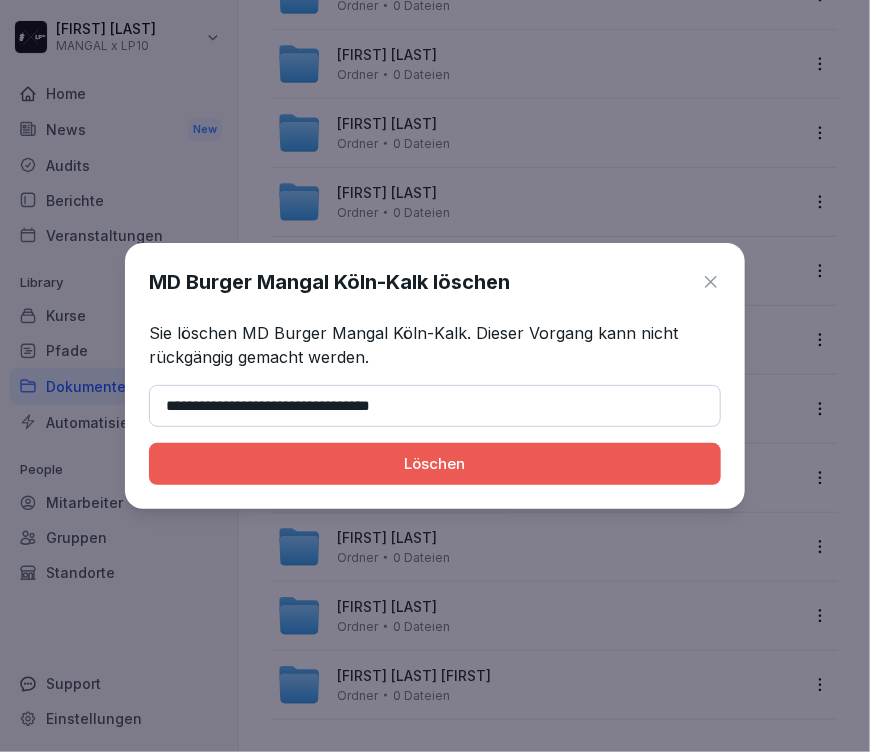 click on "Löschen" at bounding box center (435, 464) 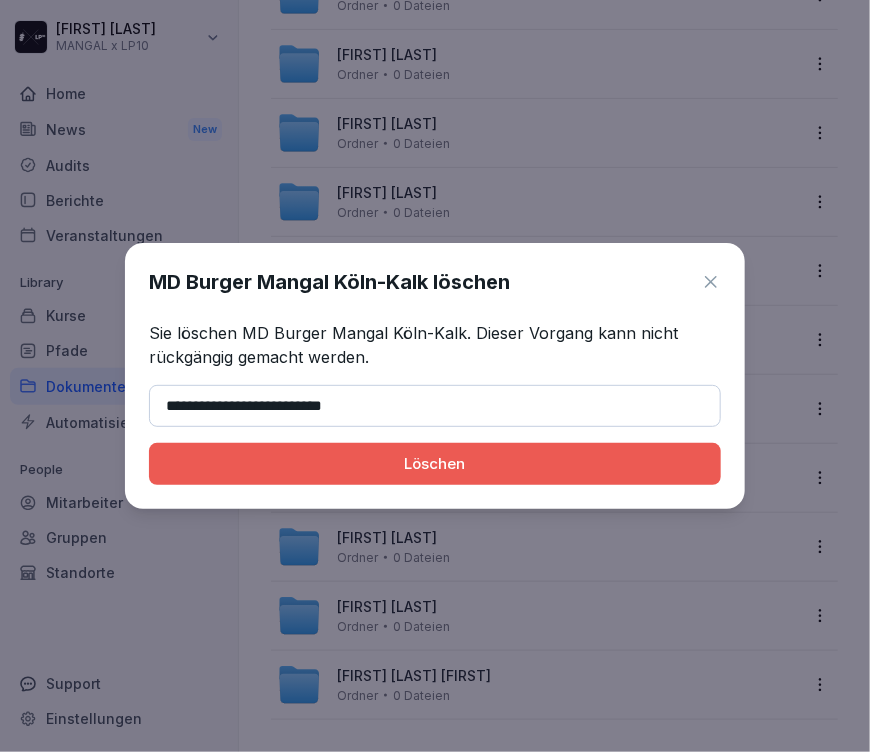 type on "**********" 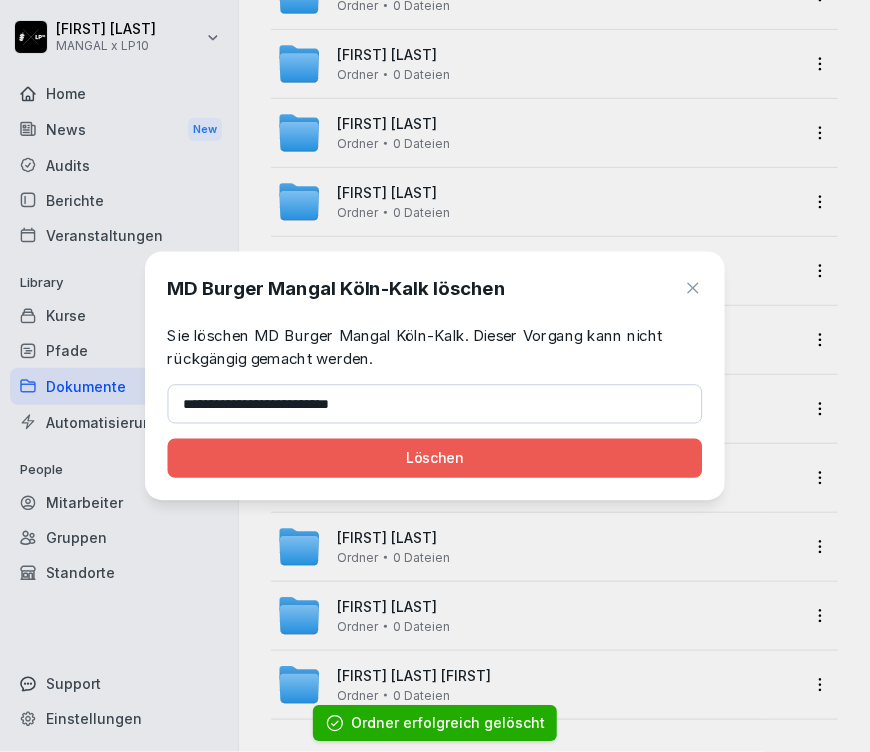 scroll, scrollTop: 128, scrollLeft: 0, axis: vertical 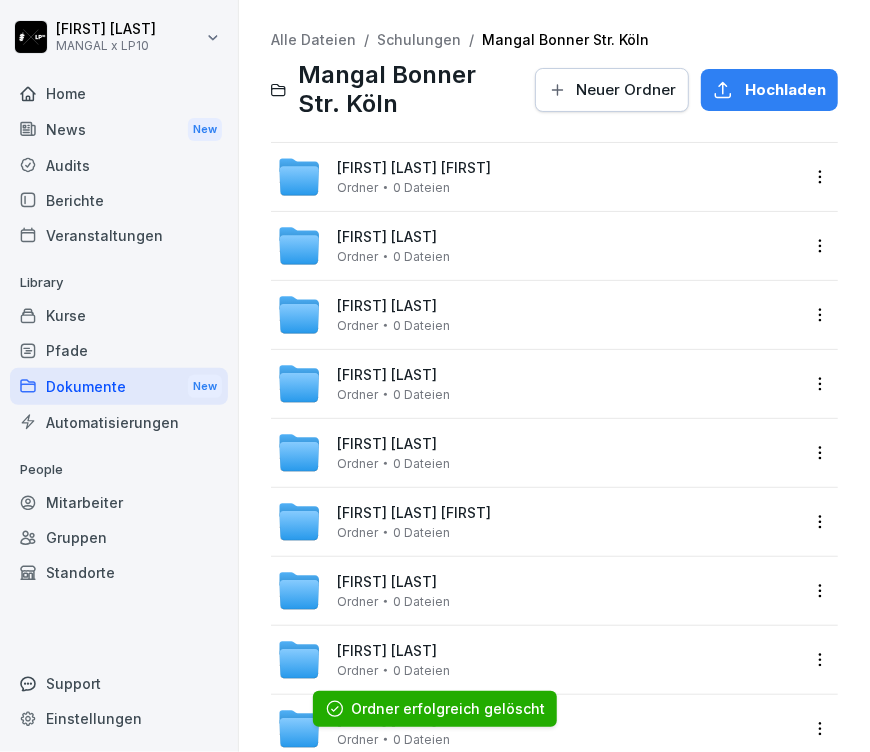 click on "Schulungen" at bounding box center (419, 39) 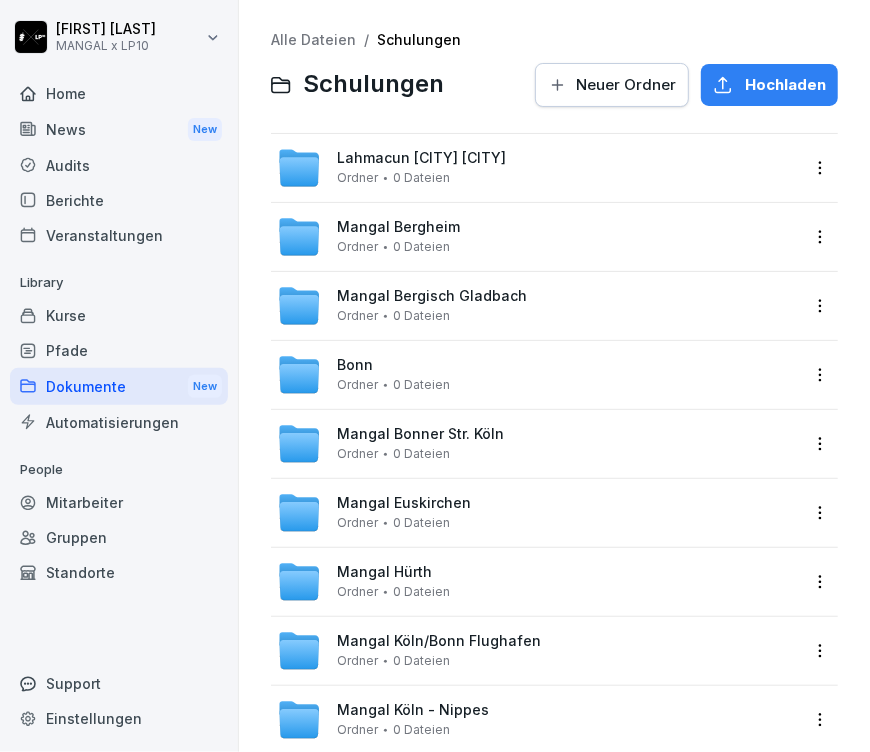 click on "Neuer Ordner" at bounding box center [626, 85] 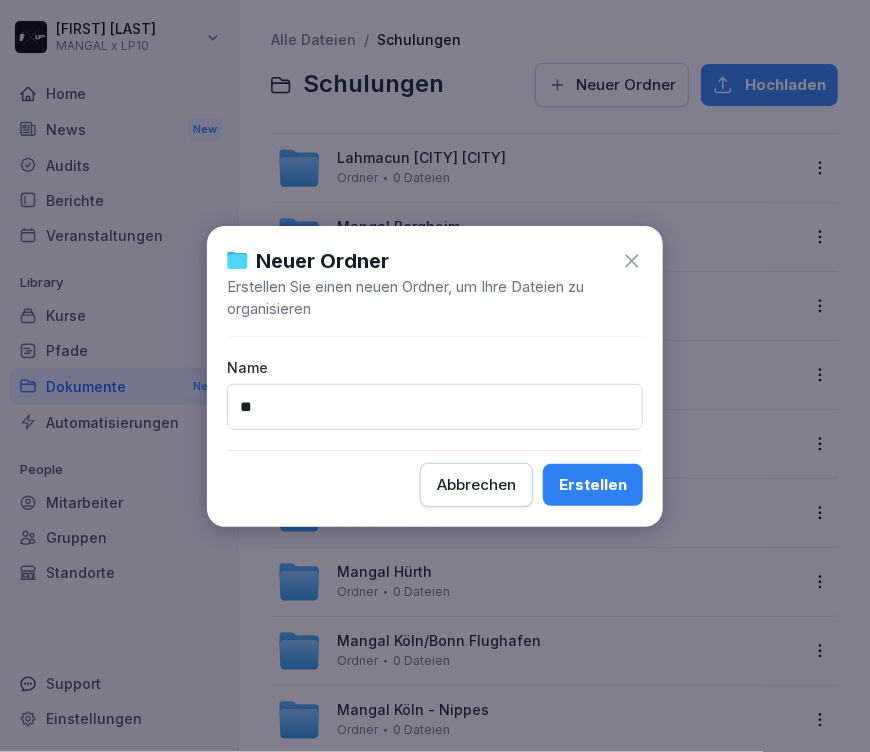 type on "*" 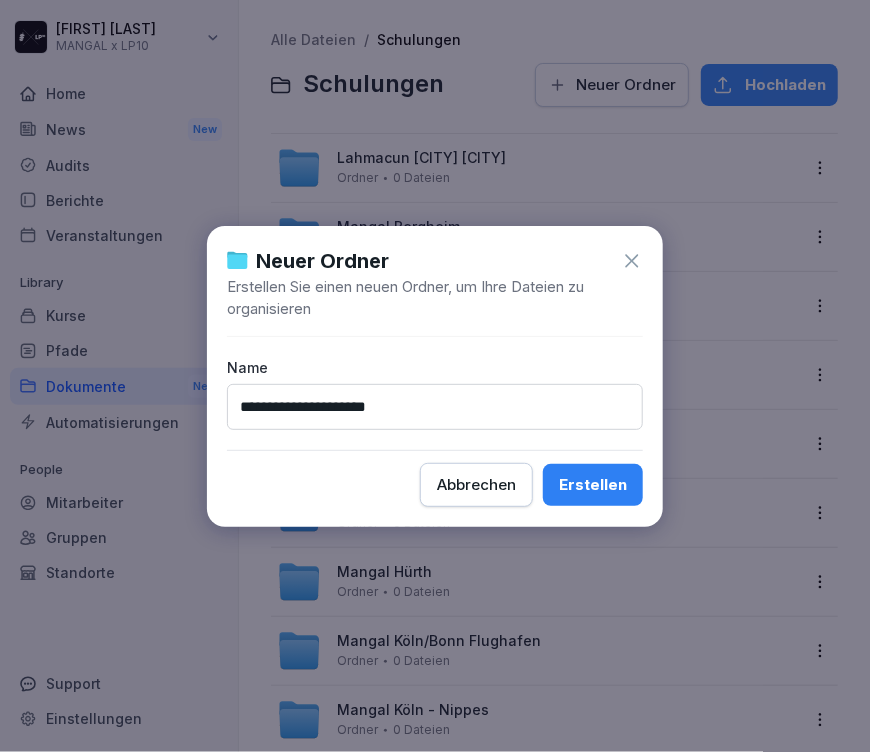 type on "**********" 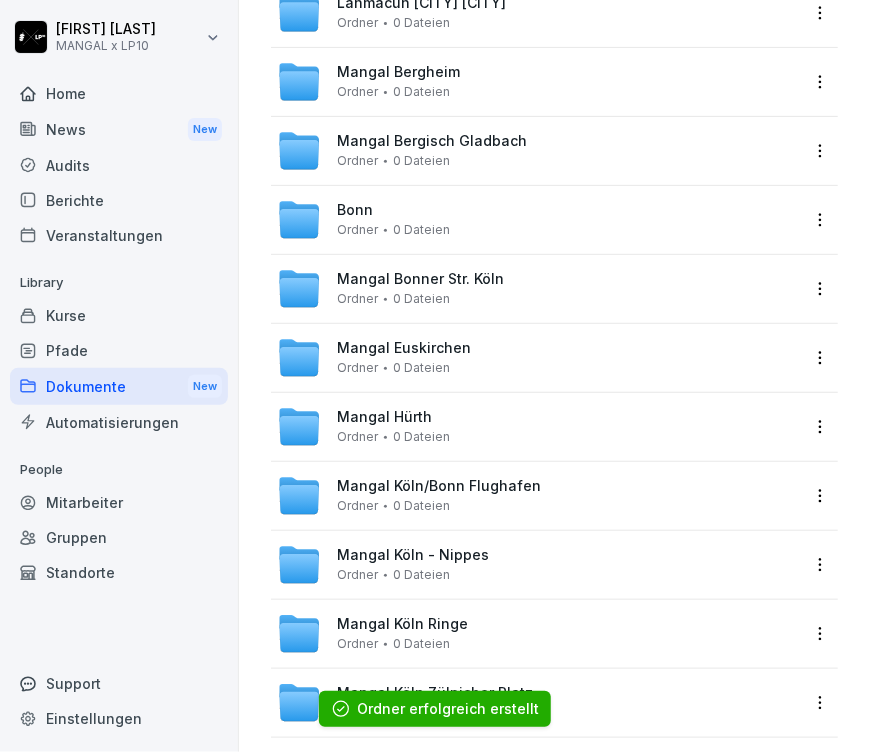 scroll, scrollTop: 256, scrollLeft: 0, axis: vertical 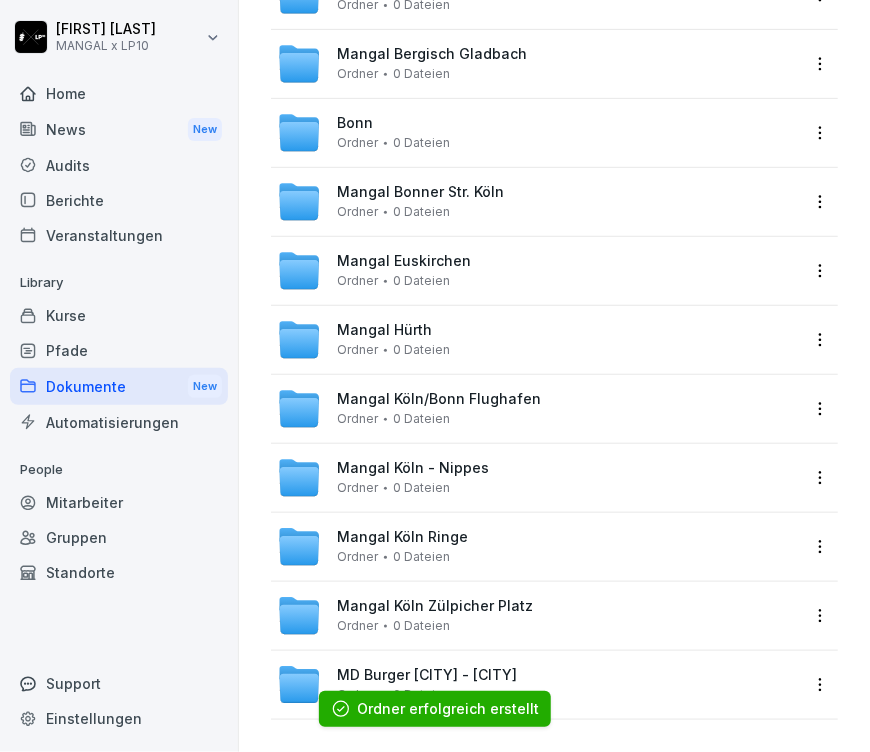click on "MD Burger Köln - Kalk Ordner 0 Dateien" at bounding box center (538, 685) 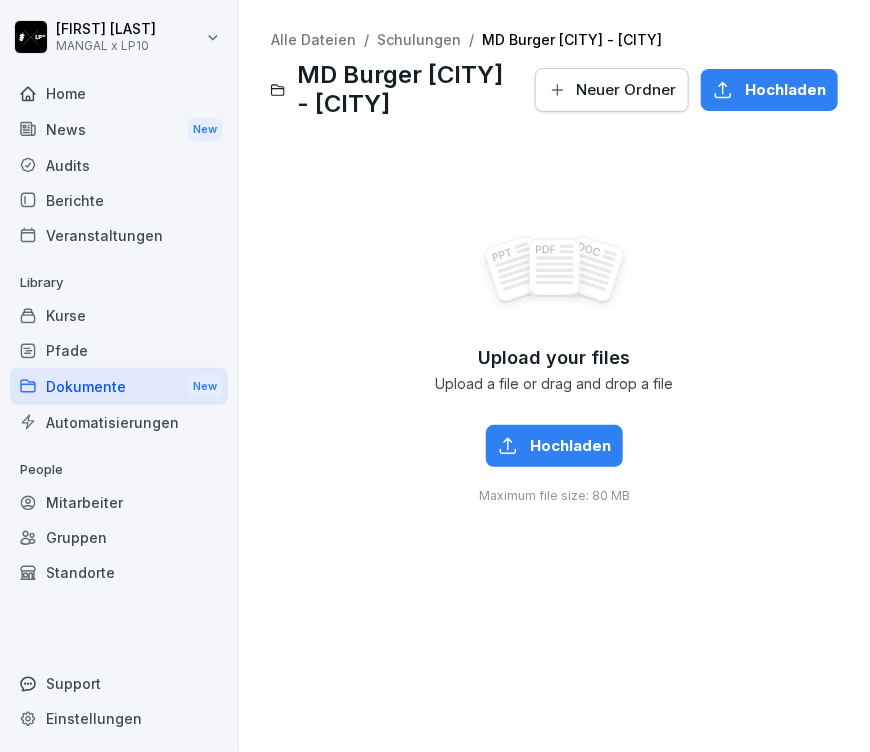 click on "Neuer Ordner" at bounding box center (626, 90) 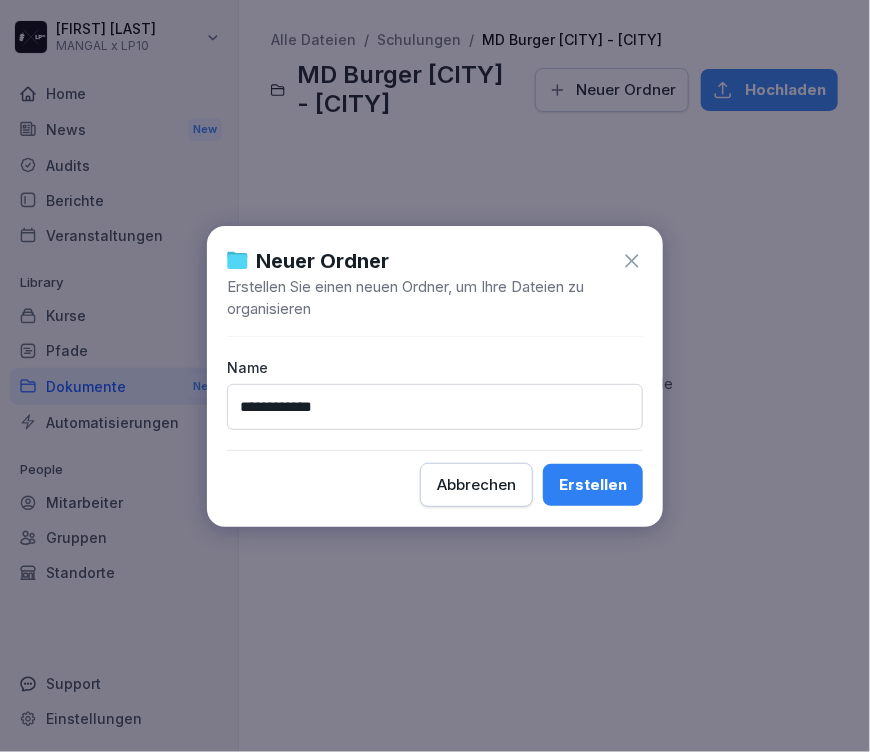 type on "**********" 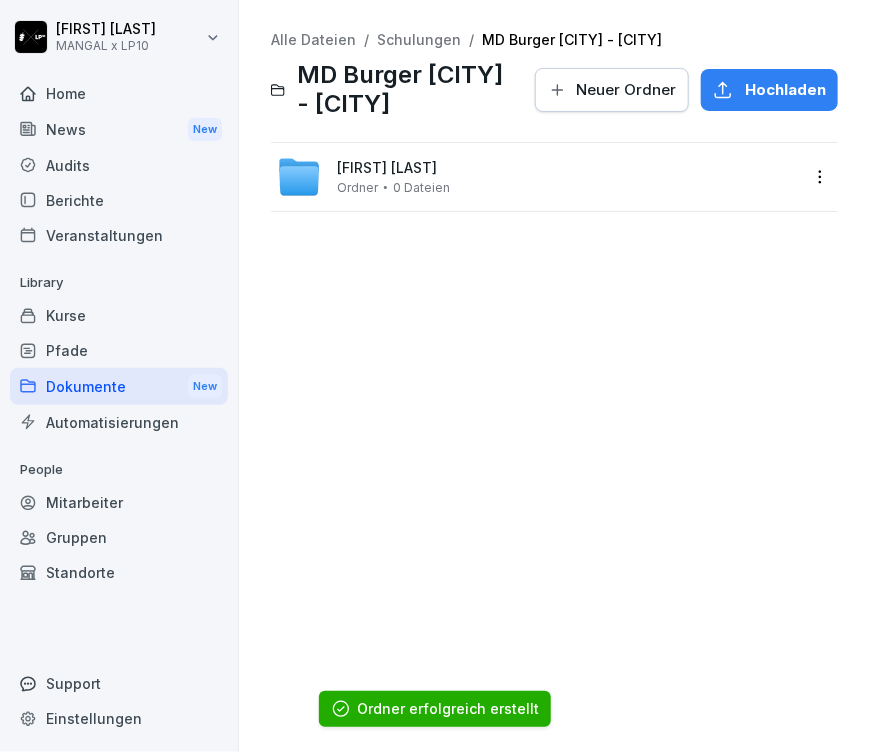click on "Neuer Ordner" at bounding box center (626, 90) 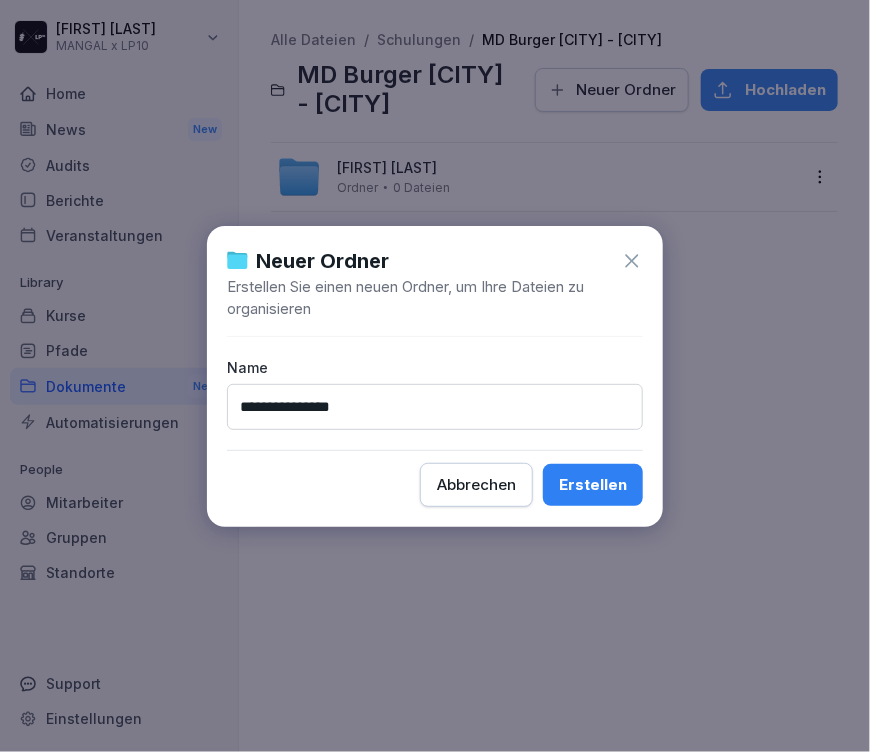 type on "**********" 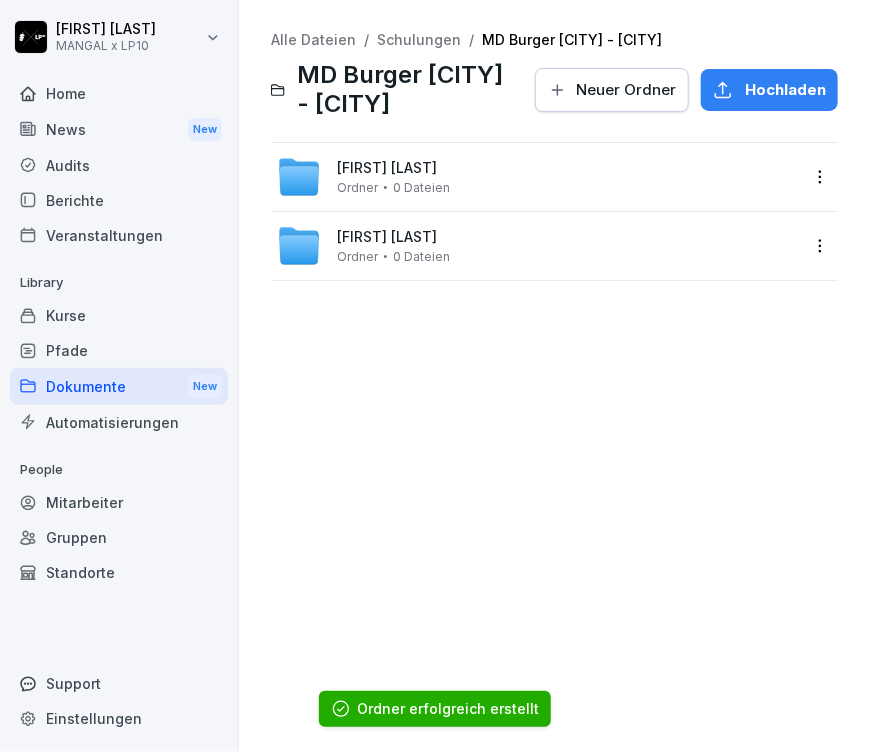 click on "Neuer Ordner" at bounding box center (626, 90) 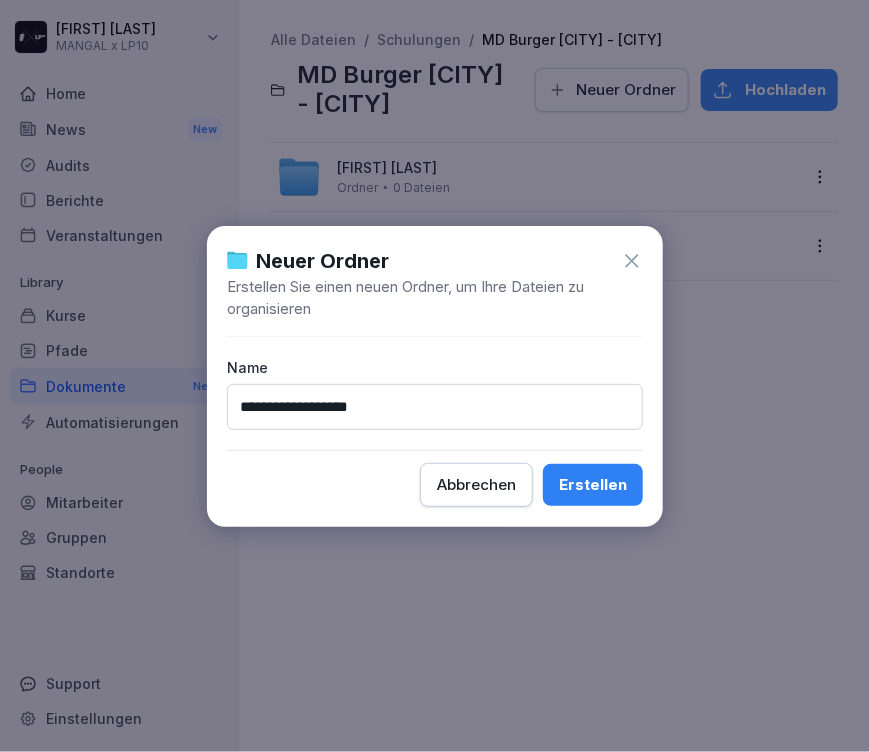type on "**********" 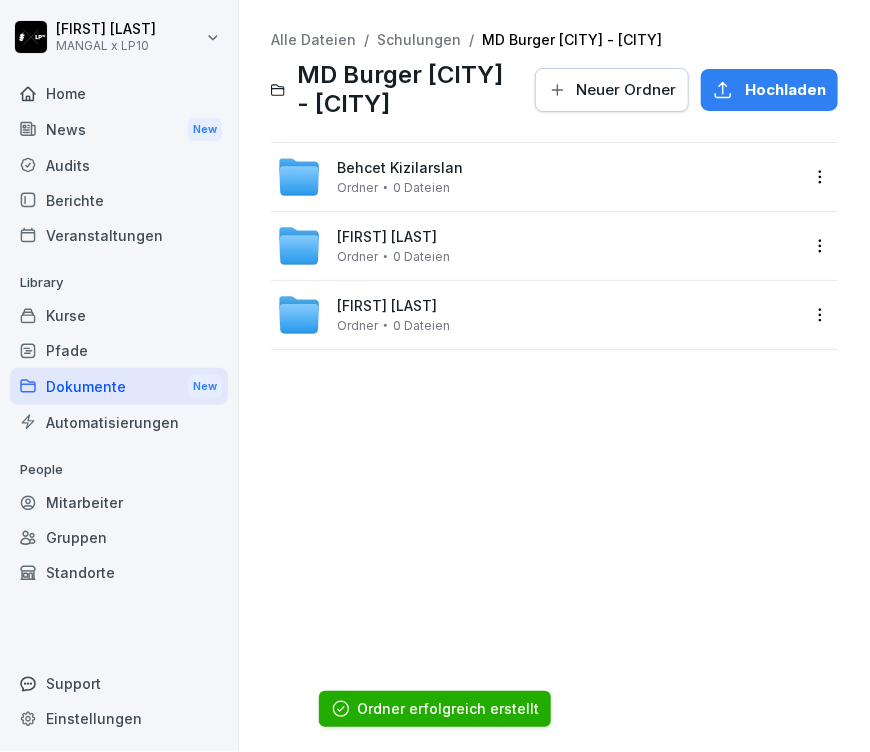 click on "Neuer Ordner" at bounding box center (626, 90) 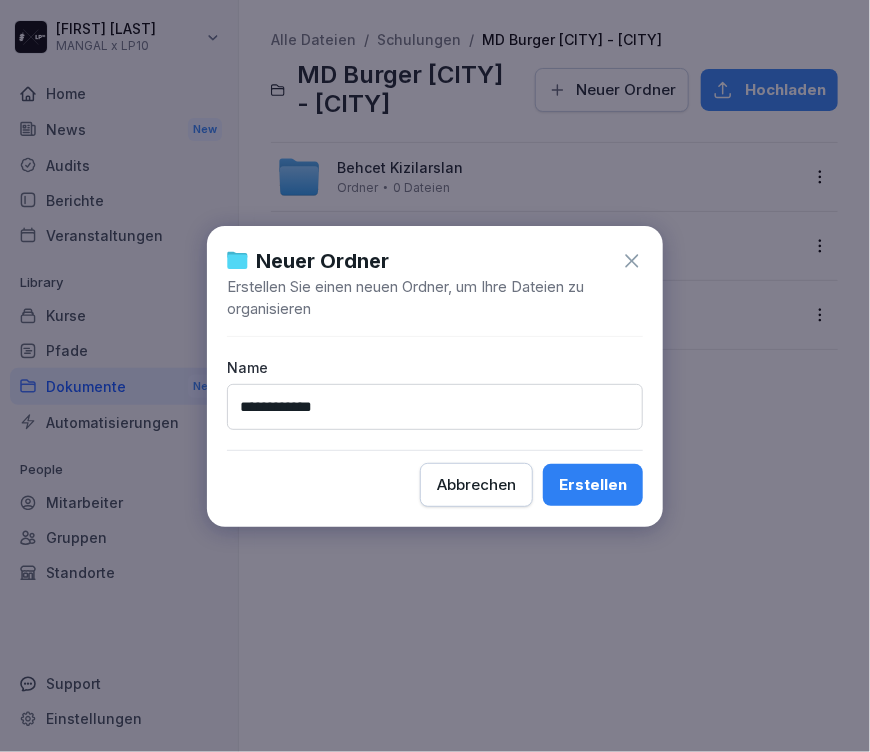 type on "**********" 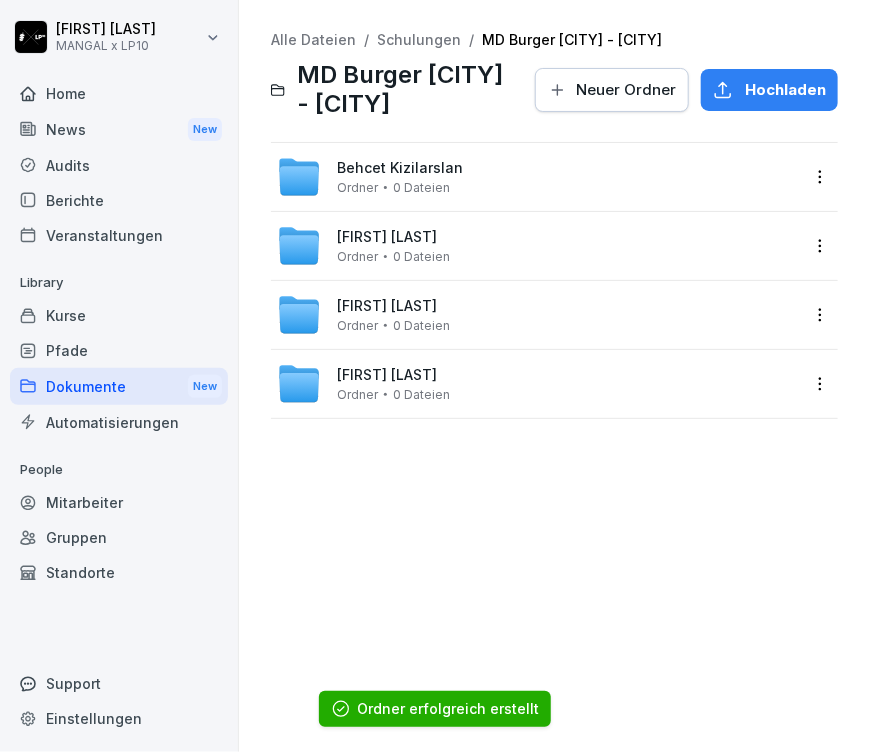 click on "Neuer Ordner" at bounding box center [626, 90] 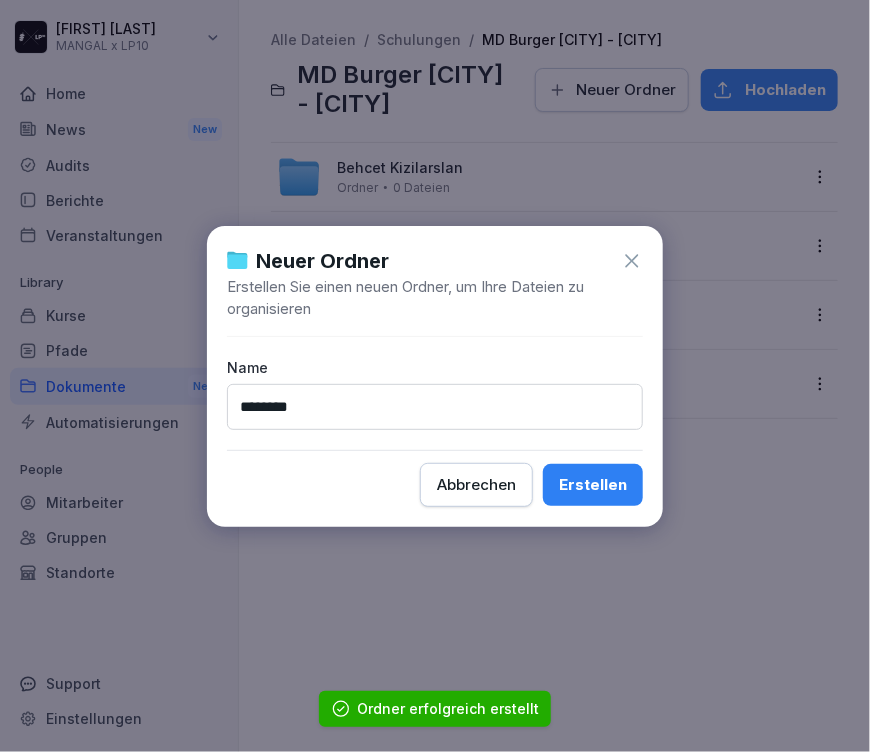 type on "********" 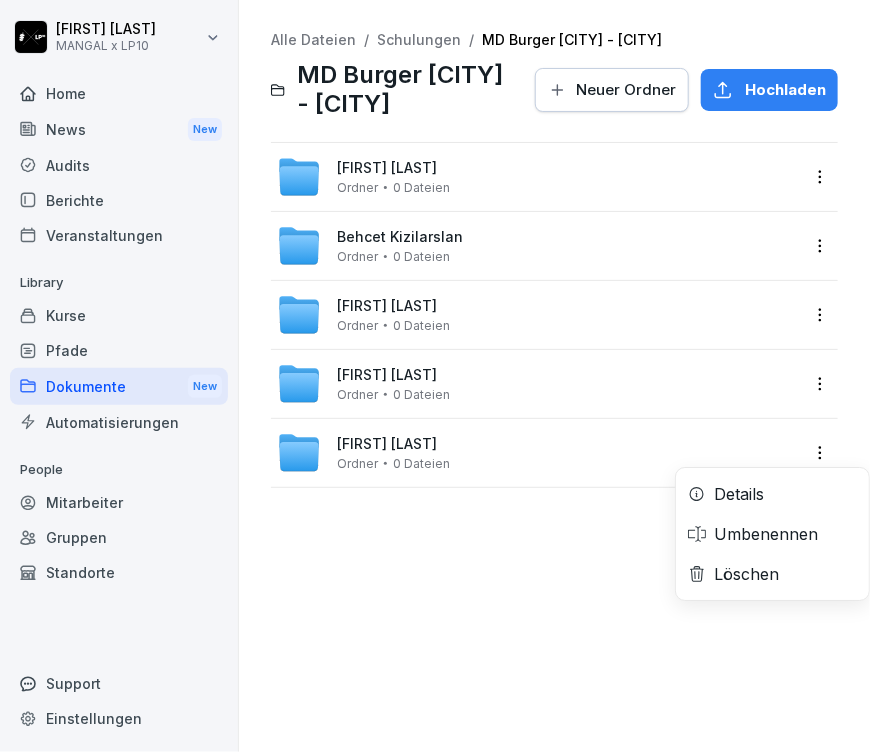 click on "Savas   Kocyigit MANGAL x LP10 Home News New Audits Berichte Veranstaltungen Library Kurse Pfade Dokumente New Automatisierungen People Mitarbeiter Gruppen Standorte Support Einstellungen Alle Dateien / Schulungen / MD Burger Köln - Kalk MD Burger Köln - Kalk Neuer Ordner Hochladen Ali Atli Ordner 0 Dateien Behcet Kizilarslan Ordner 0 Dateien Filka Alyosheva Ordner 0 Dateien Yusuf Durmaz Ordner 0 Dateien Zamir Hamidi Ordner 0 Dateien Details Umbenennen Löschen" at bounding box center [435, 376] 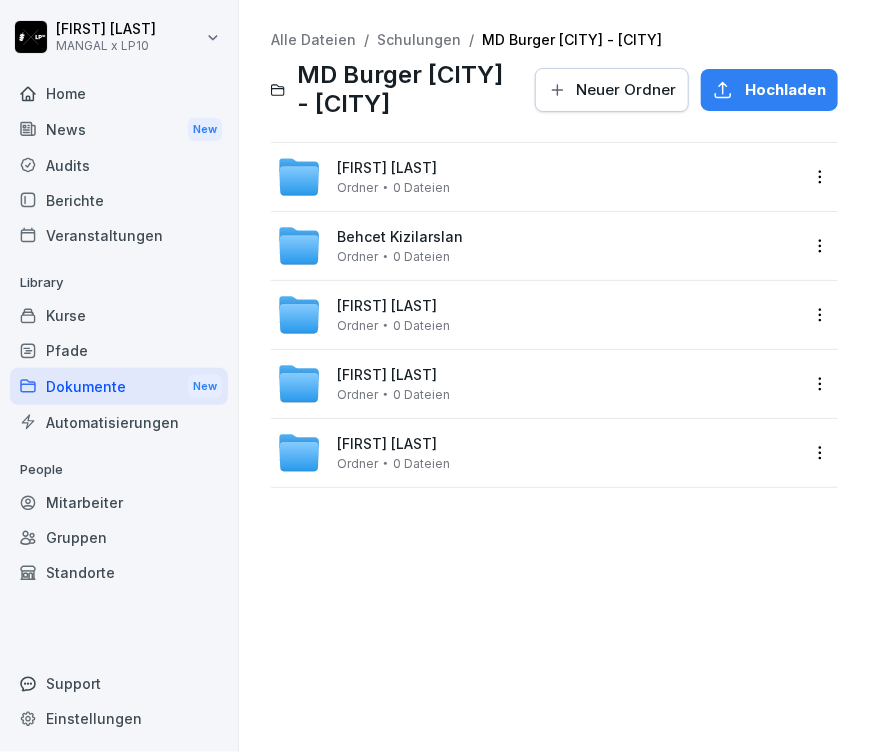 click on "Savas   Kocyigit MANGAL x LP10 Home News New Audits Berichte Veranstaltungen Library Kurse Pfade Dokumente New Automatisierungen People Mitarbeiter Gruppen Standorte Support Einstellungen Alle Dateien / Schulungen / MD Burger Köln - Kalk MD Burger Köln - Kalk Neuer Ordner Hochladen Ali Atli Ordner 0 Dateien Behcet Kizilarslan Ordner 0 Dateien Filka Alyosheva Ordner 0 Dateien Yusuf Durmaz Ordner 0 Dateien Zamir Hamidi Ordner 0 Dateien" at bounding box center [435, 376] 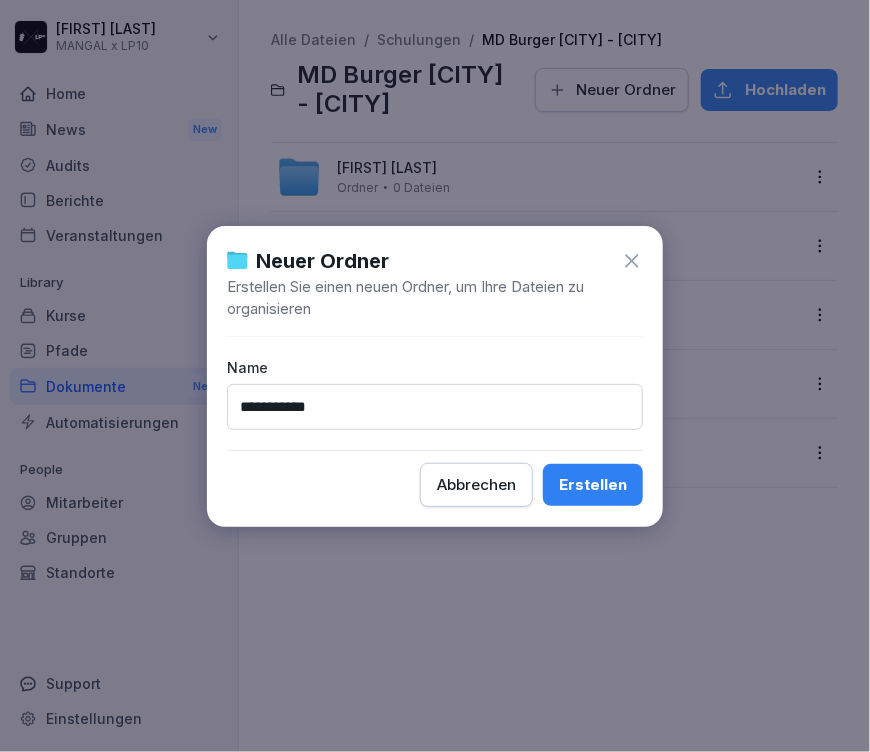 type on "**********" 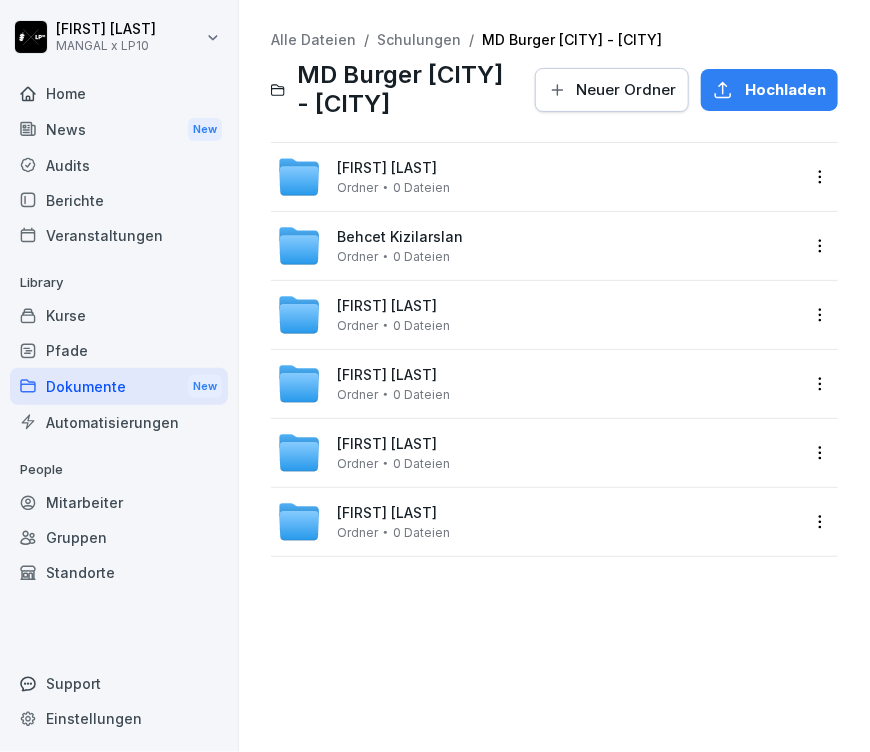 click on "Neuer Ordner" at bounding box center (626, 90) 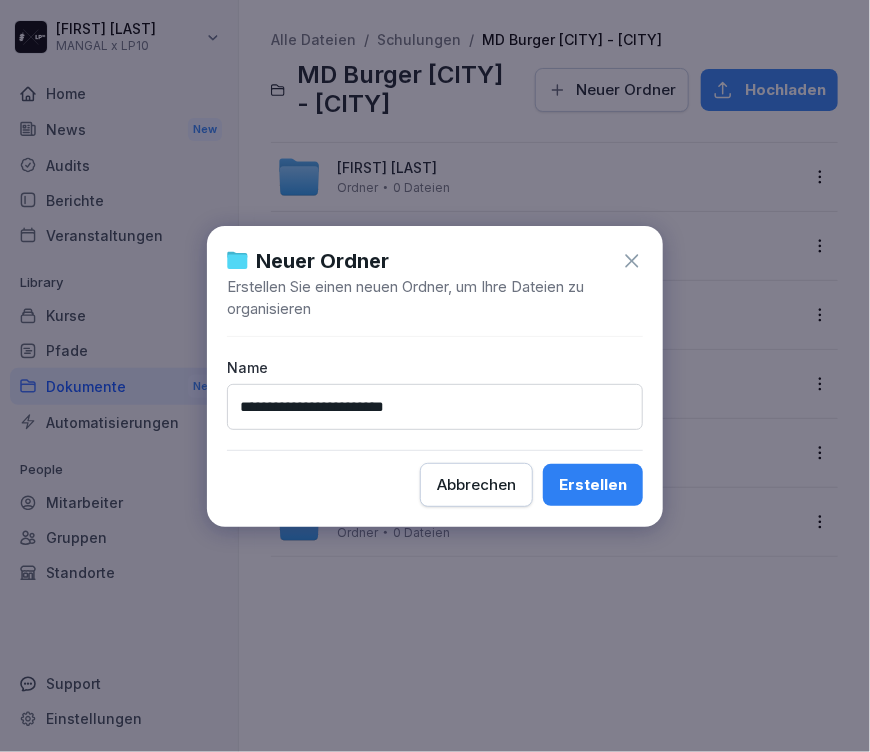 type on "**********" 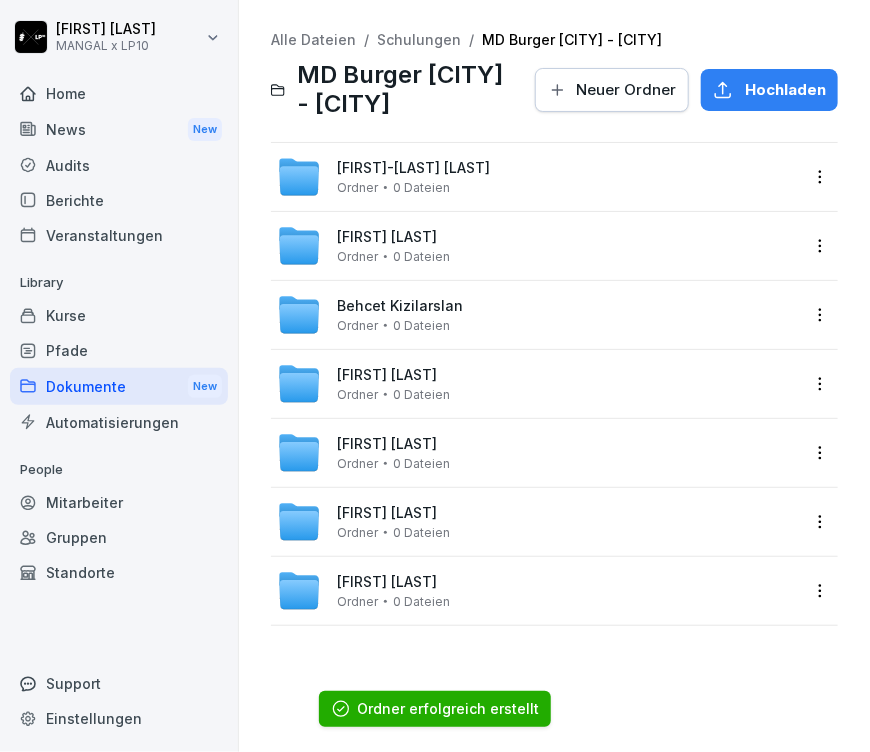 drag, startPoint x: 403, startPoint y: 28, endPoint x: 402, endPoint y: 44, distance: 16.03122 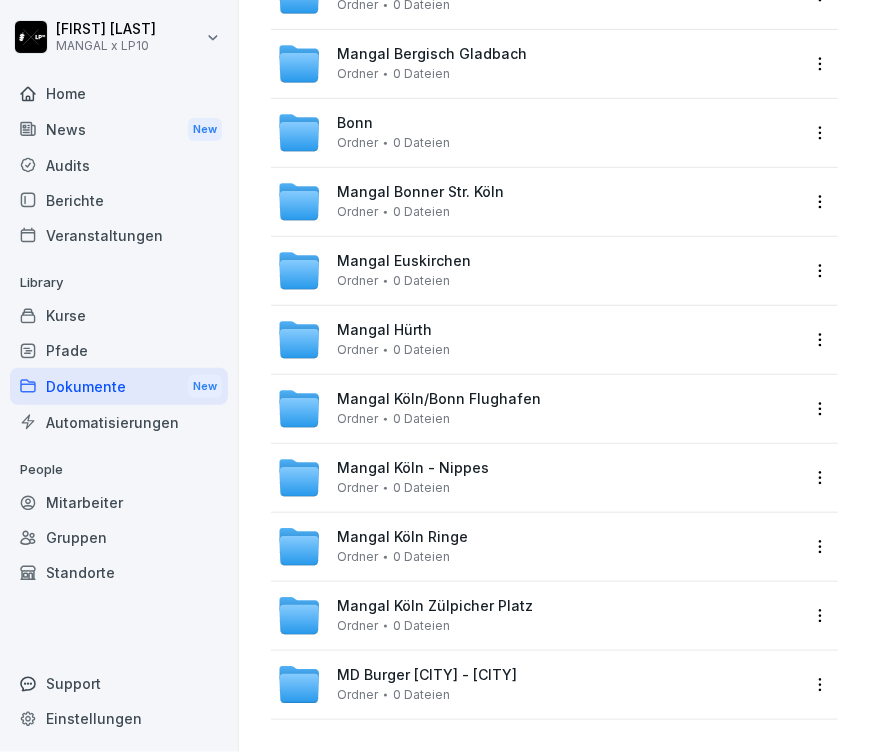 scroll, scrollTop: 0, scrollLeft: 0, axis: both 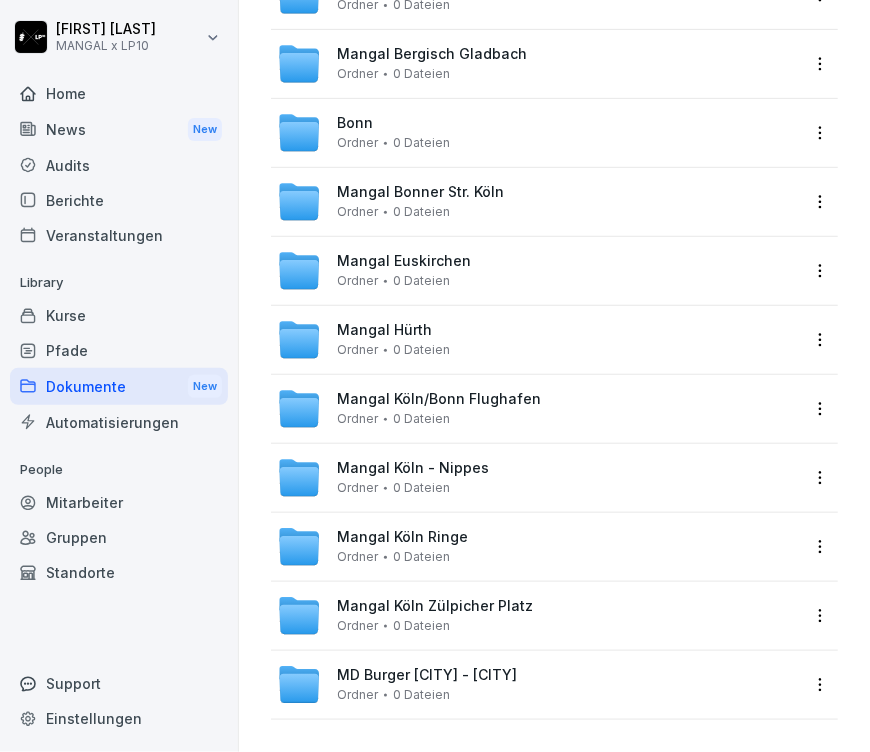click on "MD Burger Köln - Kalk" at bounding box center [427, 675] 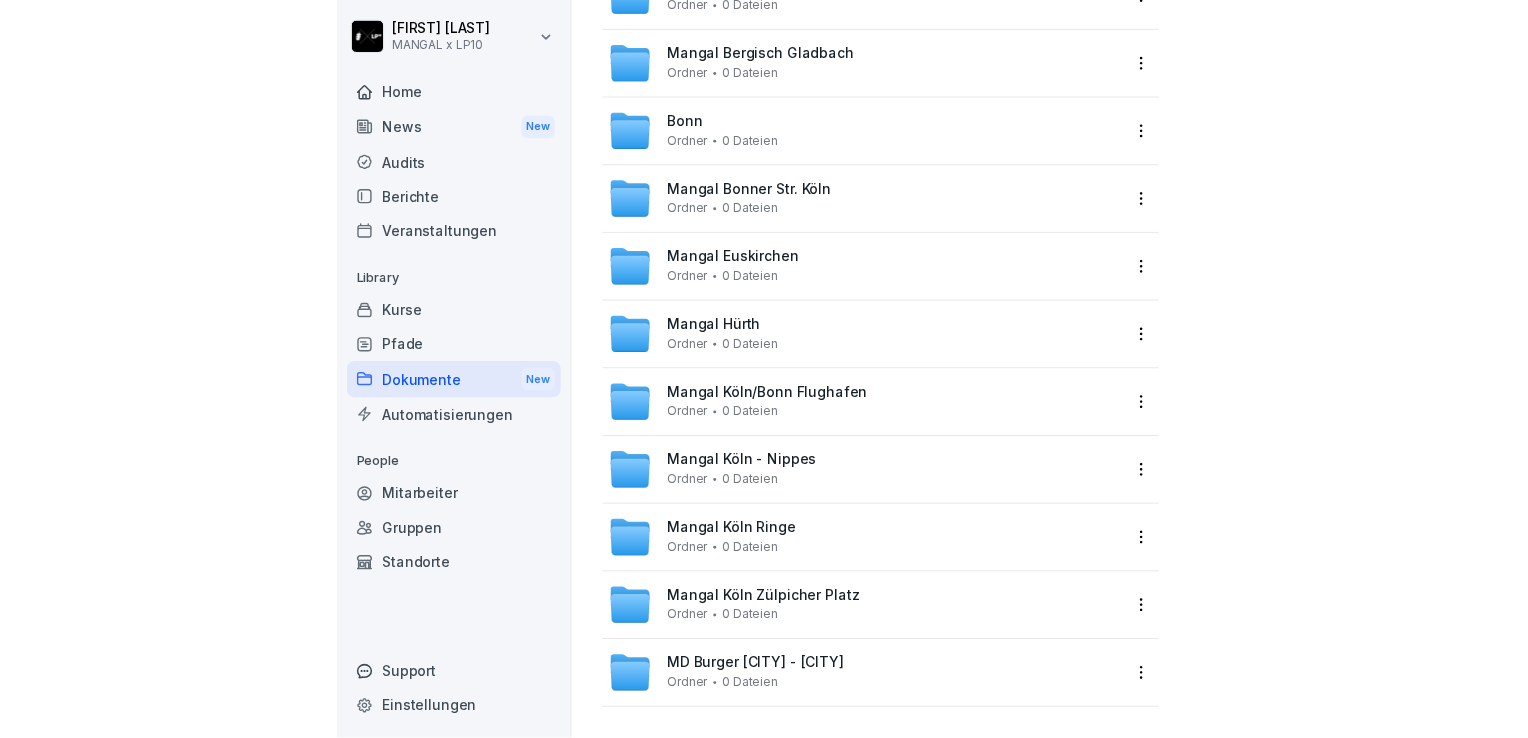 scroll, scrollTop: 0, scrollLeft: 0, axis: both 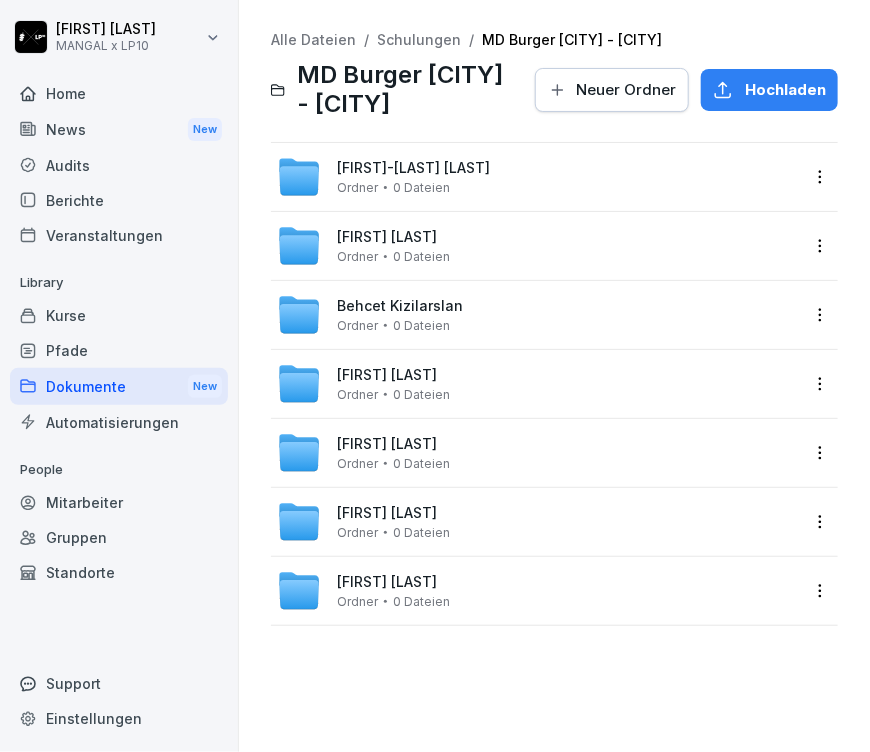 click on "Neuer Ordner" at bounding box center (612, 90) 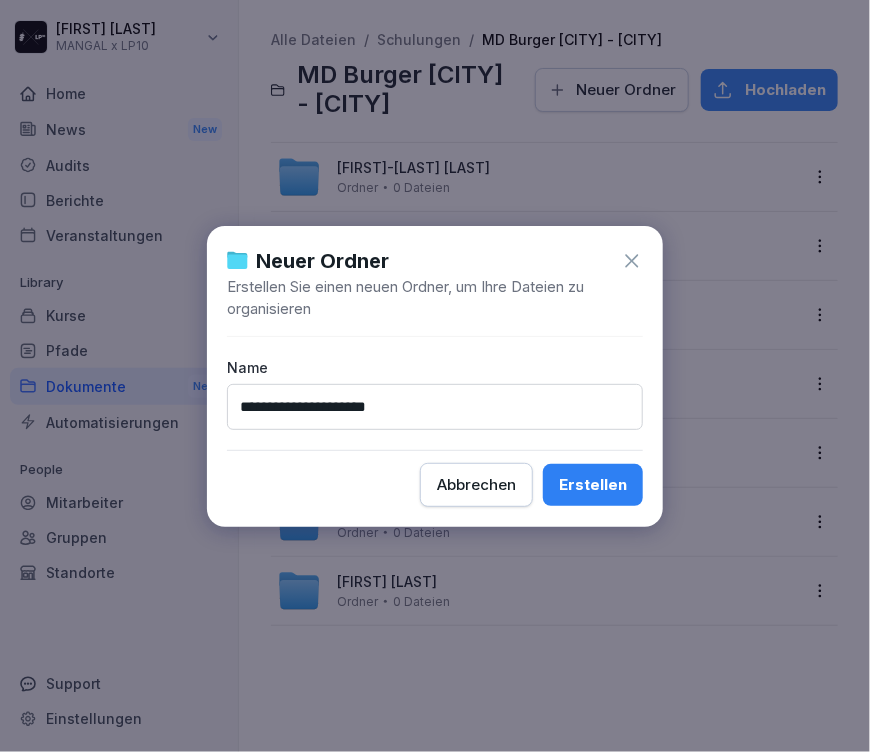 type on "**********" 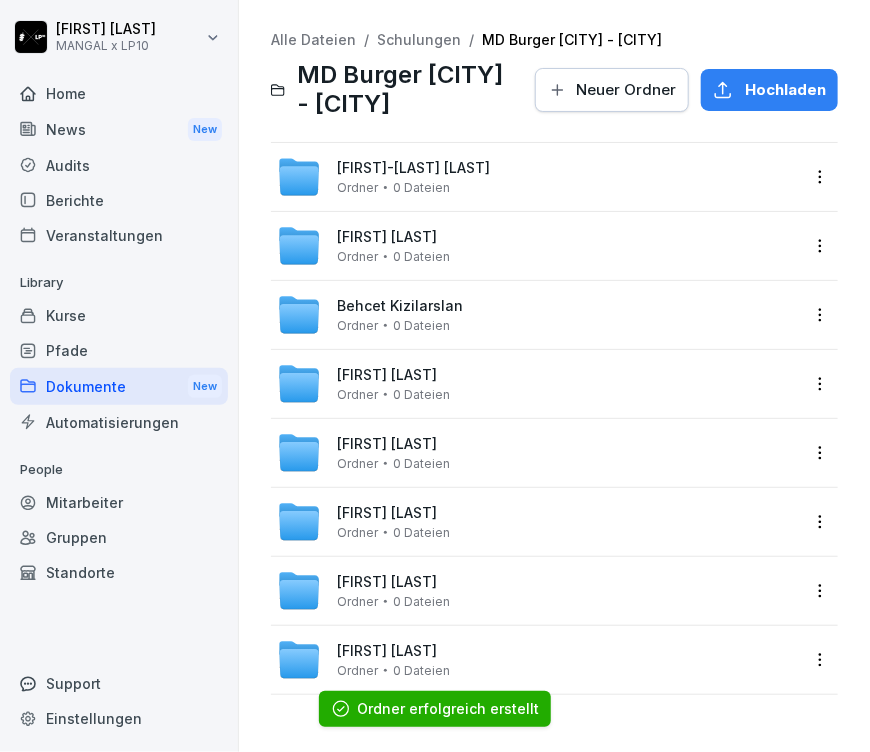 click on "Schulungen" at bounding box center (419, 39) 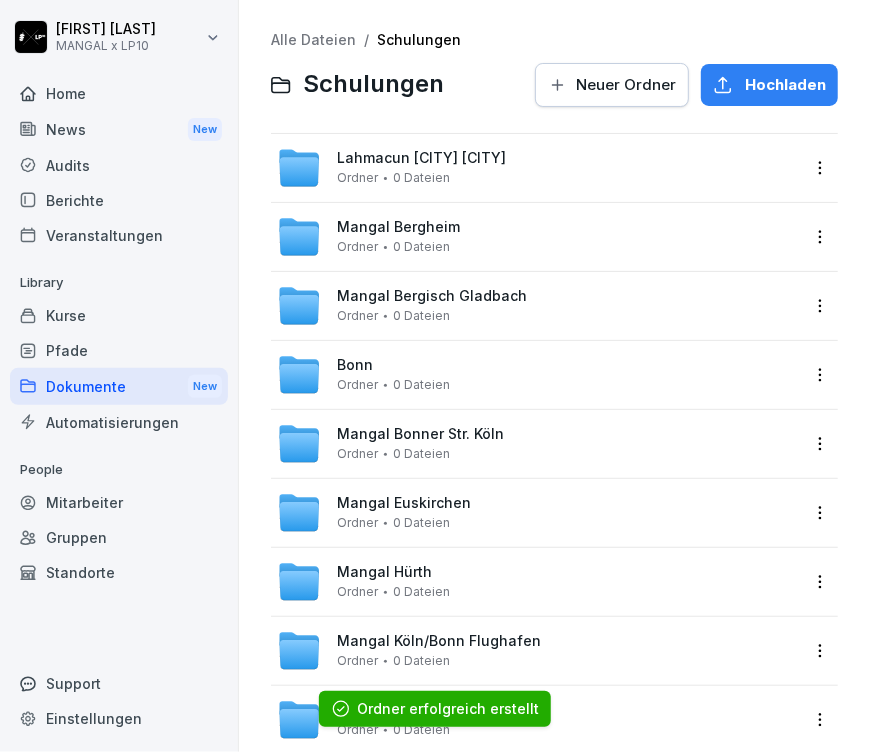 click on "Mangal Bonner Str. Köln" at bounding box center [420, 434] 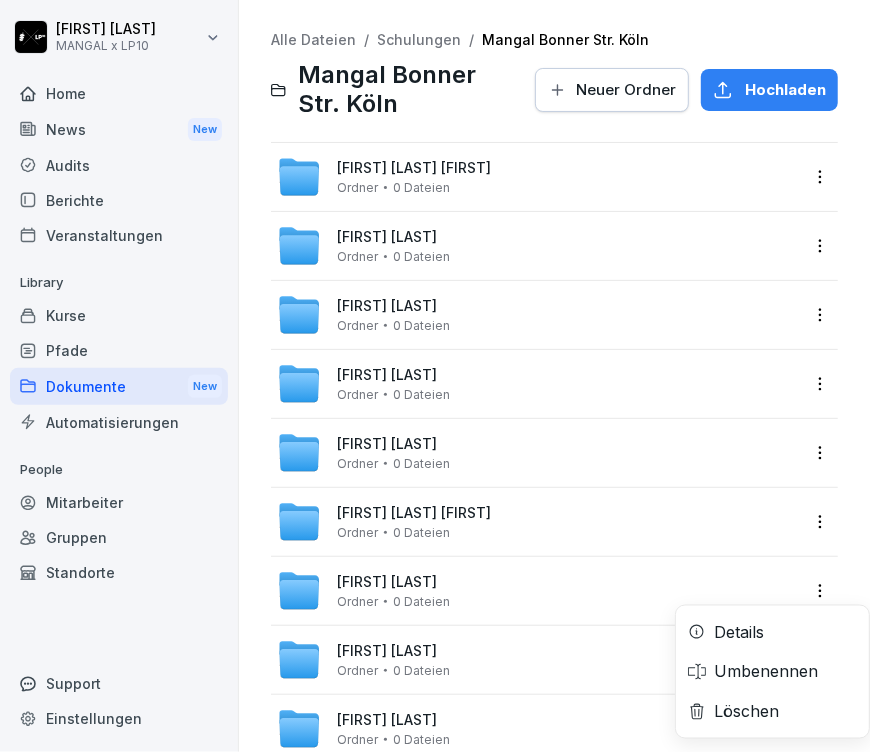 click on "Savas   Kocyigit MANGAL x LP10 Home News New Audits Berichte Veranstaltungen Library Kurse Pfade Dokumente New Automatisierungen People Mitarbeiter Gruppen Standorte Support Einstellungen Alle Dateien / Schulungen / Mangal Bonner Str. Köln Mangal Bonner Str. Köln Neuer Ordner Hochladen Al Schekh Abd Alazez Ordner 0 Dateien Fadi Momahad Ordner 0 Dateien Halil Ibrahim Yilmaz Ordner 0 Dateien Hussein Harb Ordner 0 Dateien Lokman Agirman Ordner 0 Dateien Mashoor Siban Elias Ordner 0 Dateien Mehmetcan Kizilarslan Ordner 0 Dateien Details Umbenennen Löschen Mustafa Aslan Ordner 0 Dateien Orhan Beyaz Ordner 0 Dateien Saqib Niaz Wali Khan Ordner 0 Dateien" at bounding box center (435, 376) 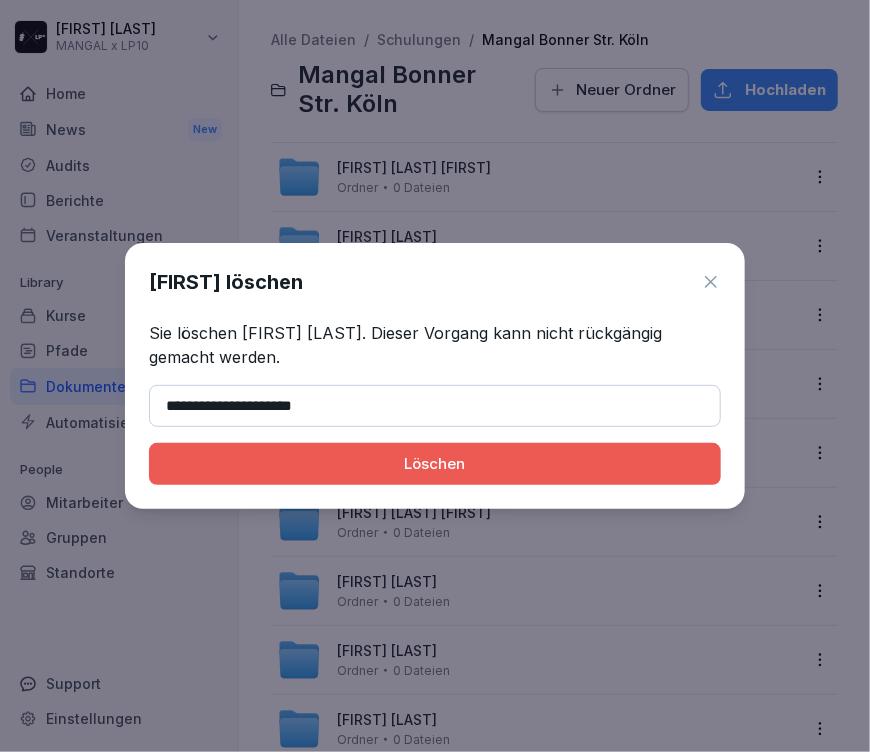type on "**********" 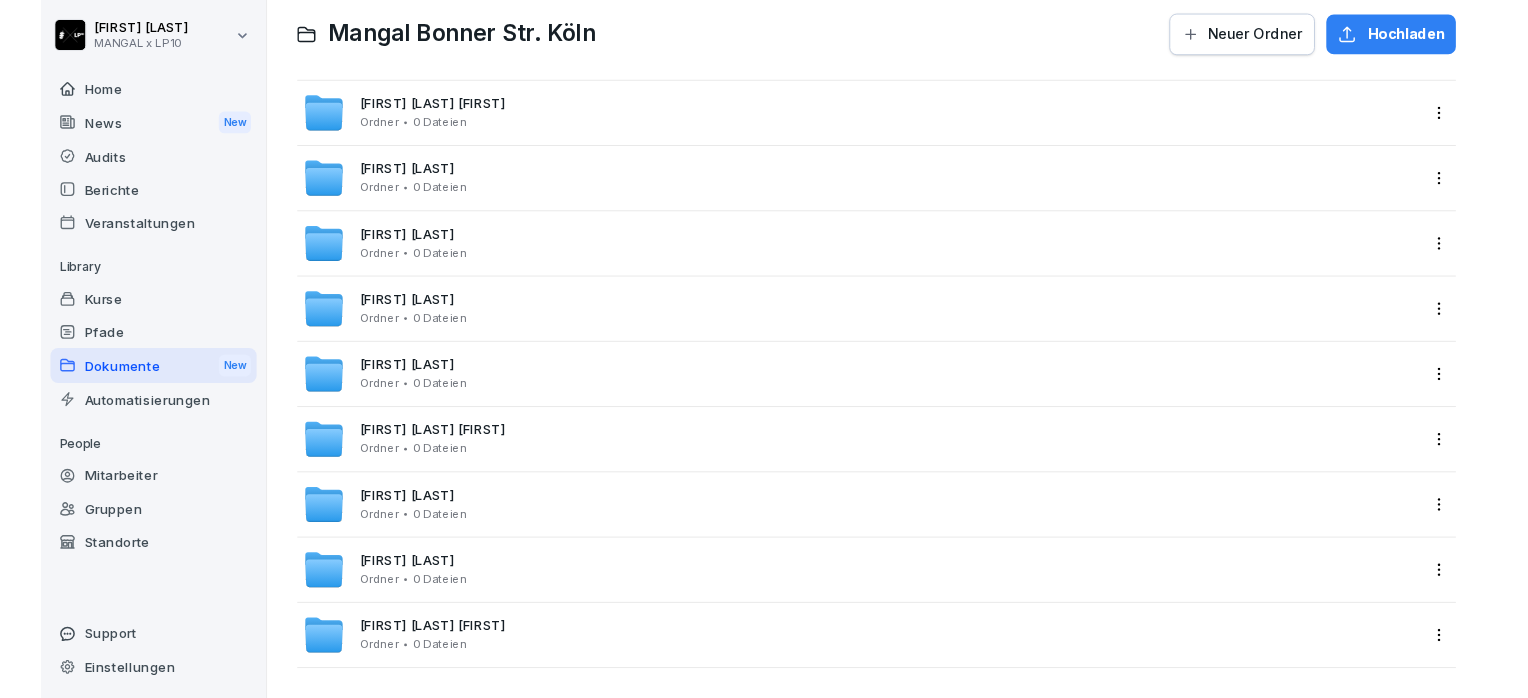 scroll, scrollTop: 0, scrollLeft: 0, axis: both 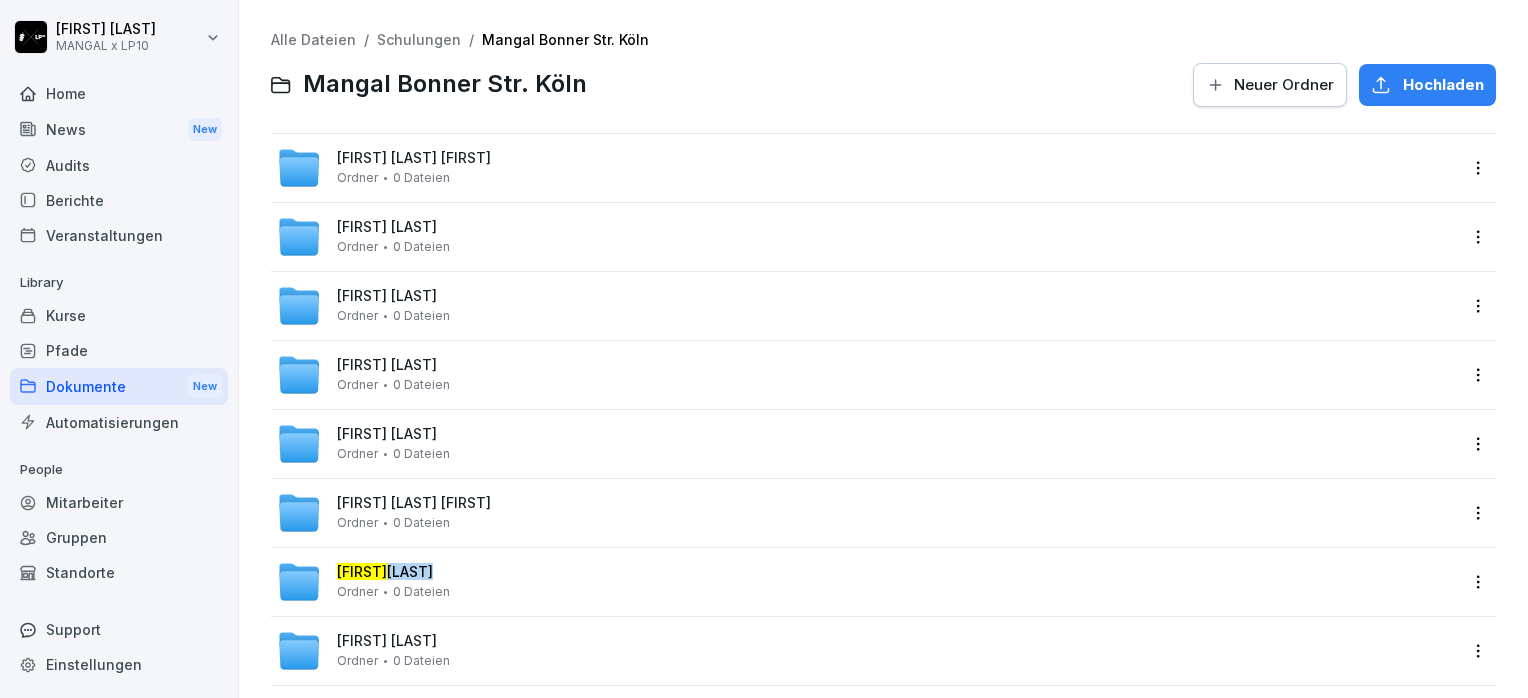 click on "Schulungen" at bounding box center (419, 39) 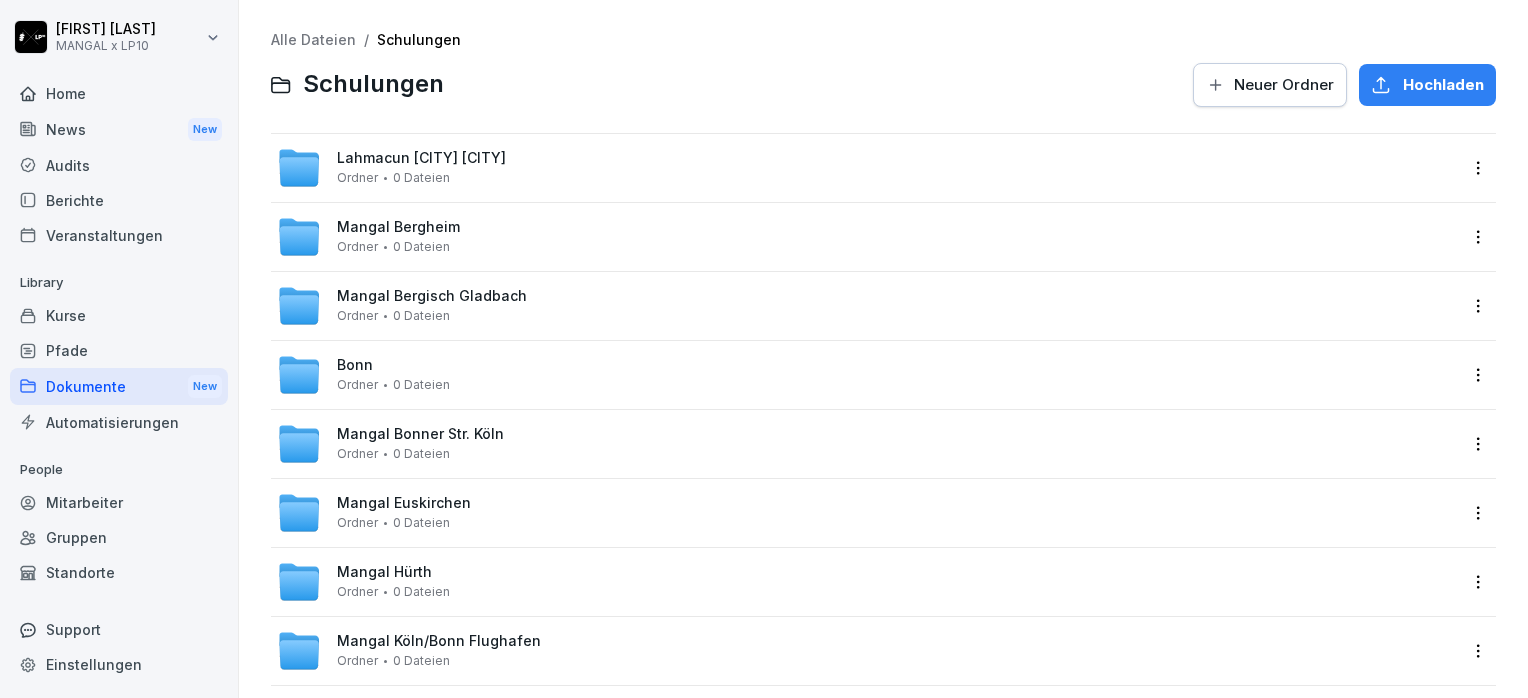 click on "Alle Dateien" at bounding box center (313, 39) 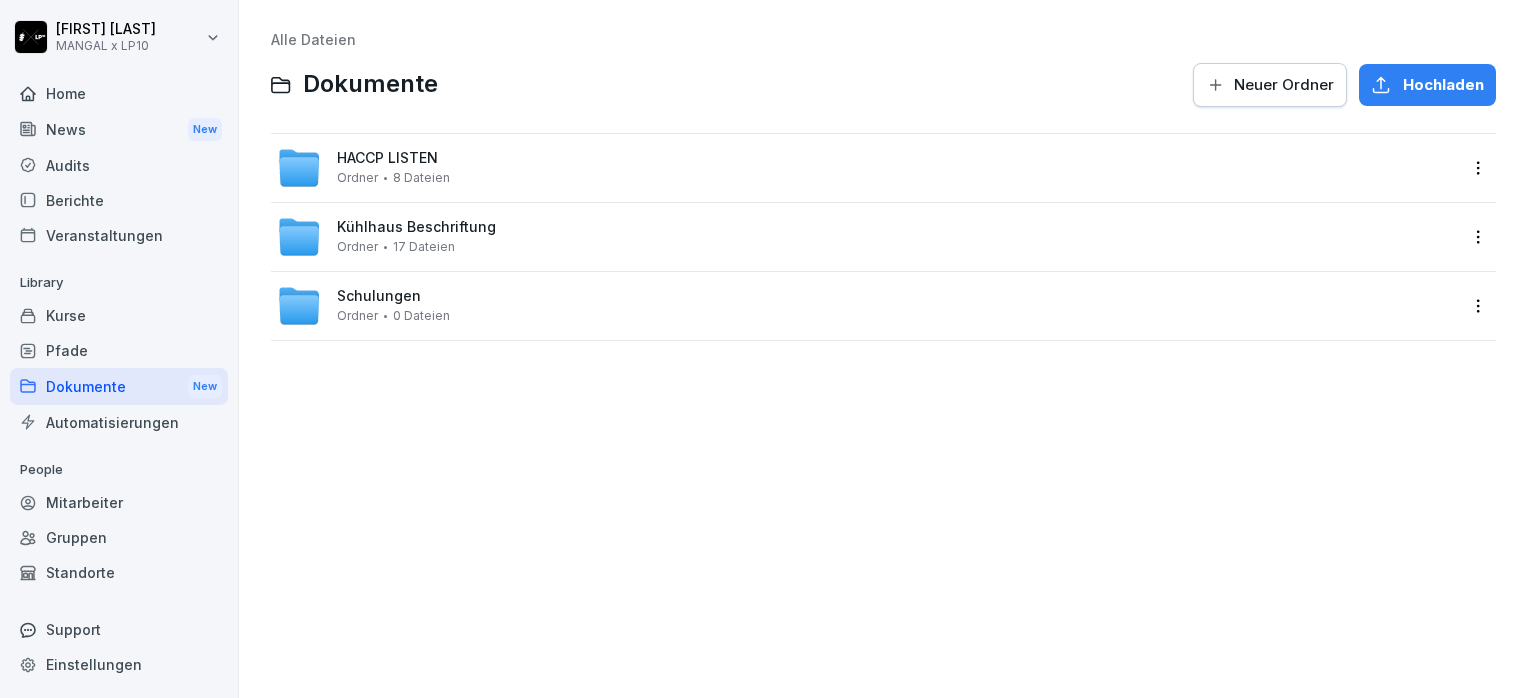 click on "Alle Dateien" at bounding box center (883, 40) 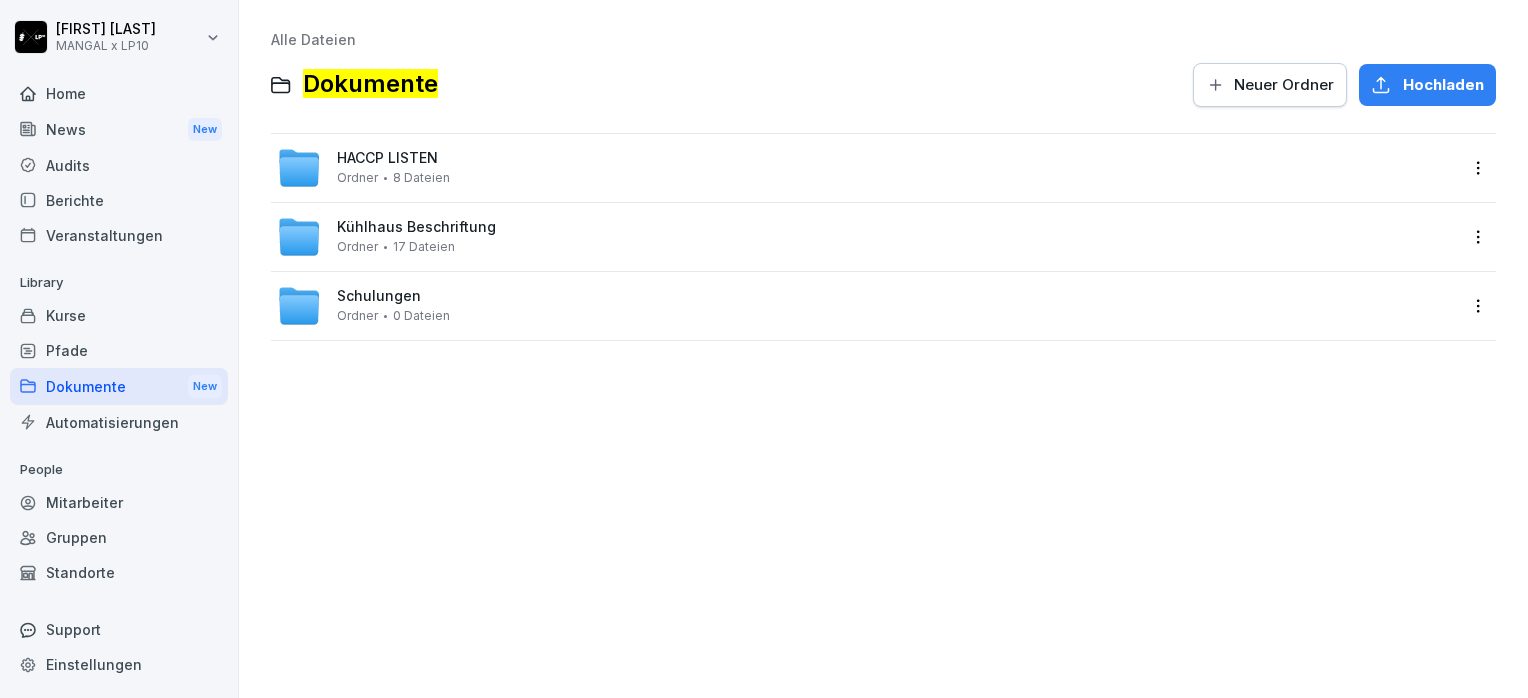 click on "Alle Dateien Dokumente Neuer Ordner Hochladen HACCP LISTEN Ordner 8 Dateien Kühlhaus Beschriftung Ordner 17 Dateien Schulungen Ordner 0 Dateien" at bounding box center (883, 349) 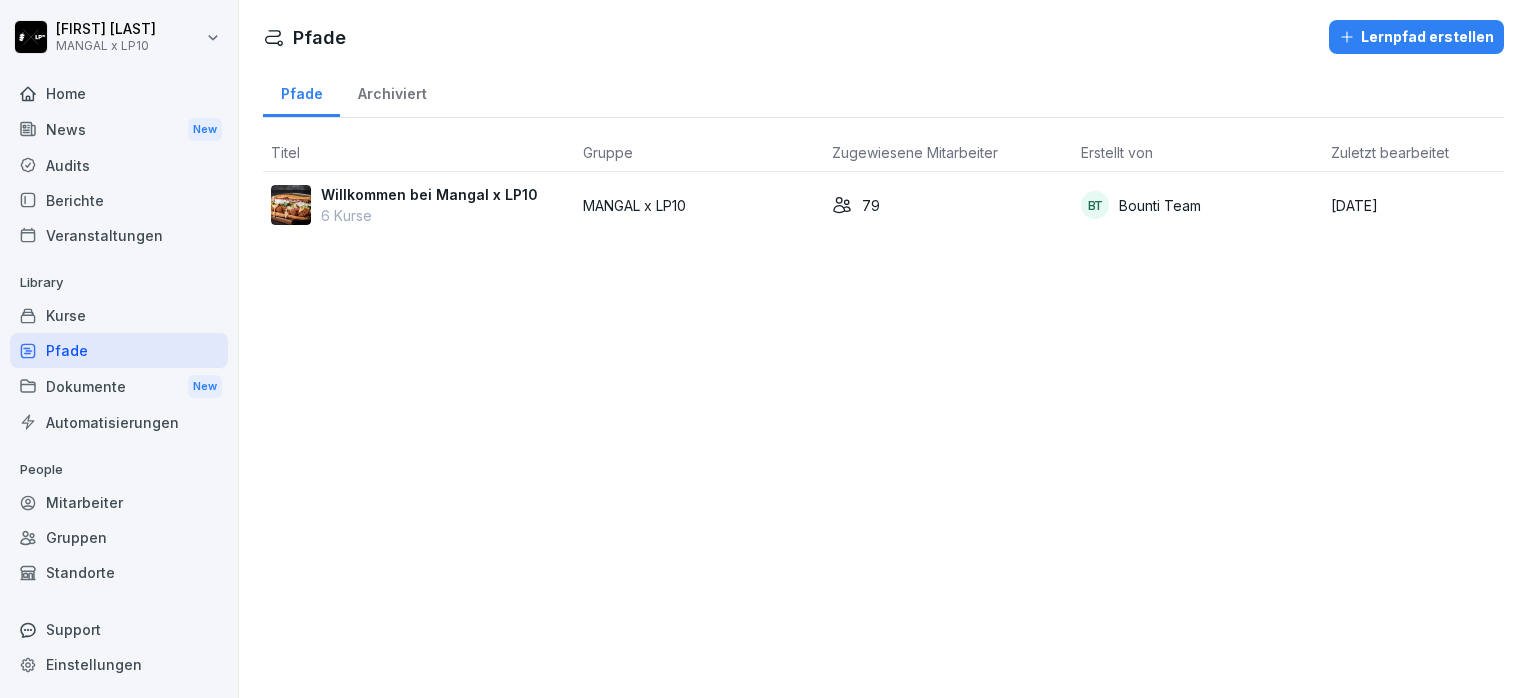 click on "Dokumente New" at bounding box center (119, 386) 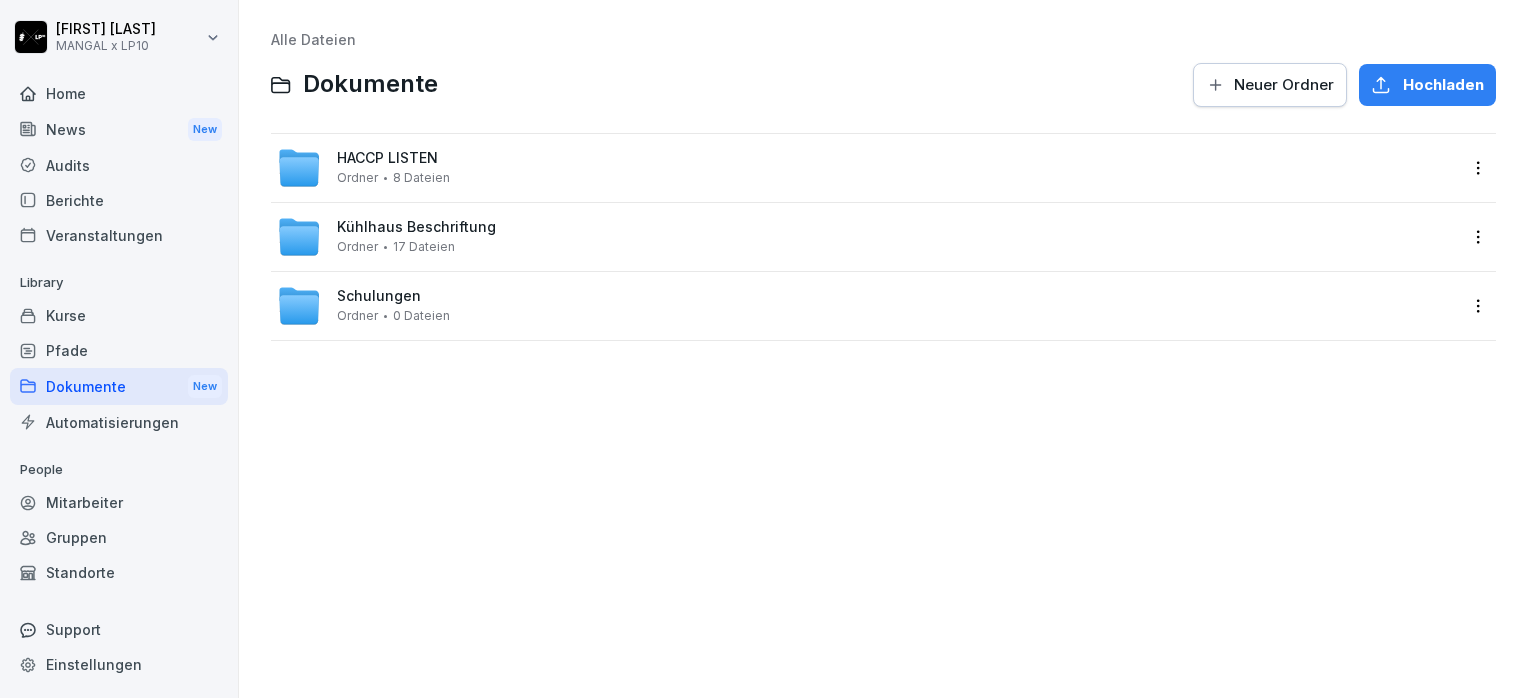 click on "Alle Dateien Dokumente Neuer Ordner Hochladen HACCP LISTEN Ordner 8 Dateien Kühlhaus Beschriftung Ordner 17 Dateien Schulungen Ordner 0 Dateien" at bounding box center (883, 349) 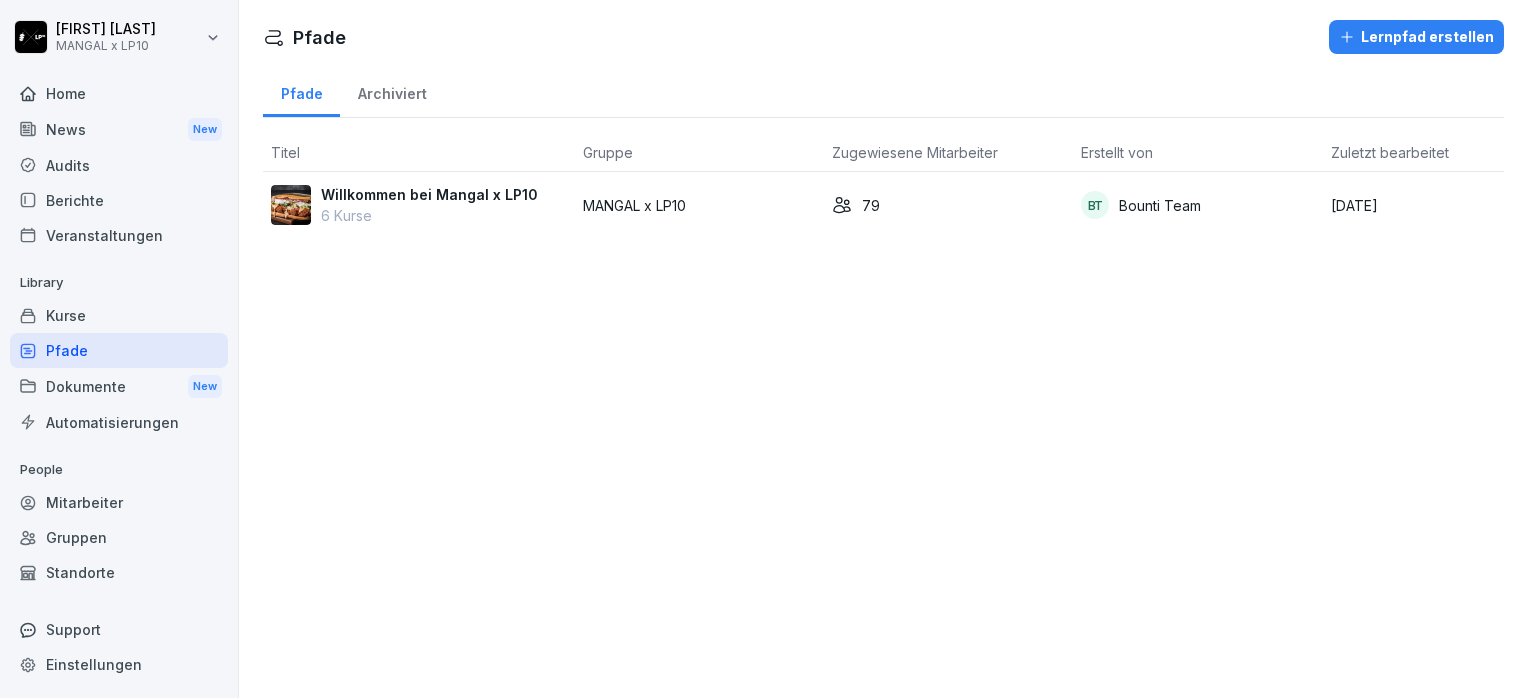 click on "6 Kurse" at bounding box center [429, 215] 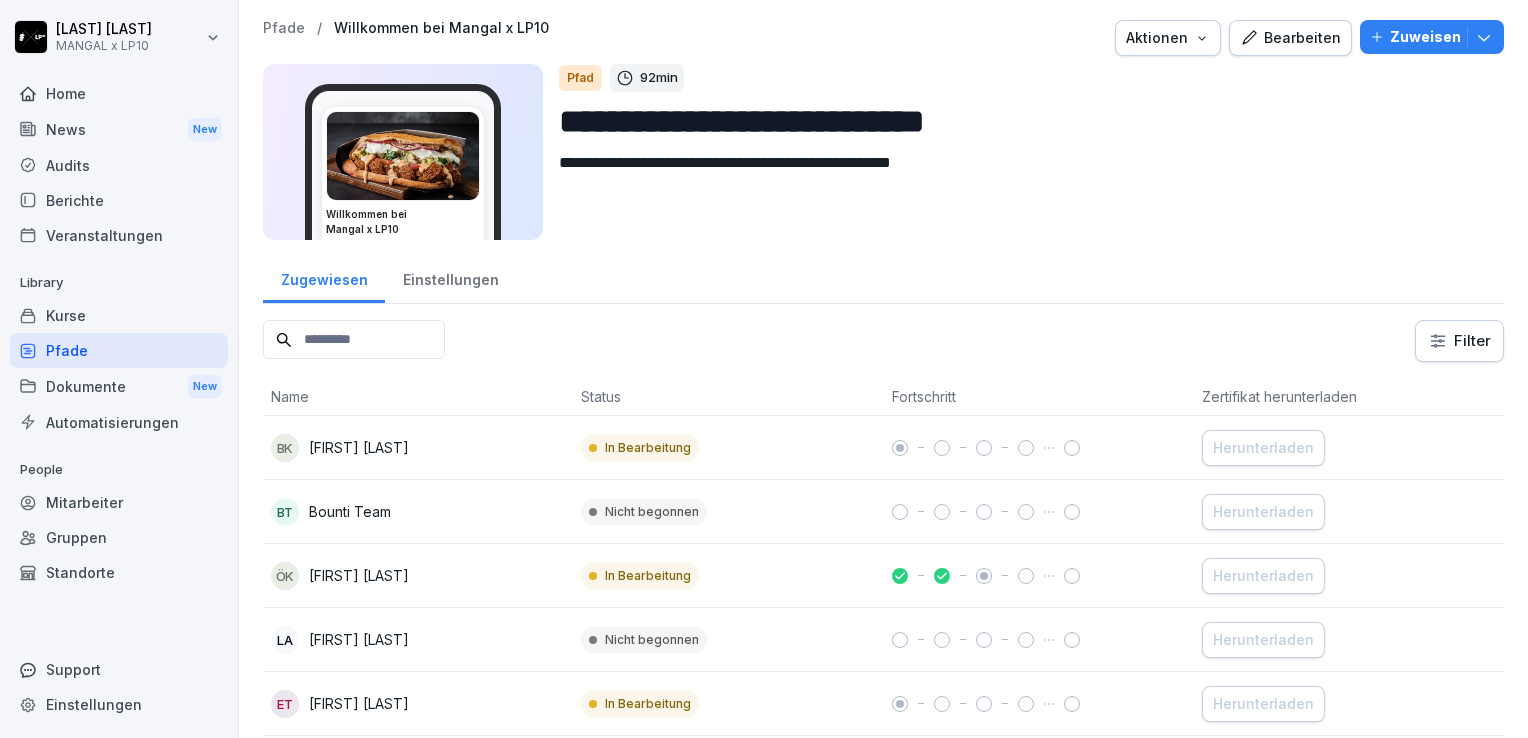 scroll, scrollTop: 0, scrollLeft: 0, axis: both 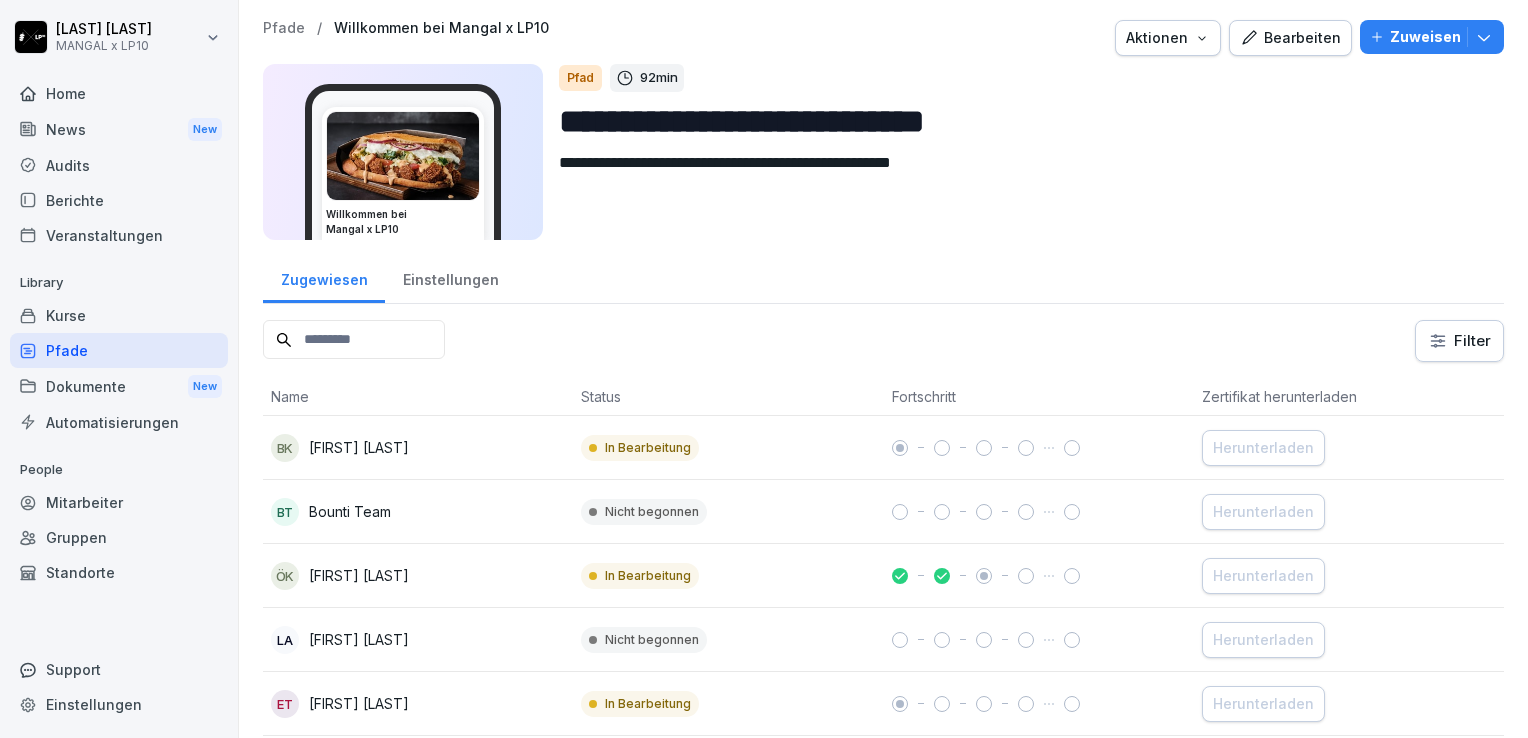 click on "Standorte" at bounding box center (119, 572) 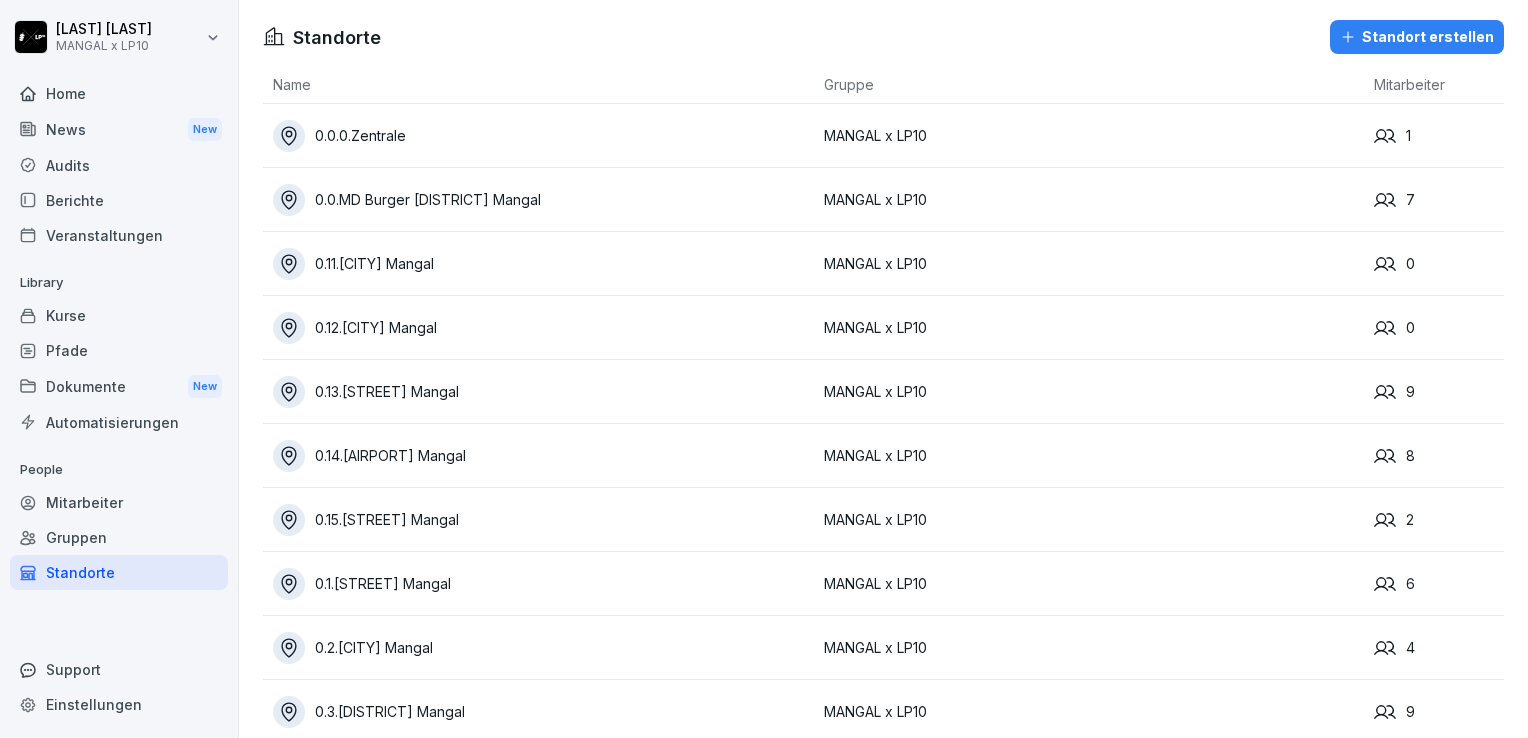 click on "0.11.Euskirchen Mangal" at bounding box center (538, 264) 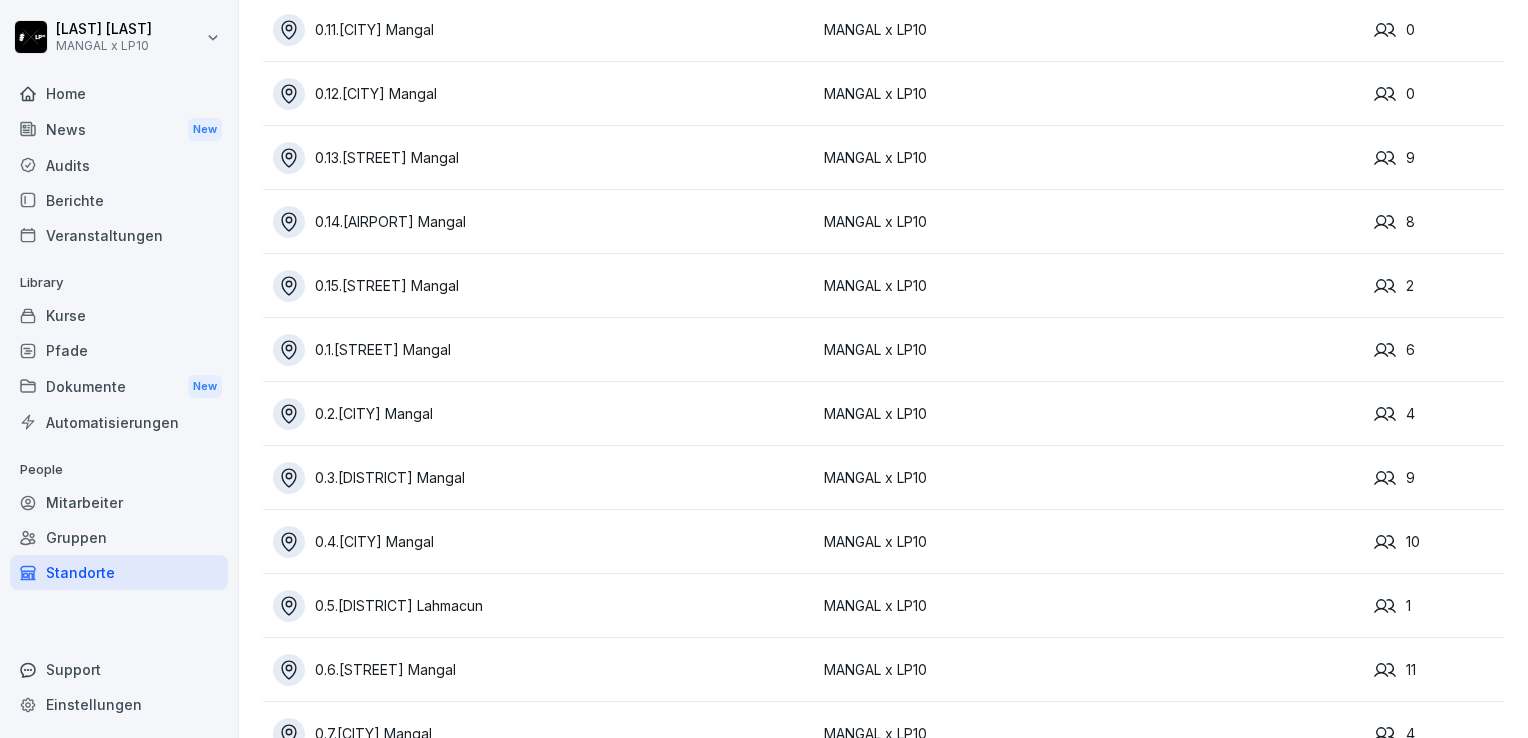 scroll, scrollTop: 356, scrollLeft: 0, axis: vertical 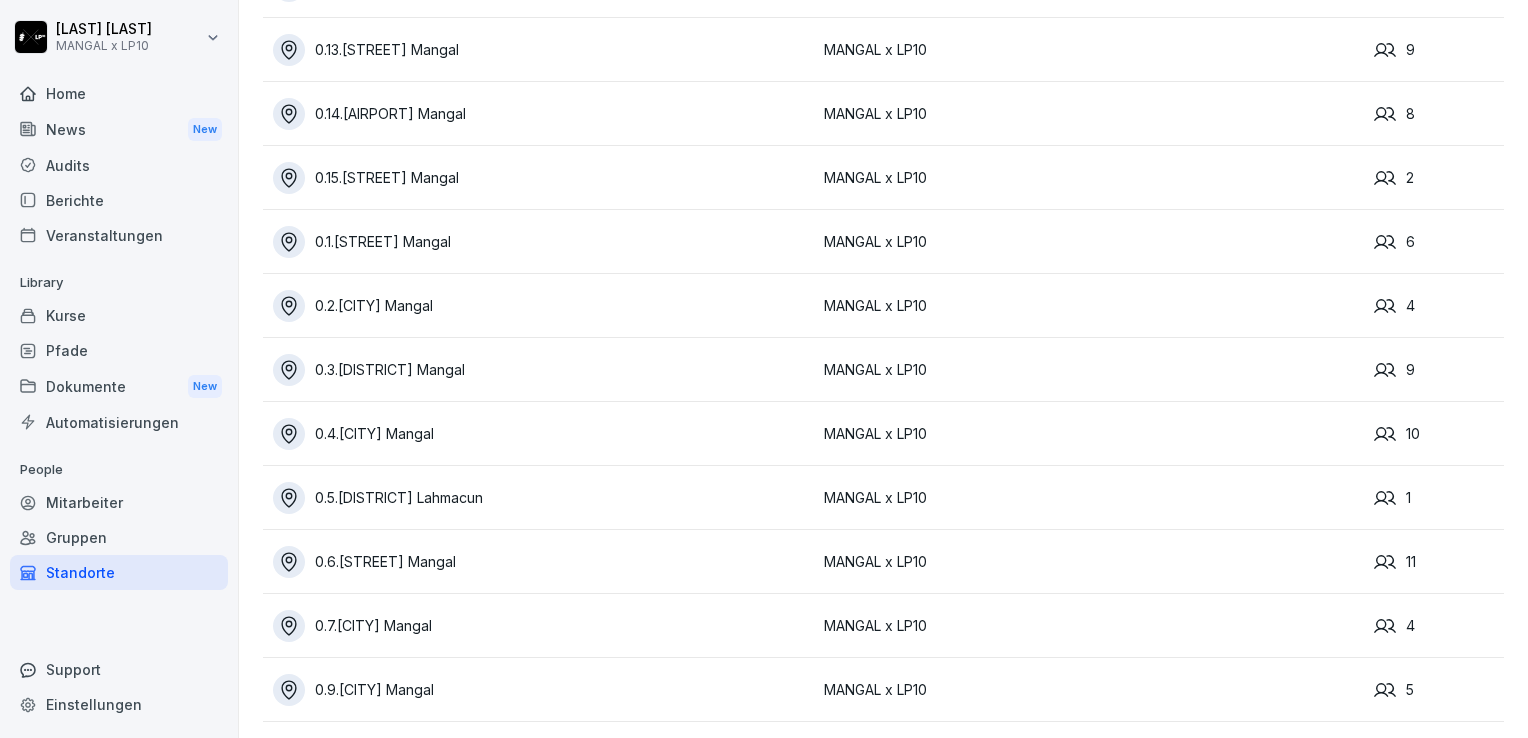 click on "0.7.Bergheim Mangal" at bounding box center (543, 626) 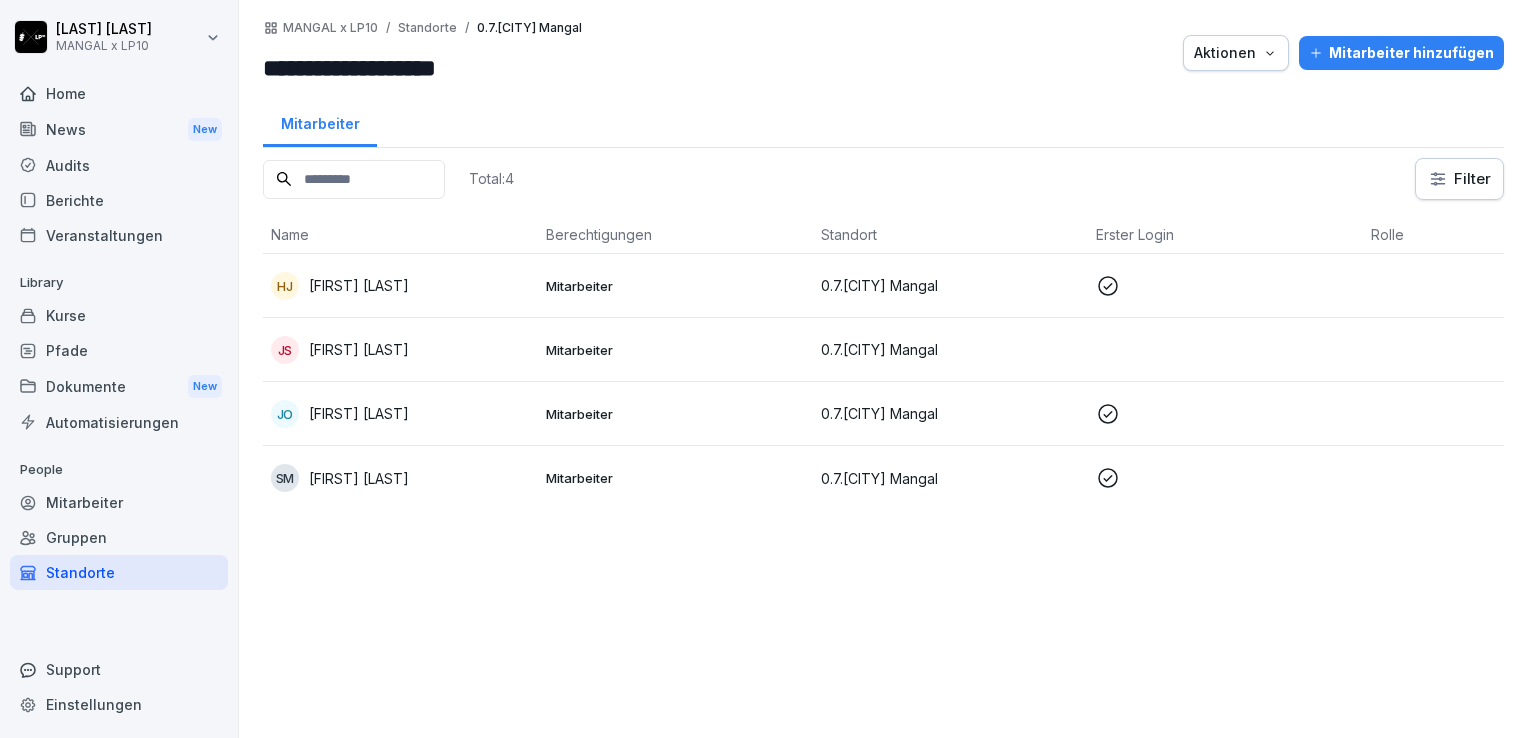 scroll, scrollTop: 0, scrollLeft: 0, axis: both 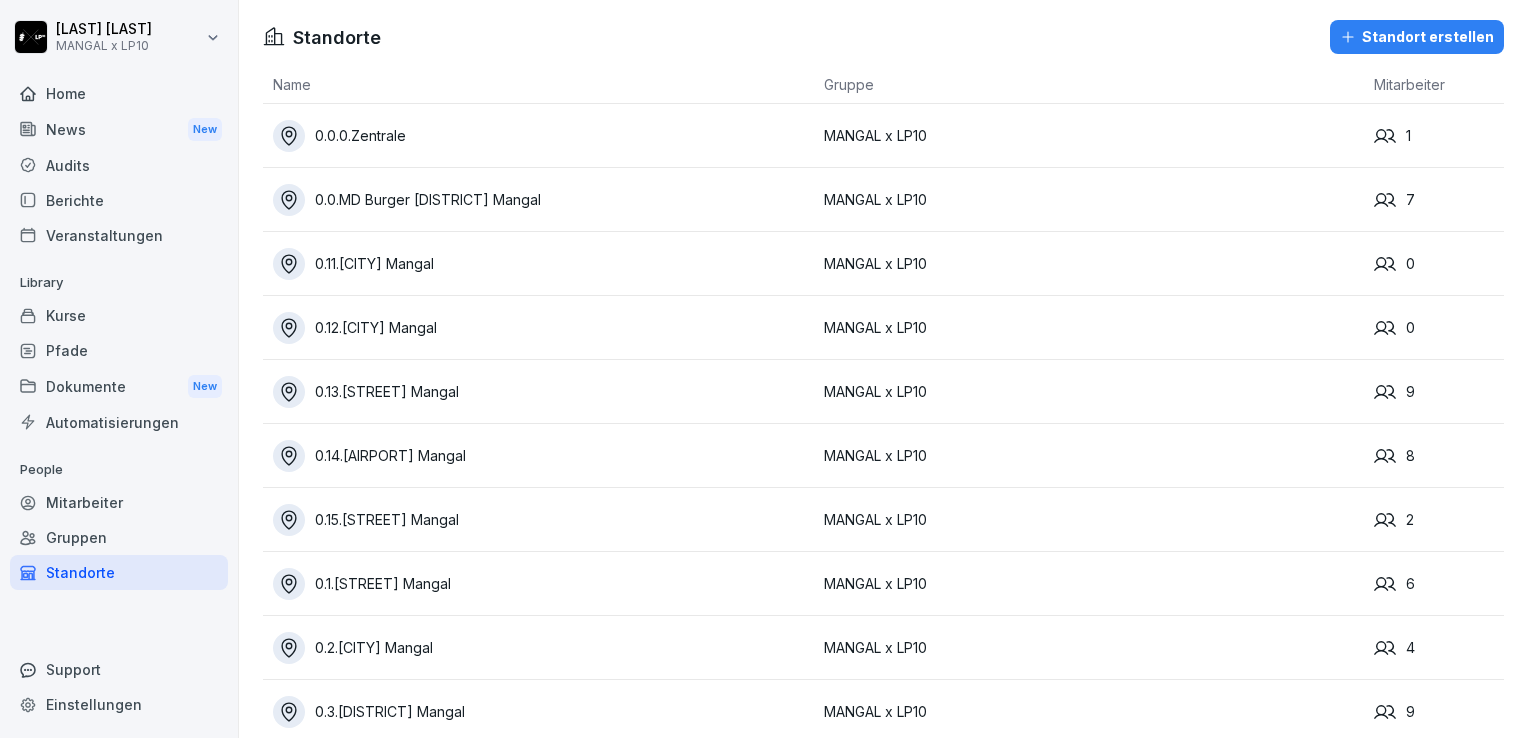 click on "Dokumente New" at bounding box center [119, 386] 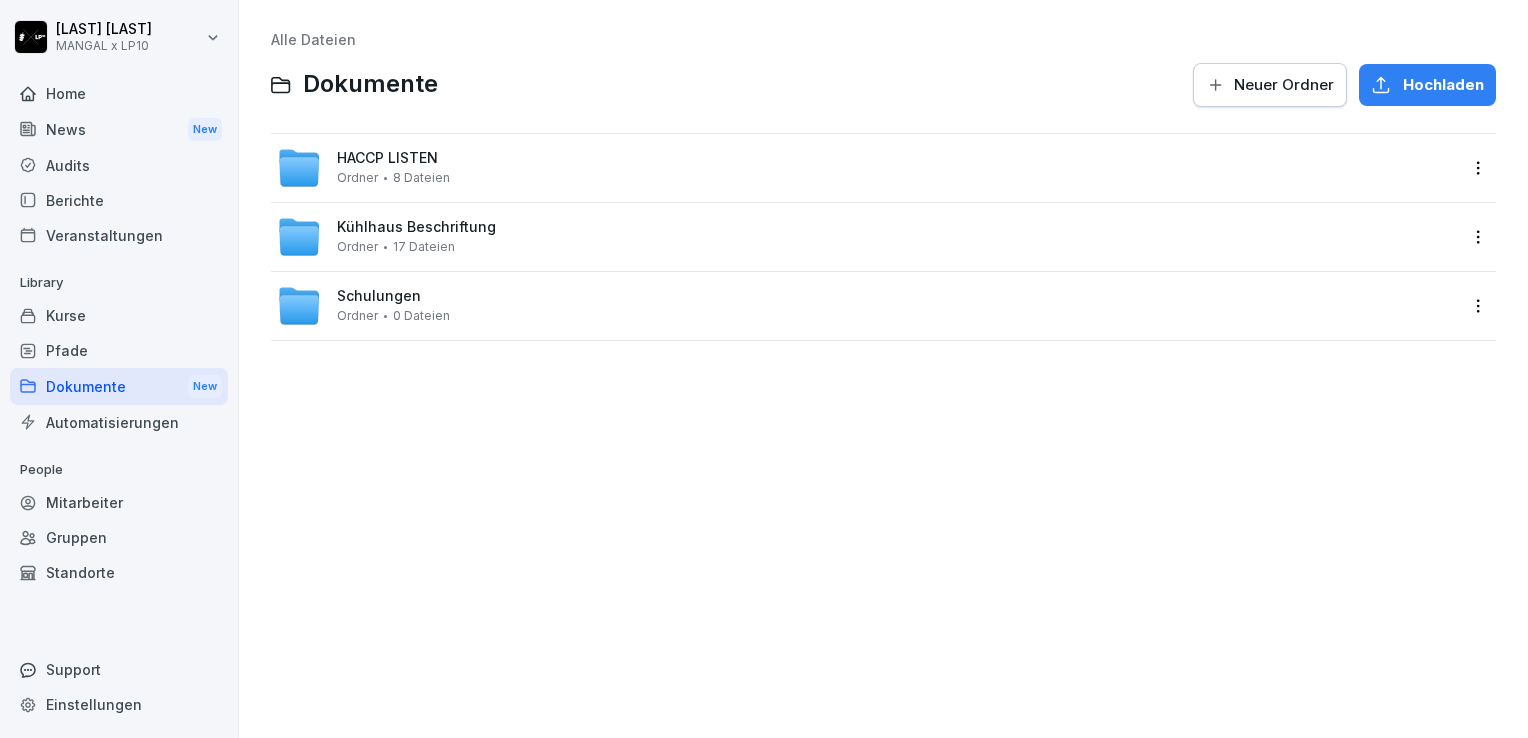 click on "HACCP LISTEN Ordner 8 Dateien" at bounding box center [867, 168] 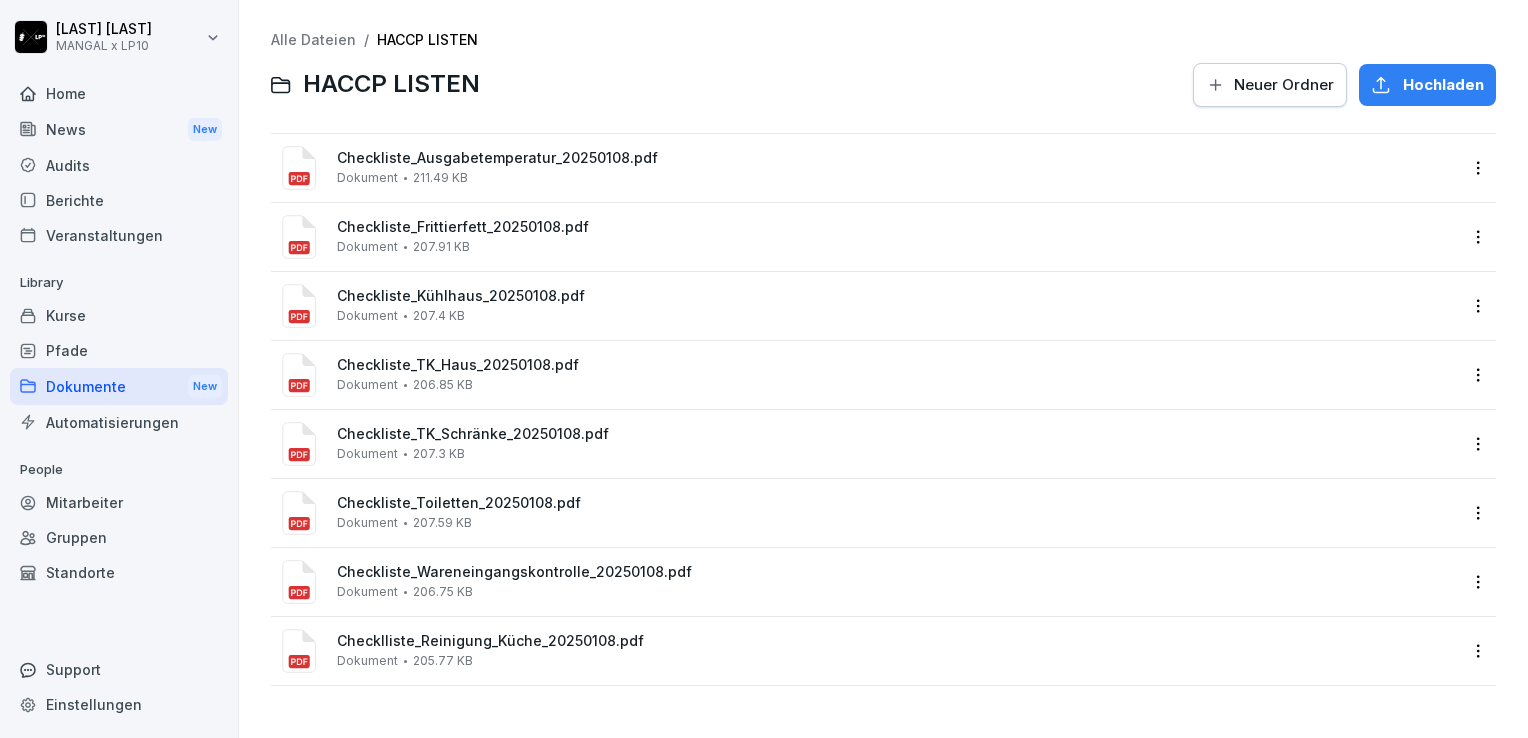 click on "Dokumente New" at bounding box center (119, 386) 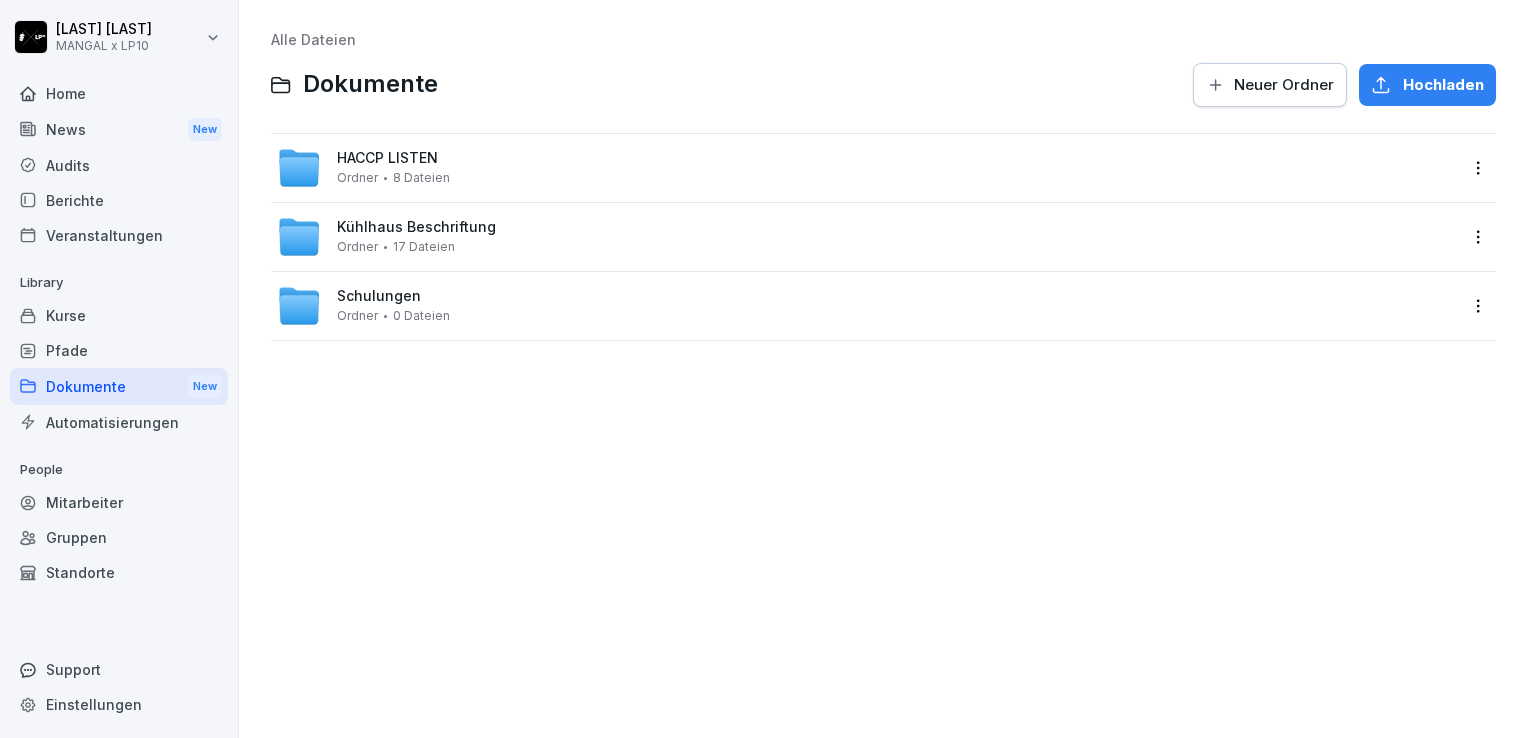 click on "Schulungen Ordner 0 Dateien" at bounding box center [393, 305] 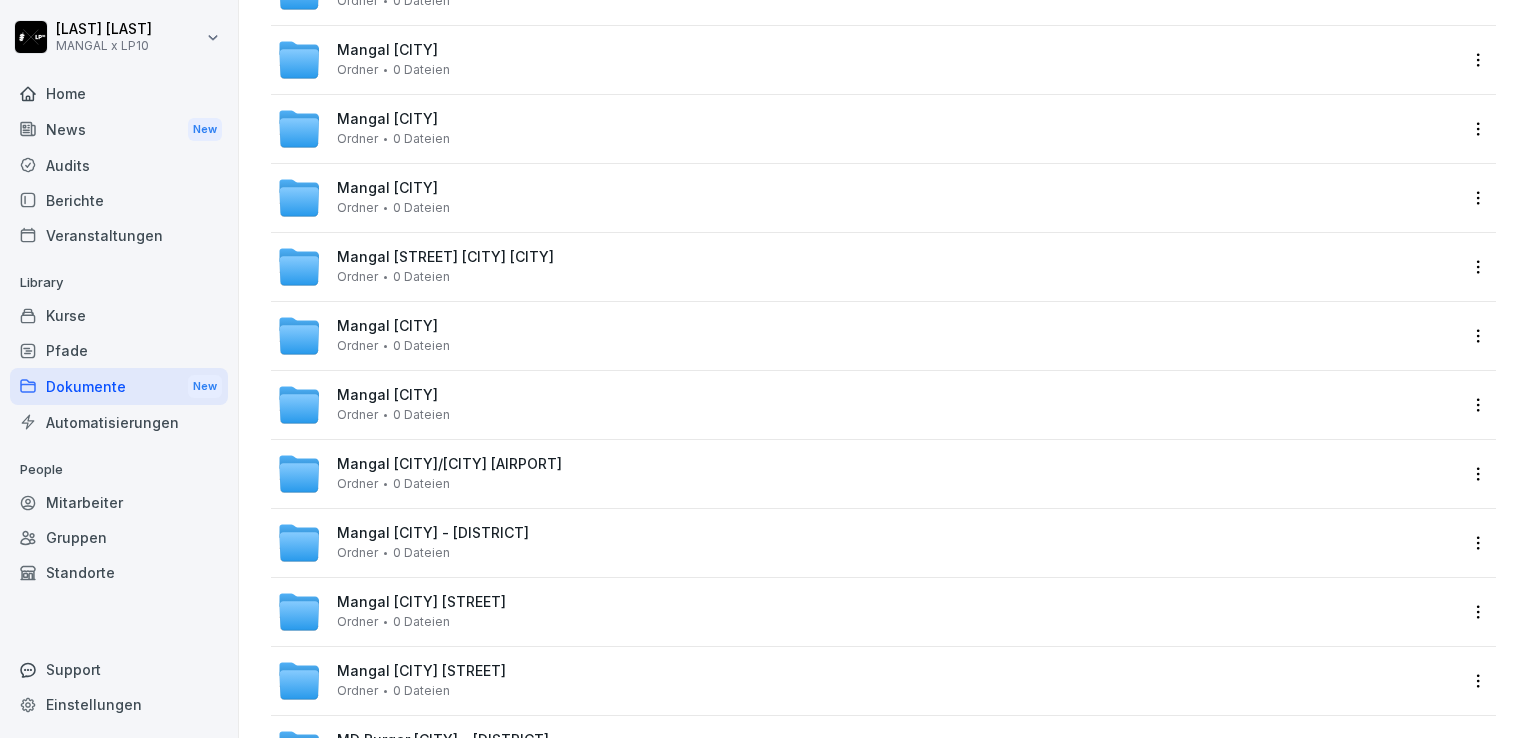 scroll, scrollTop: 174, scrollLeft: 0, axis: vertical 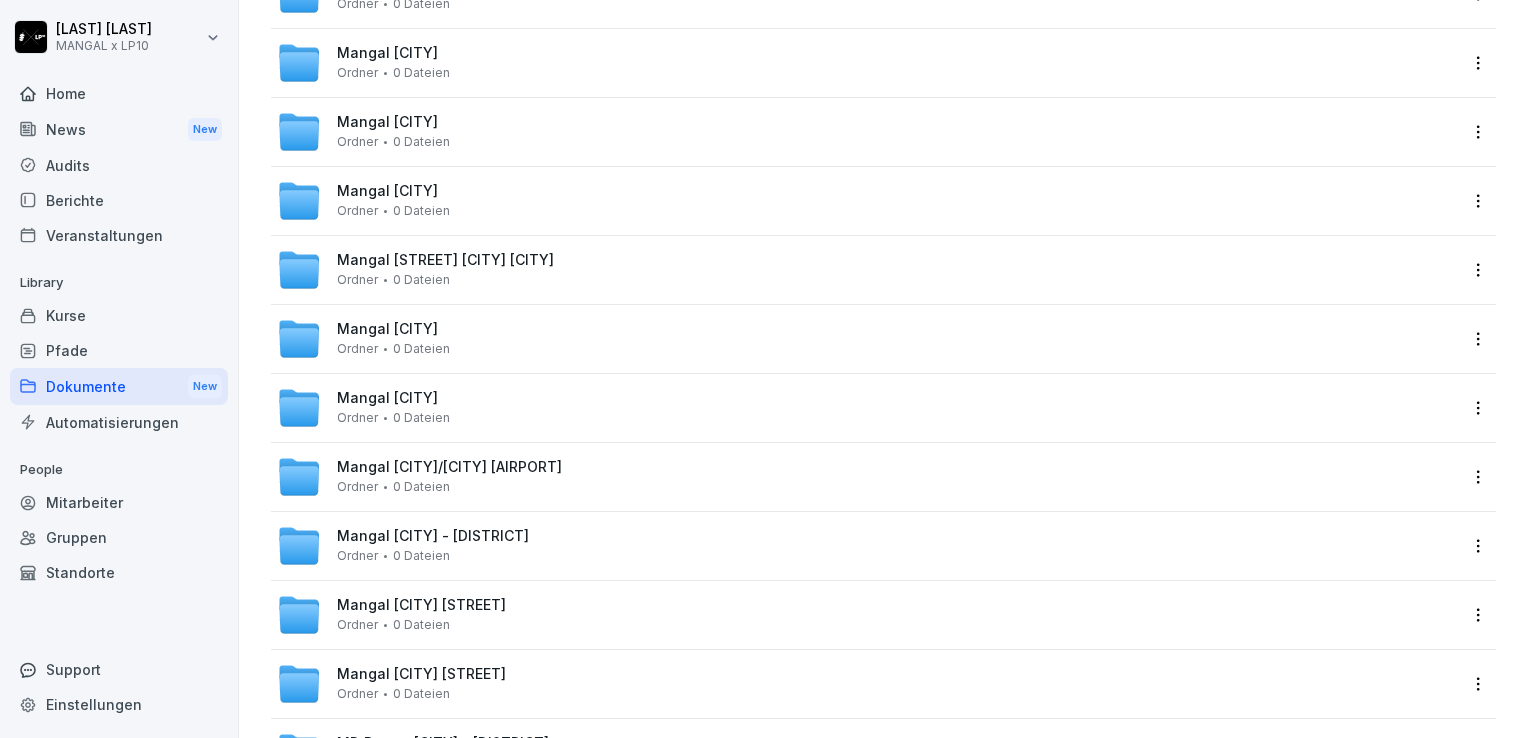click on "Mangal Euskirchen Ordner 0 Dateien" at bounding box center [867, 339] 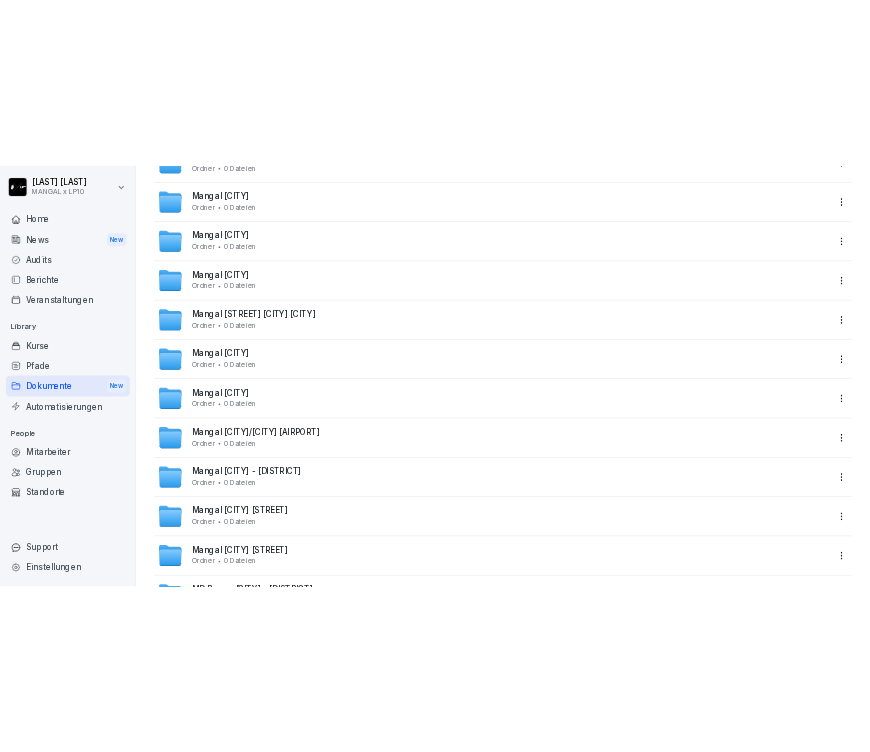 scroll, scrollTop: 0, scrollLeft: 0, axis: both 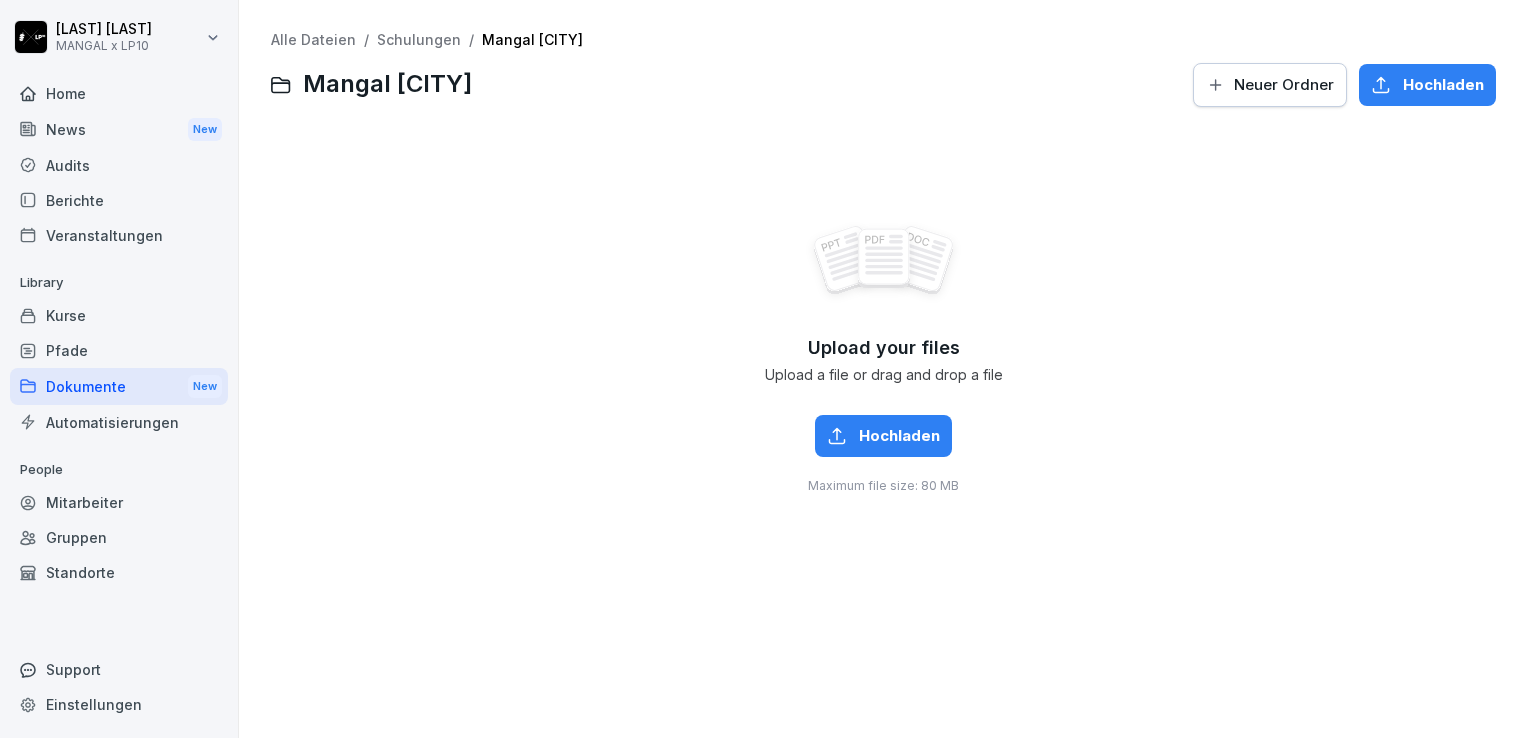 click on "Upload your files Upload a file or drag and drop a file Hochladen Maximum file size: 80 MB" at bounding box center [883, 358] 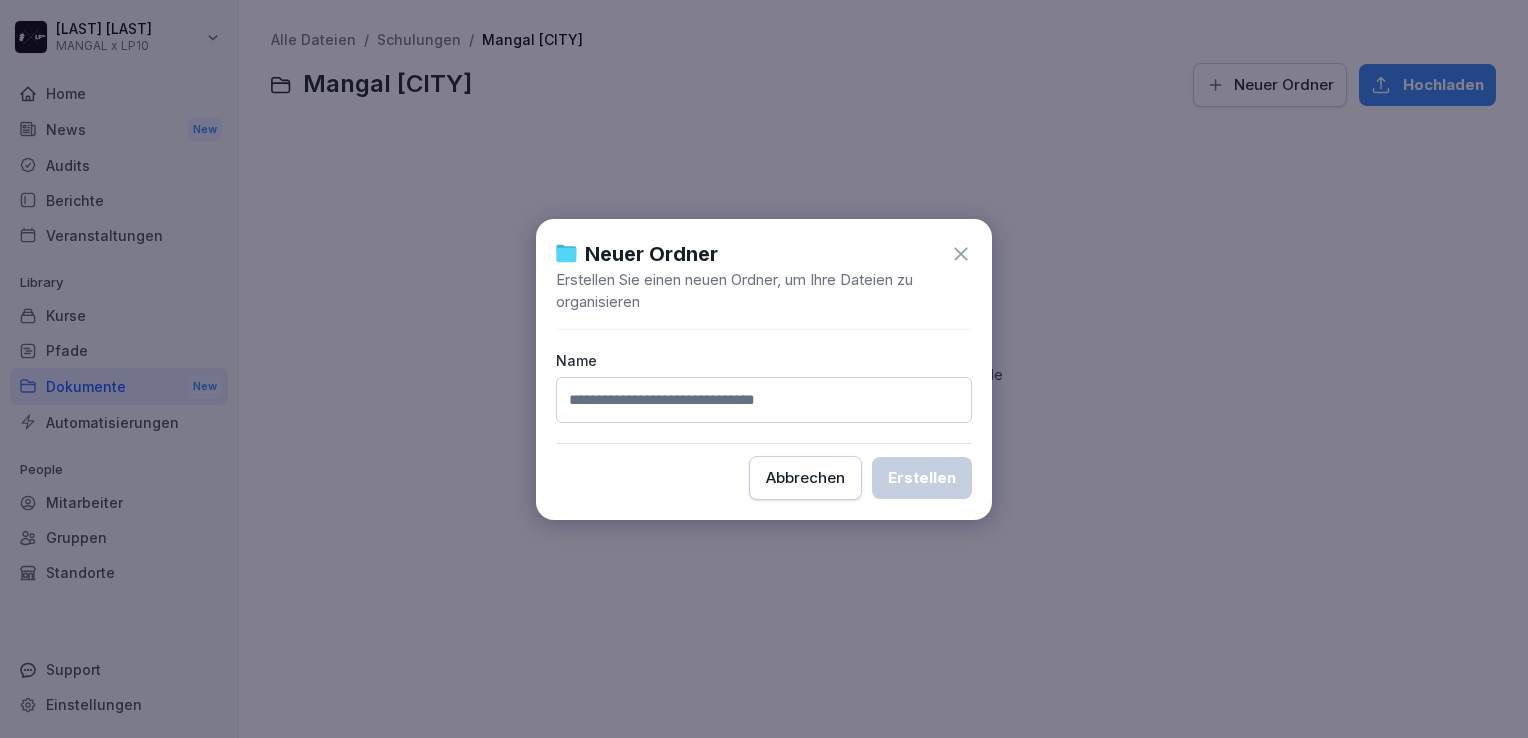 click at bounding box center [764, 400] 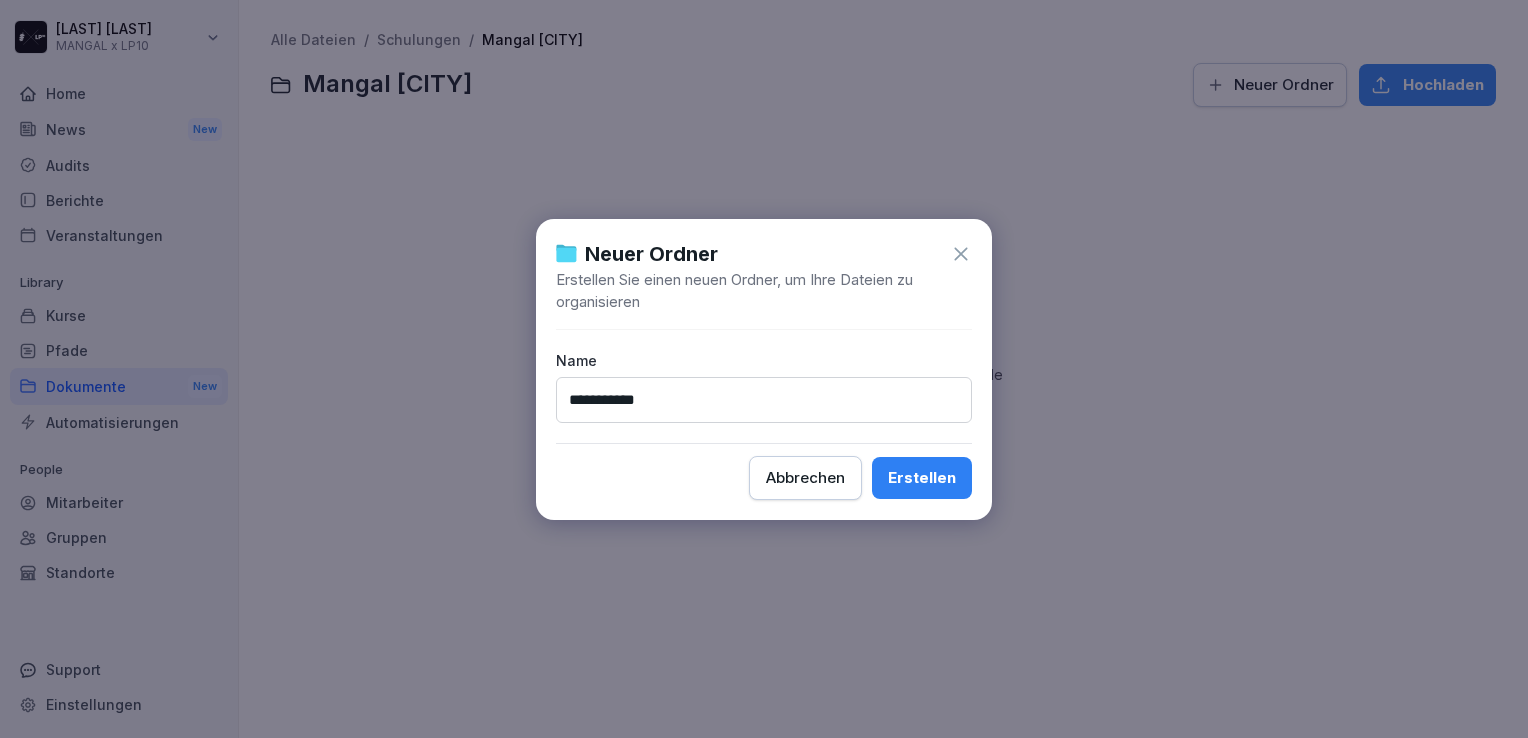type on "**********" 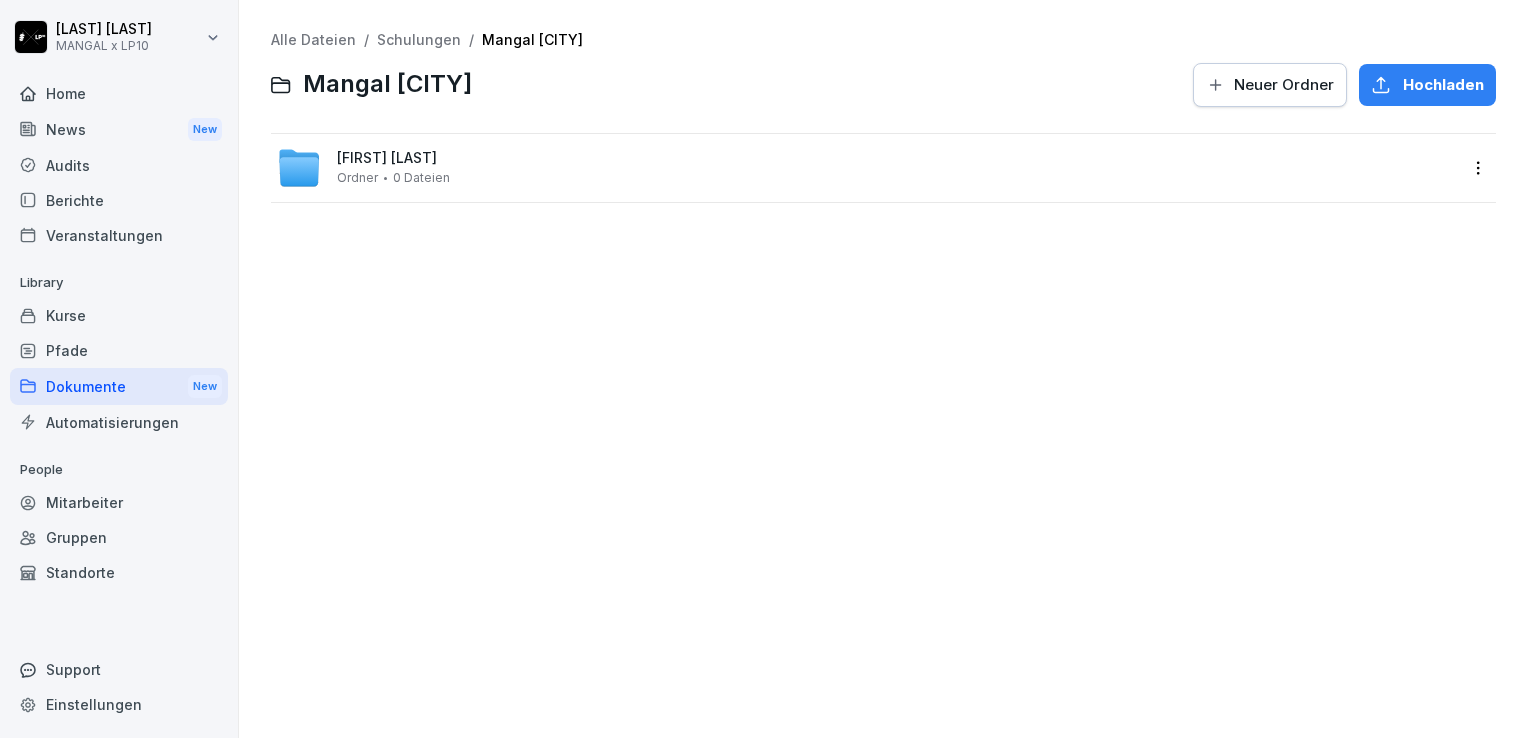 click on "Neuer Ordner" at bounding box center (1284, 85) 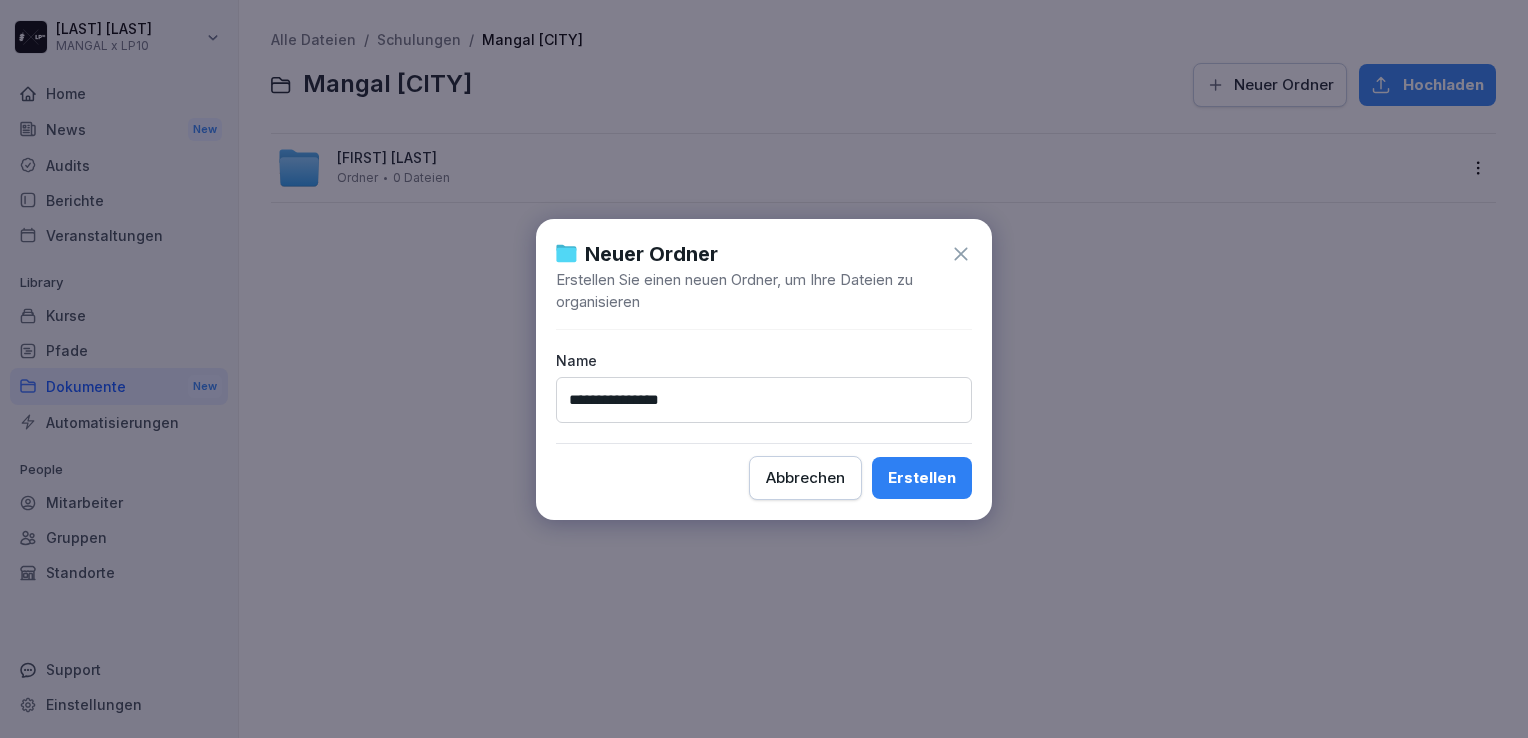 type on "**********" 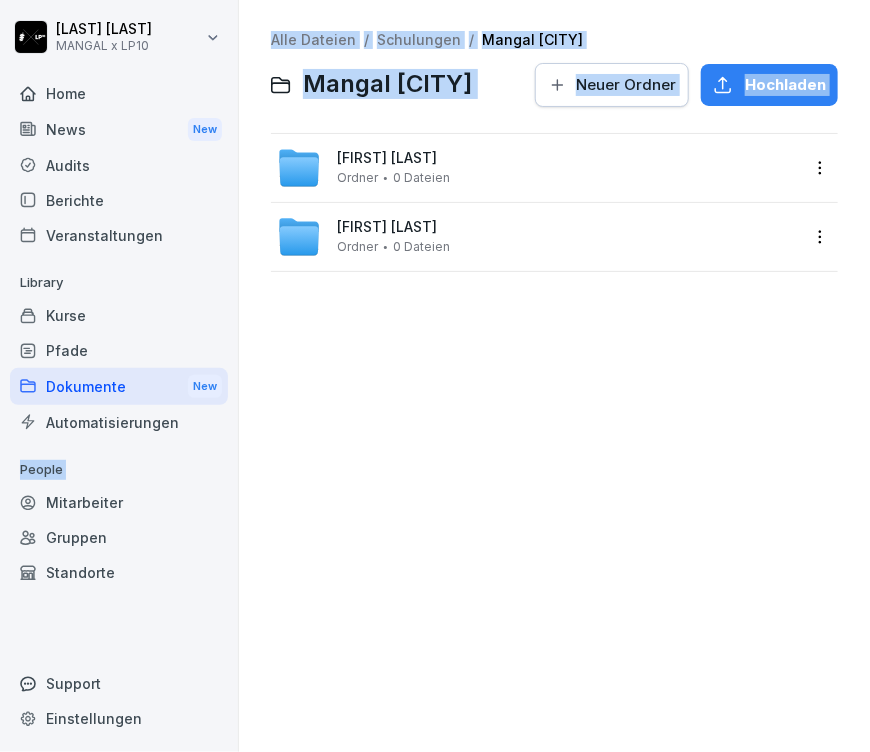 drag, startPoint x: 404, startPoint y: 519, endPoint x: 69, endPoint y: 383, distance: 361.5536 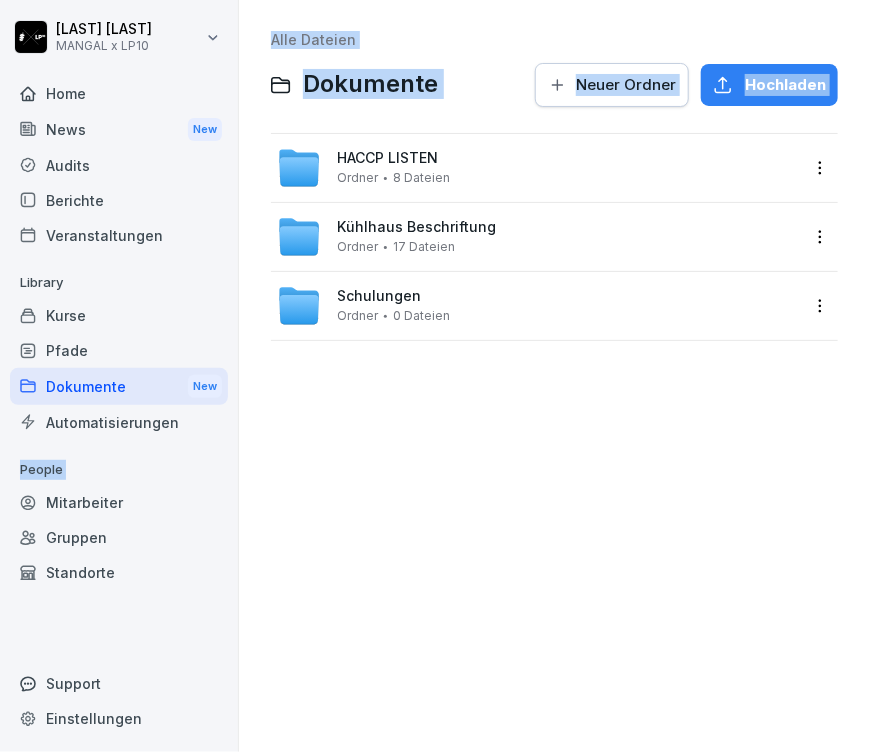 click on "Neuer Ordner" at bounding box center [626, 85] 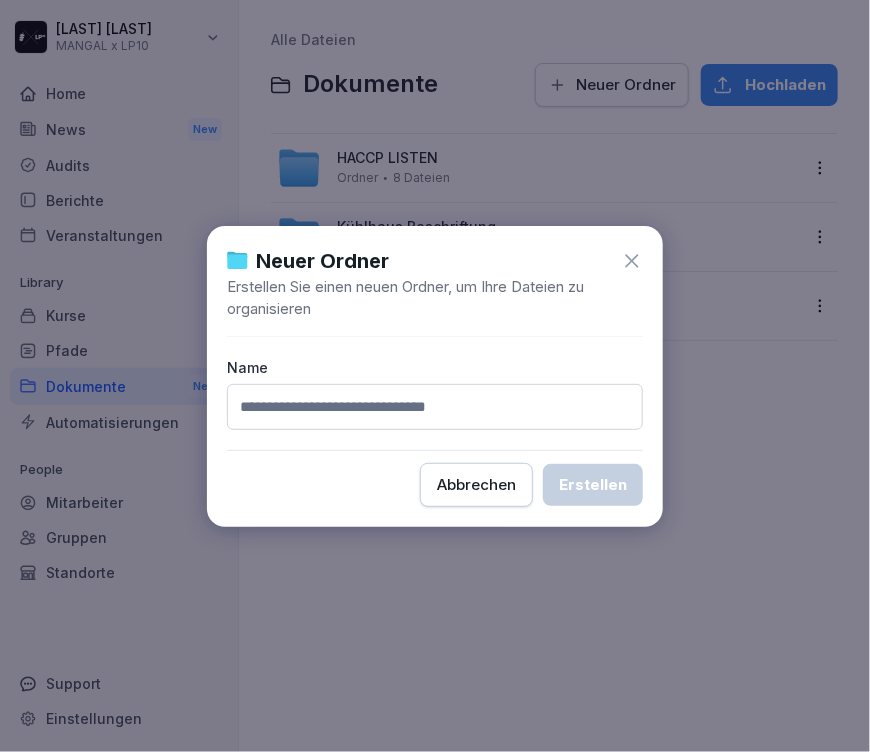 click at bounding box center [435, 407] 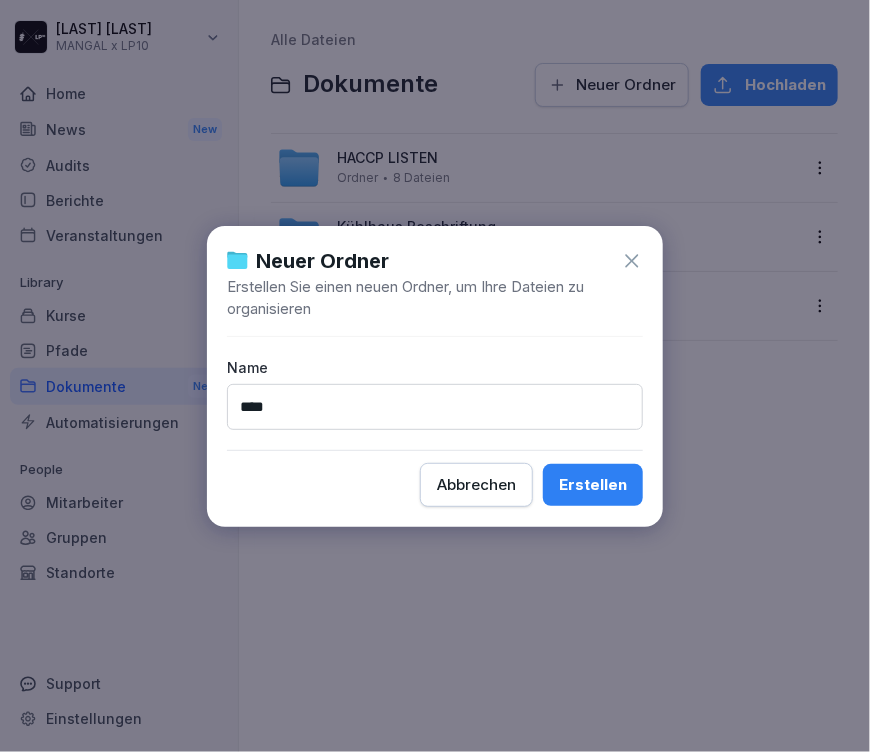 type on "****" 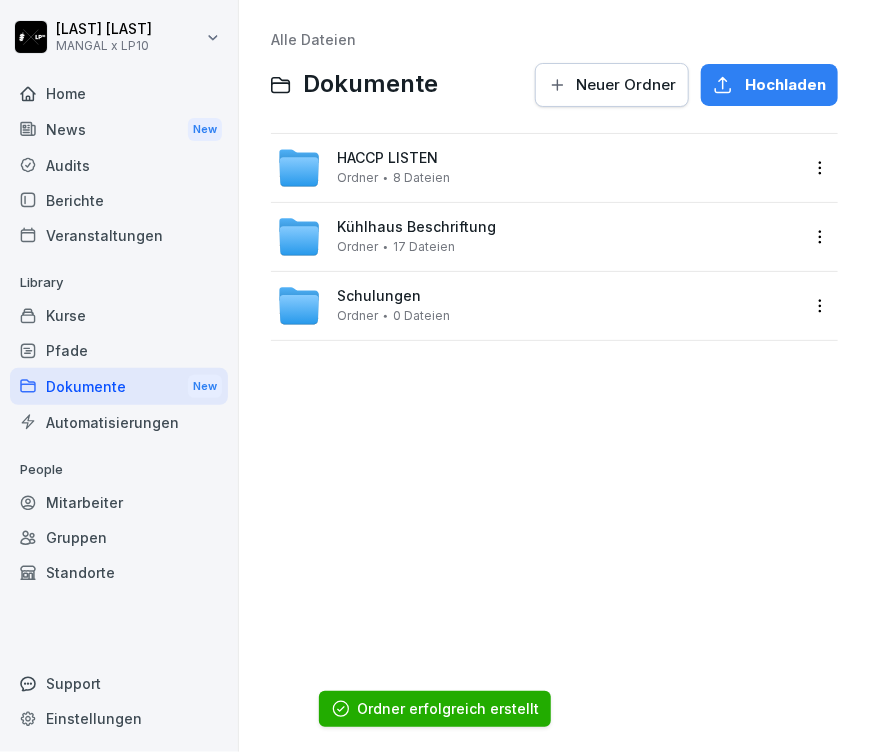 click on "Pfade" at bounding box center (119, 350) 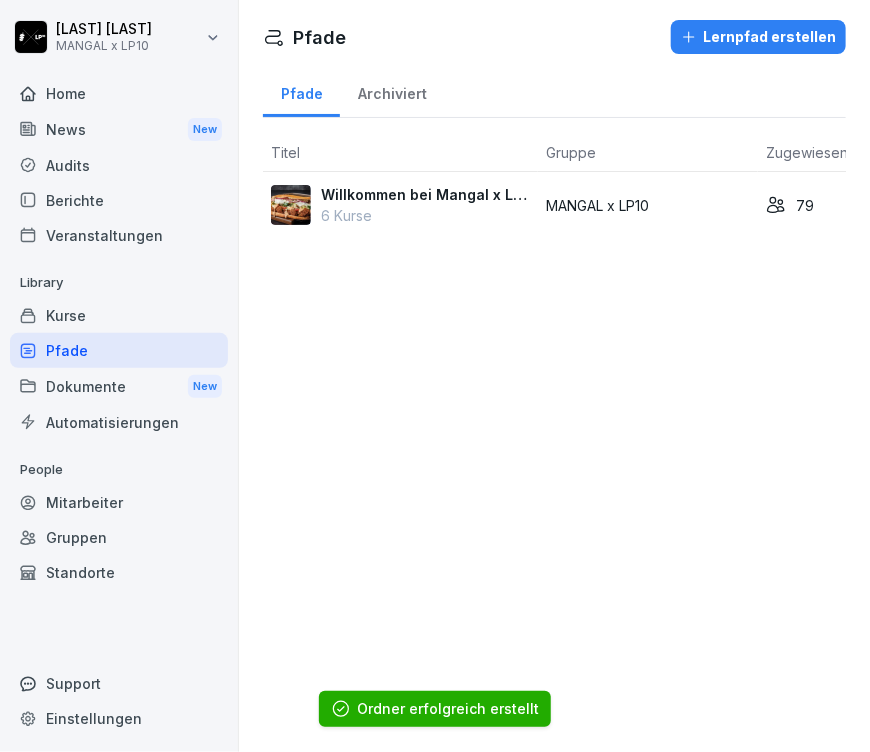 click on "Dokumente New" at bounding box center (119, 386) 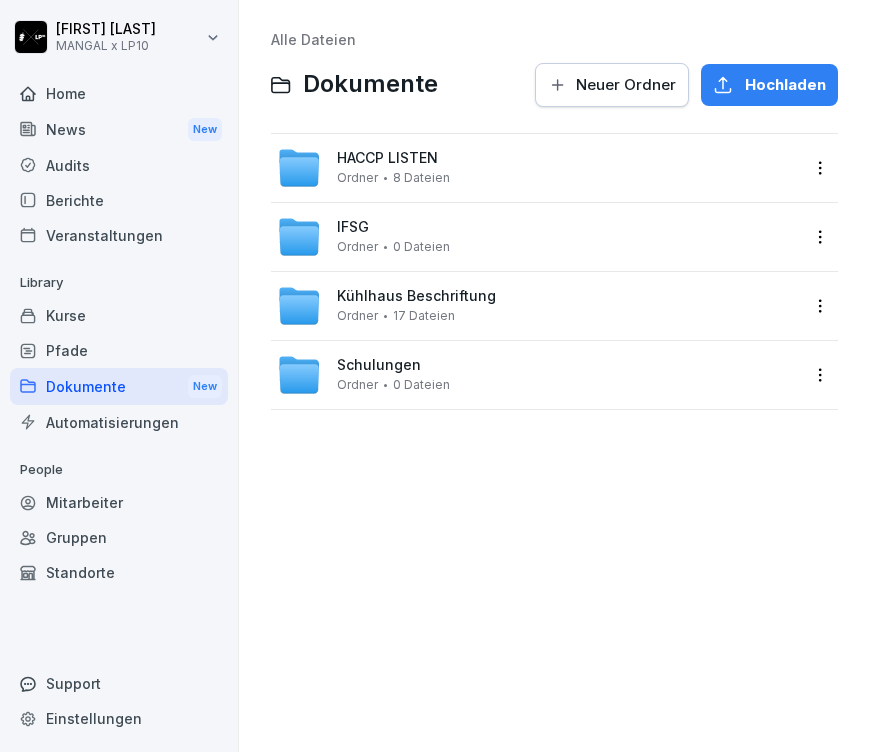 scroll, scrollTop: 0, scrollLeft: 0, axis: both 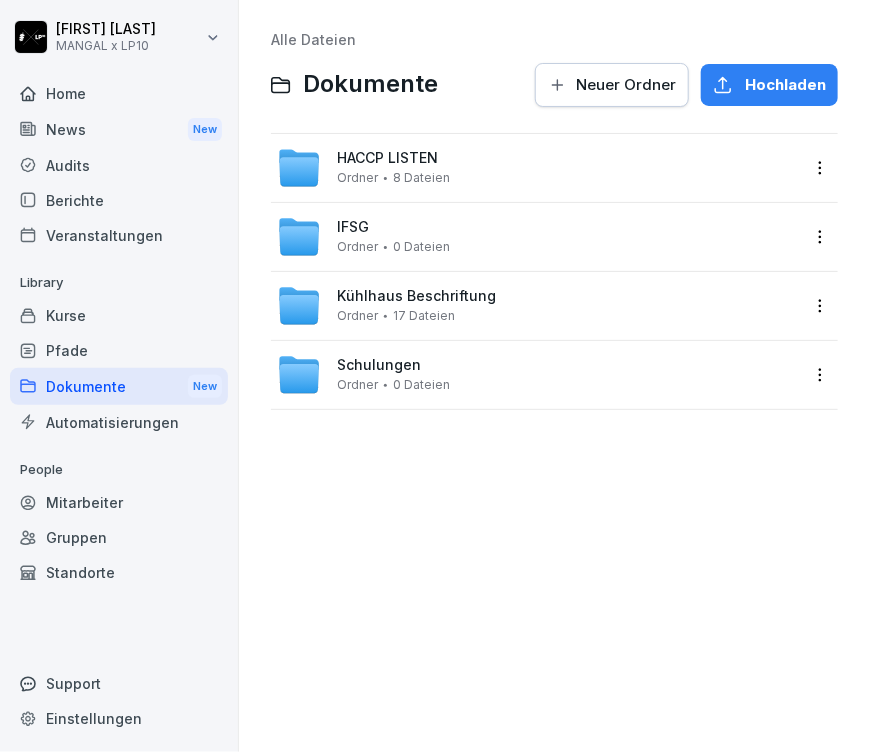 click on "IFSG Ordner 0 Dateien" at bounding box center [393, 236] 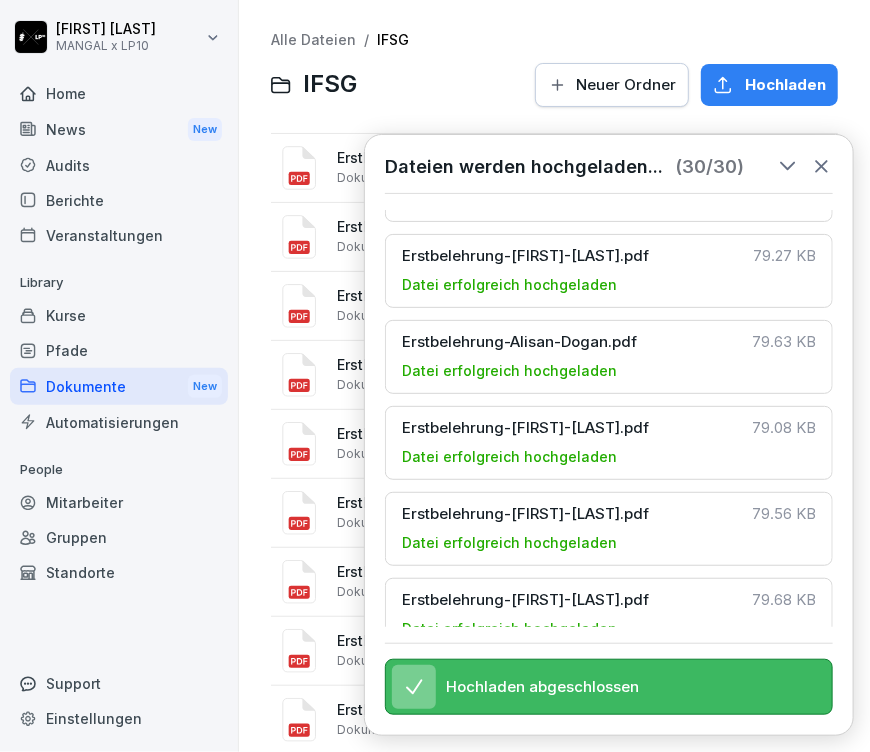 scroll, scrollTop: 2153, scrollLeft: 0, axis: vertical 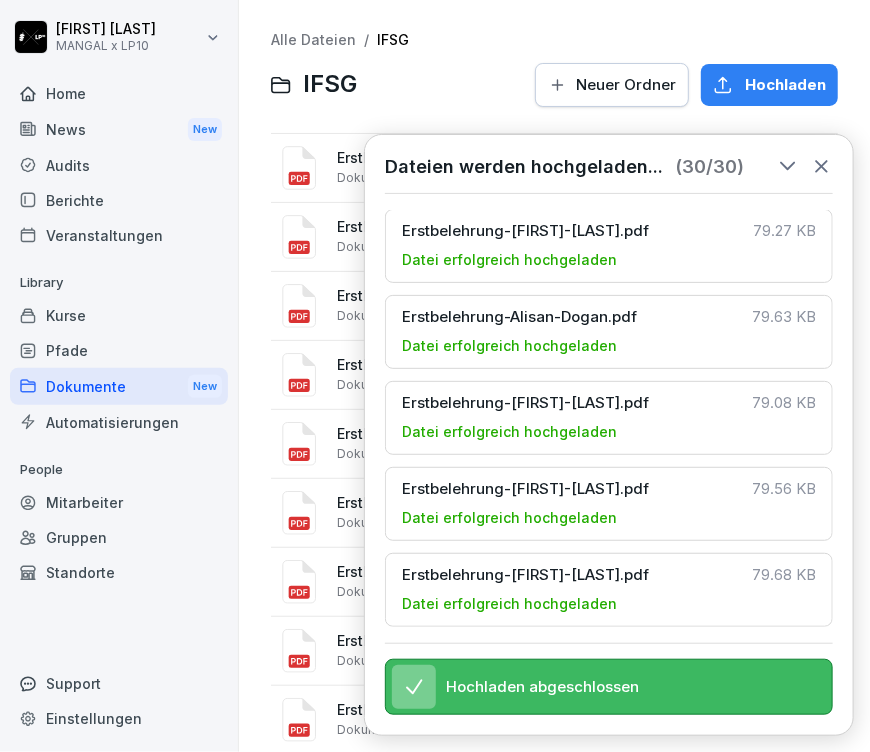 click on "Alle Dateien / IFSG IFSG Neuer Ordner Hochladen Erstbelehrung-[FIRST]-[LAST].pdf Dokument 79.18 KB Erstbelehrung-[FIRST]-[LAST].pdf Dokument 79.49 KB Erstbelehrung-[FIRST]-[LAST].pdf Dokument 79.62 KB Erstbelehrung-[FIRST]-[LAST].pdf Dokument 79.08 KB Erstbelehrung-[FIRST]-[LAST].pdf Dokument 79.63 KB Erstbelehrung-[FIRST]-[LAST]-[LAST].pdf Dokument 79.42 KB Erstbelehrung-[FIRST]-[LAST]-[LAST].pdf Dokument 79.39 KB Erstbelehrung-[FIRST]-[LAST]-[LAST].pdf Dokument 79.35 KB Erstbelehrung-[FIRST]-[LAST].pdf Dokument 79.09 KB Erstbelehrung-[FIRST]-[LAST].pdf Dokument 79.27 KB Erstbelehrung-[FIRST]-[LAST].pdf Dokument 79.64 KB Erstbelehrung-[FIRST]-[LAST]-[LAST].pdf Dokument 79.65 KB Erstbelehrung-[FIRST]-[LAST].pdf Dokument 79.24 KB Erstbelehrung-[FIRST]-[LAST].pdf Dokument 79.64 KB Erstbelehrung-[FIRST]-[LAST].pdf Dokument 79.48 KB Erstbelehrung-[FIRST]-[LAST]-[LAST].pdf Dokument 79.15 KB Erstbelehrung-[FIRST]-[LAST].pdf Dokument 79.13 KB Erstbelehrung-[FIRST]-[LAST]-[LAST]-[LAST].pdf Dokument 79.71 KB Erstbelehrung-[FIRST]-[LAST].pdf Dokument 79.56 KB" at bounding box center (554, 1118) 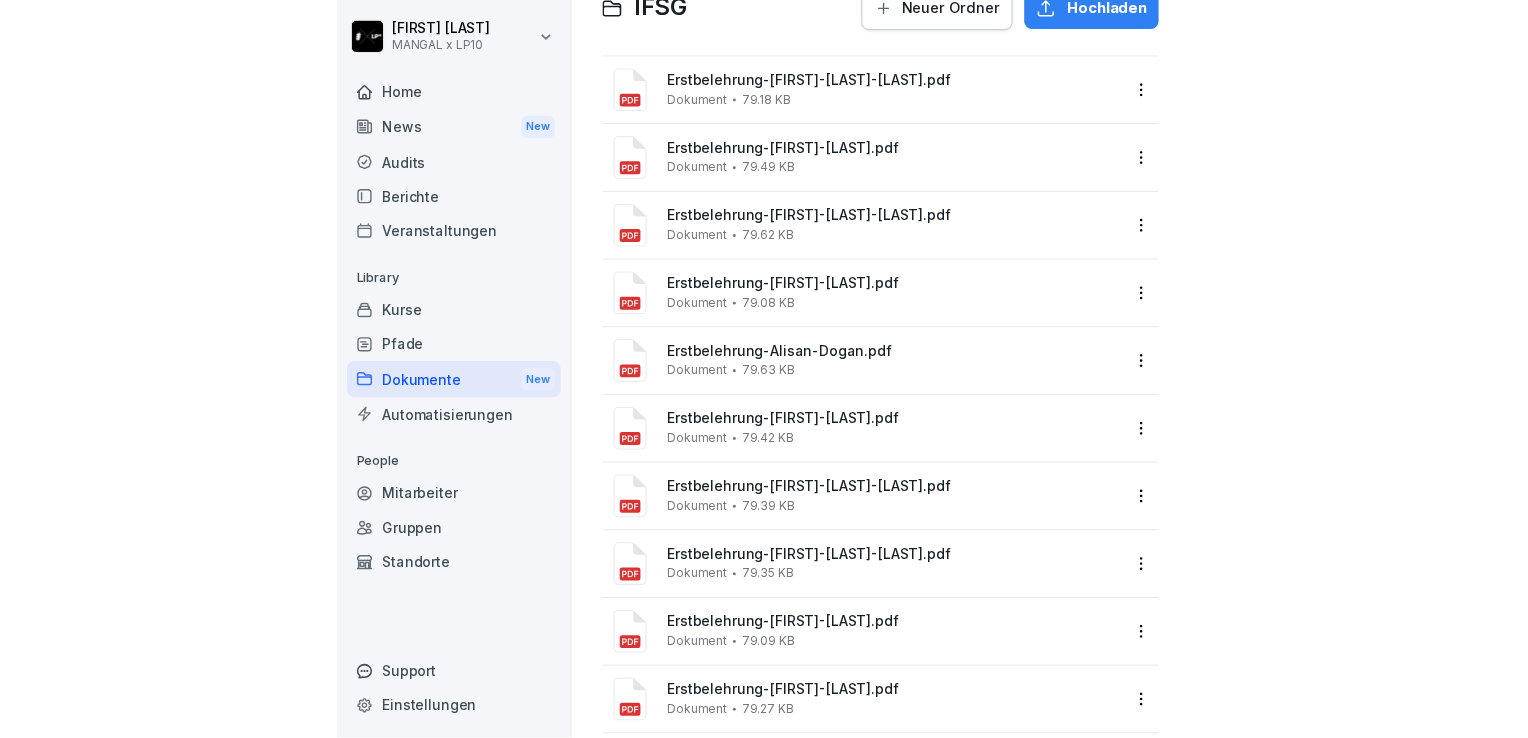 scroll, scrollTop: 0, scrollLeft: 0, axis: both 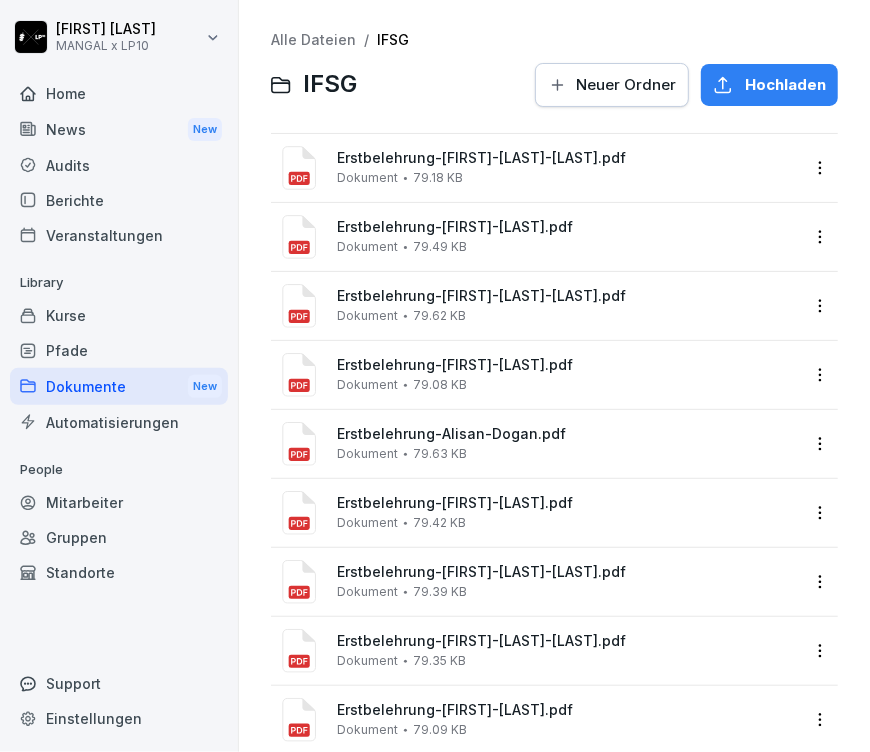 click on "Automatisierungen" at bounding box center [119, 422] 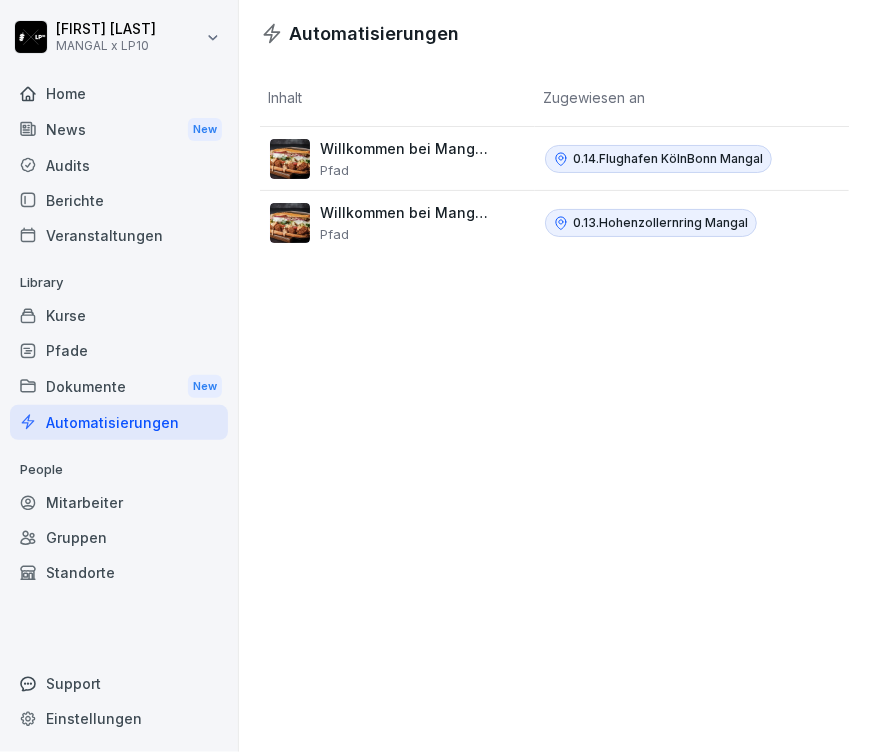 click on "Kurse" at bounding box center (119, 315) 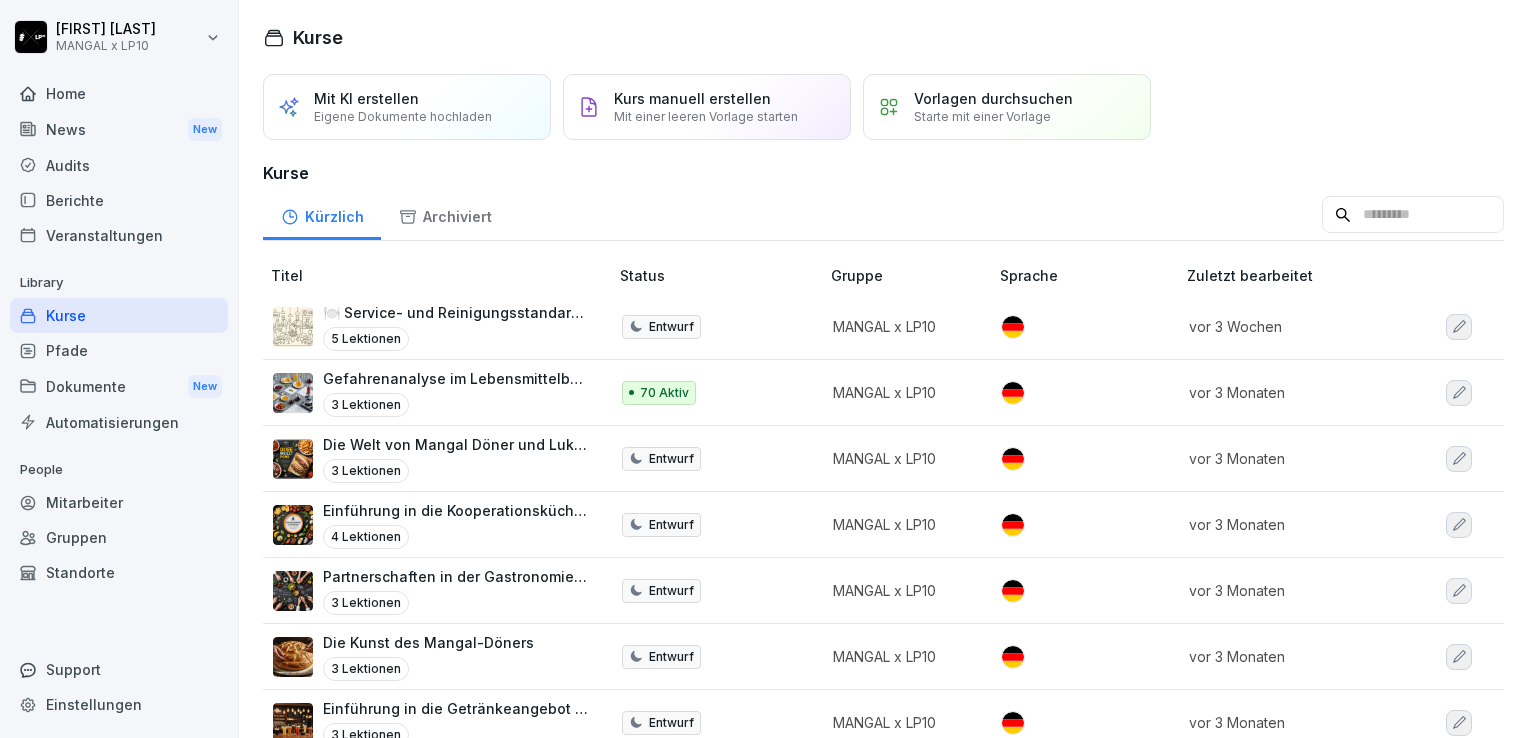 click on "Home" at bounding box center [119, 93] 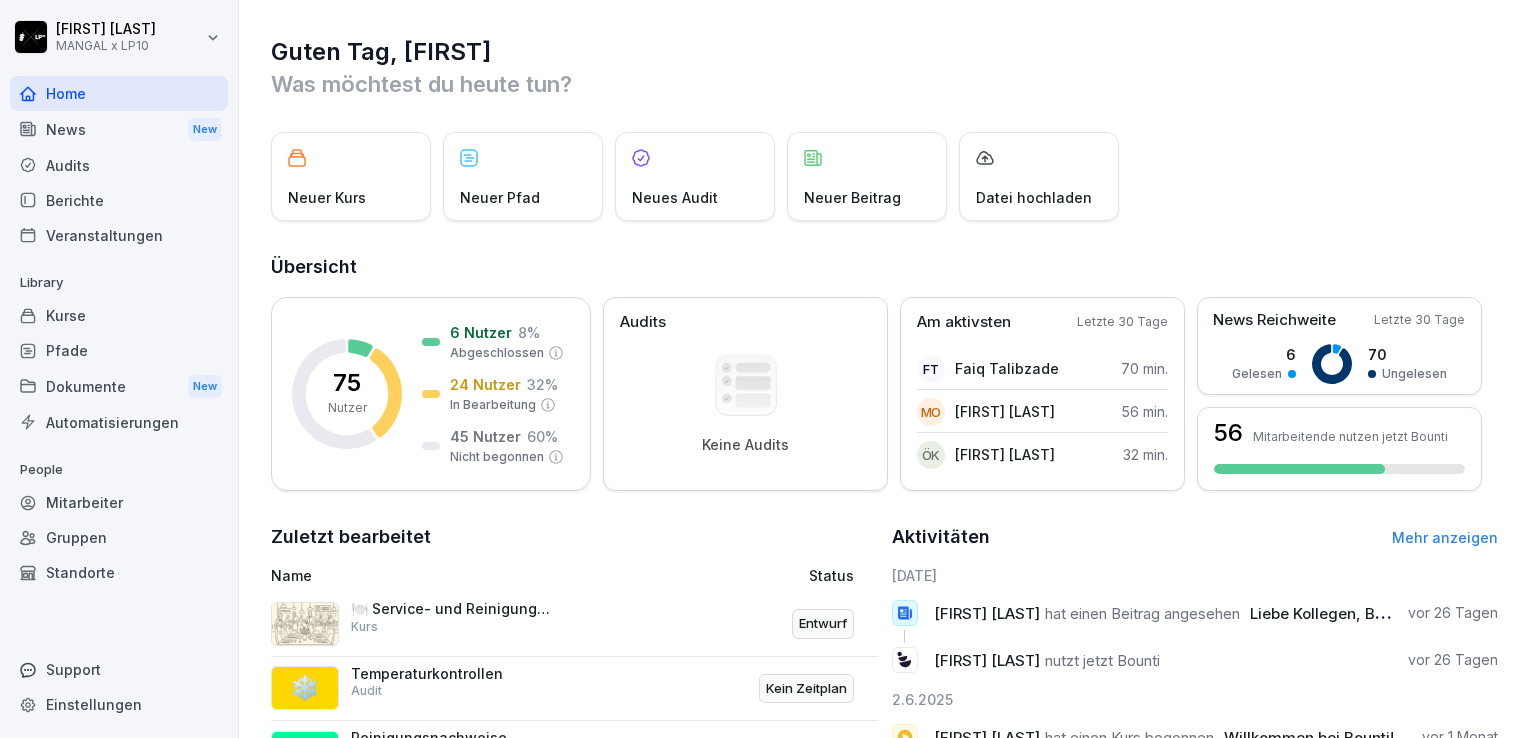 click on "Audits" at bounding box center (119, 165) 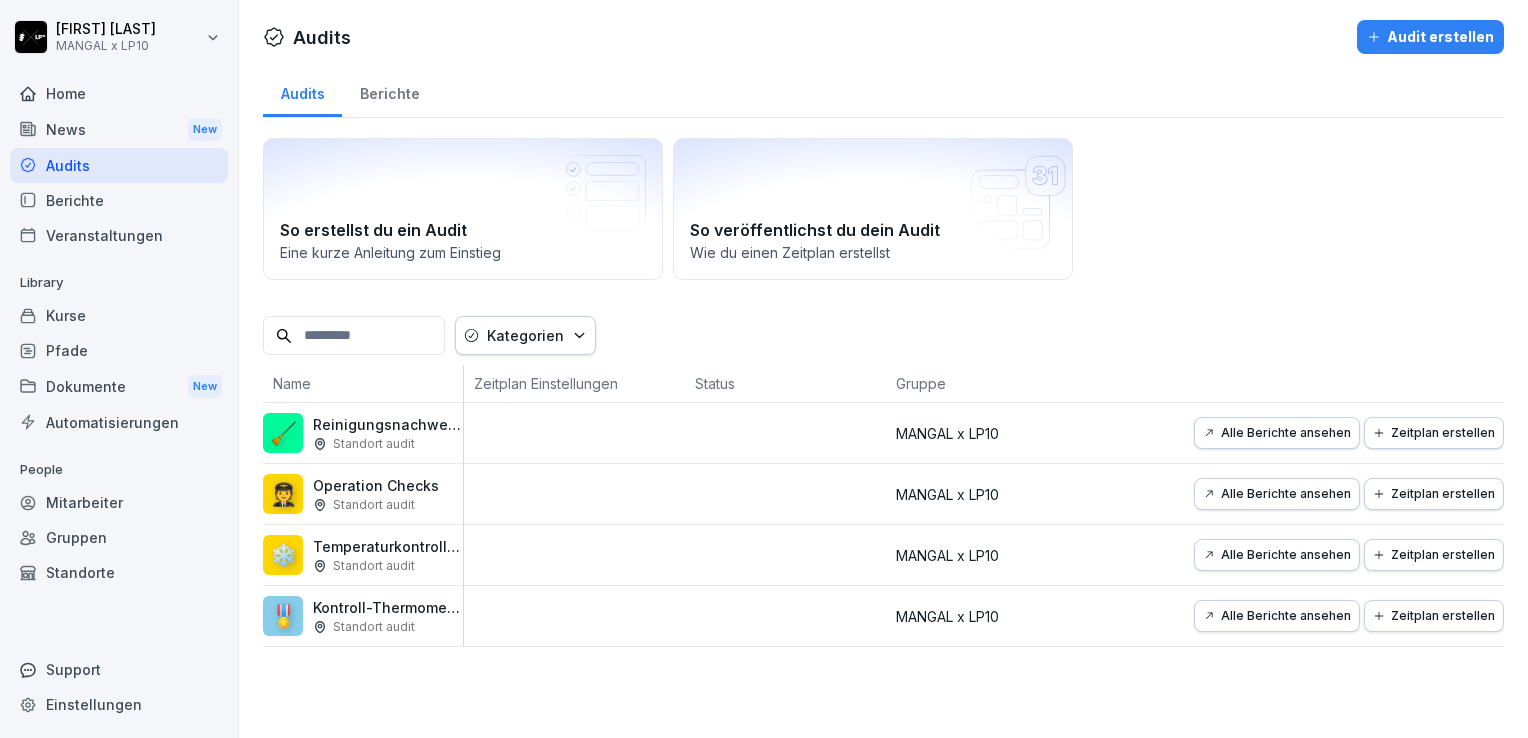 click on "News New" at bounding box center (119, 129) 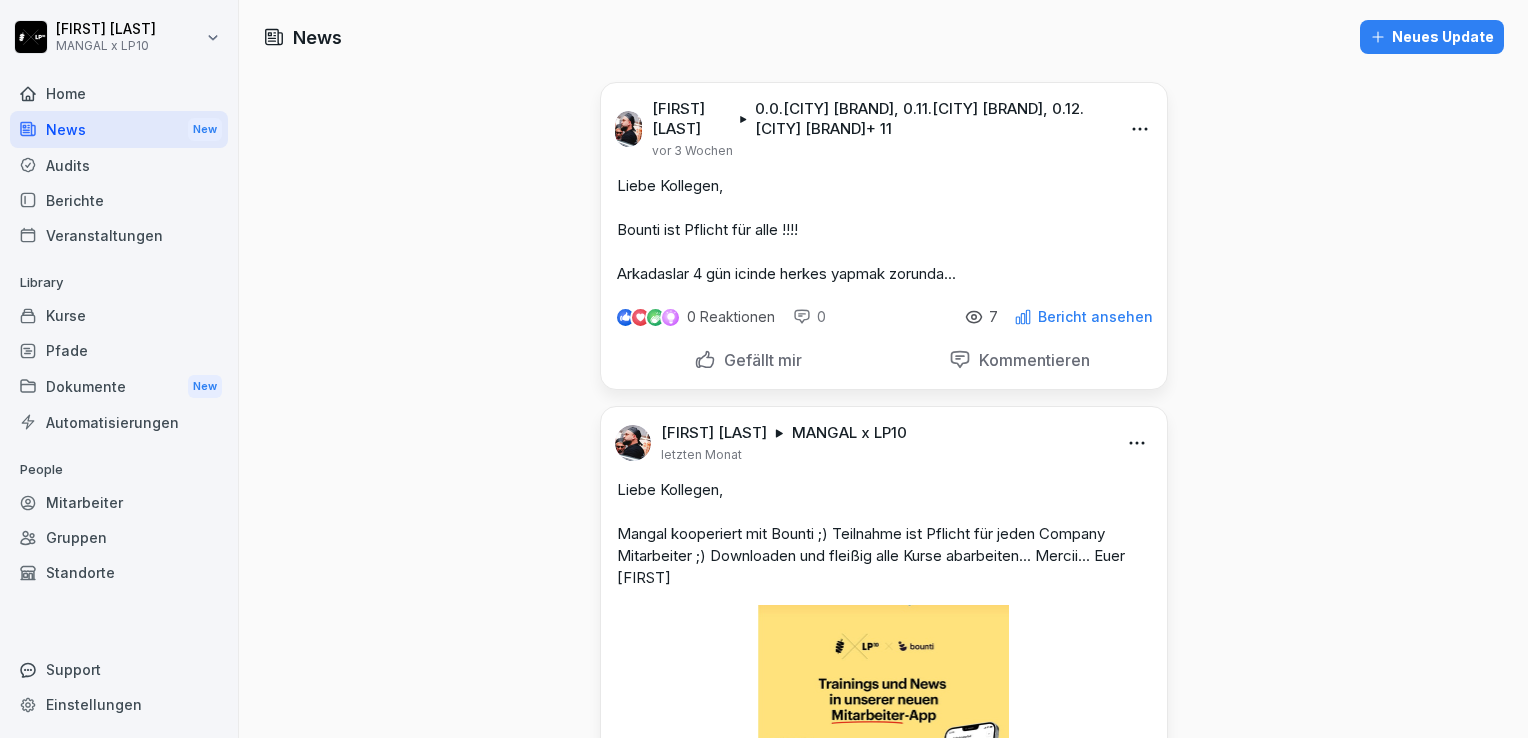 click 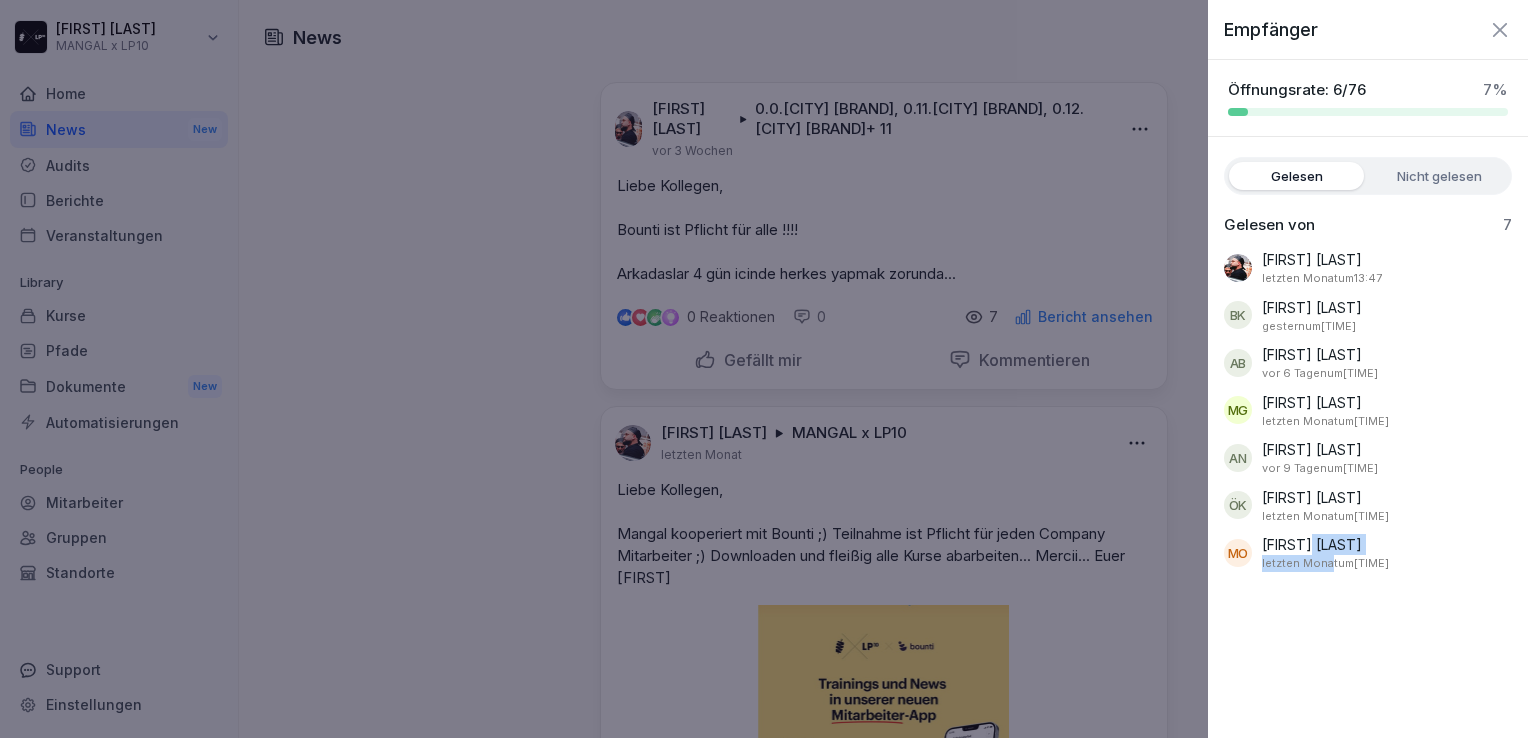 drag, startPoint x: 1327, startPoint y: 626, endPoint x: 1328, endPoint y: 544, distance: 82.006096 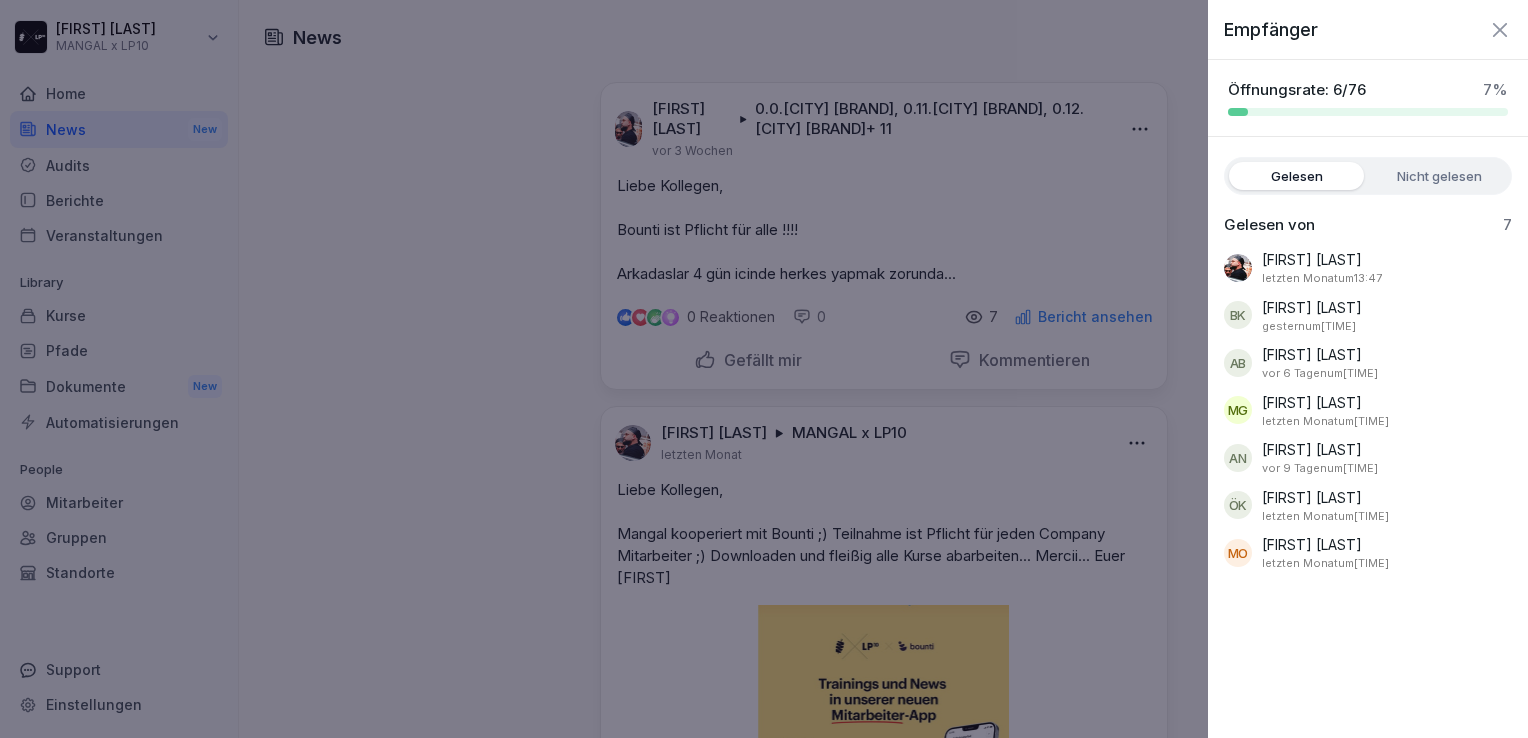 click on "[FIRST] [LAST] letzten Monat  um  [TIME] BK [FIRST]  [LAST] gestern  um  [TIME] AB [FIRST]  [LAST] vor 6 Tagen  um  [TIME] MG [FIRST] [LAST] letzten Monat  um  [TIME] AN [FIRST] [LAST] vor 9 Tagen  um  [TIME] ÖK [FIRST] [LAST] letzten Monat  um  [TIME] MO [FIRST] [LAST] letzten Monat  um  [TIME]" at bounding box center (1368, 410) 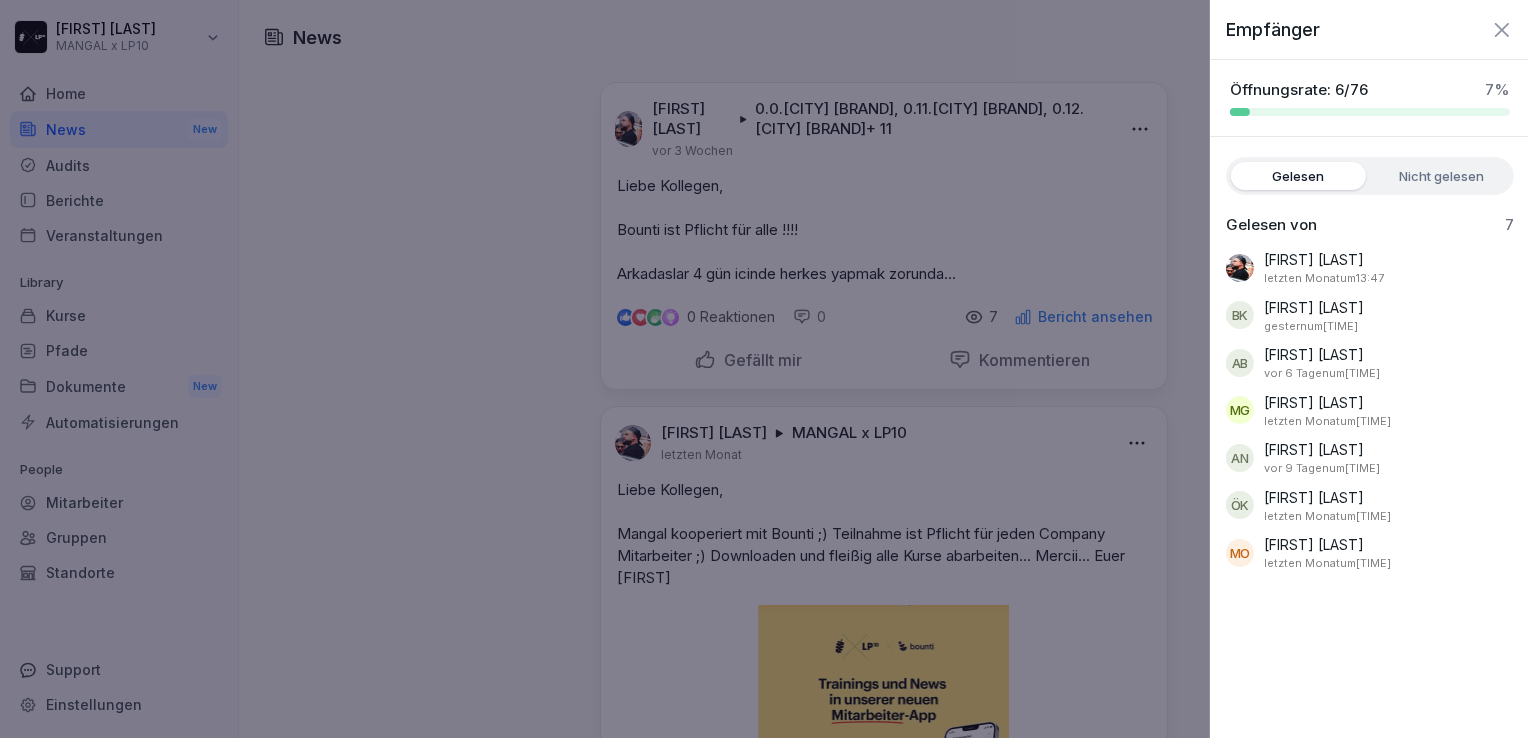click at bounding box center (764, 369) 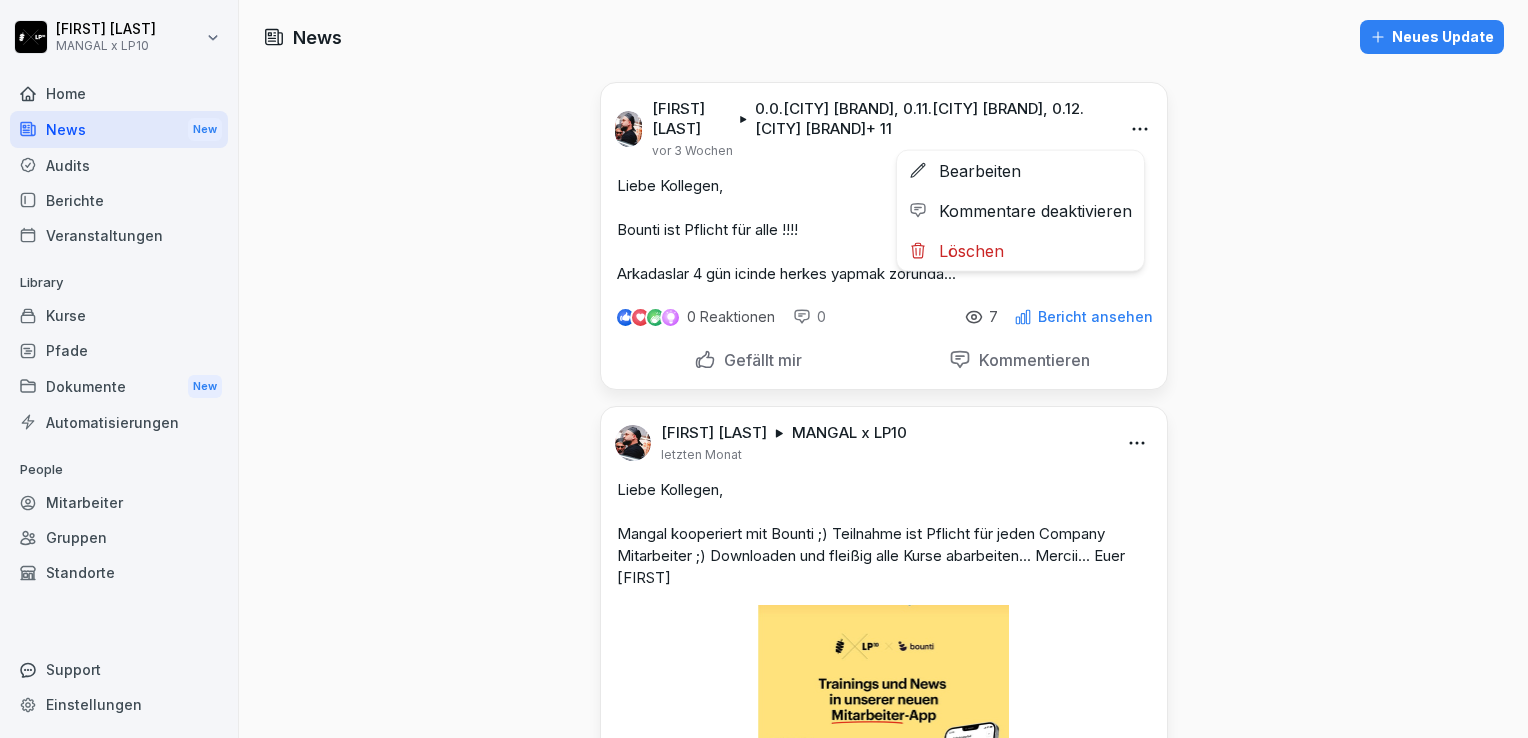 click on "News New Audits Berichte Veranstaltungen Library Kurse Pfade Dokumente New Automatisierungen People Mitarbeiter Gruppen Standorte Support Einstellungen News Neues Update [FIRST] [LAST] 0.0.[CITY] [BRAND], 0.11.[CITY] [BRAND], 0.12.[CITY] [BRAND]  +   11 vor 3 Wochen   Bearbeiten Kommentare deaktivieren   Löschen Liebe Kollegen,
Bounti ist Pflicht für alle !!!!
Arkadaslar 4 gün icinde herkes yapmak zorunda... 0 Reaktionen 0 7 Bericht ansehen Gefällt mir Kommentieren [FIRST] [LAST] [BRAND] x LP10 letzten Monat Liebe Kollegen,
Mangal kooperiert mit Bounti ;) Teilnahme ist Pflicht für jeden Company Mitarbeiter ;) Downloaden und fleißig alle Kurse abarbeiten... Mercii... Euer [FIRST] 1 Reaktionen 14 Bericht ansehen Gefällt mir Kommentieren [FIRST] [LAST] [BRAND] x LP10 vor 3 Monaten OPENING KÖLNER-RINGE AM 05.04.2025
YUMMY 200 DÖNER GRATIS ;) 3 Reaktionen 19 Bericht ansehen Gefällt mir Kommentieren [FIRST] [LAST] [BRAND] x LP10 vor 3 Monaten 1 Reaktionen 19" at bounding box center (764, 369) 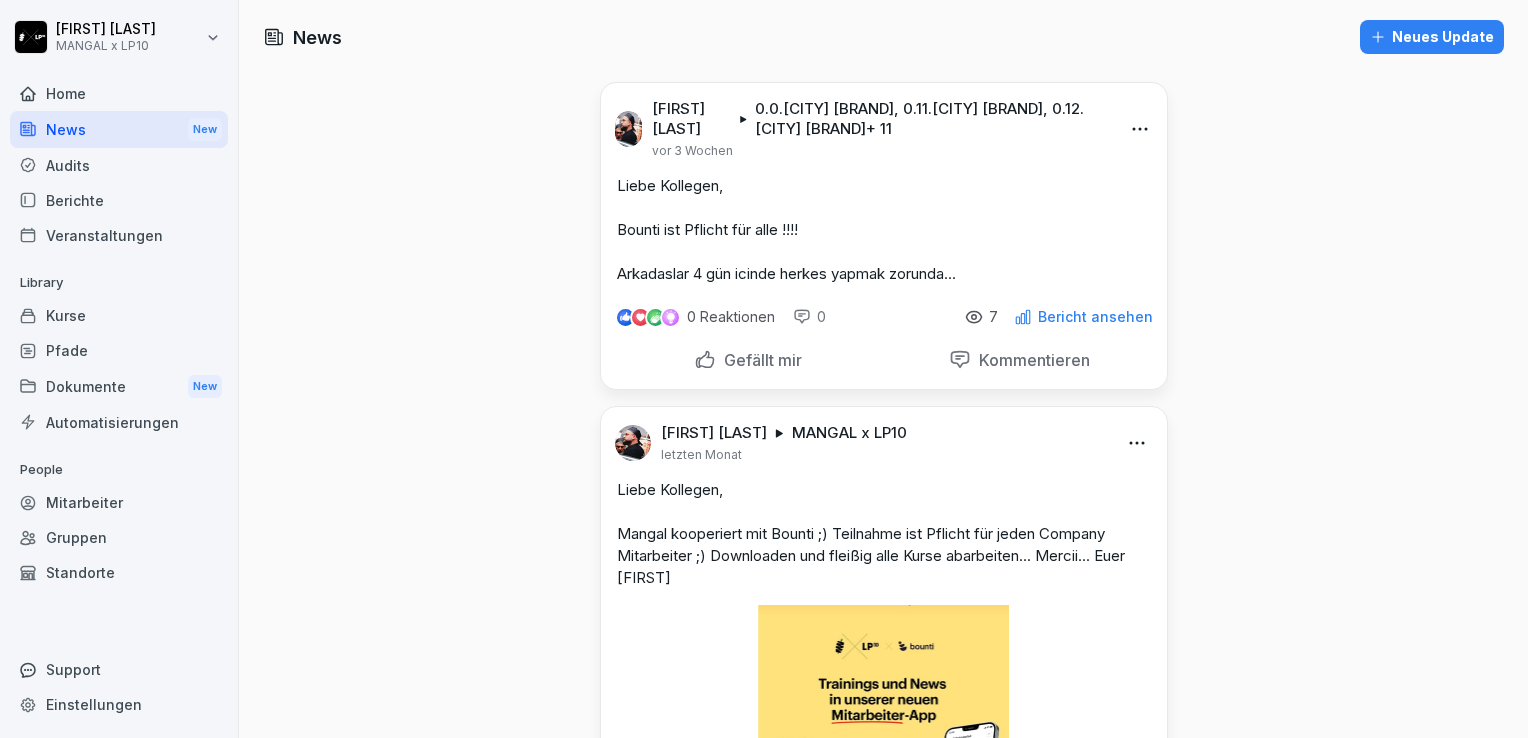 click on "News New Audits Berichte Veranstaltungen Library Kurse Pfade Dokumente New Automatisierungen People Mitarbeiter Gruppen Standorte Support Einstellungen News Neues Update [FIRST] [LAST] 0.0.[CITY] [BRAND], 0.11.[CITY] [BRAND], 0.12.[CITY] [BRAND]  +   11 vor 3 Wochen   Bearbeiten Kommentare deaktivieren   Löschen Liebe Kollegen,
Bounti ist Pflicht für alle !!!!
Arkadaslar 4 gün icinde herkes yapmak zorunda... 0 Reaktionen 0 7 Bericht ansehen Gefällt mir Kommentieren [FIRST] [LAST] [BRAND] x LP10 letzten Monat Liebe Kollegen,
Mangal kooperiert mit Bounti ;) Teilnahme ist Pflicht für jeden Company Mitarbeiter ;) Downloaden und fleißig alle Kurse abarbeiten... Mercii... Euer [FIRST] 1 Reaktionen 14 Bericht ansehen Gefällt mir Kommentieren [FIRST] [LAST] [BRAND] x LP10 vor 3 Monaten OPENING KÖLNER-RINGE AM 05.04.2025
YUMMY 200 DÖNER GRATIS ;) 3 Reaktionen 19 Bericht ansehen Gefällt mir Kommentieren [FIRST] [LAST] [BRAND] x LP10 vor 3 Monaten 1 Reaktionen 19" at bounding box center [764, 369] 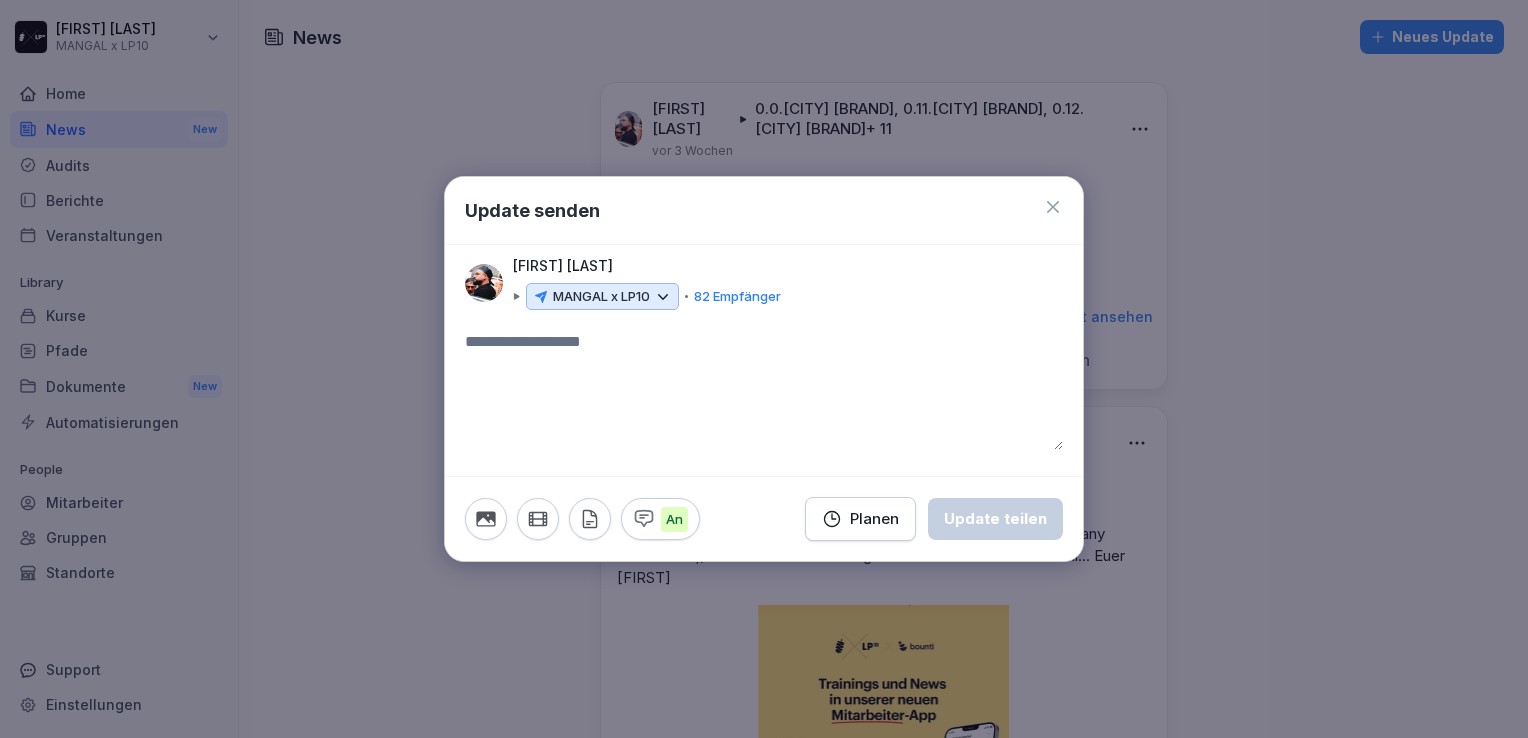 click at bounding box center [764, 390] 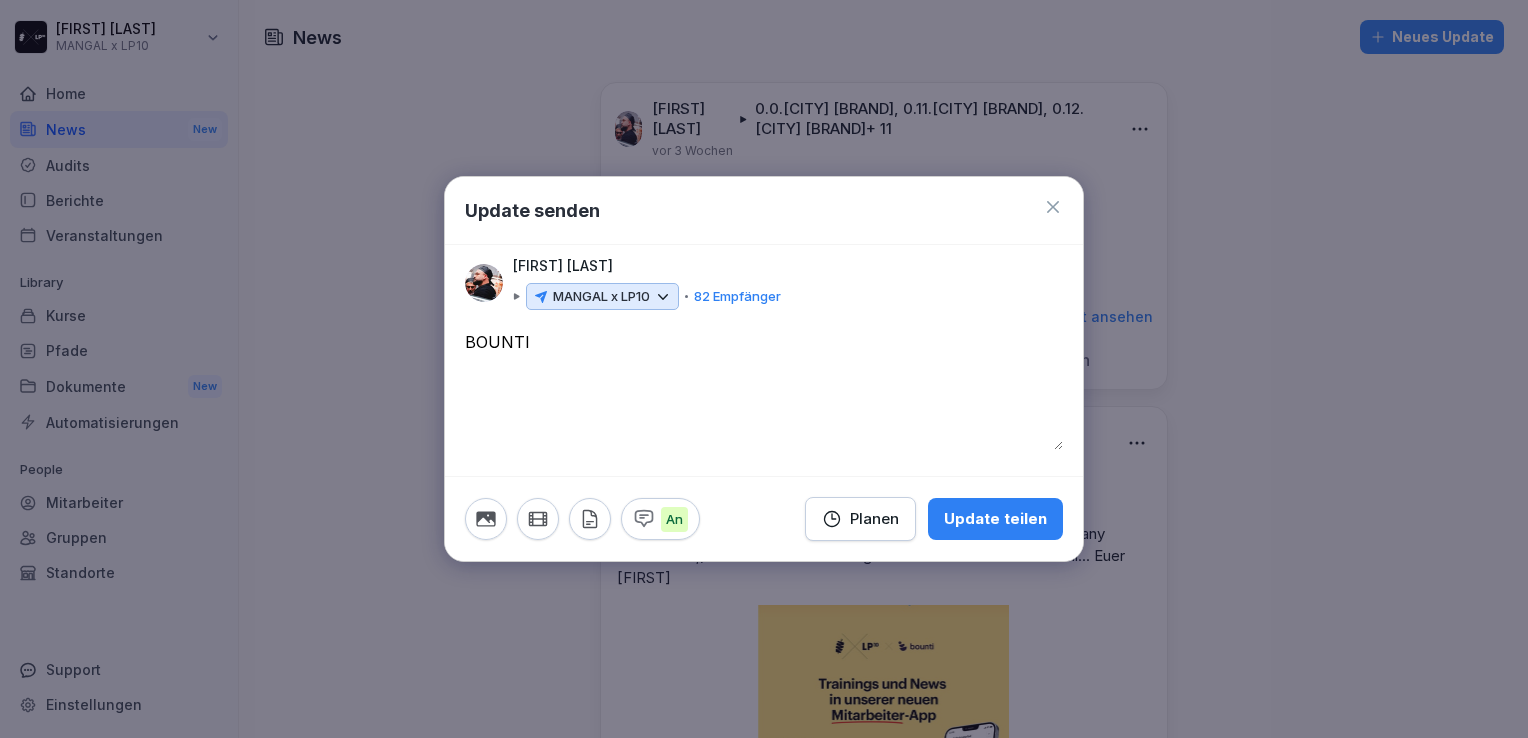 type on "*" 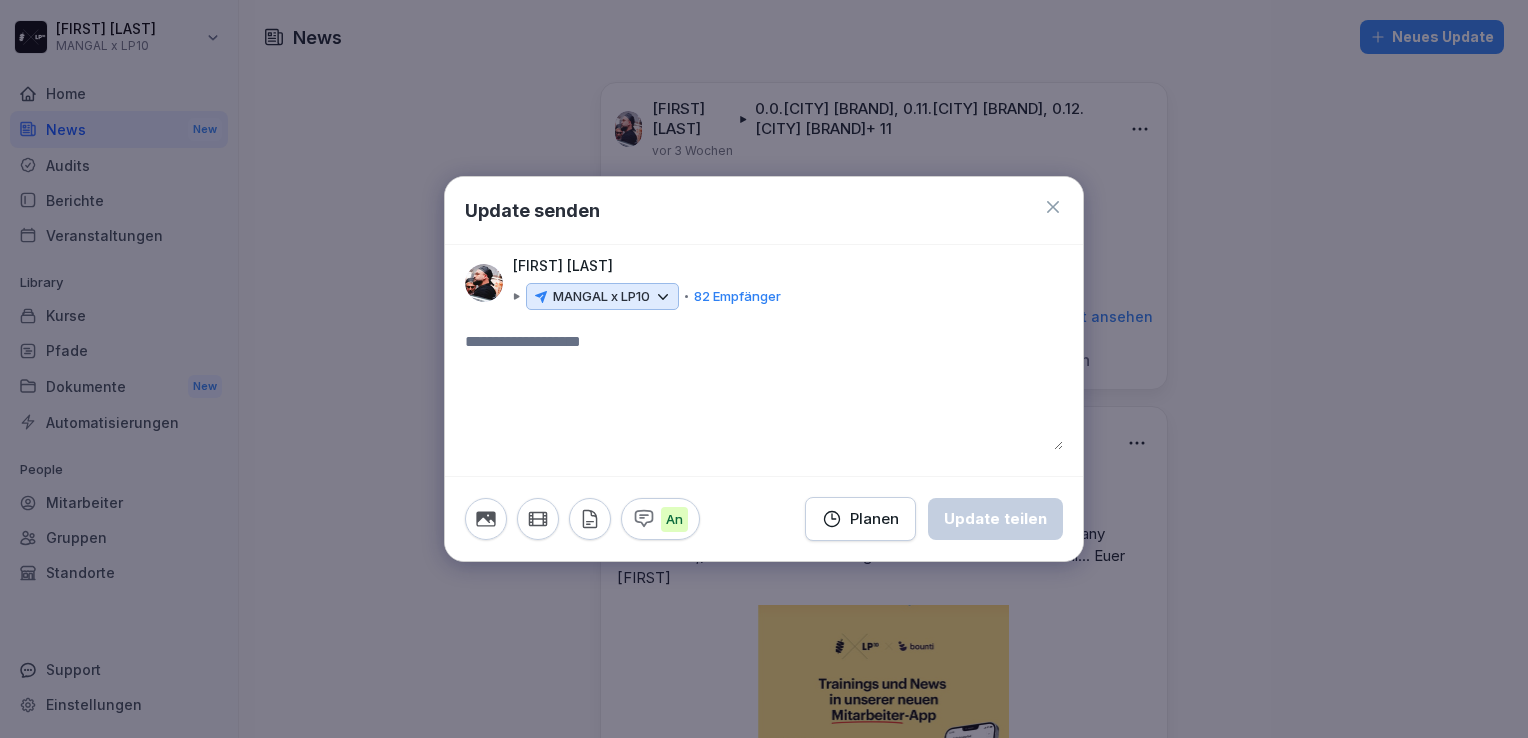 click on "Update senden" at bounding box center (764, 211) 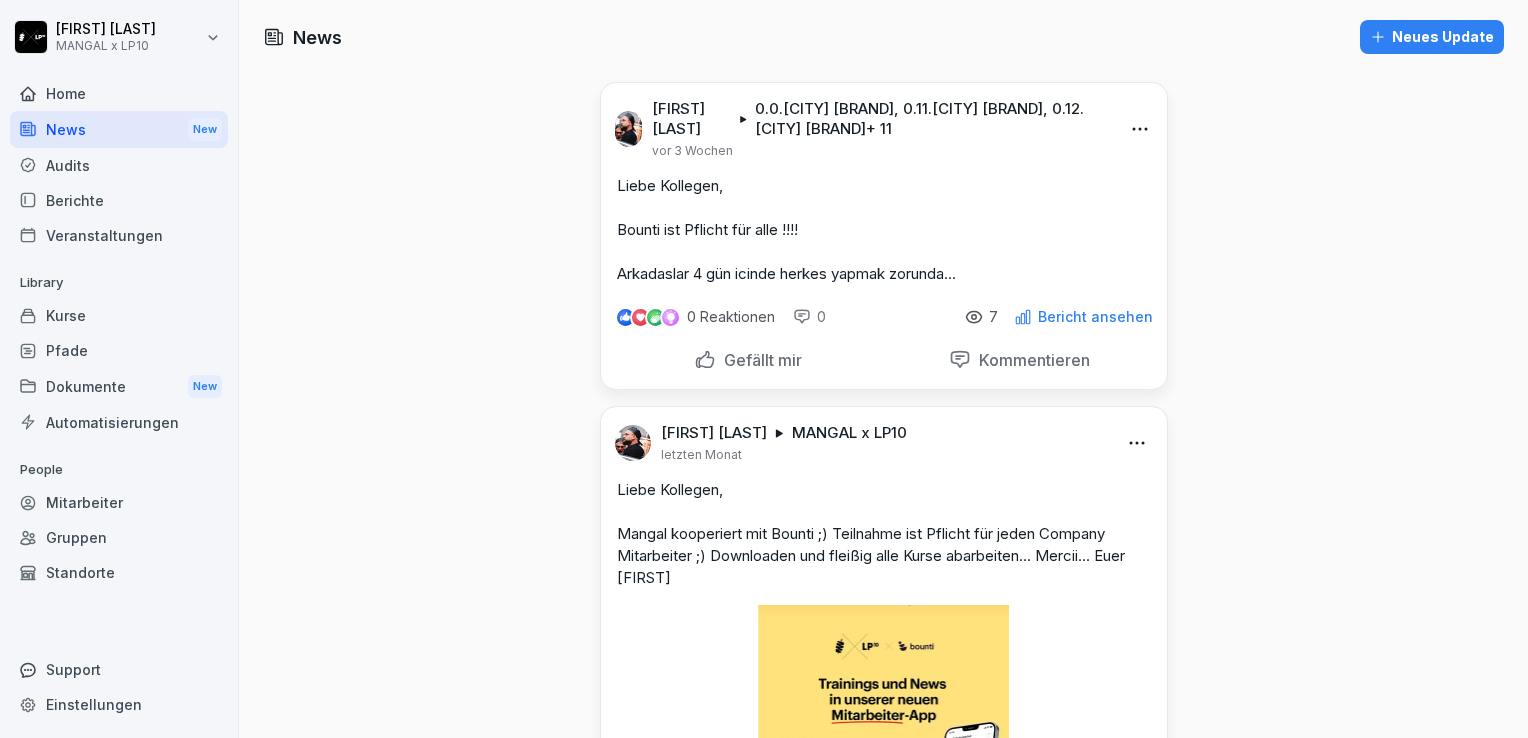 click on "Audits" at bounding box center [119, 165] 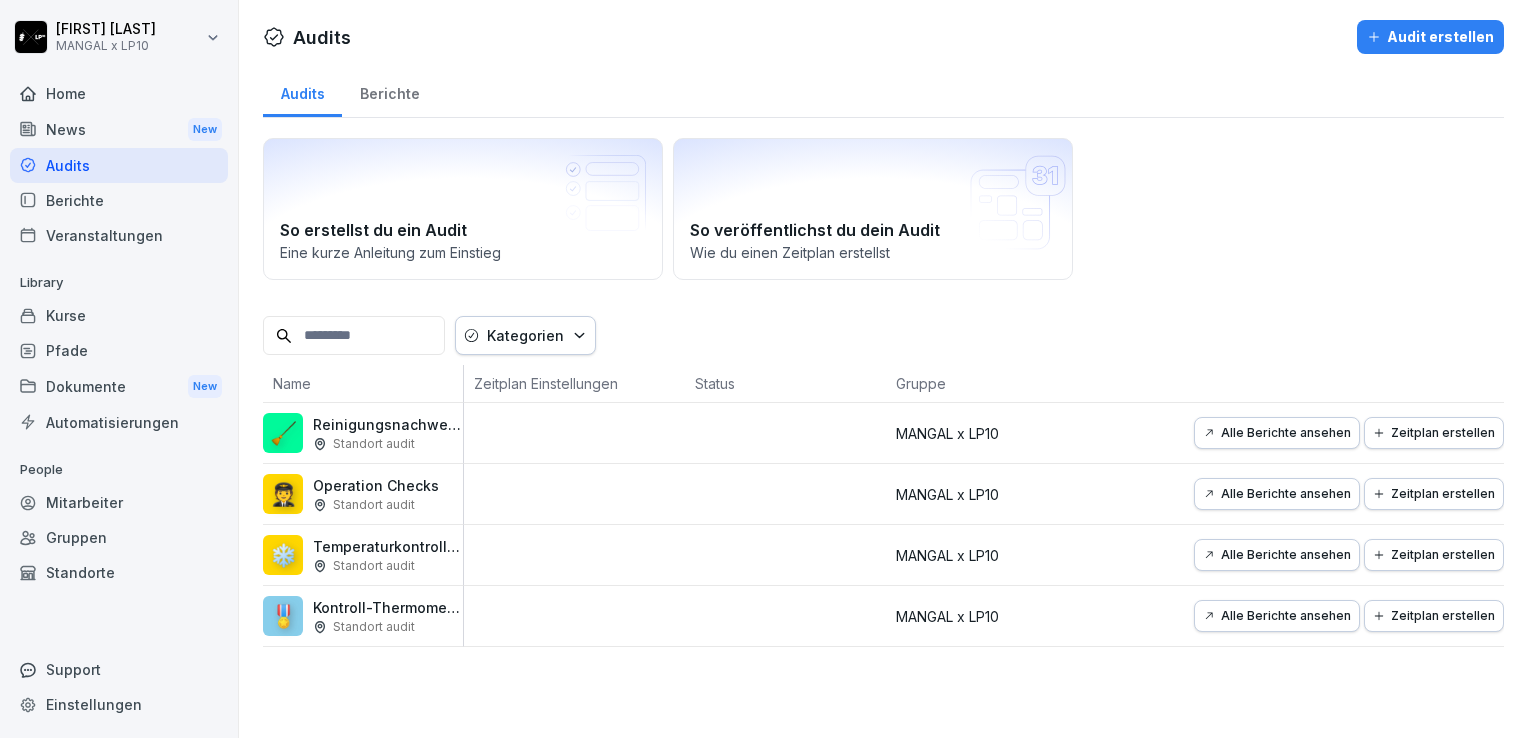 click on "Berichte" at bounding box center (119, 200) 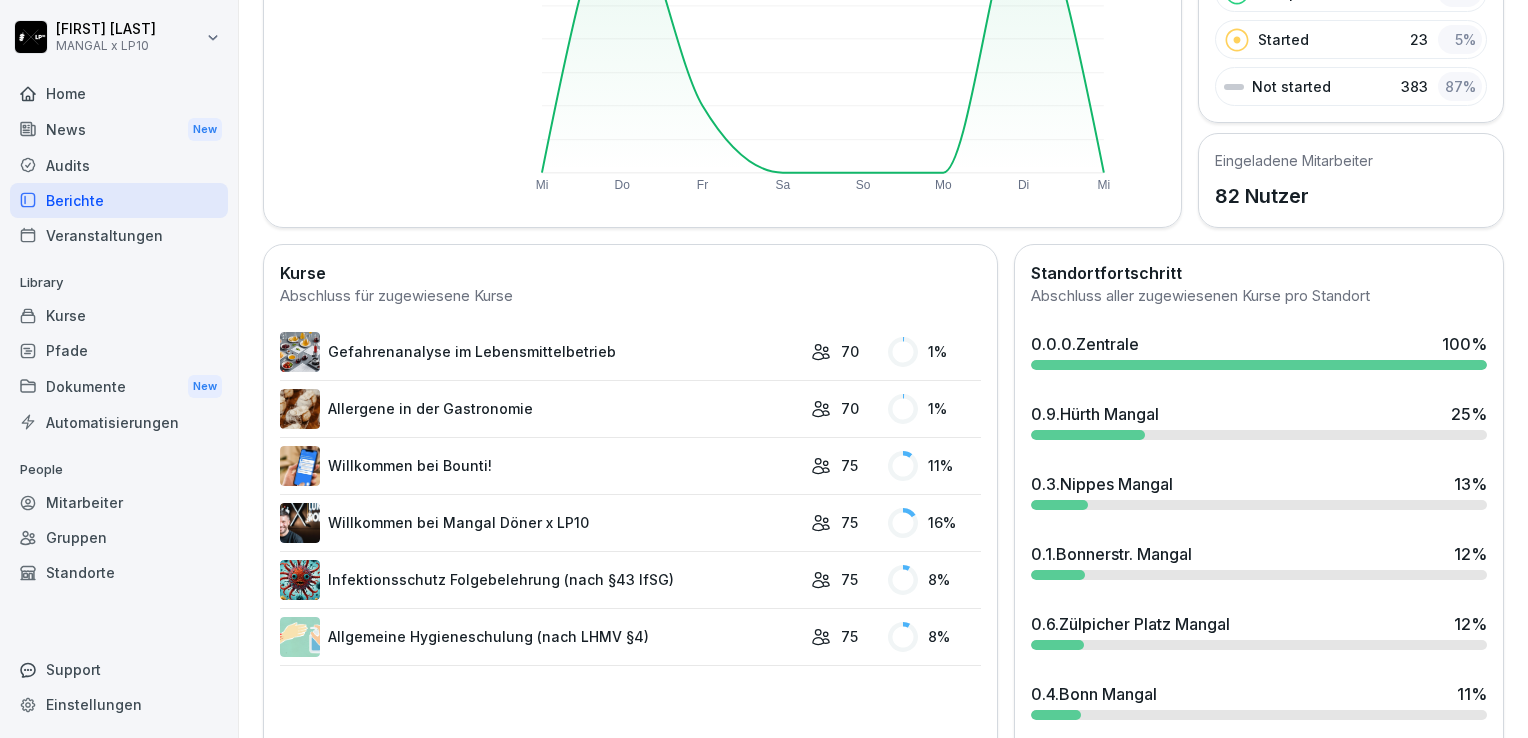 scroll, scrollTop: 392, scrollLeft: 0, axis: vertical 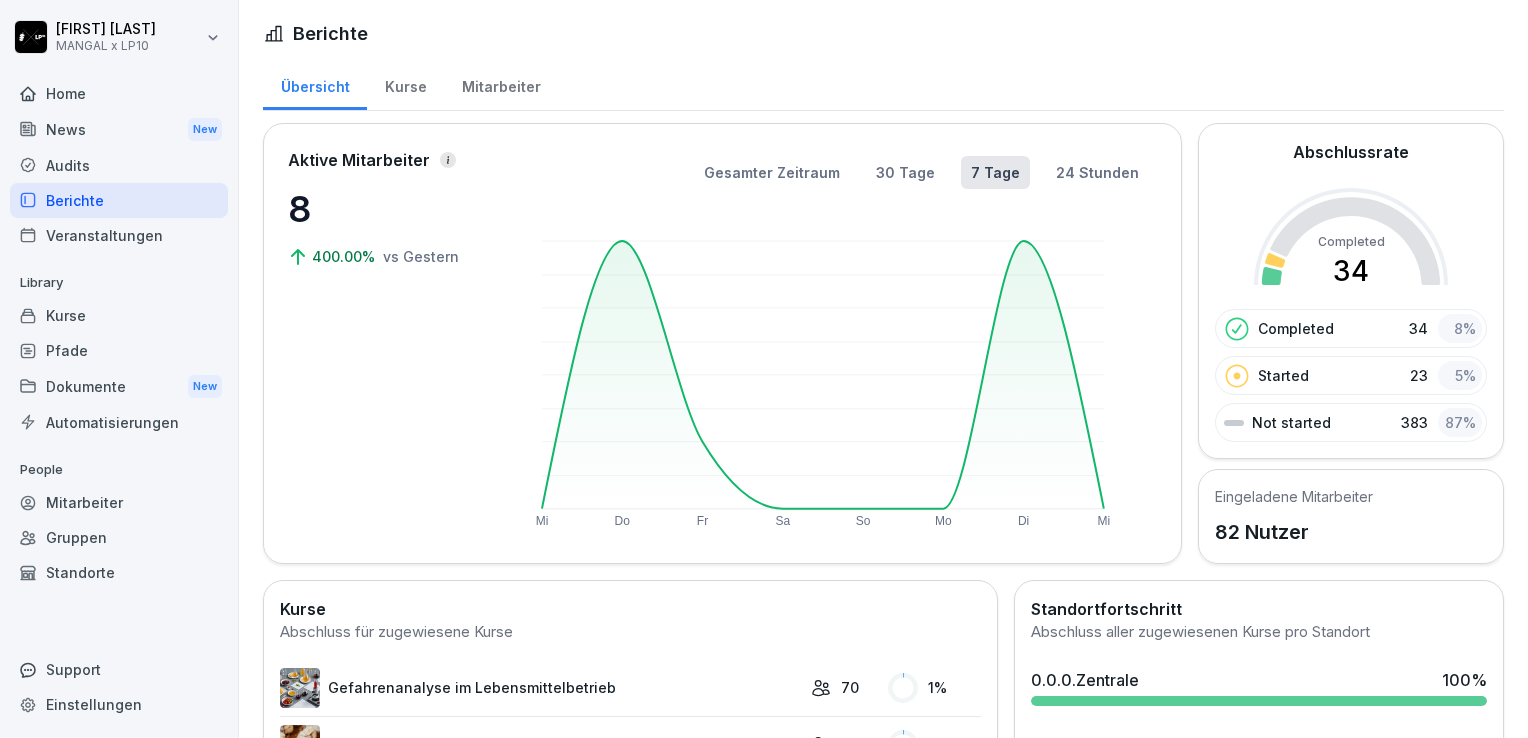click on "Berichte" at bounding box center [119, 200] 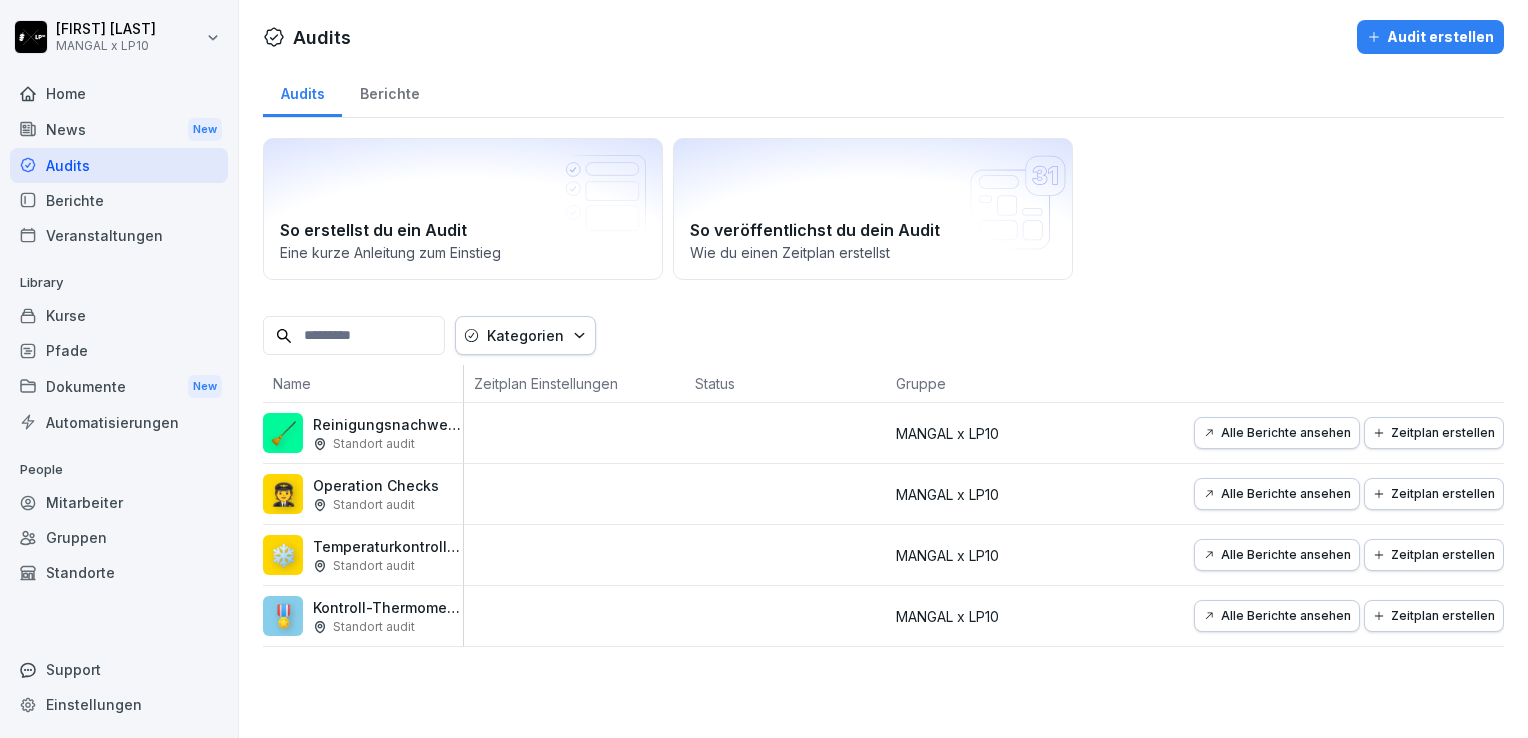 click on "Audits" at bounding box center [119, 165] 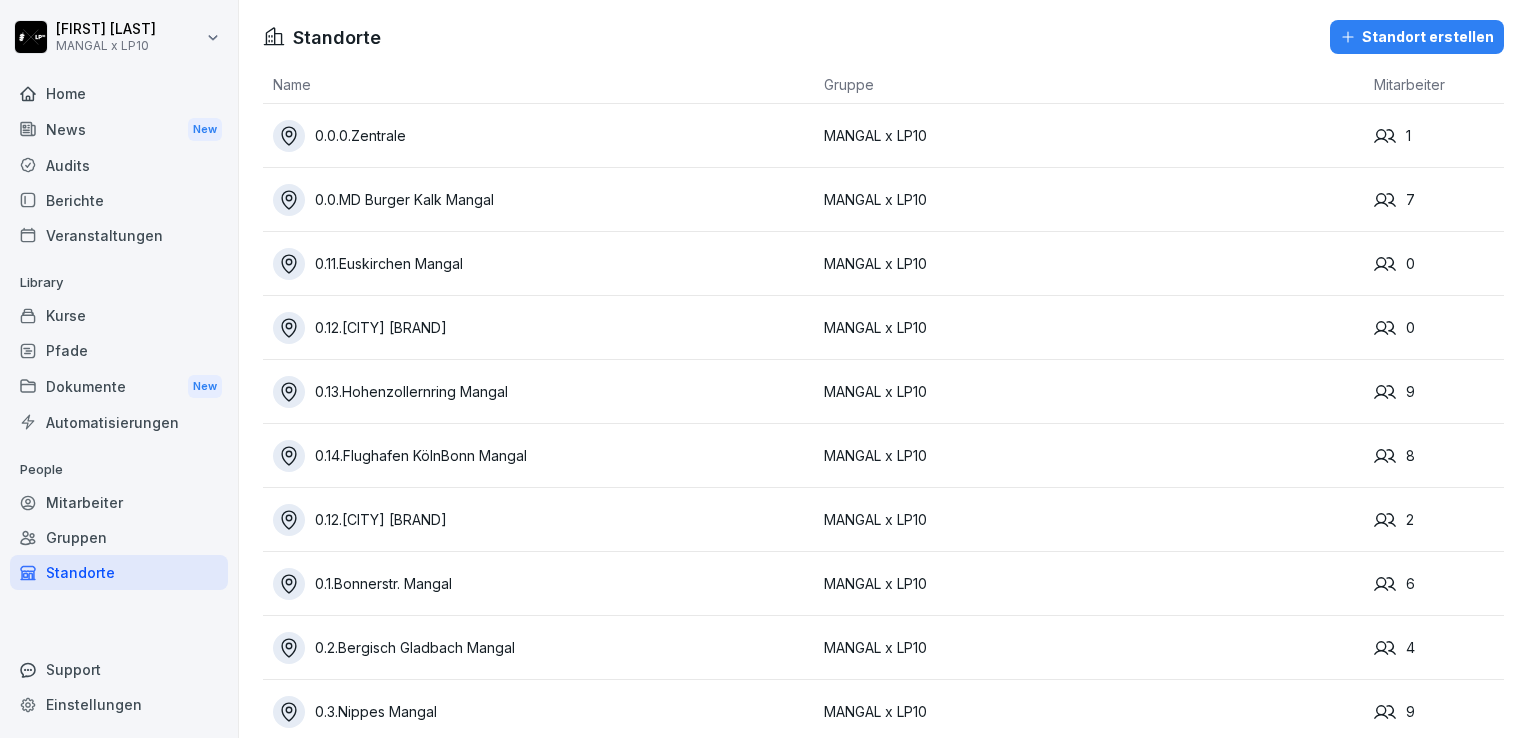 click on "MANGAL x LP10" at bounding box center [1089, 328] 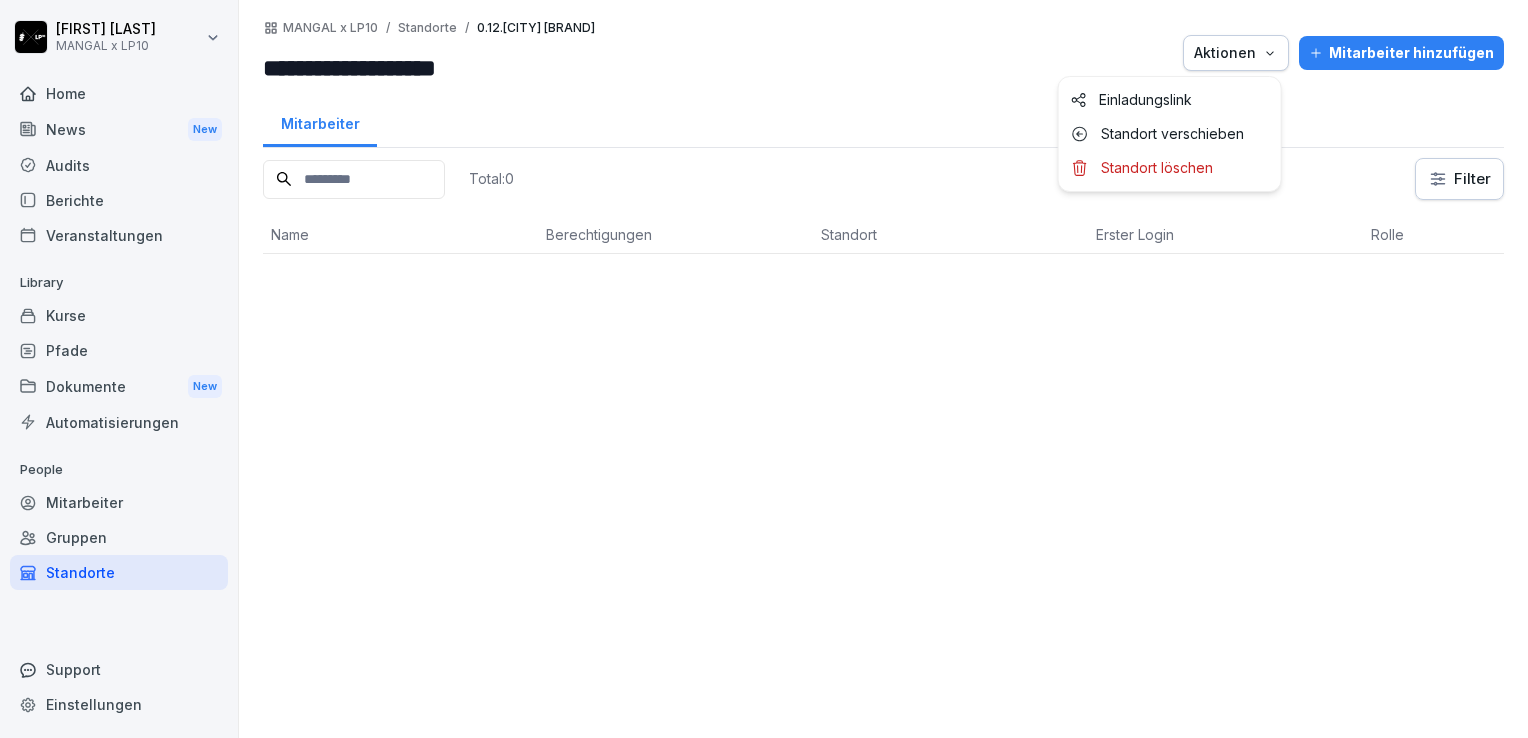 click on "Aktionen" at bounding box center [1236, 53] 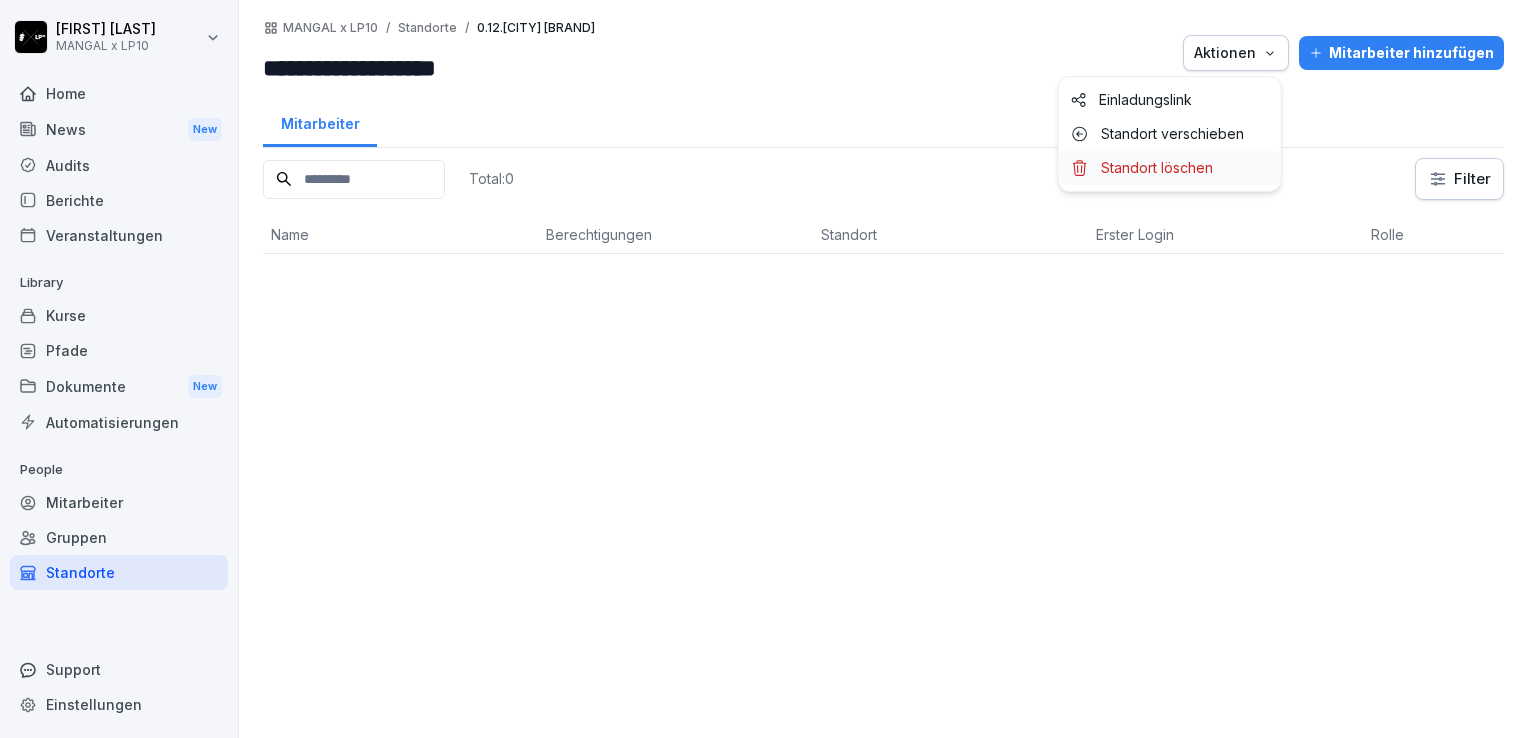 click on "Standort löschen" at bounding box center [1157, 168] 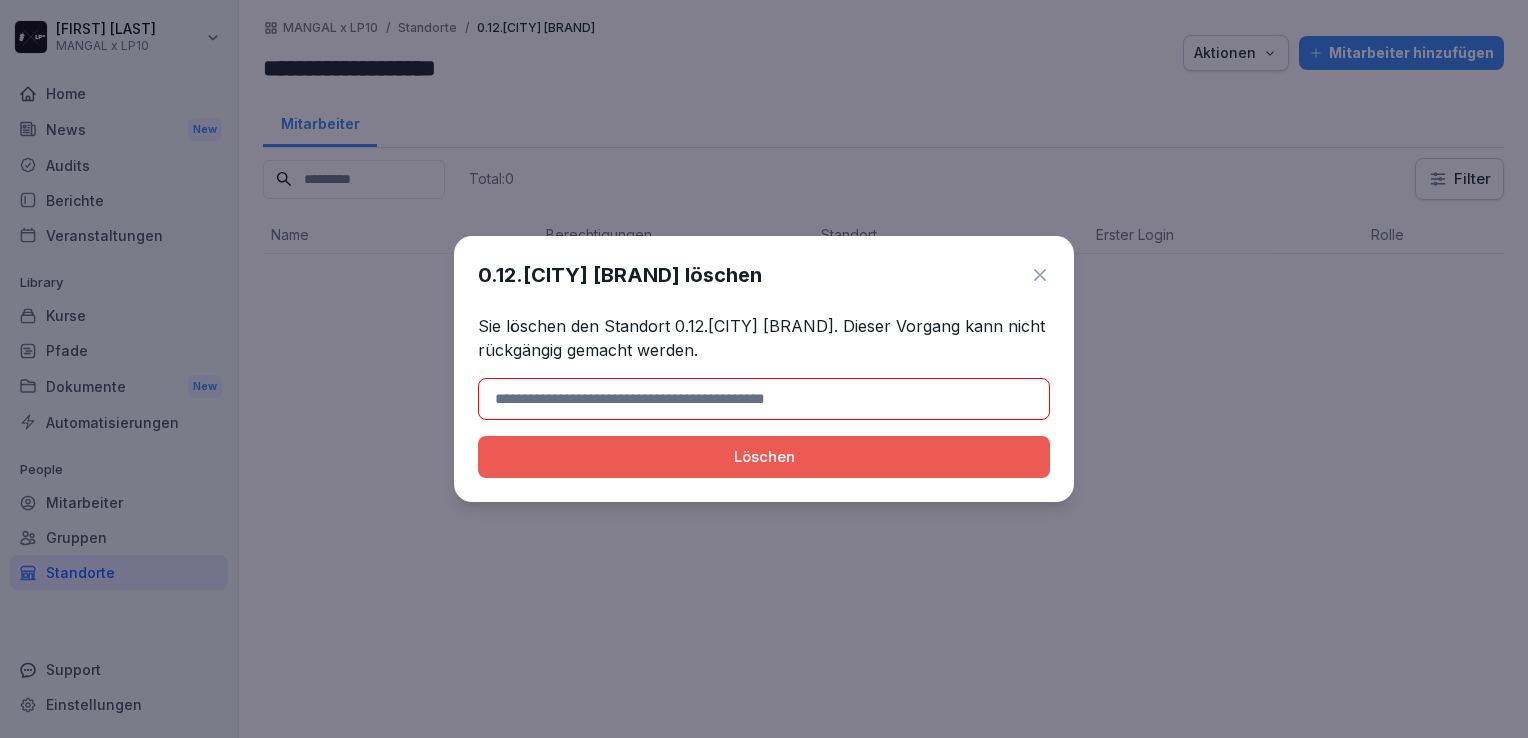 click at bounding box center (764, 399) 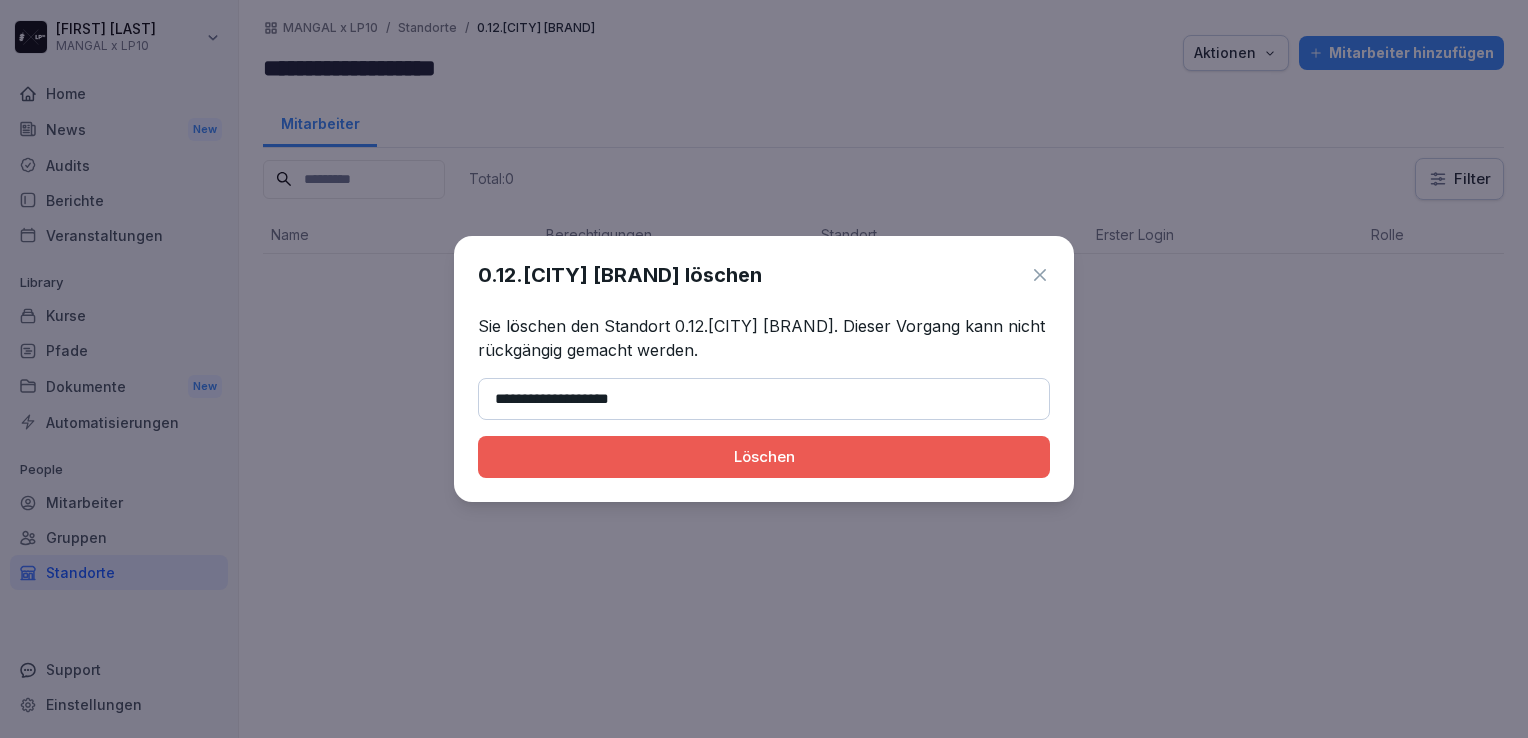 type on "**********" 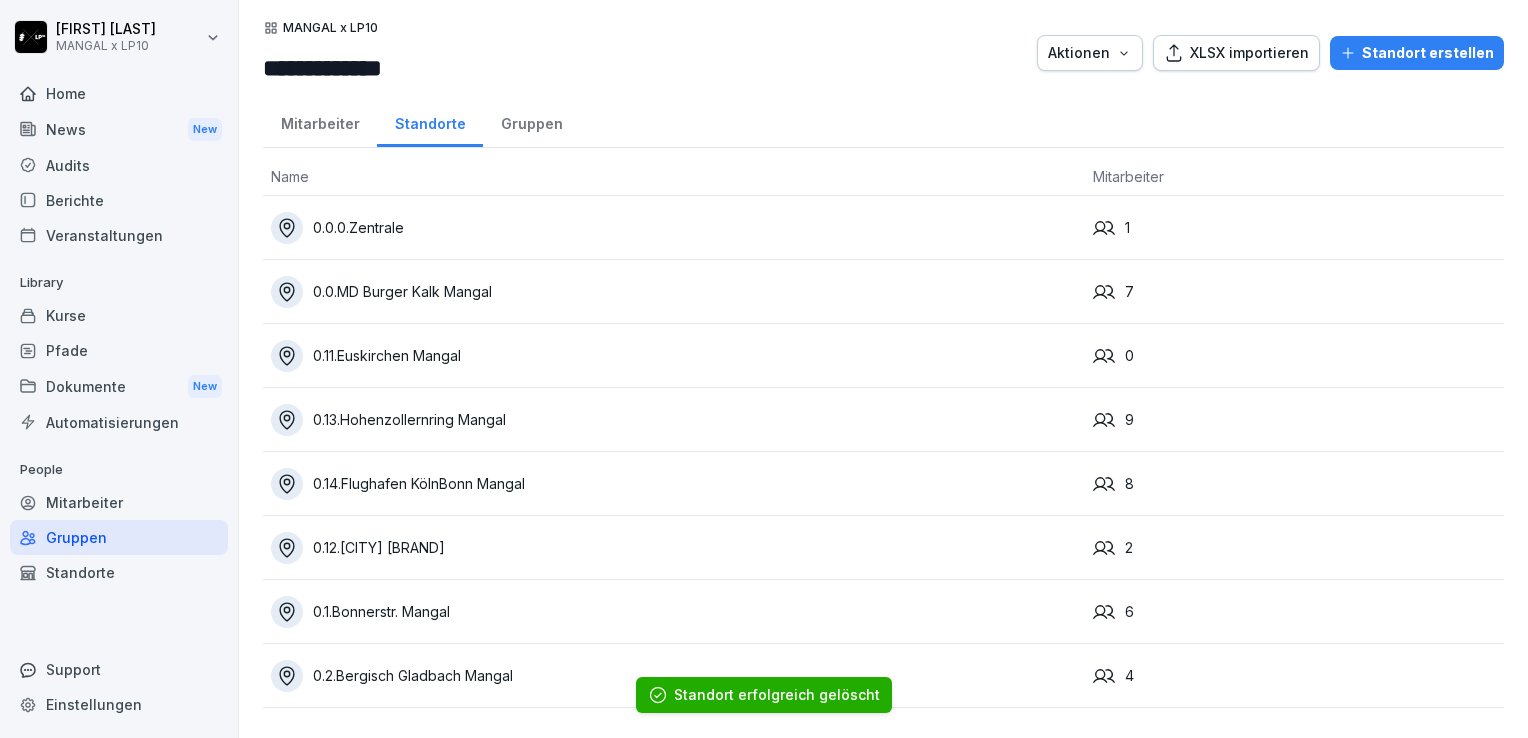 click on "0.12.[CITY] [BRAND]" at bounding box center [674, 548] 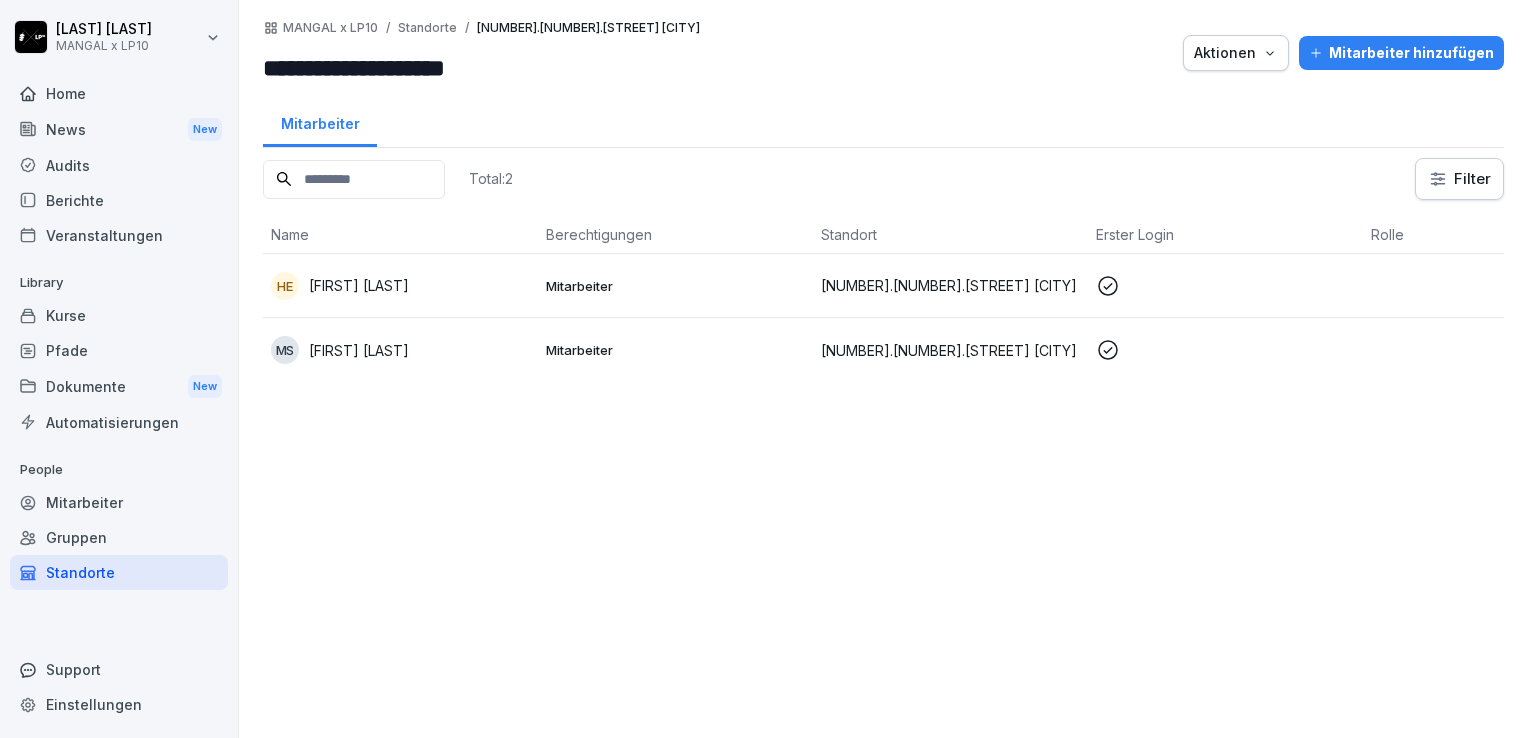scroll, scrollTop: 0, scrollLeft: 0, axis: both 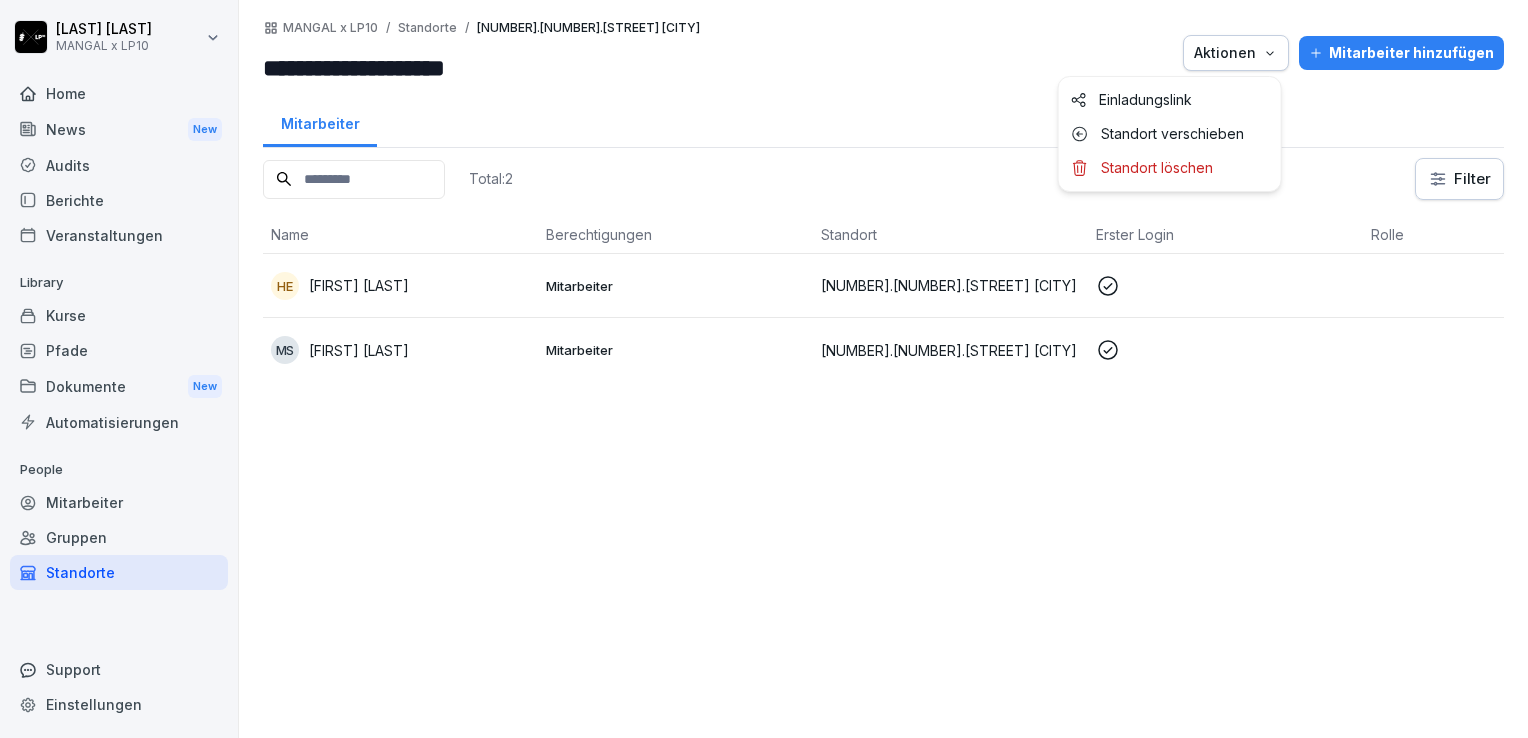 click on "Aktionen" at bounding box center (1236, 53) 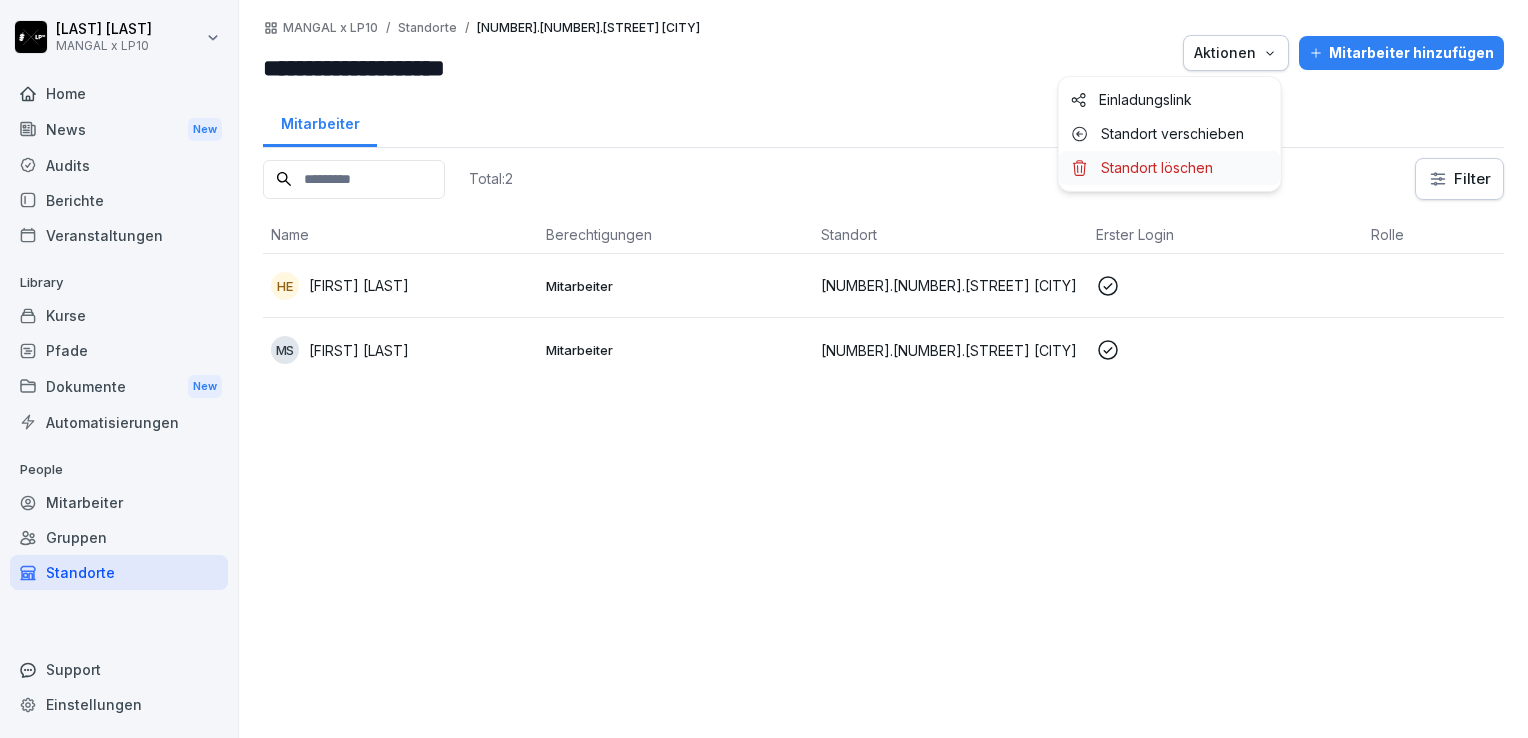 click on "Standort löschen" at bounding box center [1157, 168] 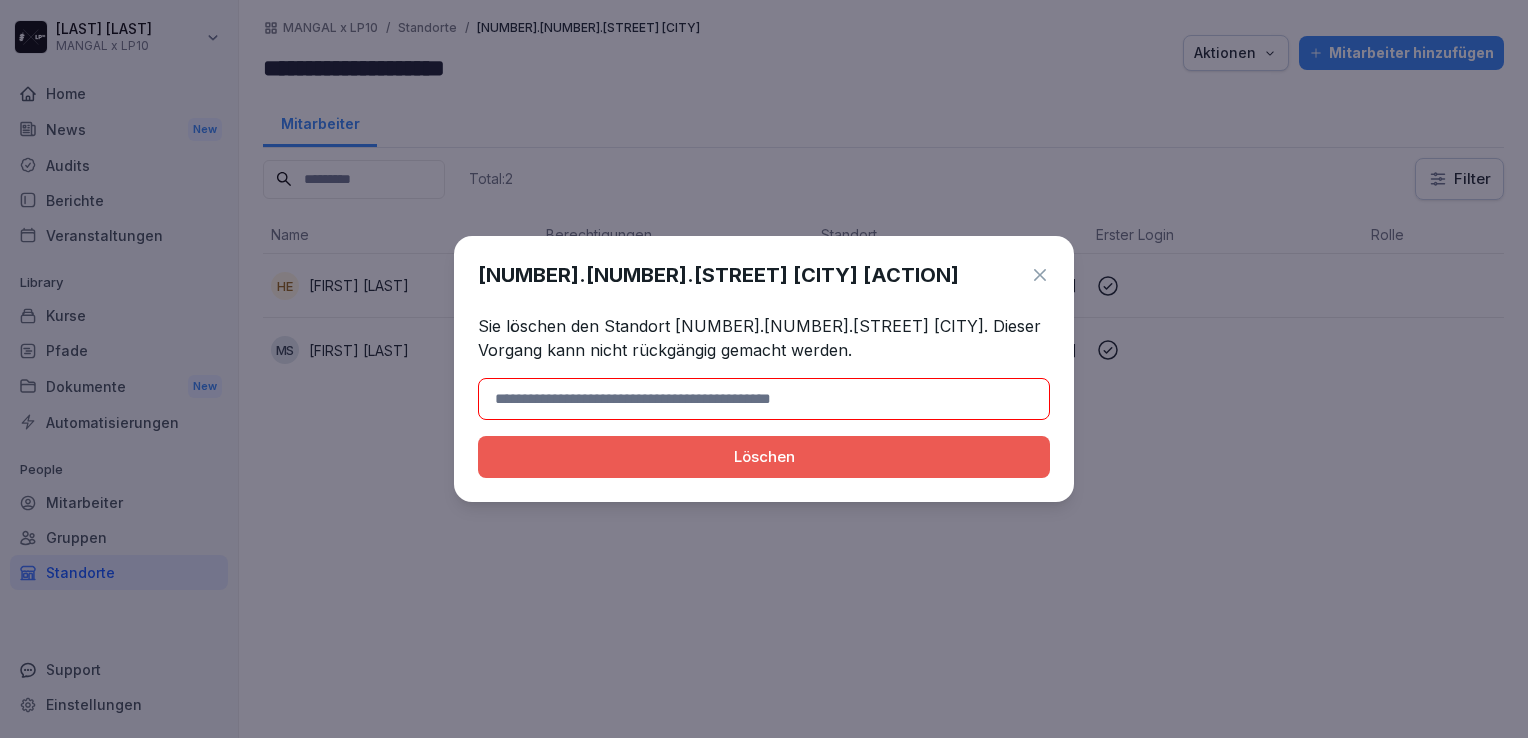click at bounding box center (764, 399) 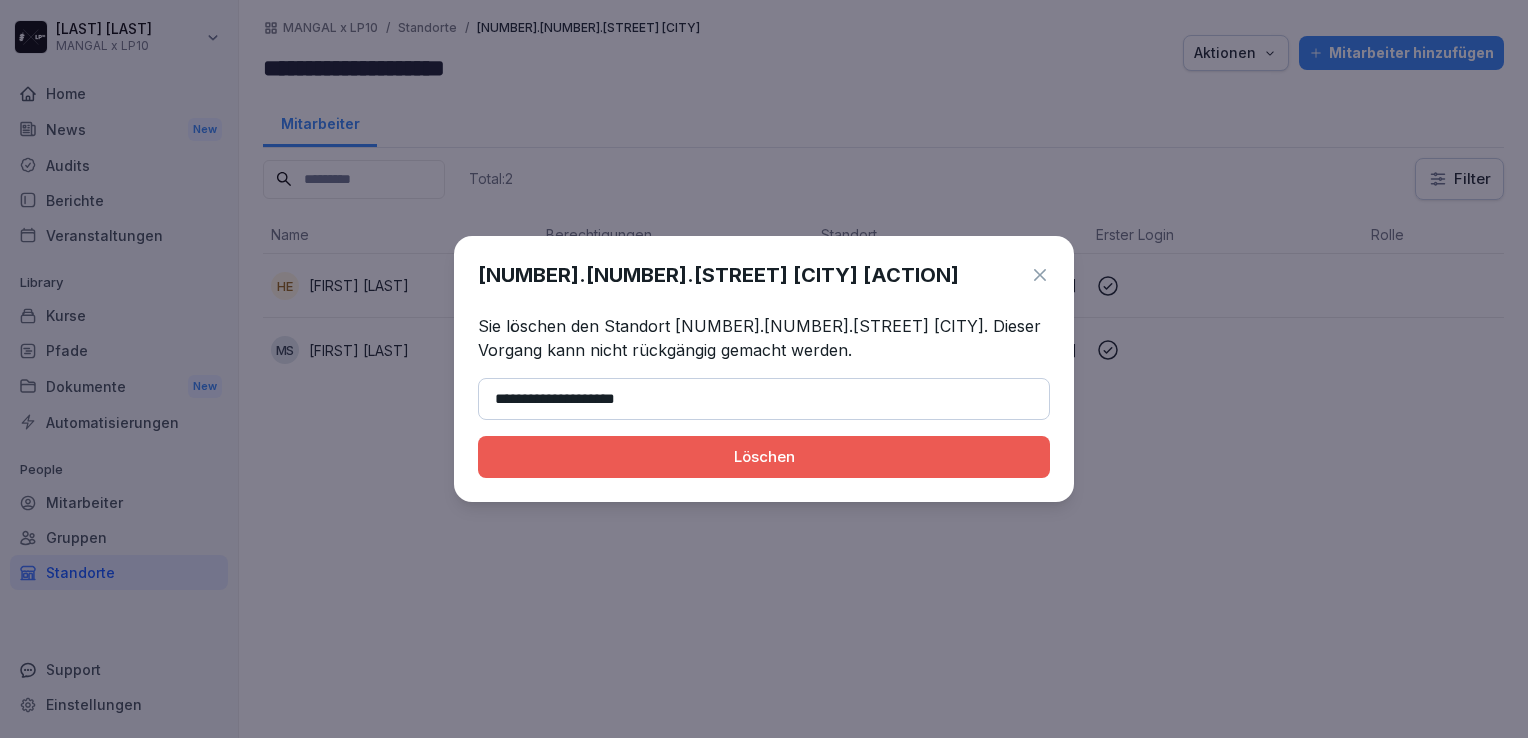 type on "**********" 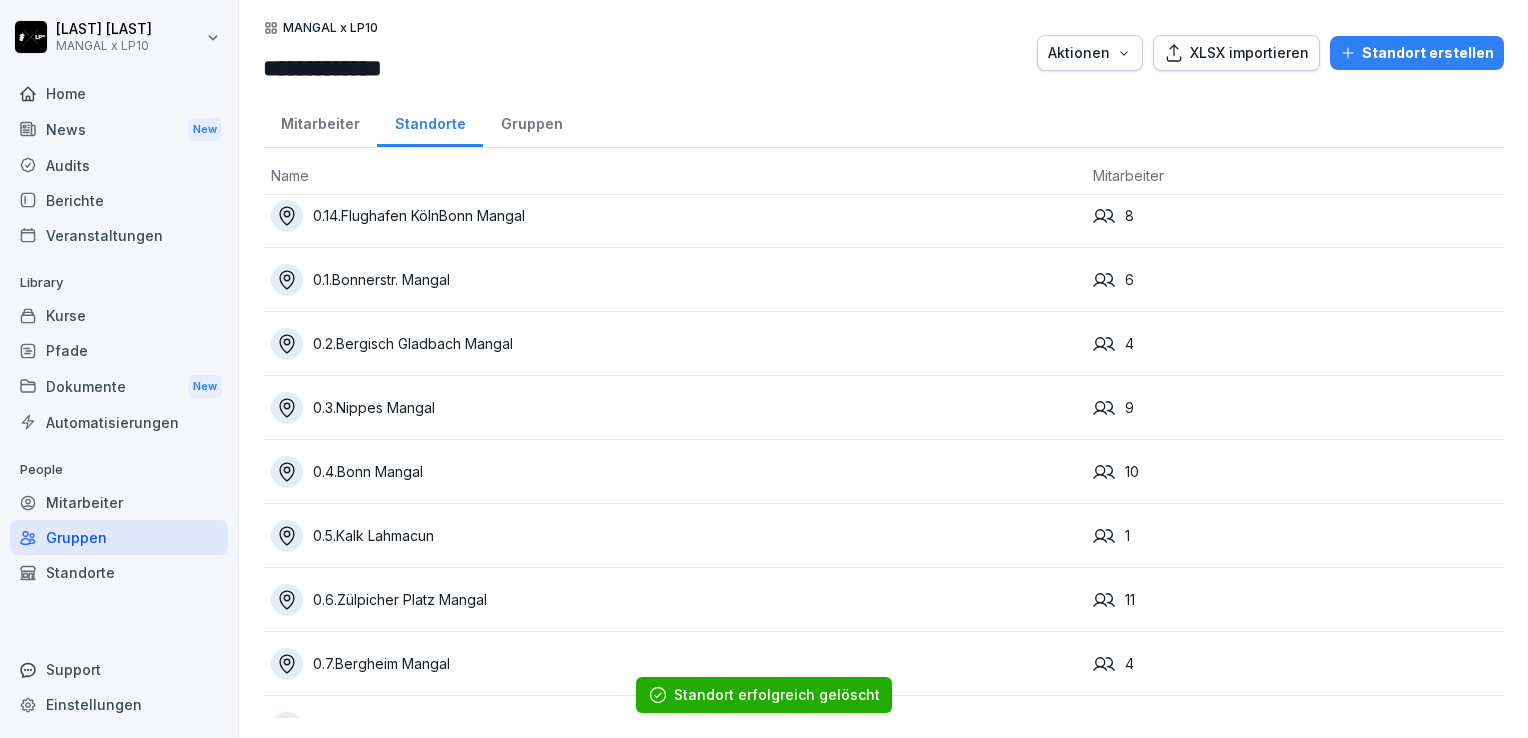 scroll, scrollTop: 323, scrollLeft: 0, axis: vertical 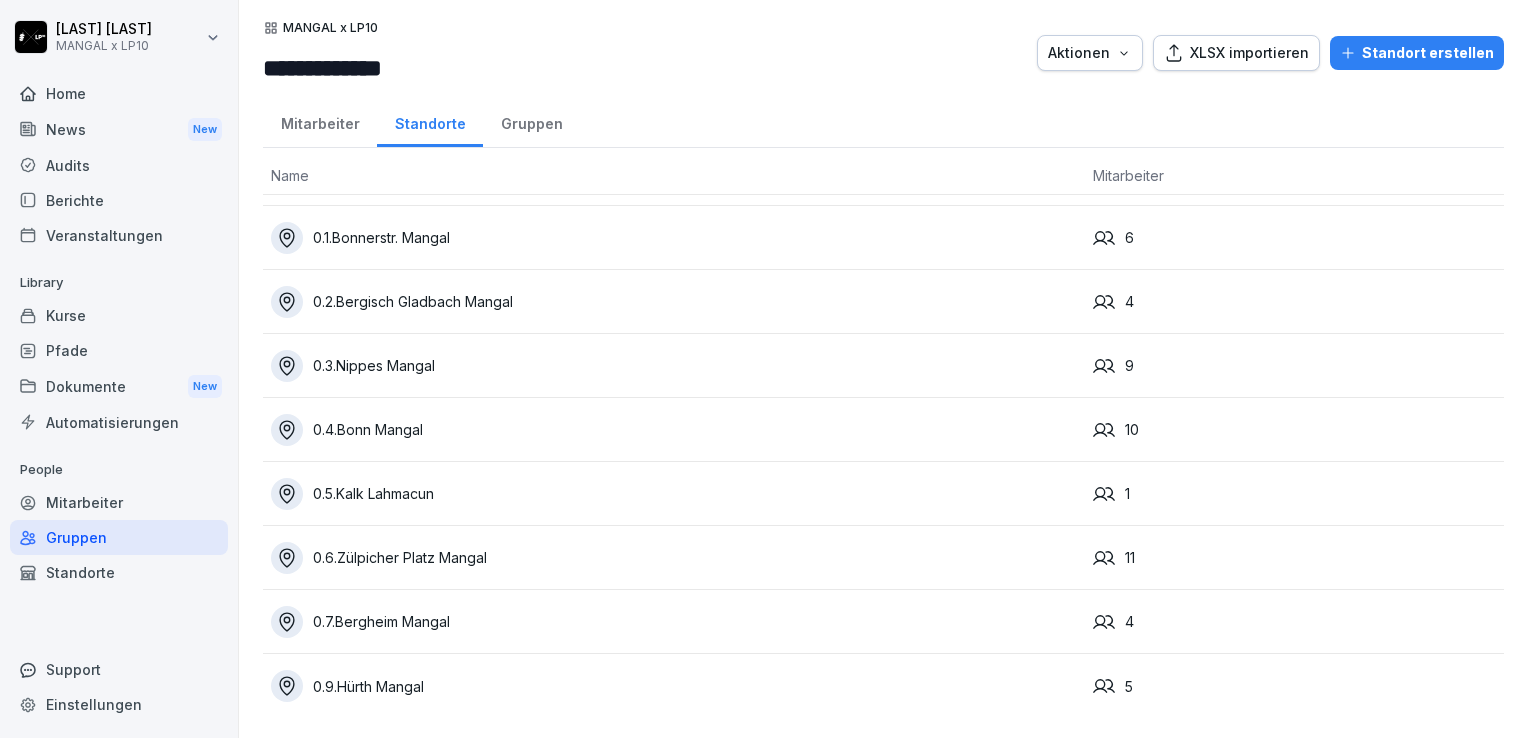 click on "0.7.Bergheim Mangal" at bounding box center (674, 622) 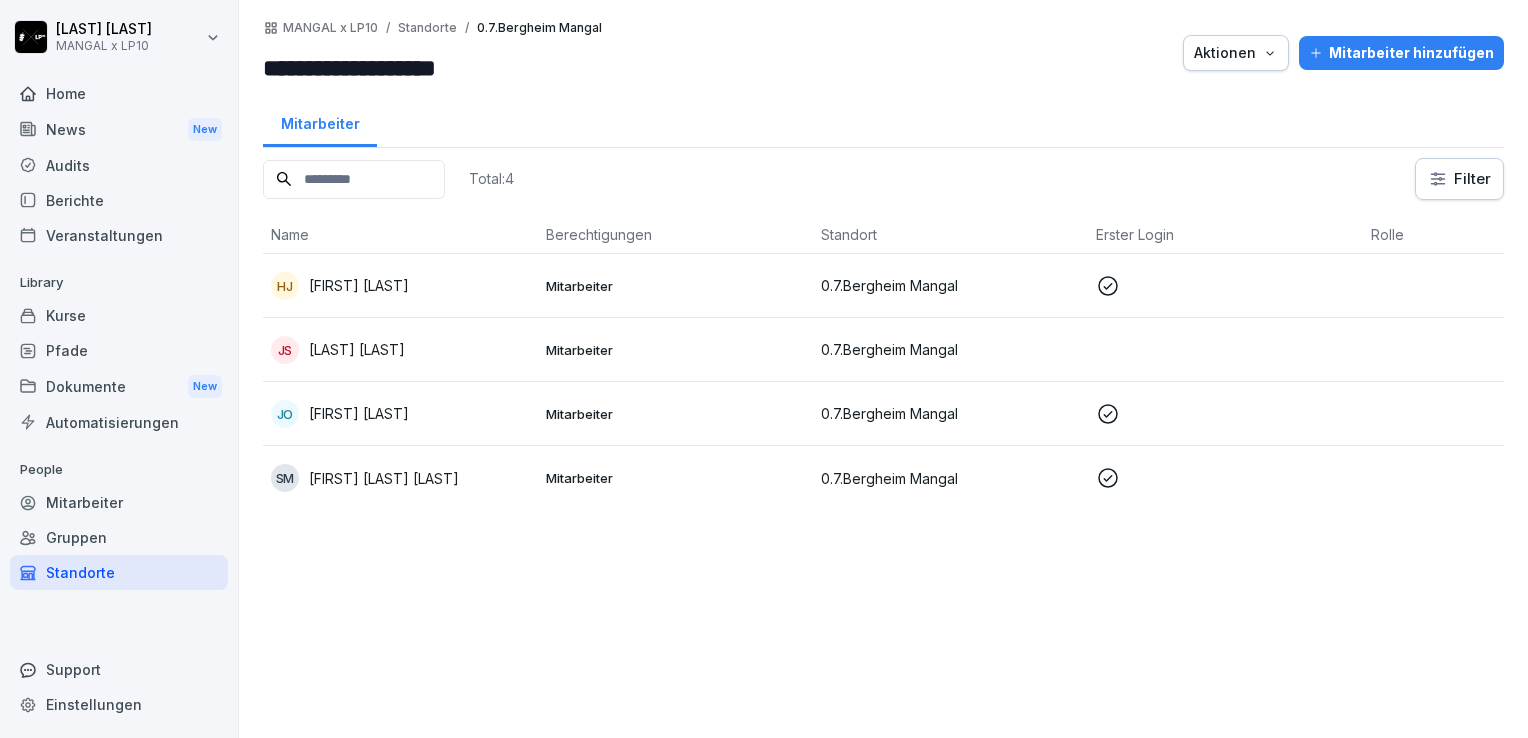 scroll, scrollTop: 0, scrollLeft: 0, axis: both 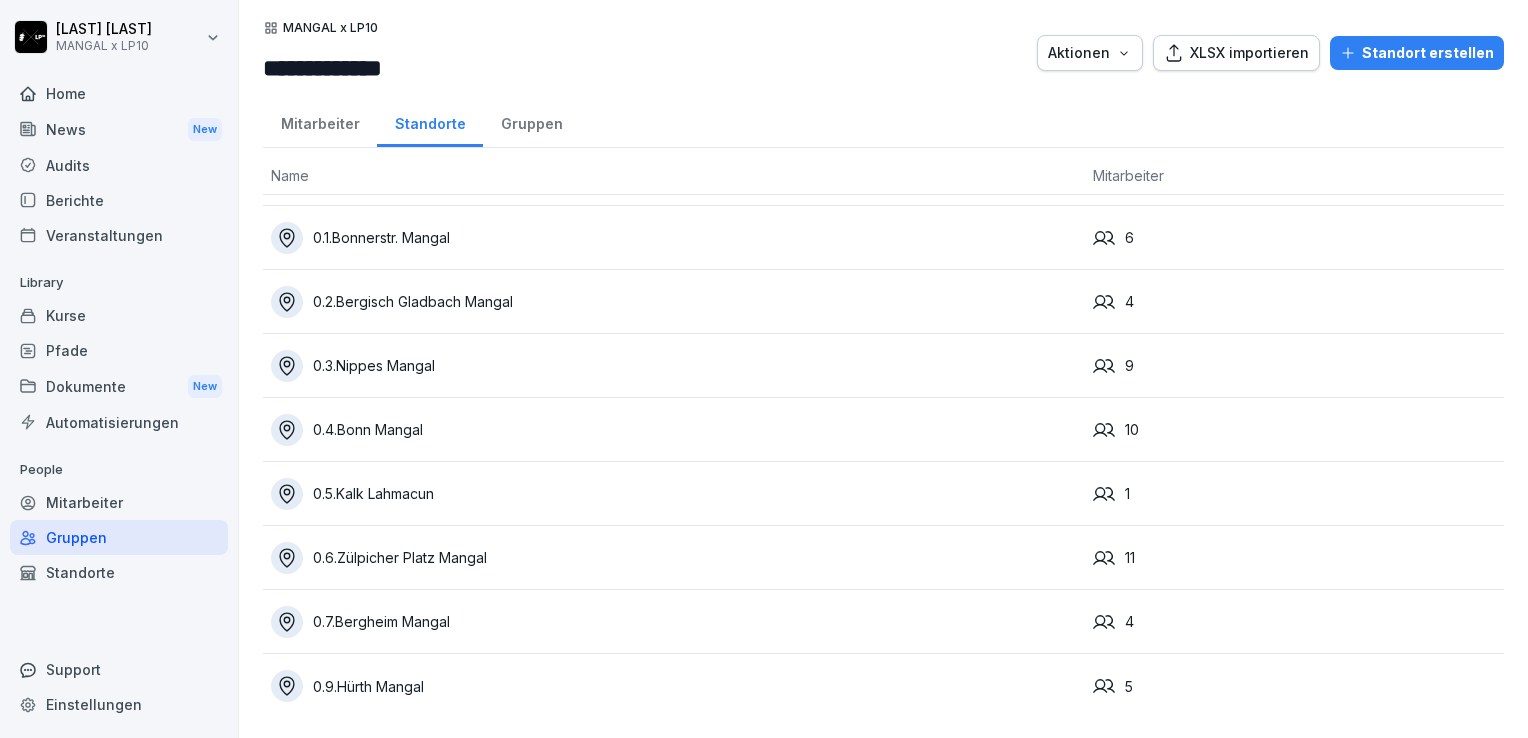 click on "0.6.Zülpicher Platz Mangal" at bounding box center [674, 558] 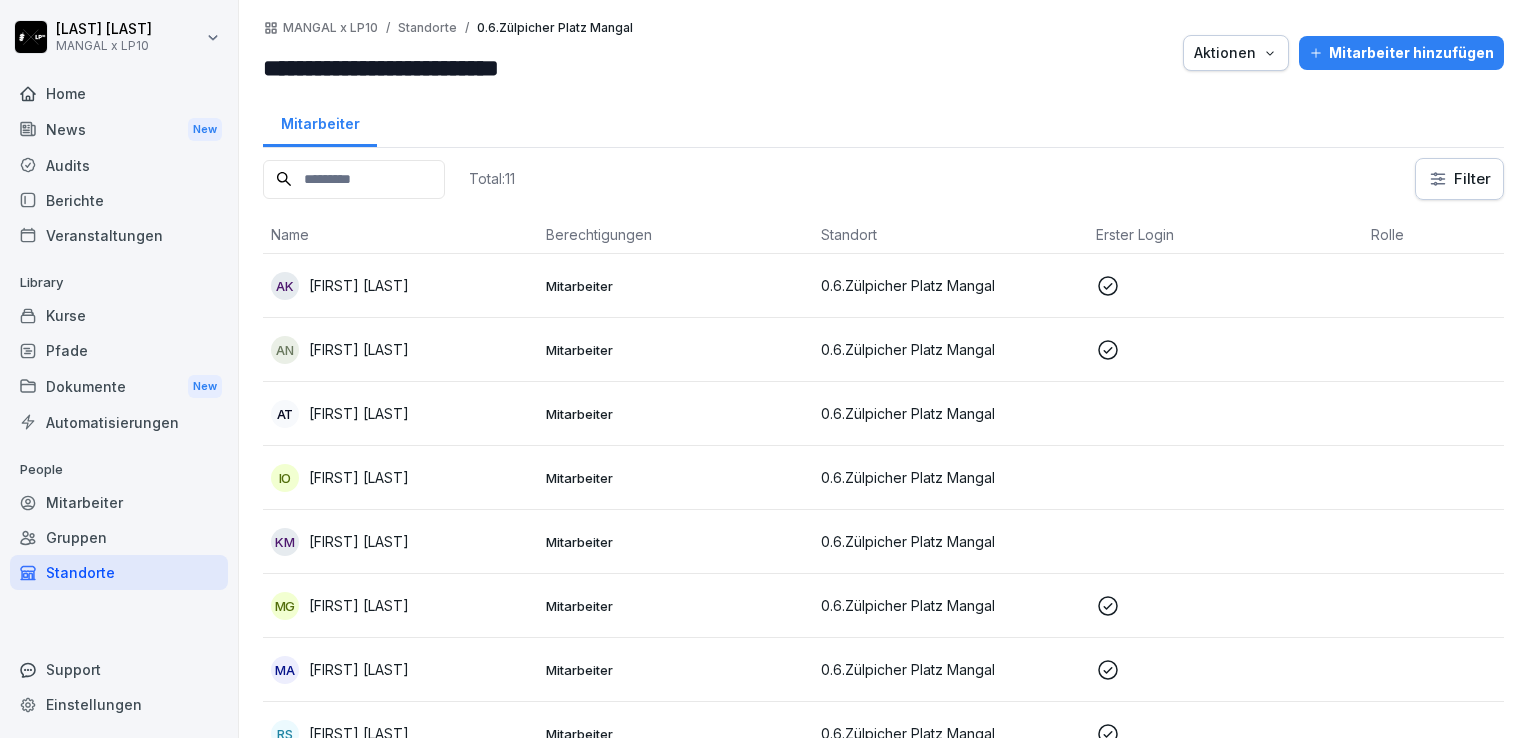 scroll, scrollTop: 0, scrollLeft: 0, axis: both 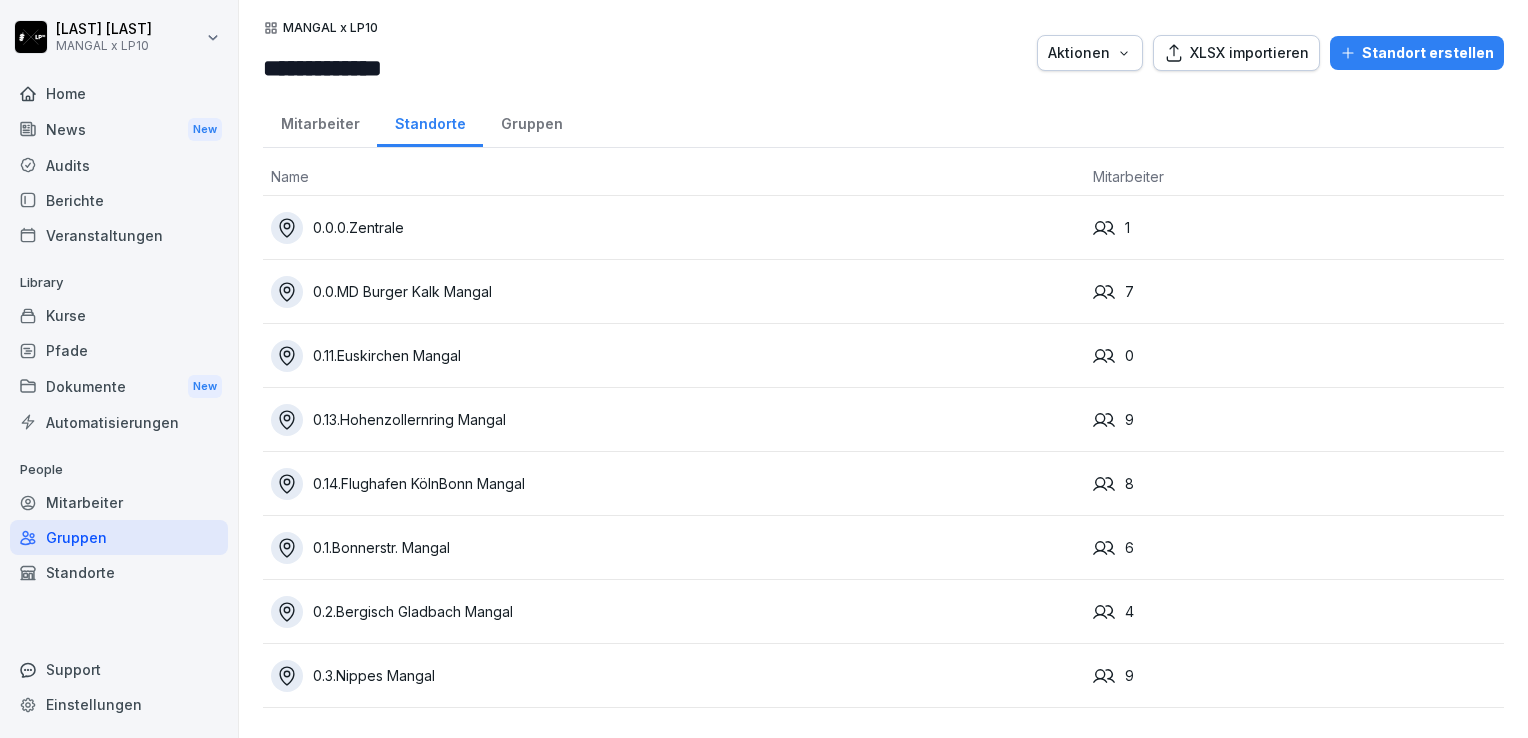 type 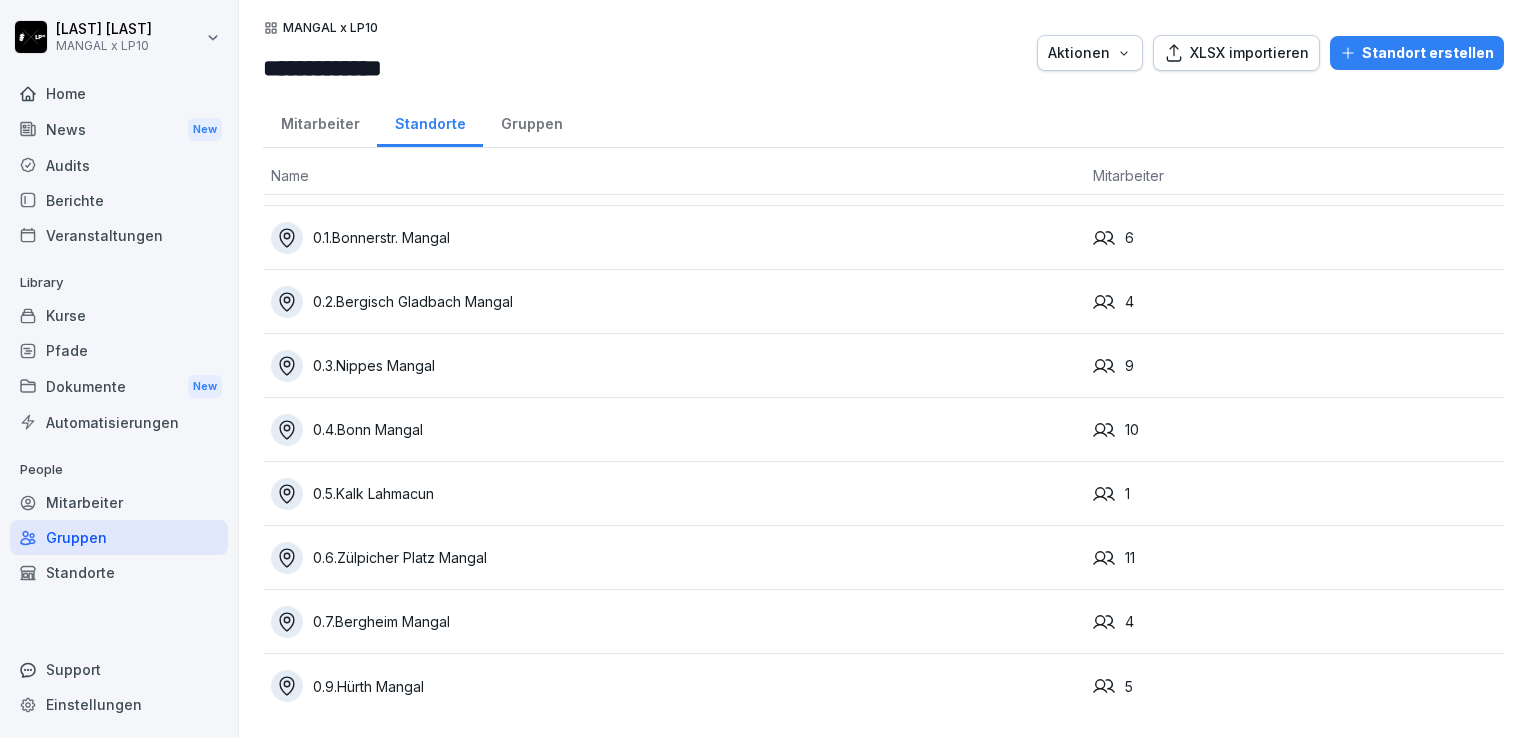 scroll, scrollTop: 0, scrollLeft: 0, axis: both 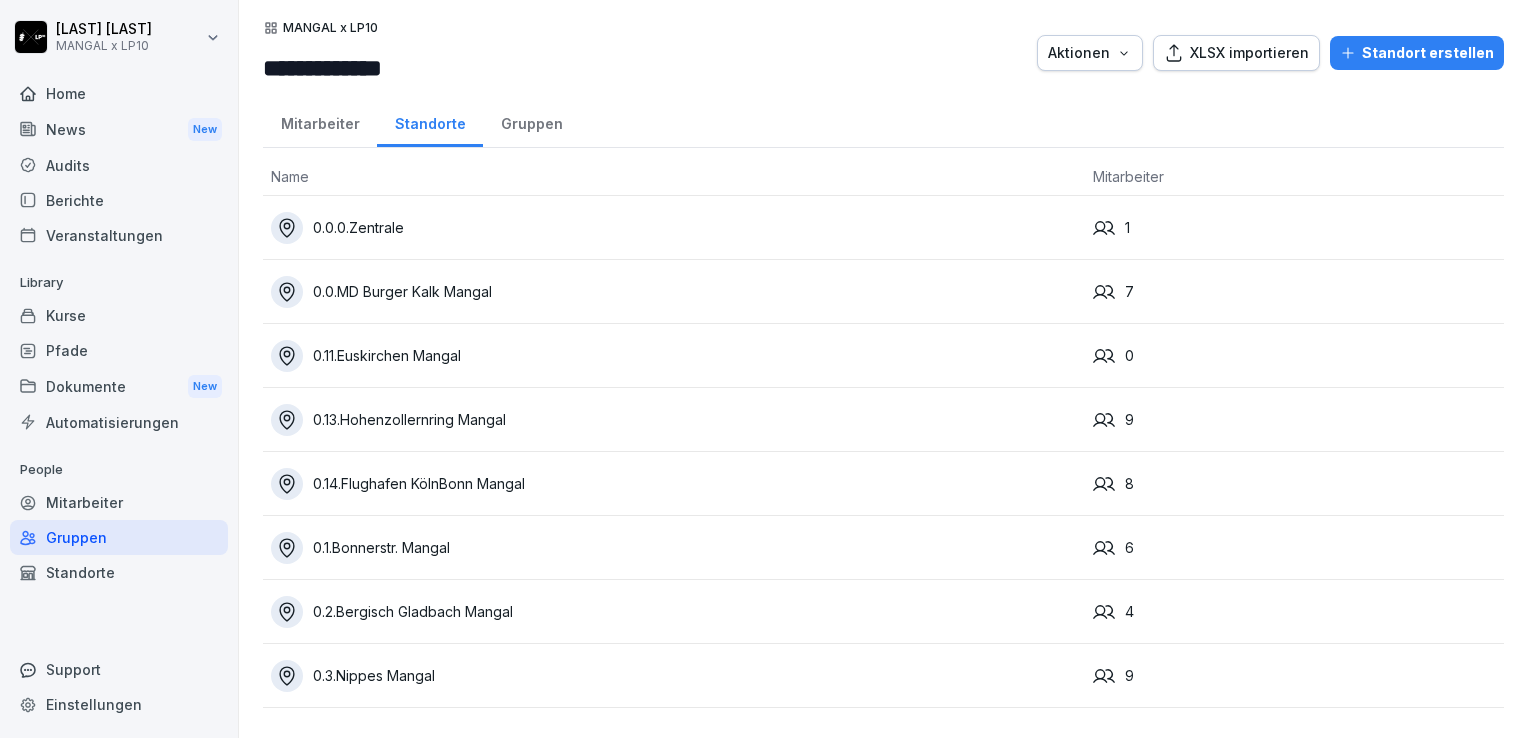 click on "Dokumente New" at bounding box center [119, 386] 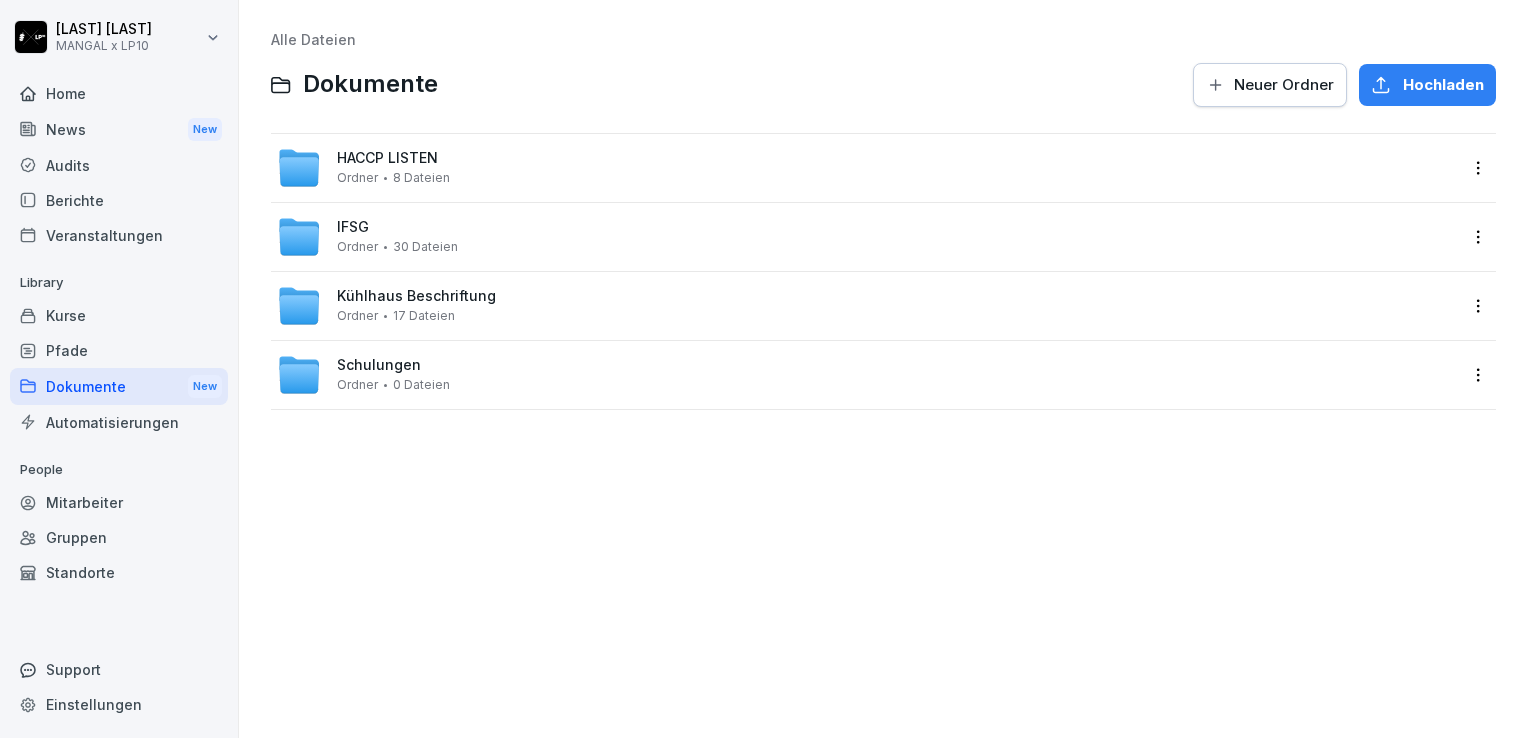 click on "Schulungen" at bounding box center [379, 365] 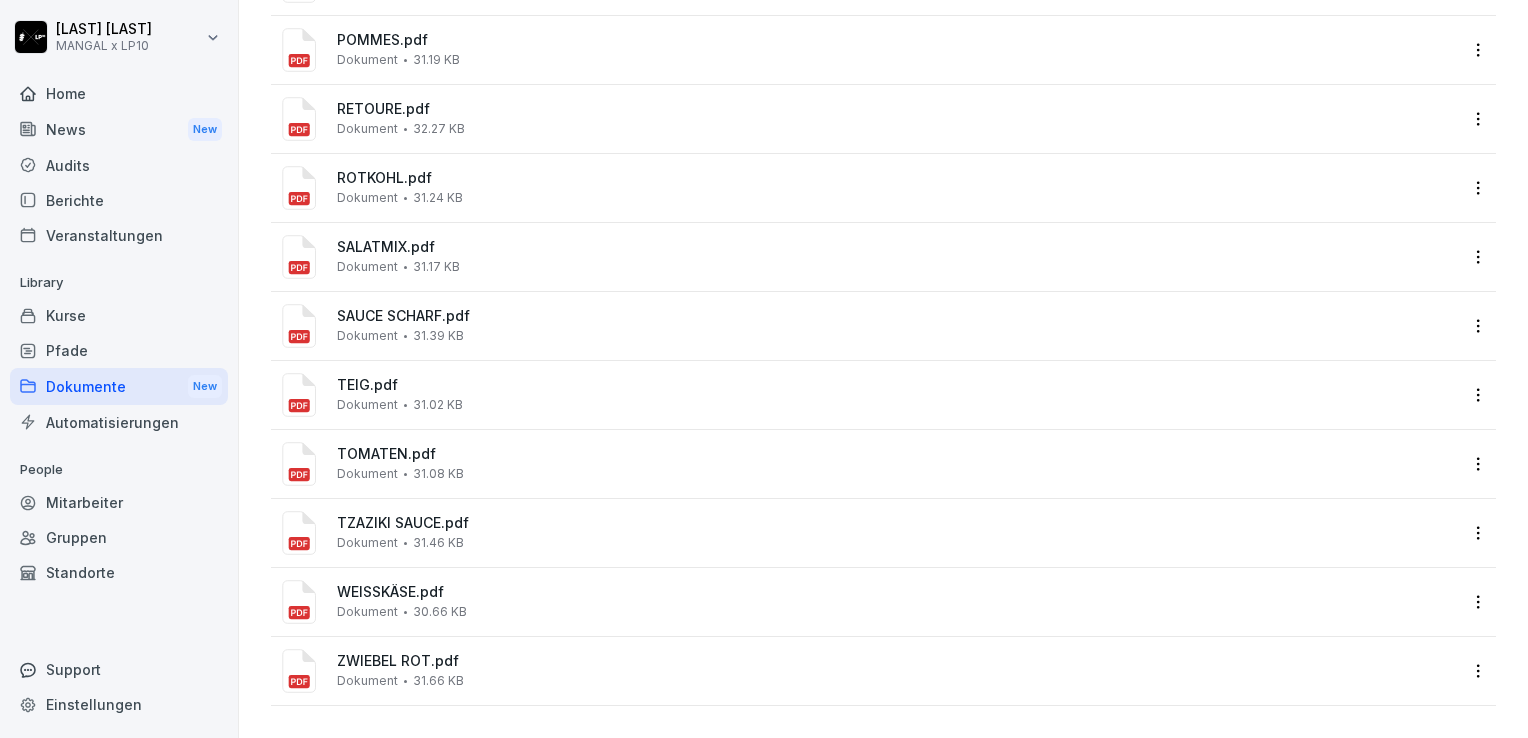 scroll, scrollTop: 0, scrollLeft: 0, axis: both 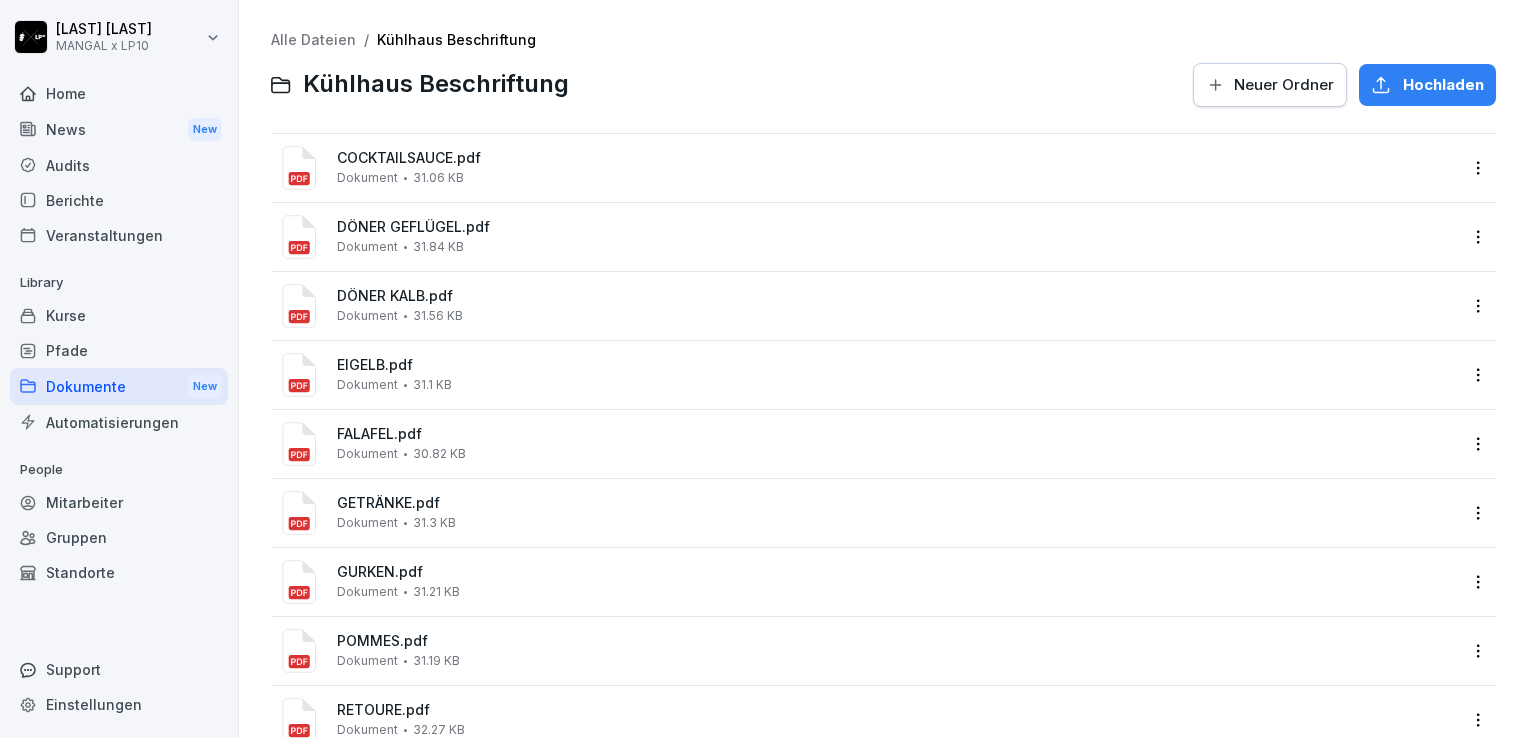 click on "Alle Dateien" at bounding box center (313, 39) 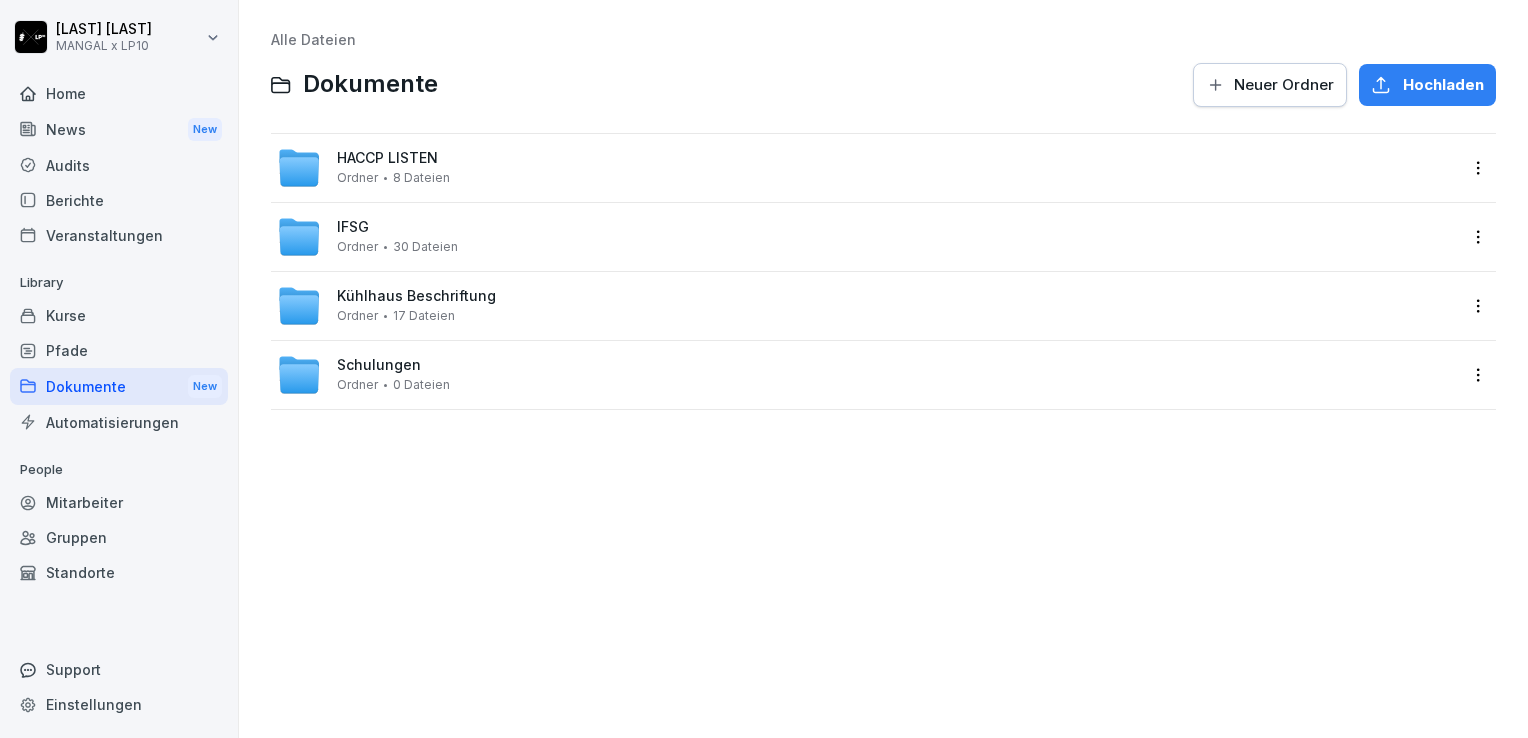 click on "Pfade" at bounding box center (119, 350) 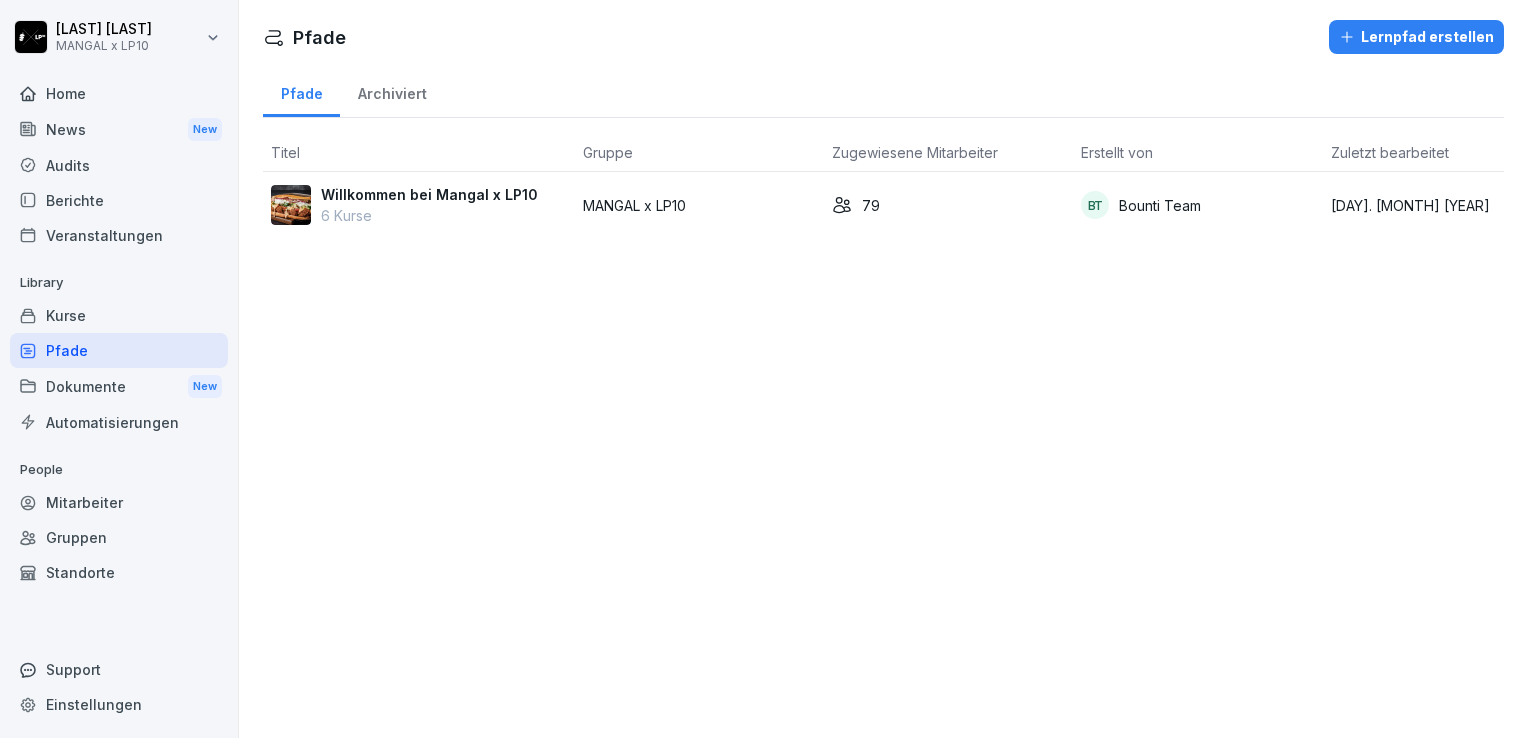click on "6 Kurse" at bounding box center [429, 215] 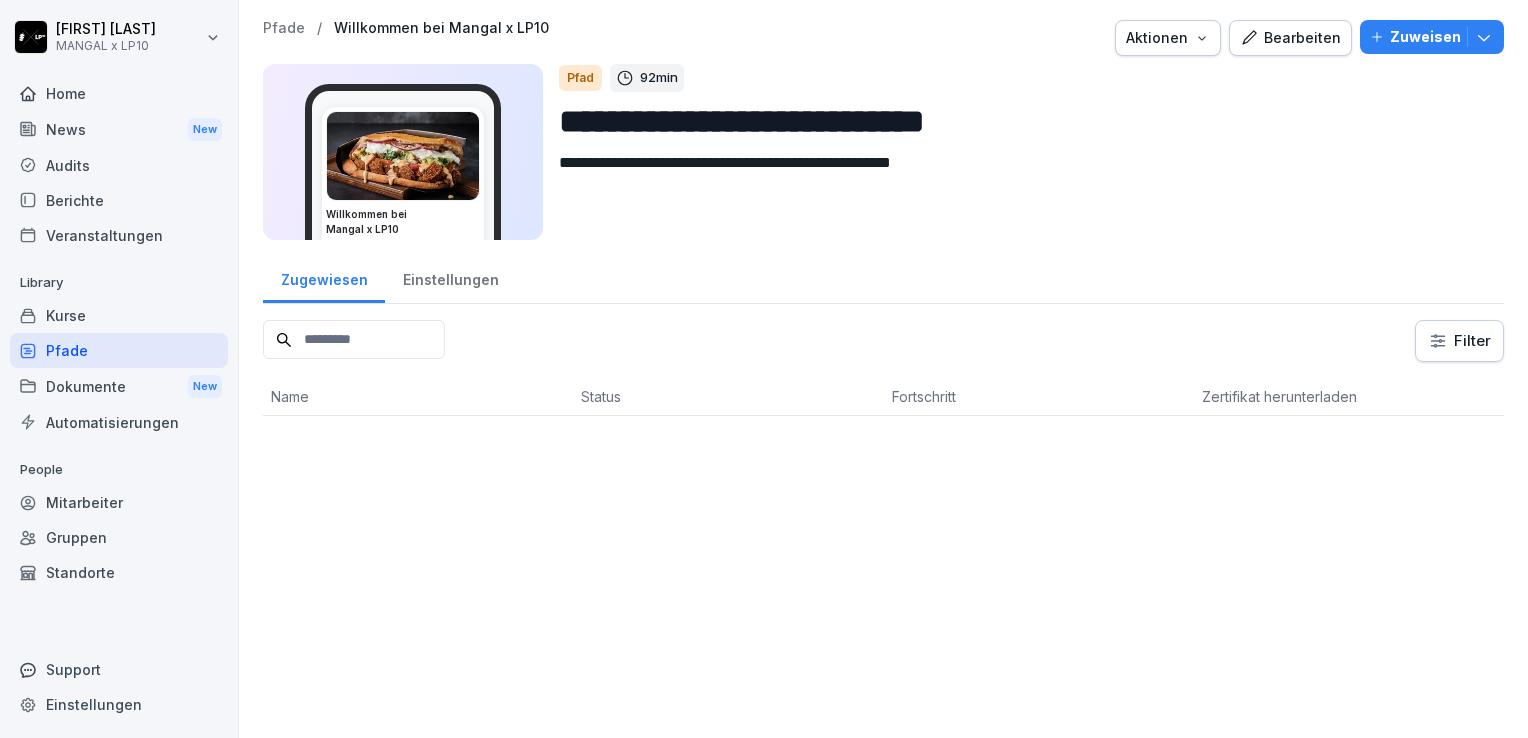 scroll, scrollTop: 0, scrollLeft: 0, axis: both 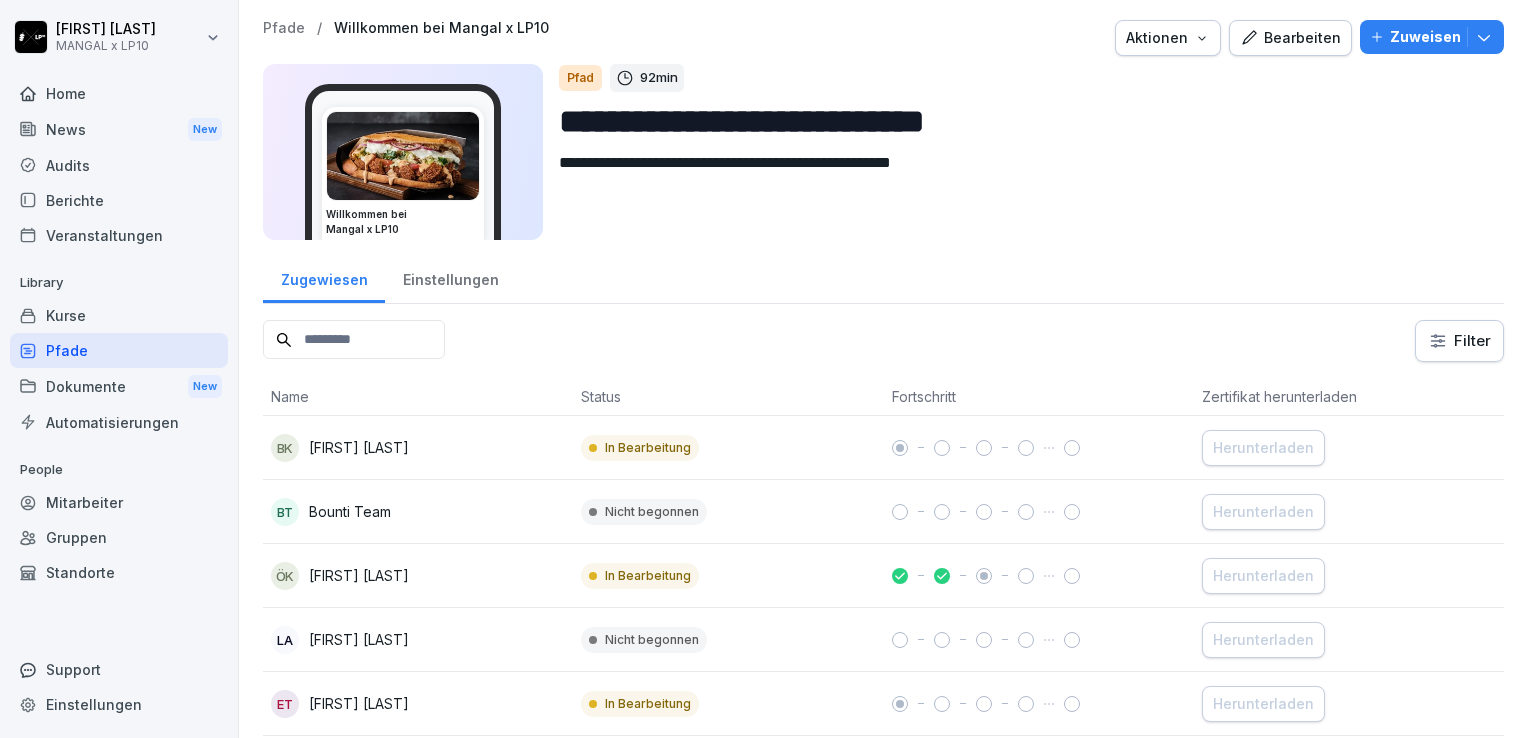 click on "Kurse" at bounding box center [119, 315] 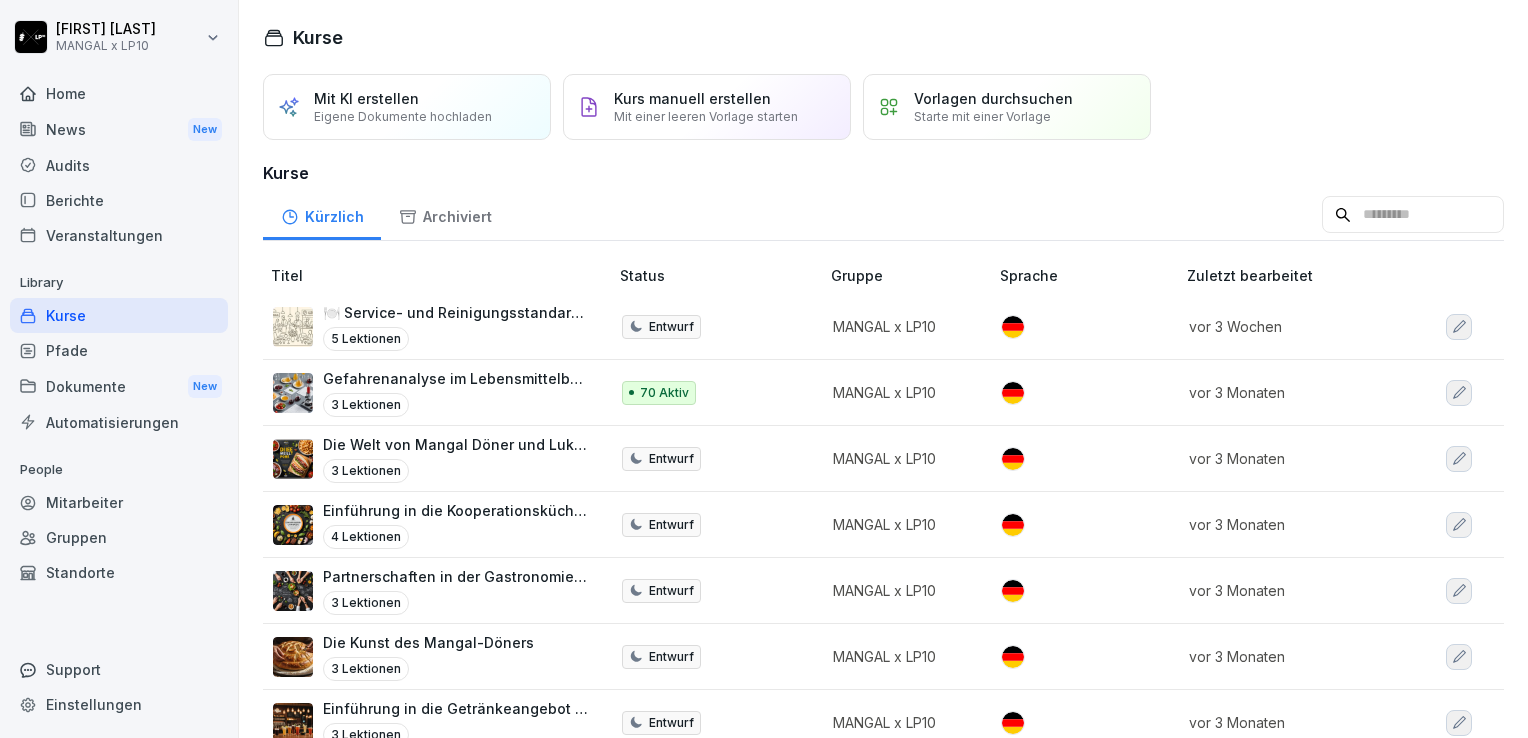 click on "Audits" at bounding box center [119, 165] 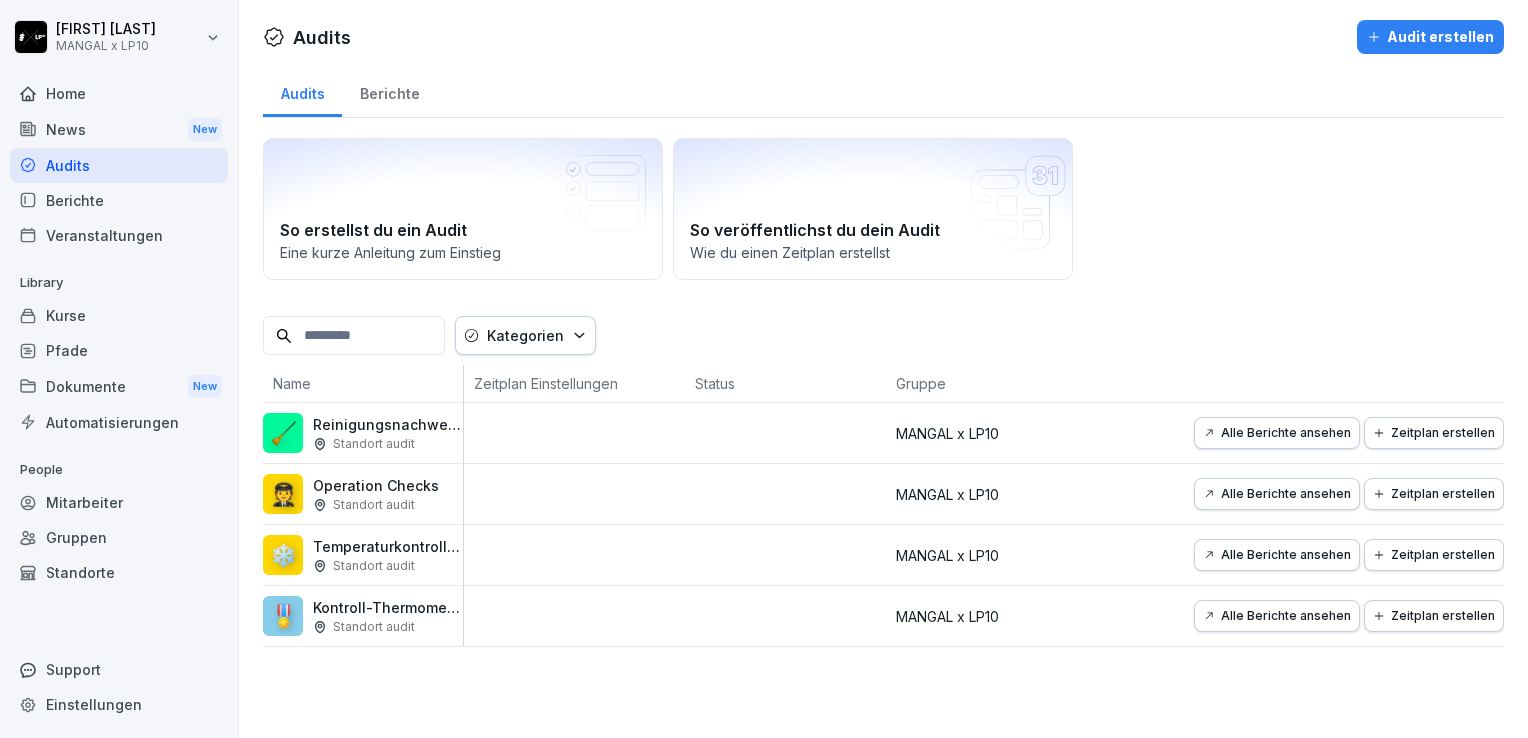 click on "Berichte" at bounding box center (119, 200) 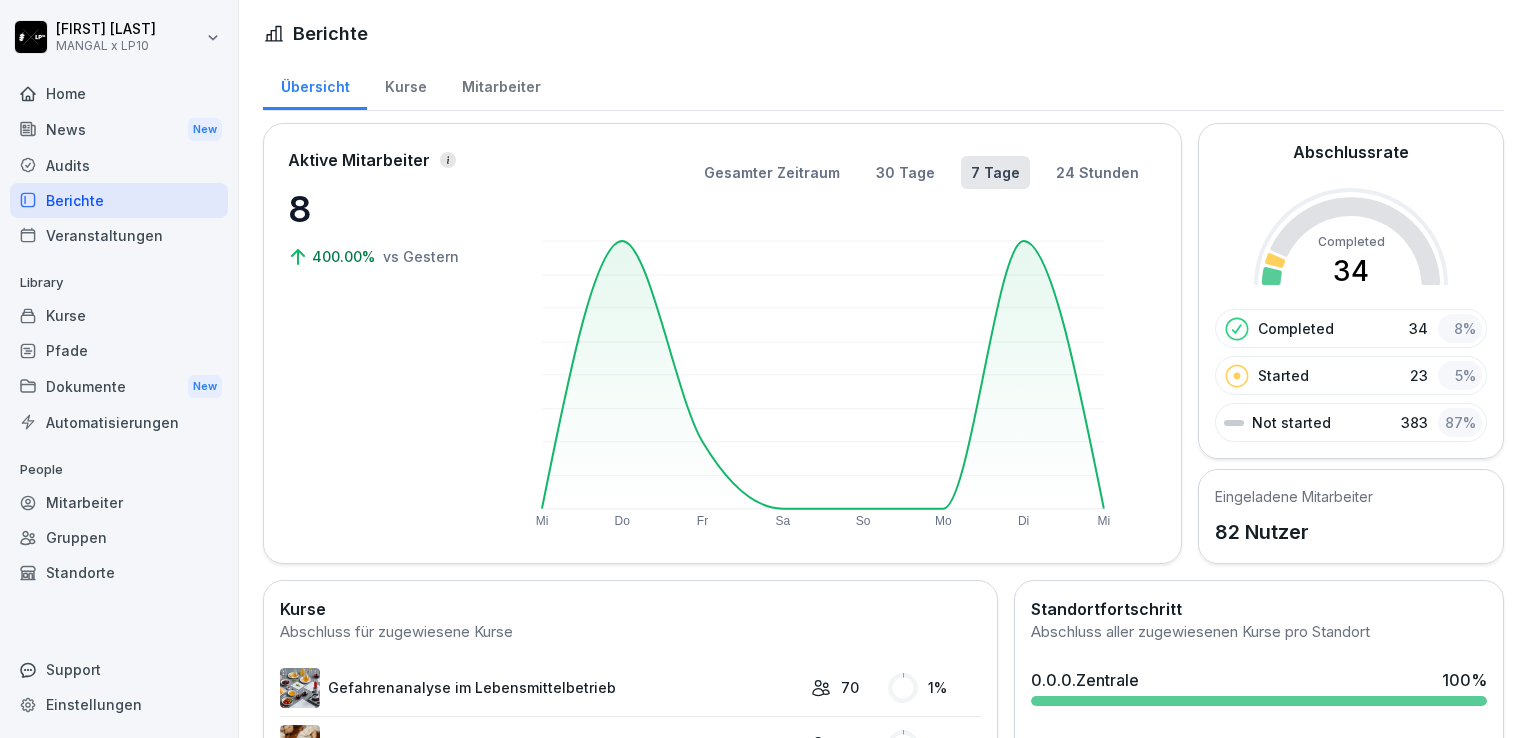 click on "Veranstaltungen" at bounding box center [119, 235] 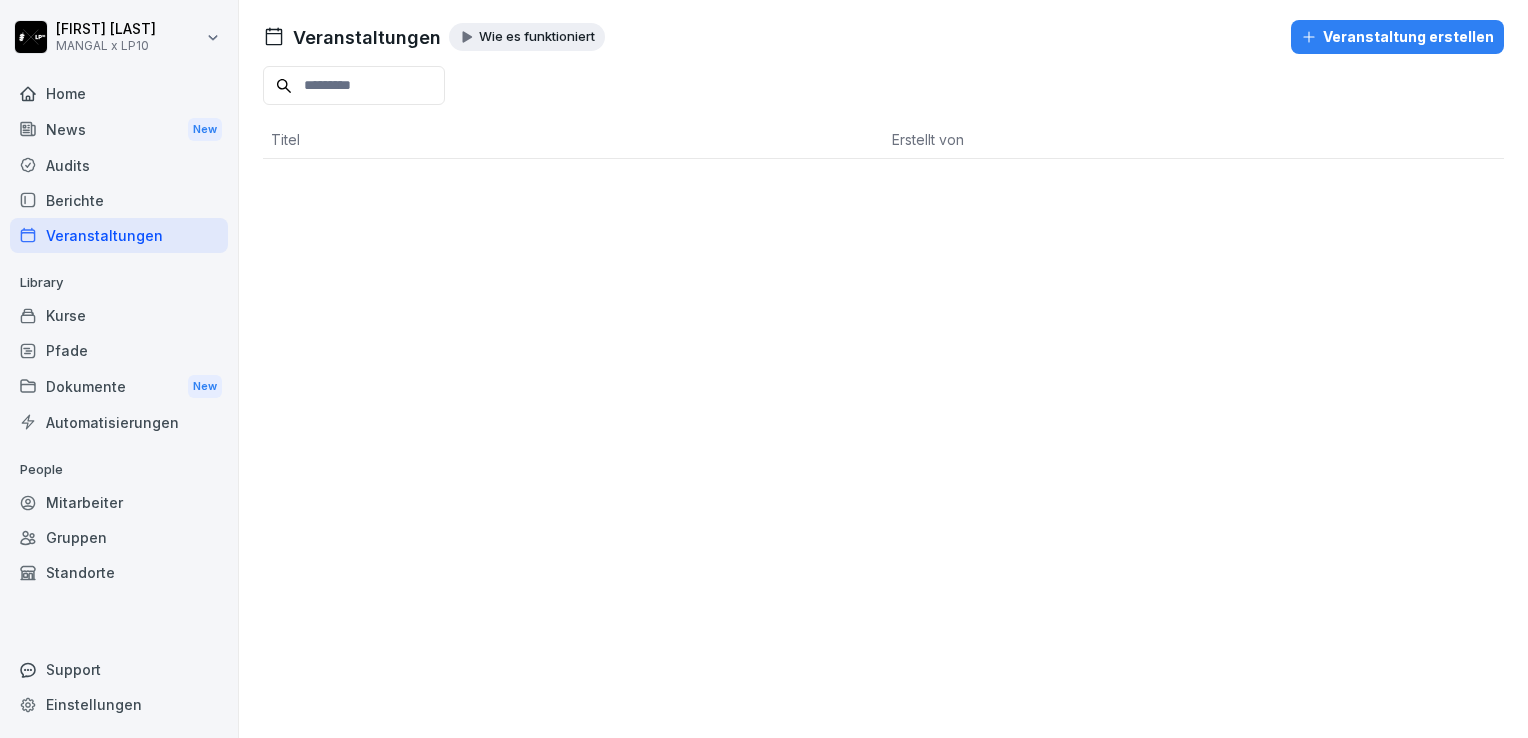 click on "Home" at bounding box center [119, 93] 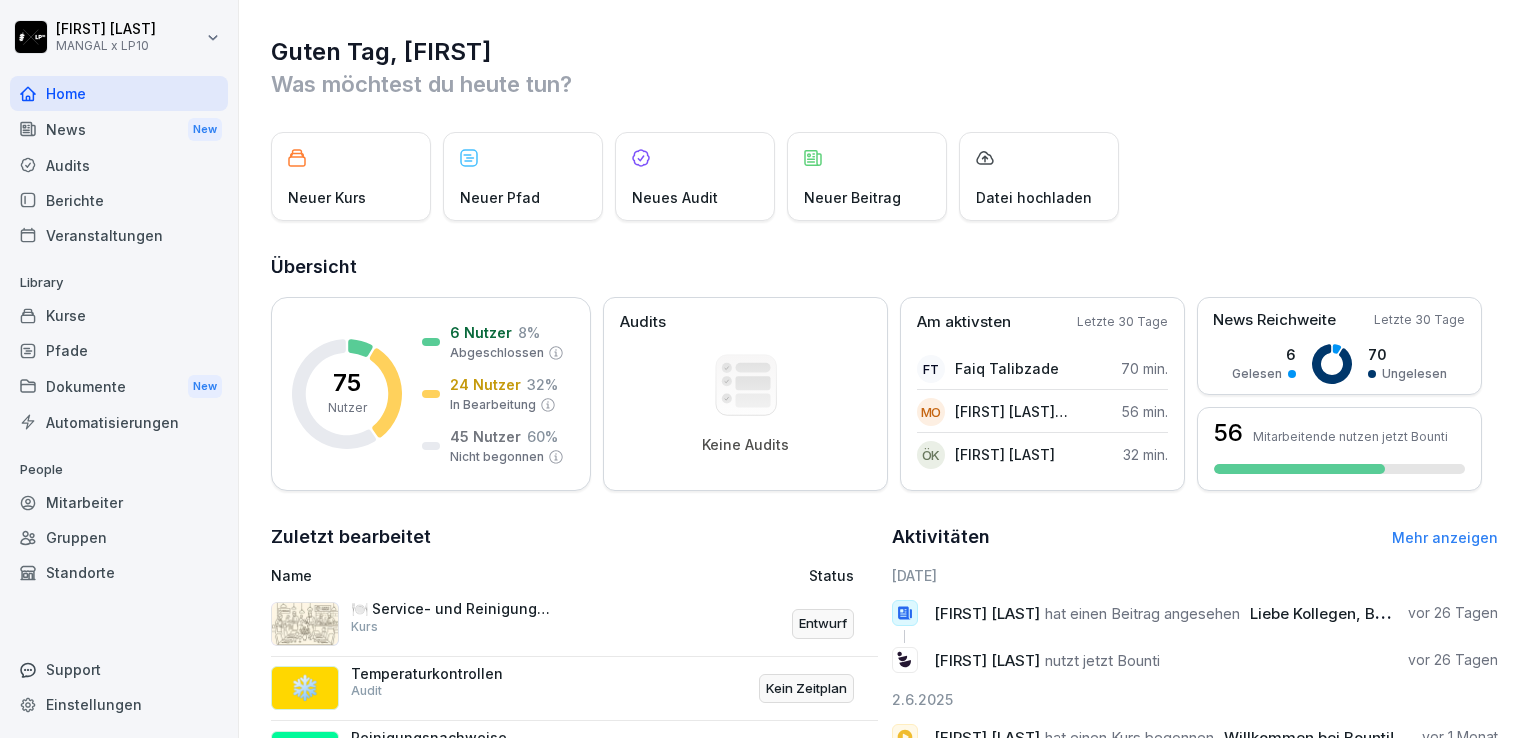 scroll, scrollTop: 100, scrollLeft: 0, axis: vertical 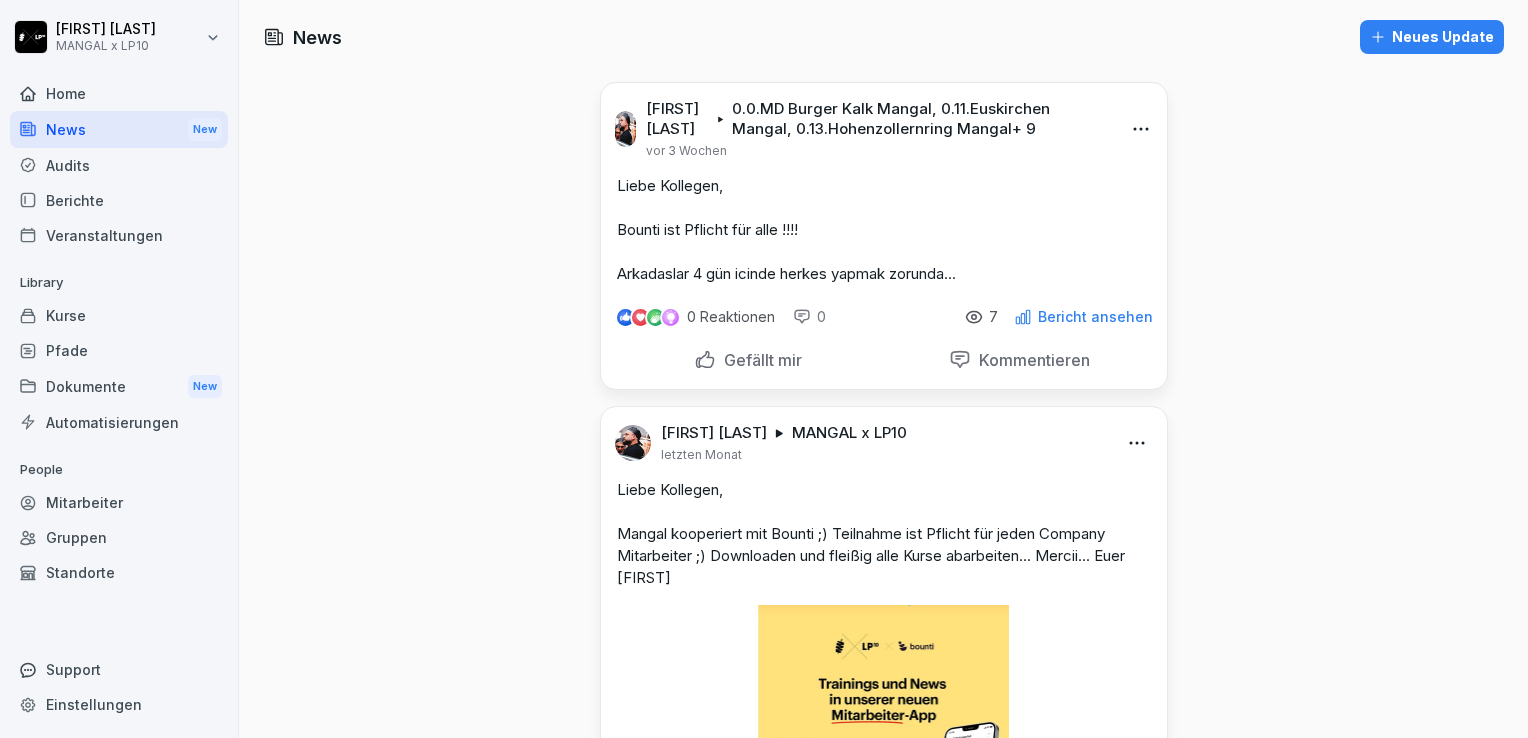 click on "Home" at bounding box center [119, 93] 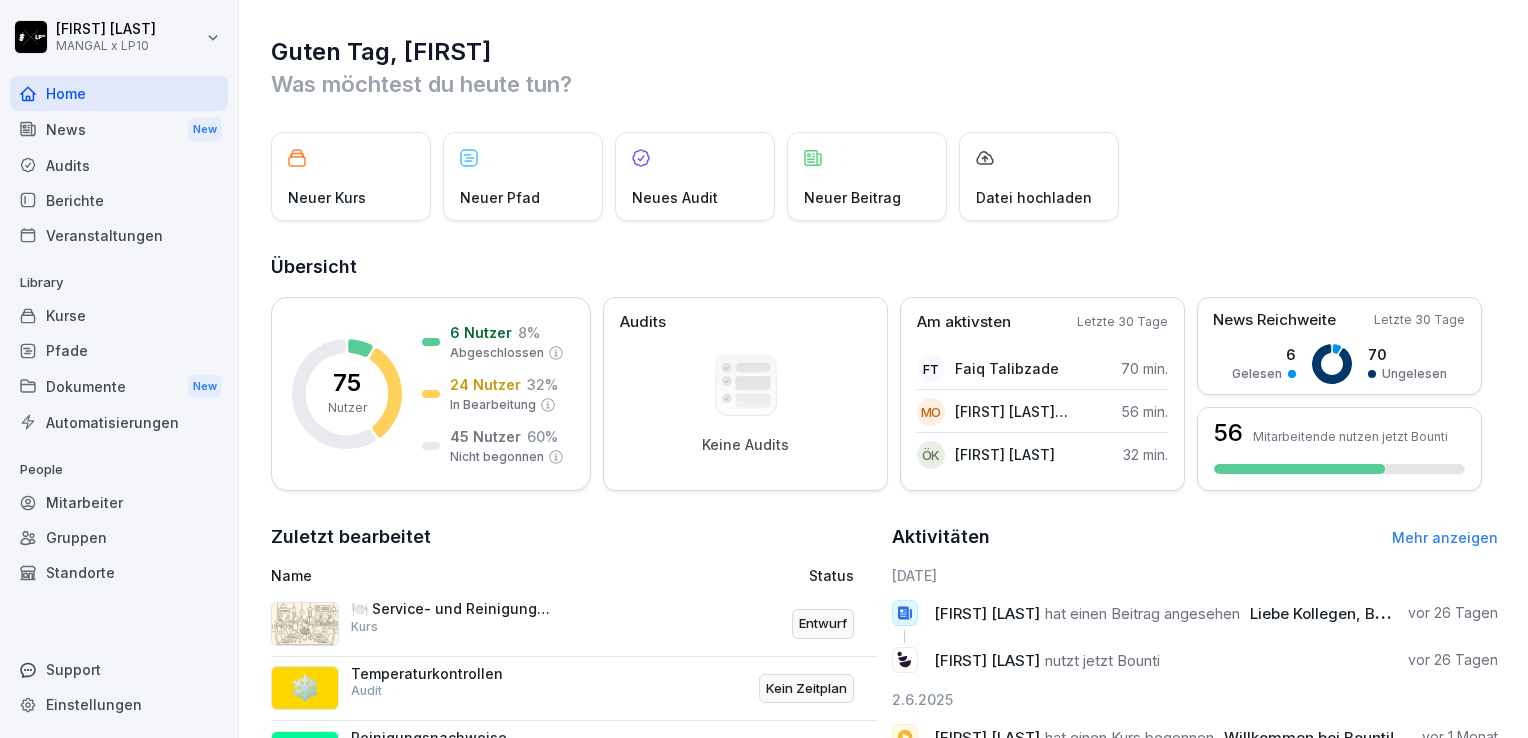 click on "News New" at bounding box center (119, 129) 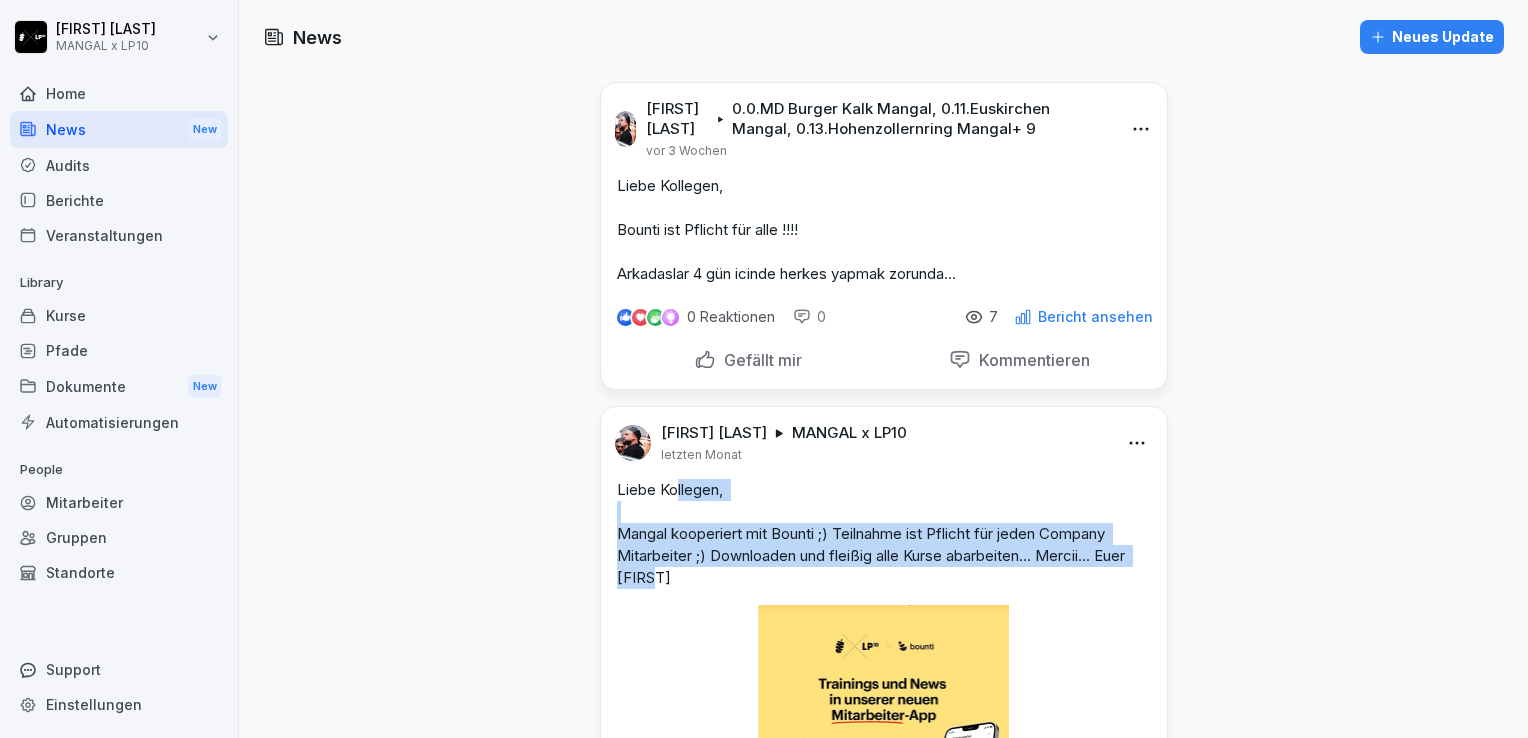 drag, startPoint x: 671, startPoint y: 491, endPoint x: 1138, endPoint y: 574, distance: 474.31845 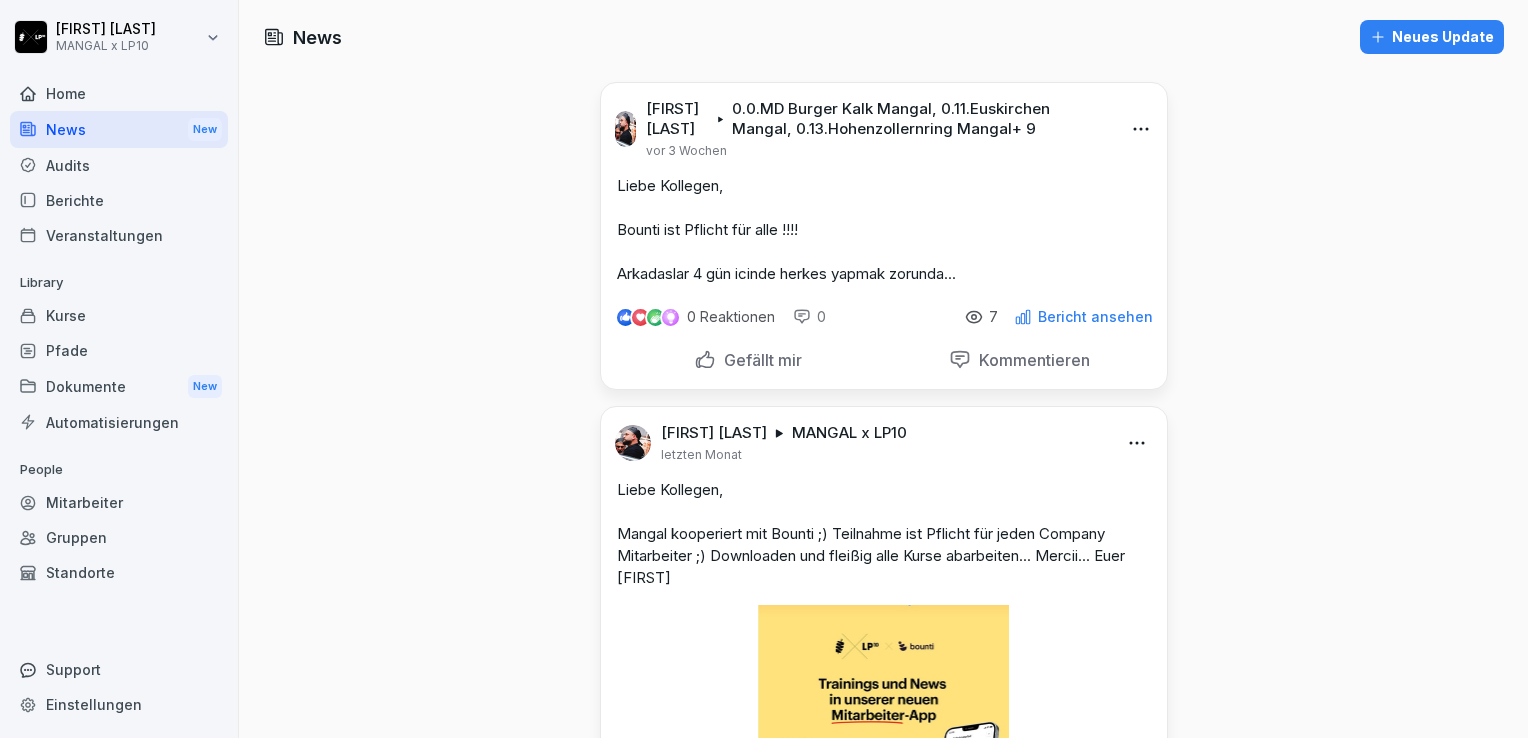 click on "Mitarbeiter" at bounding box center (119, 502) 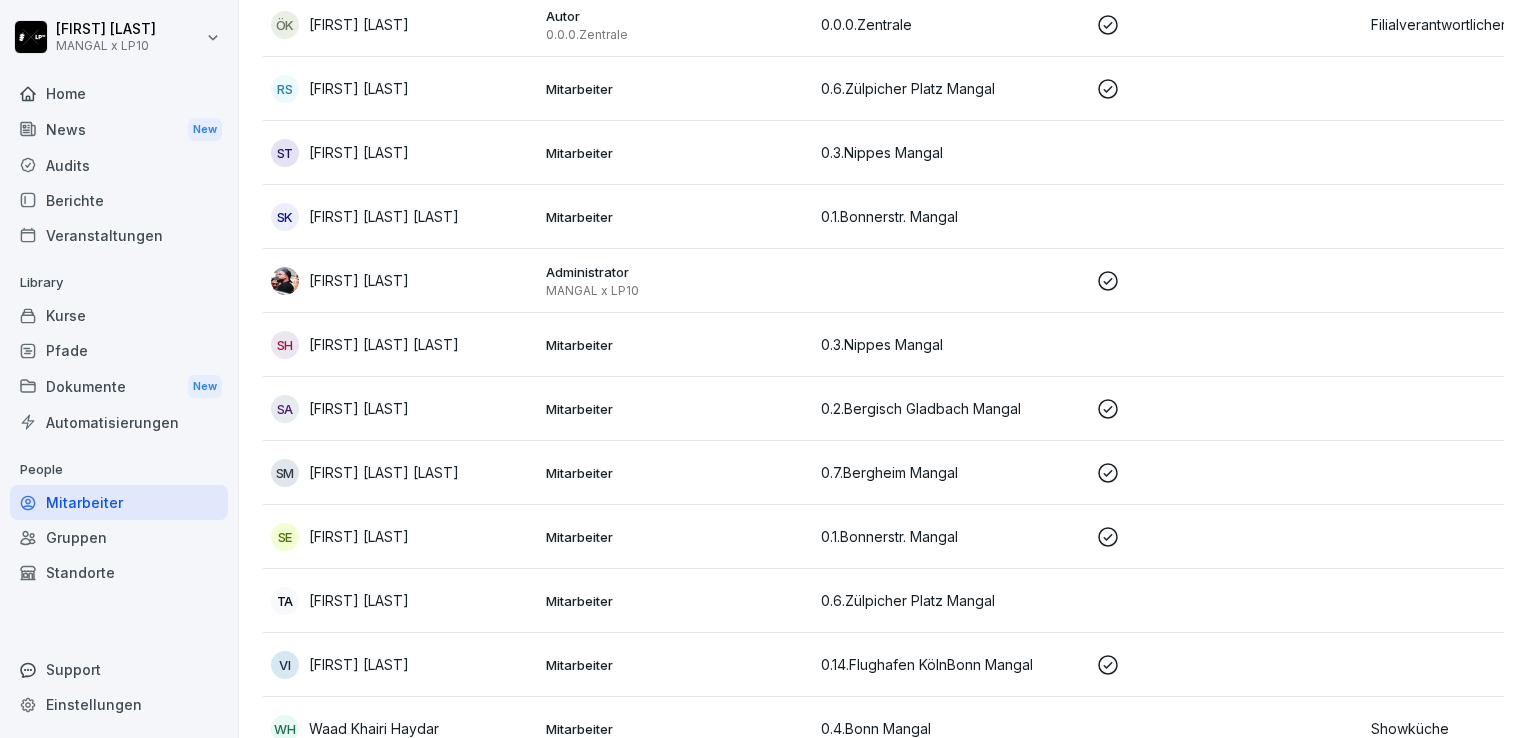 scroll, scrollTop: 4351, scrollLeft: 0, axis: vertical 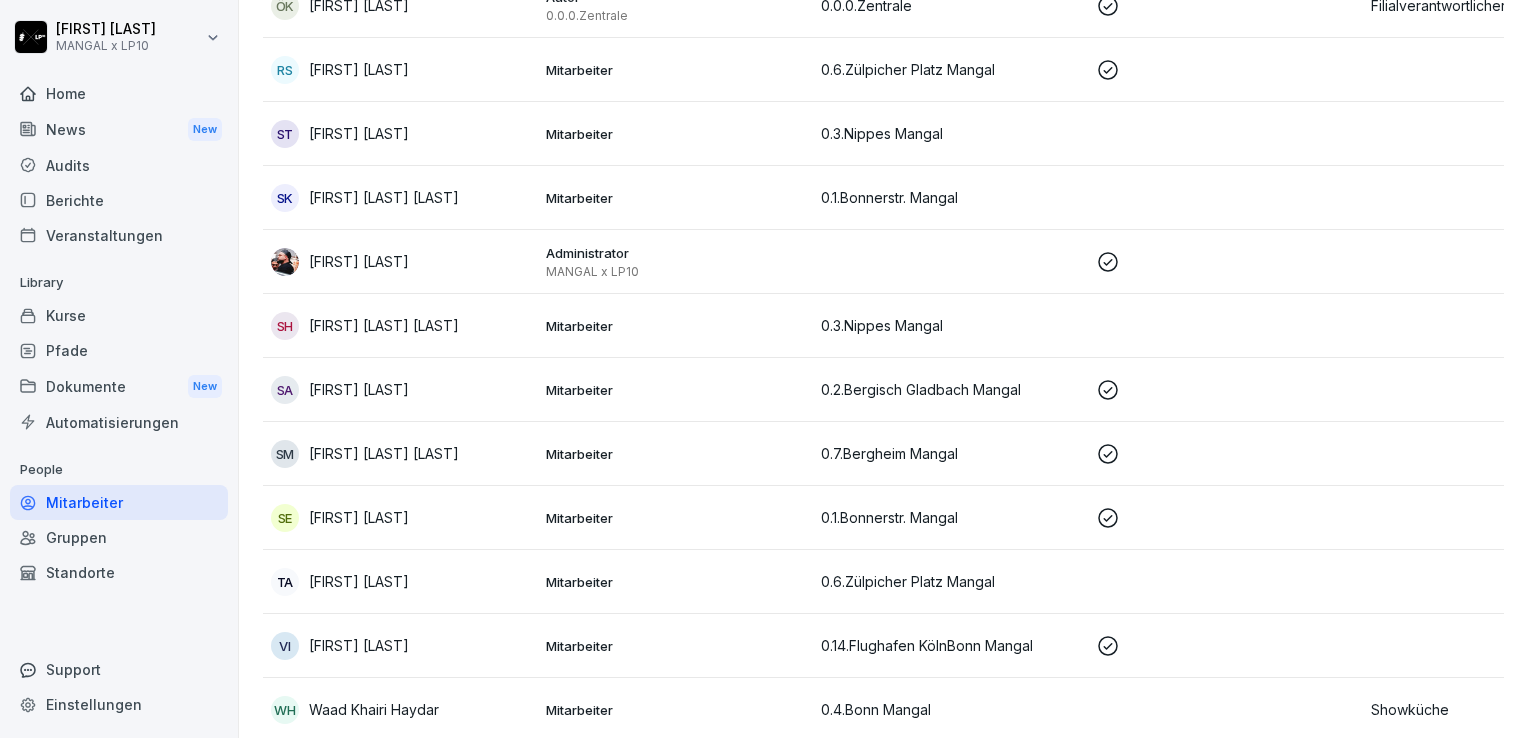 click on "Administrator" at bounding box center (675, 253) 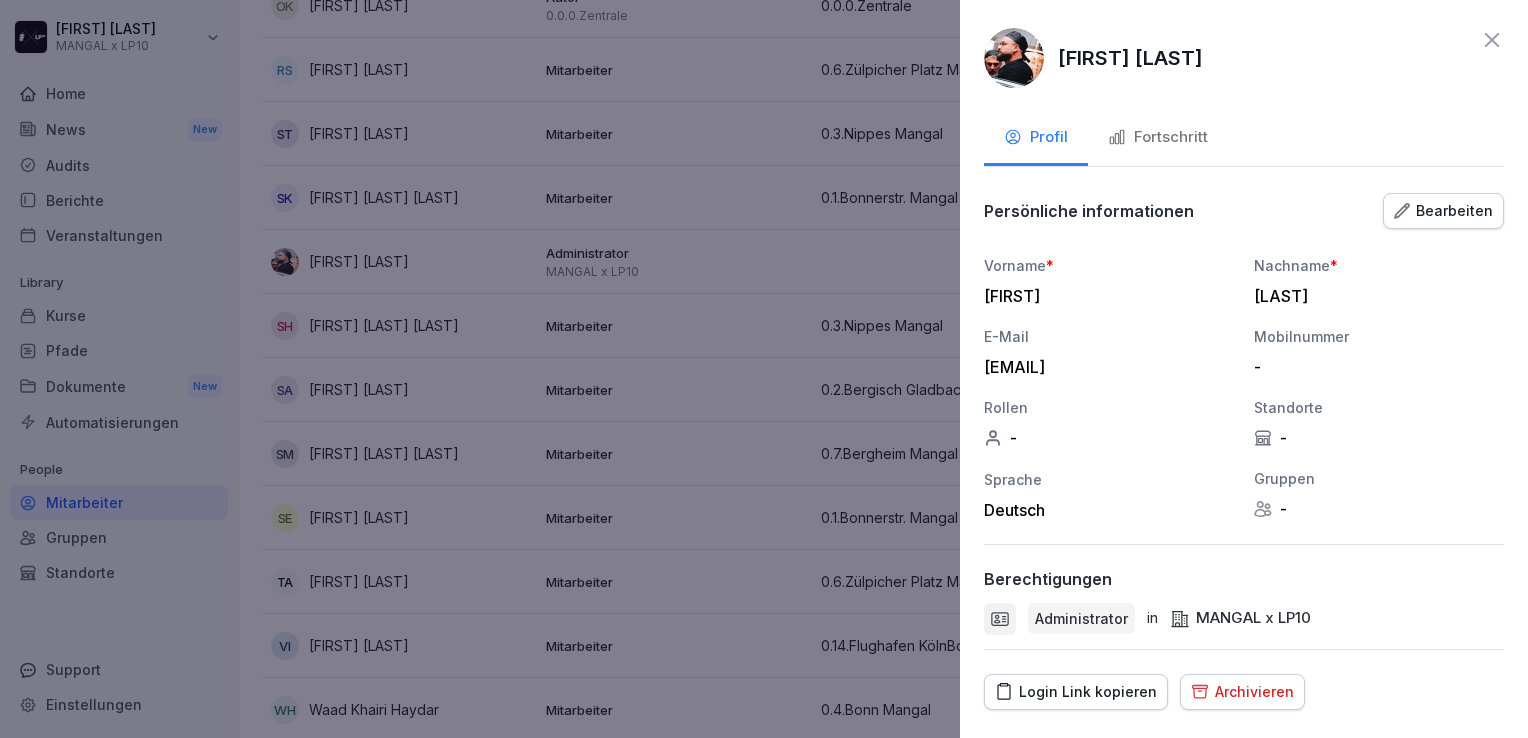 click on "Standorte" at bounding box center [1379, 407] 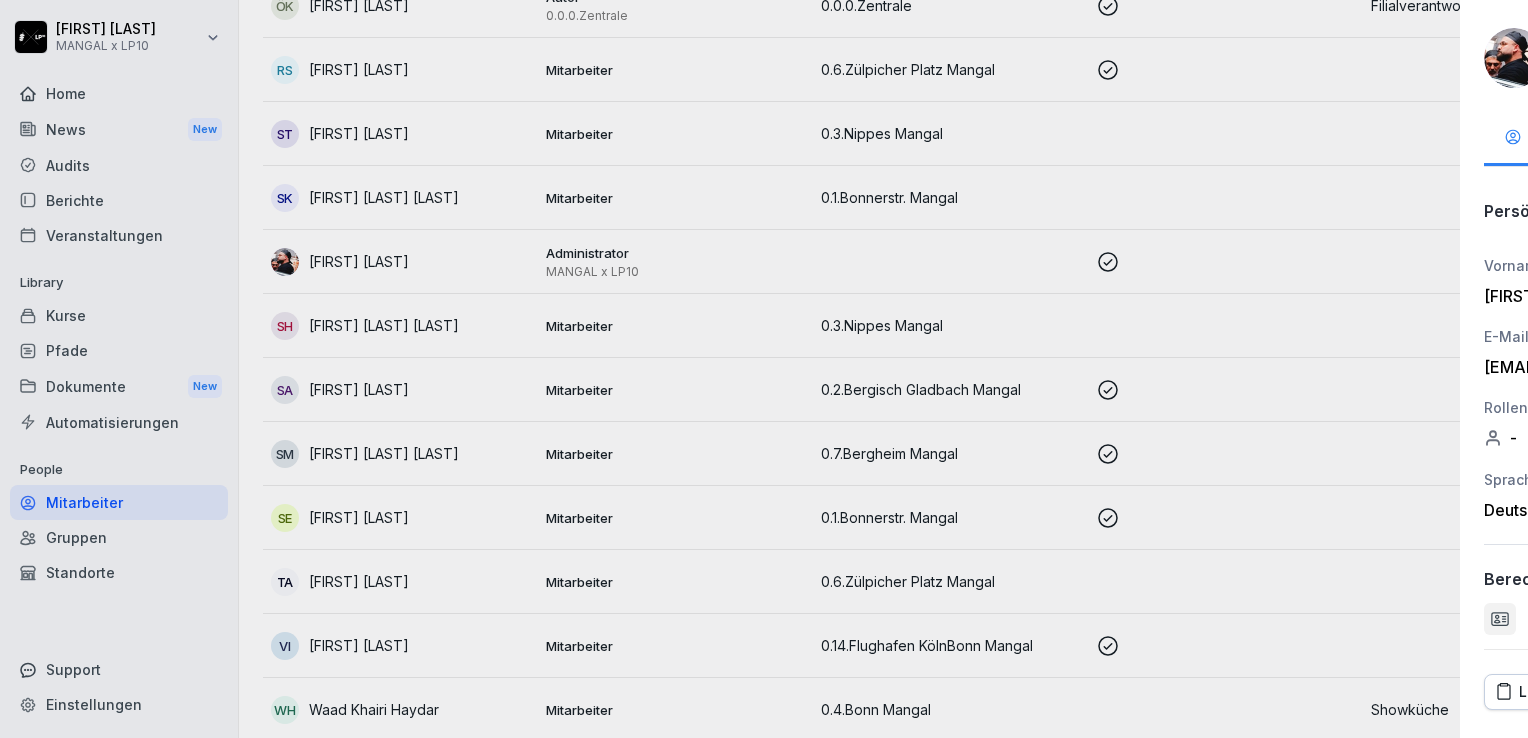 click at bounding box center (764, 369) 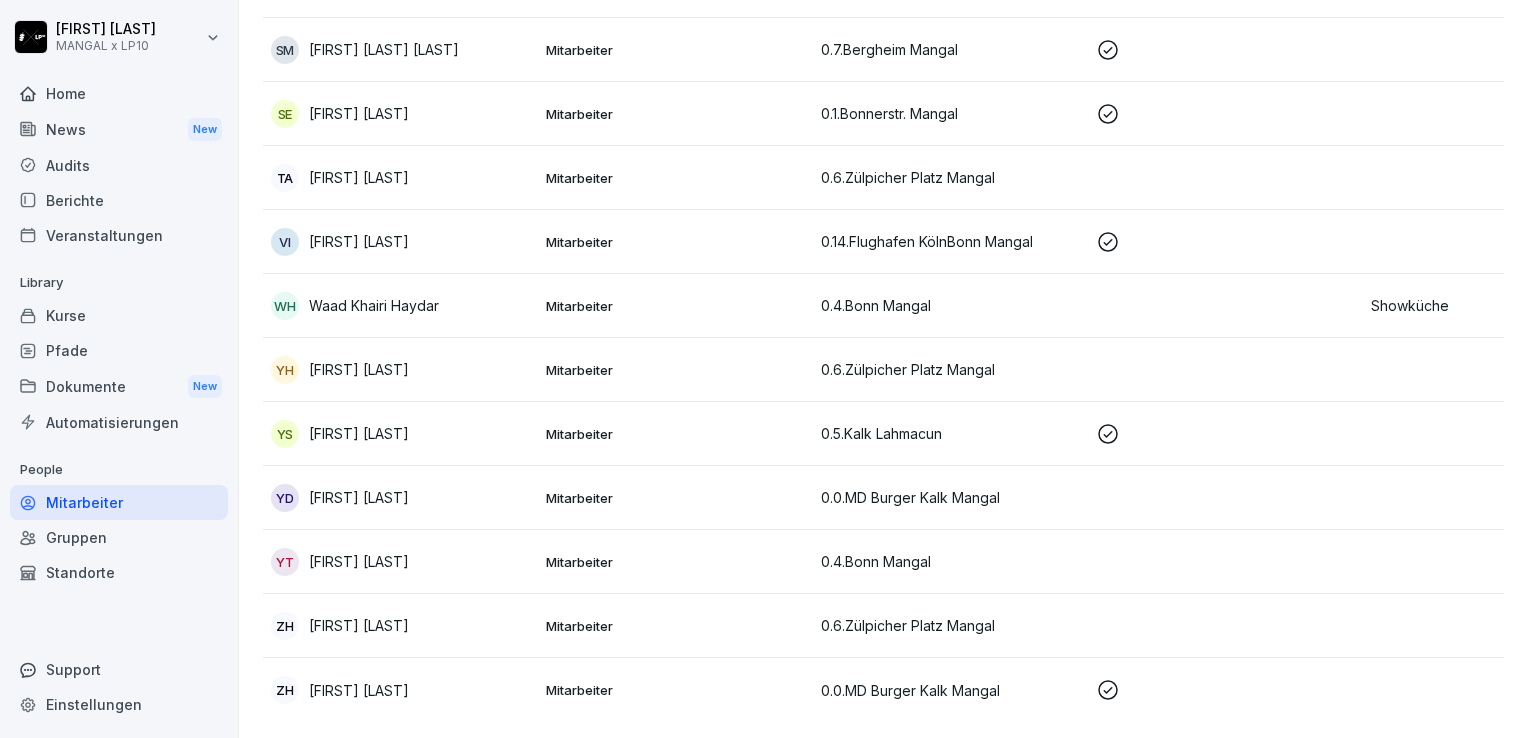 scroll, scrollTop: 0, scrollLeft: 0, axis: both 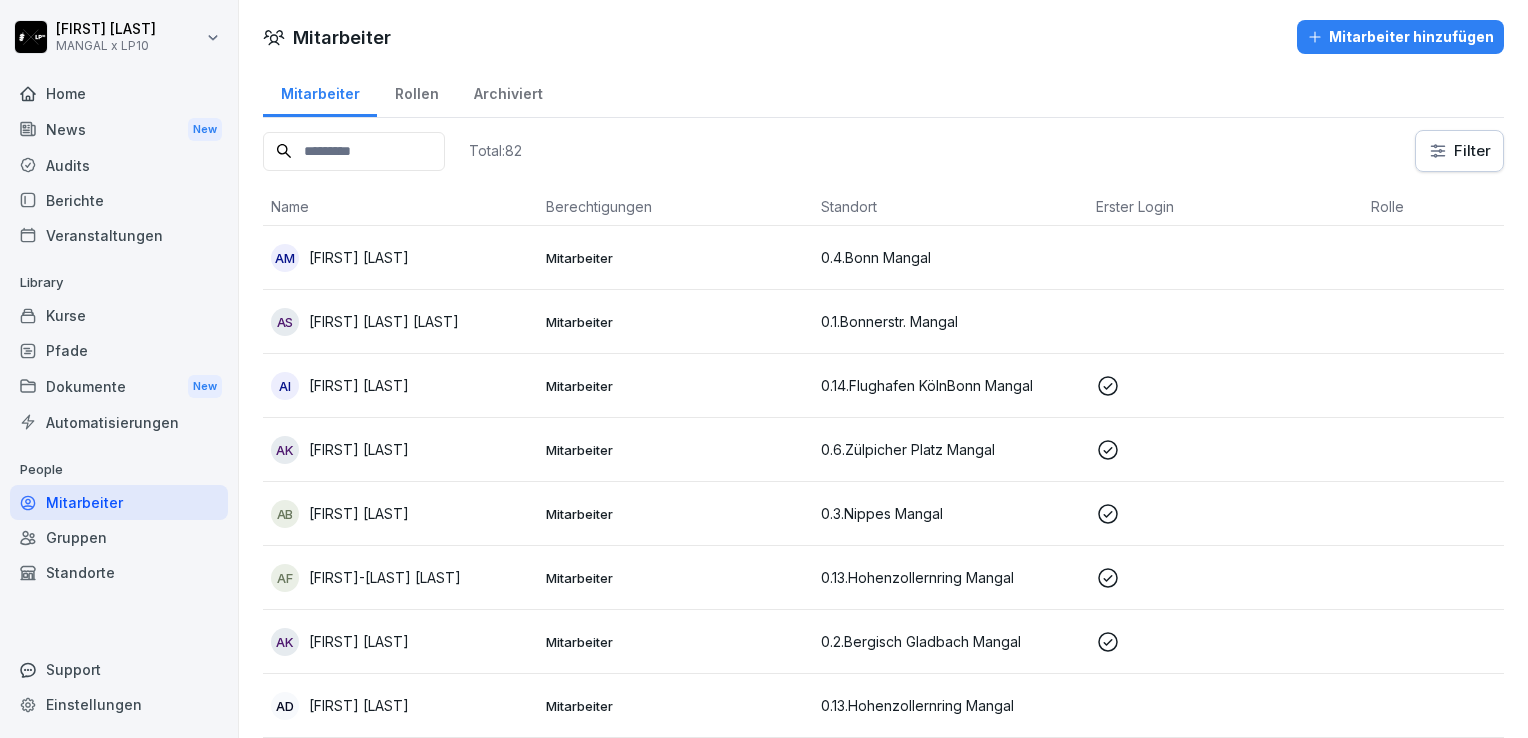 click on "Abdalah Mohammd" at bounding box center (359, 257) 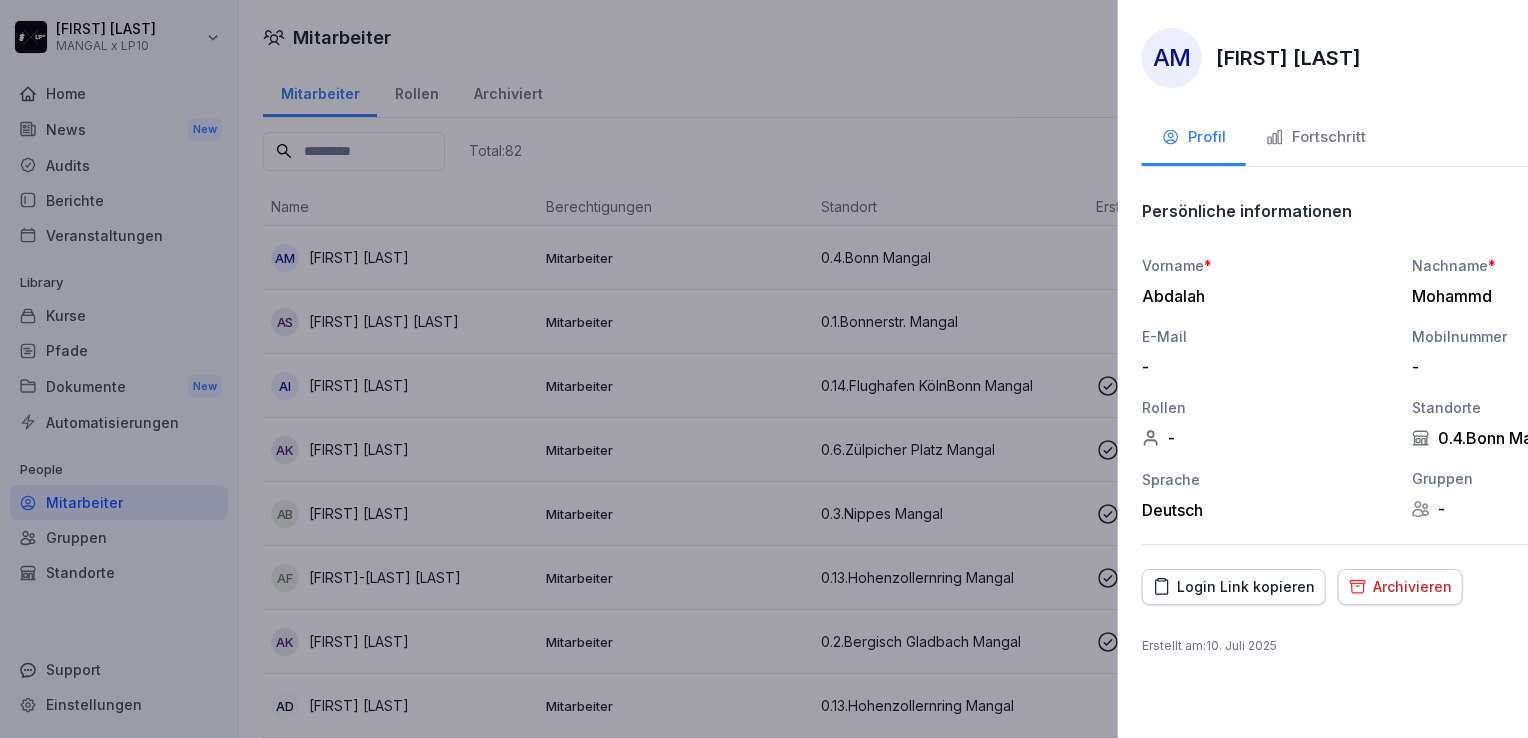click at bounding box center (764, 369) 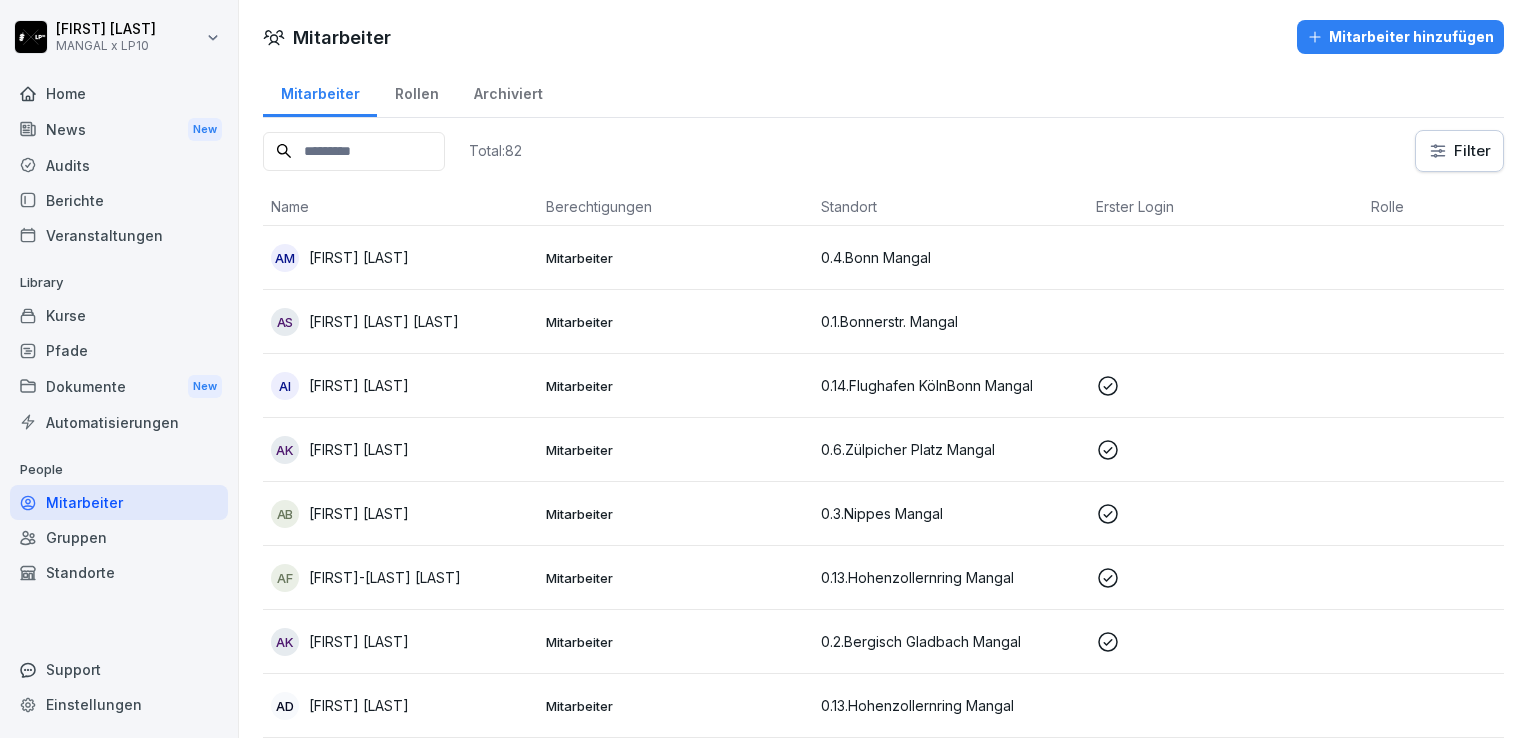 click on "Abdalah Mohammd" at bounding box center (359, 257) 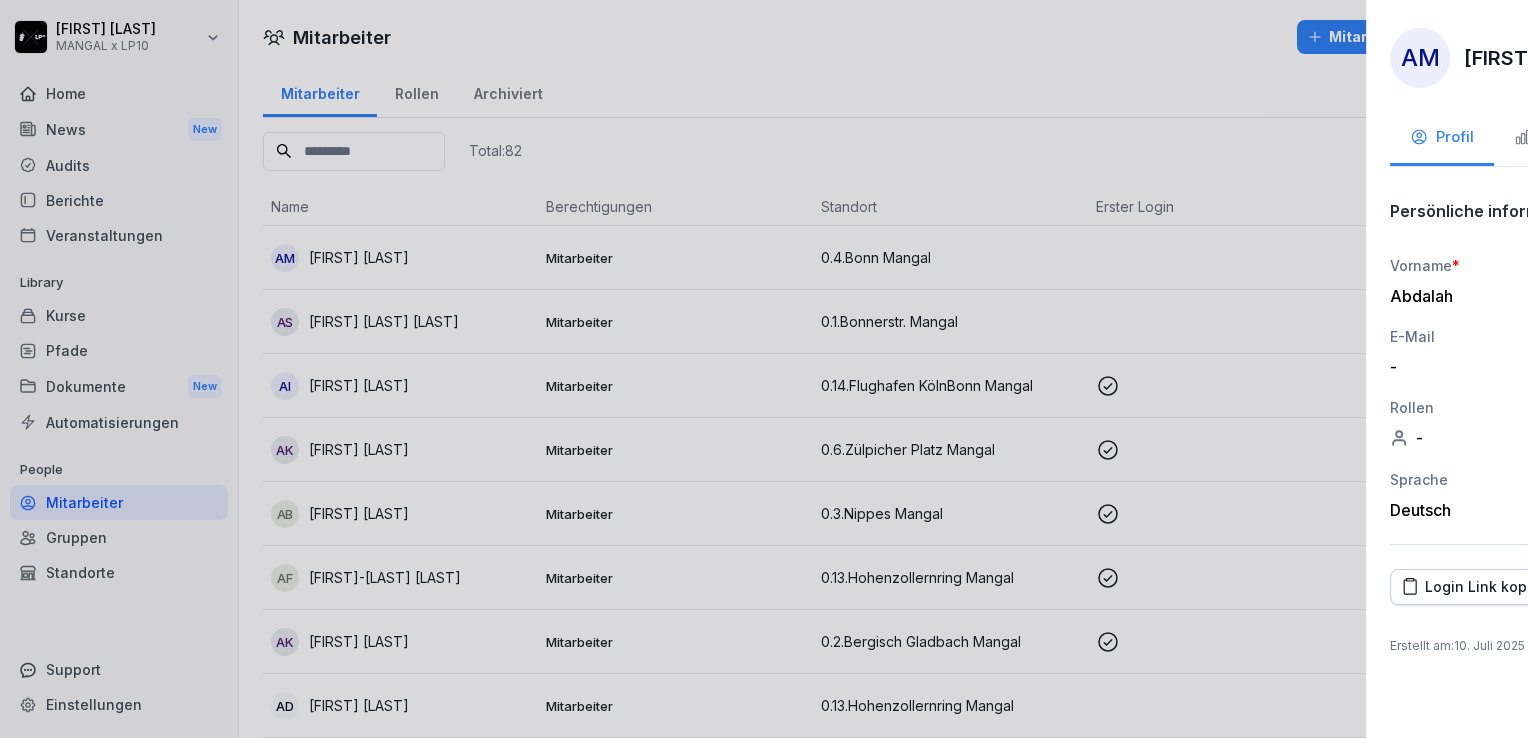 click at bounding box center [764, 369] 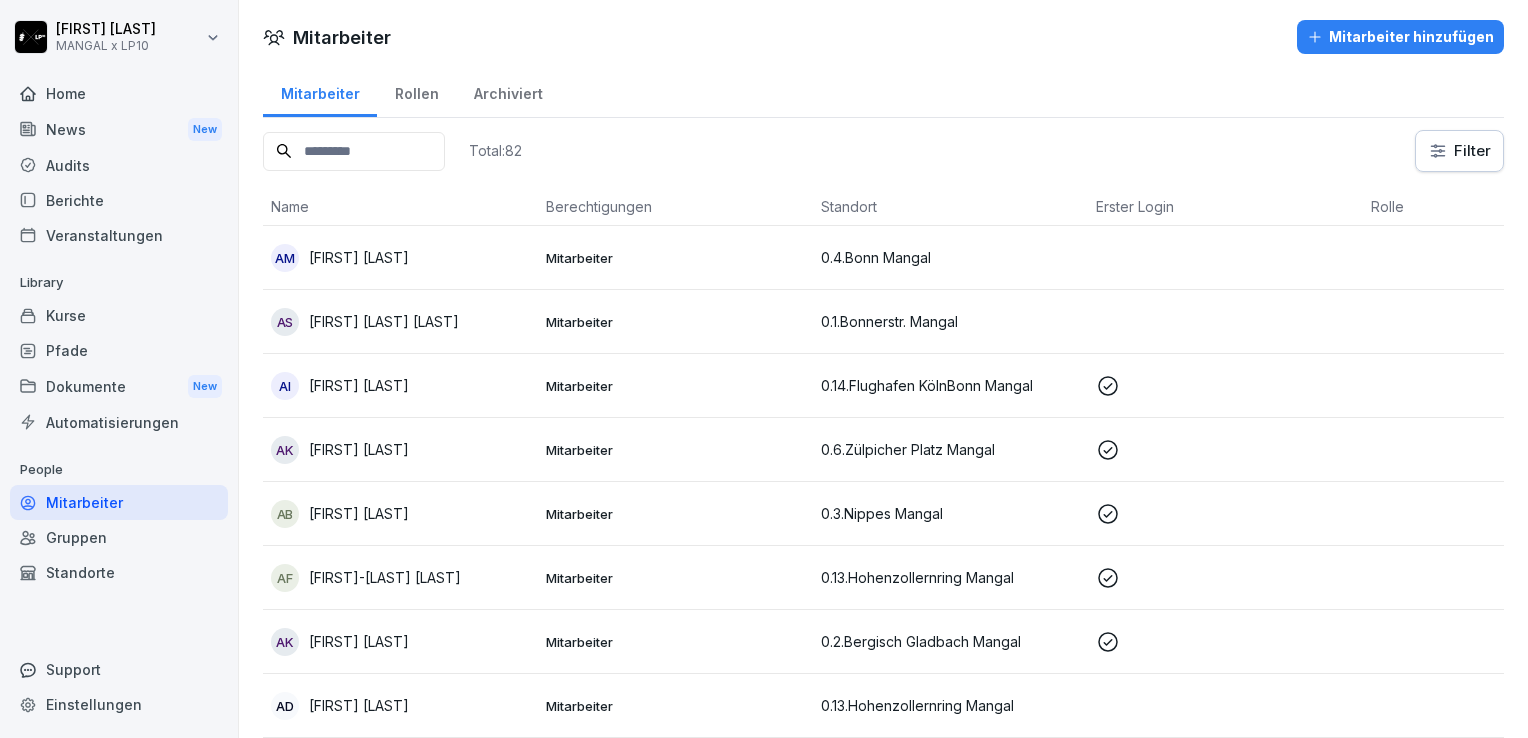 click on "Gruppen" at bounding box center [119, 537] 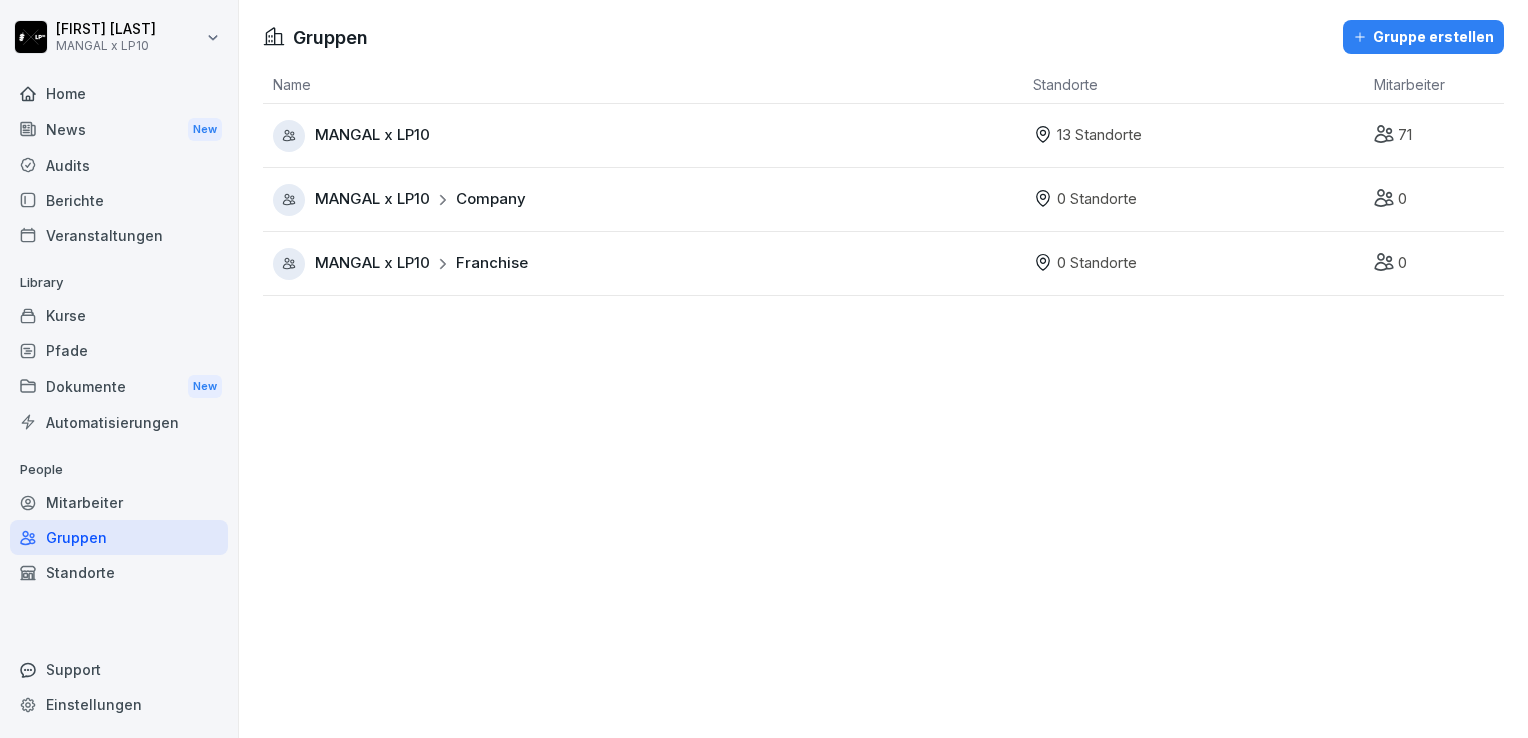 click on "Standorte" at bounding box center (119, 572) 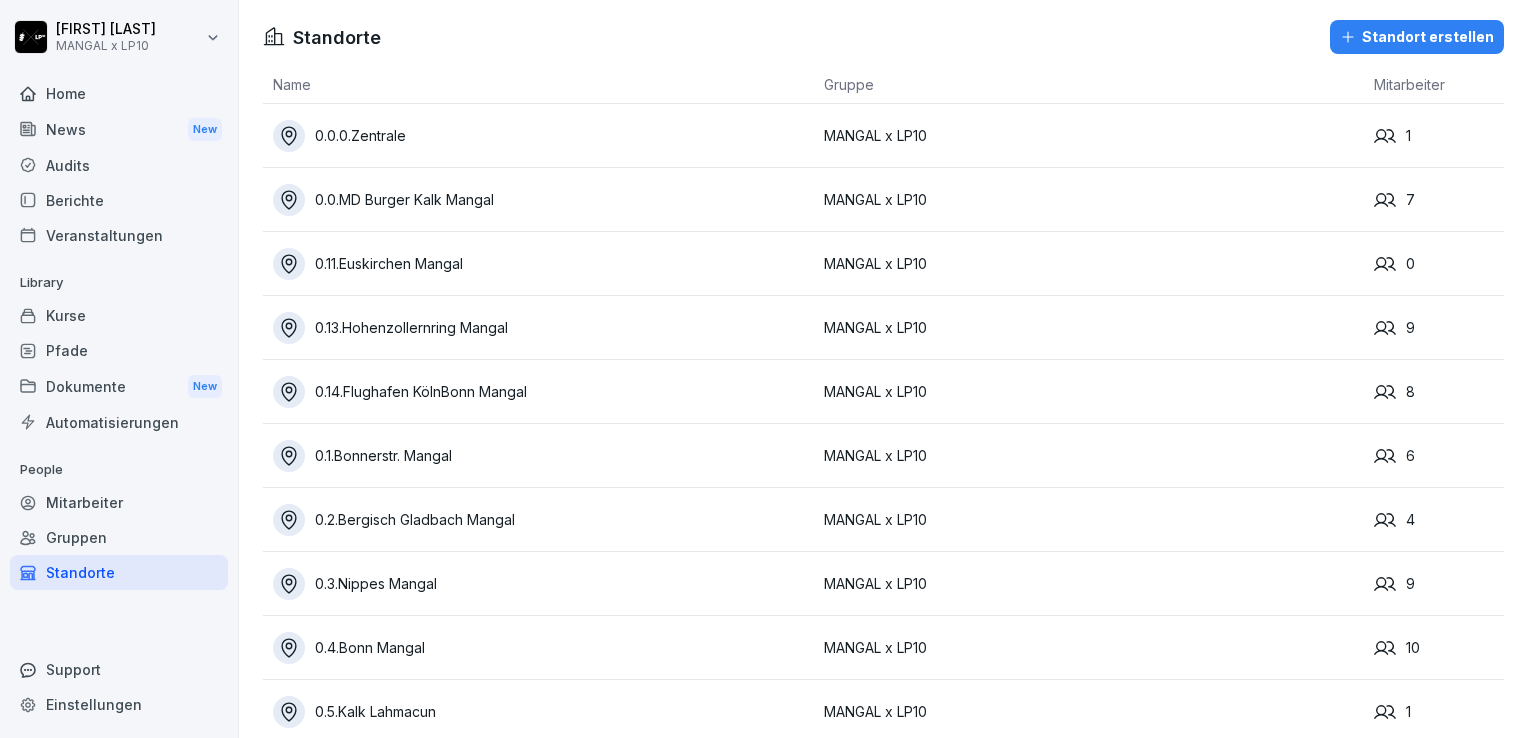 click on "News New" at bounding box center [119, 129] 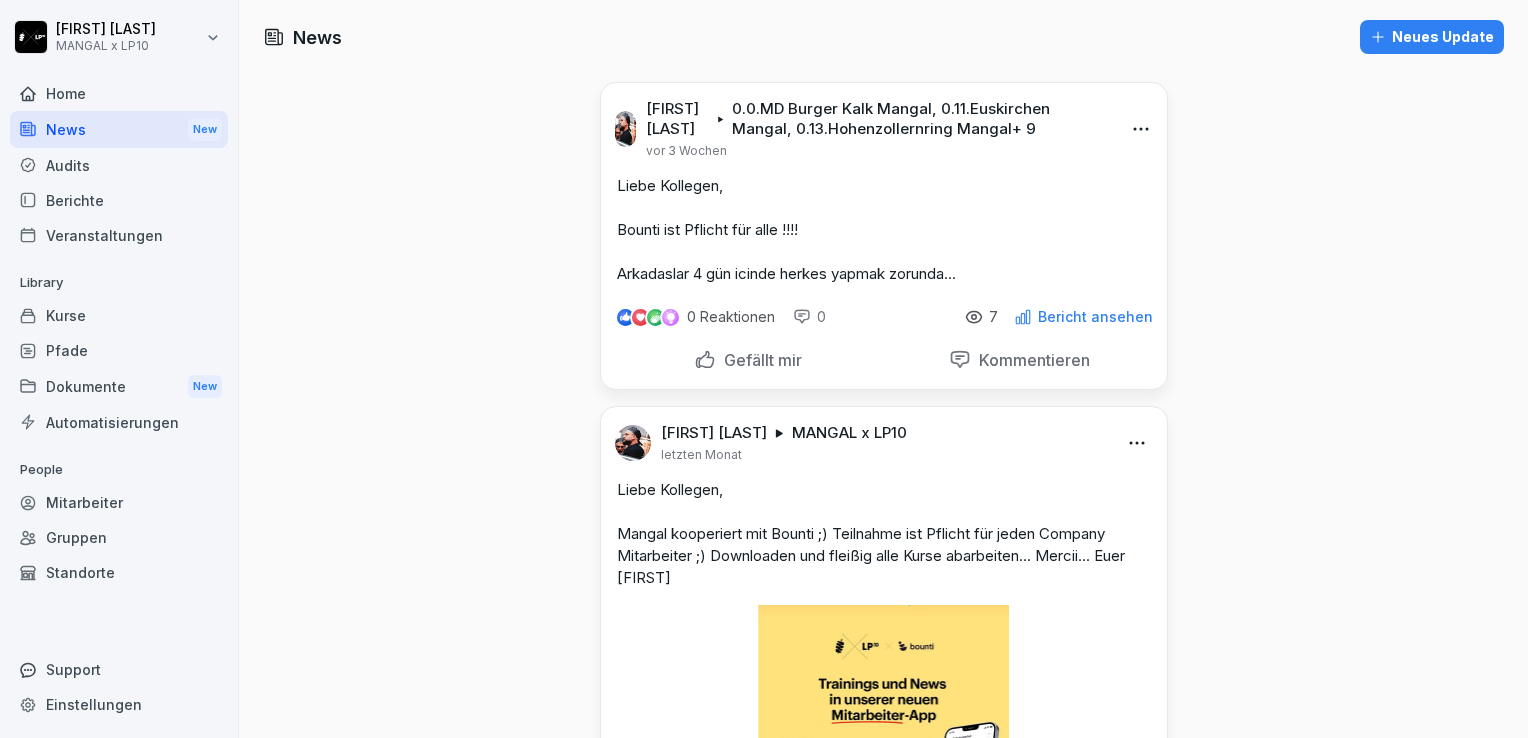 click on "Home" at bounding box center [119, 93] 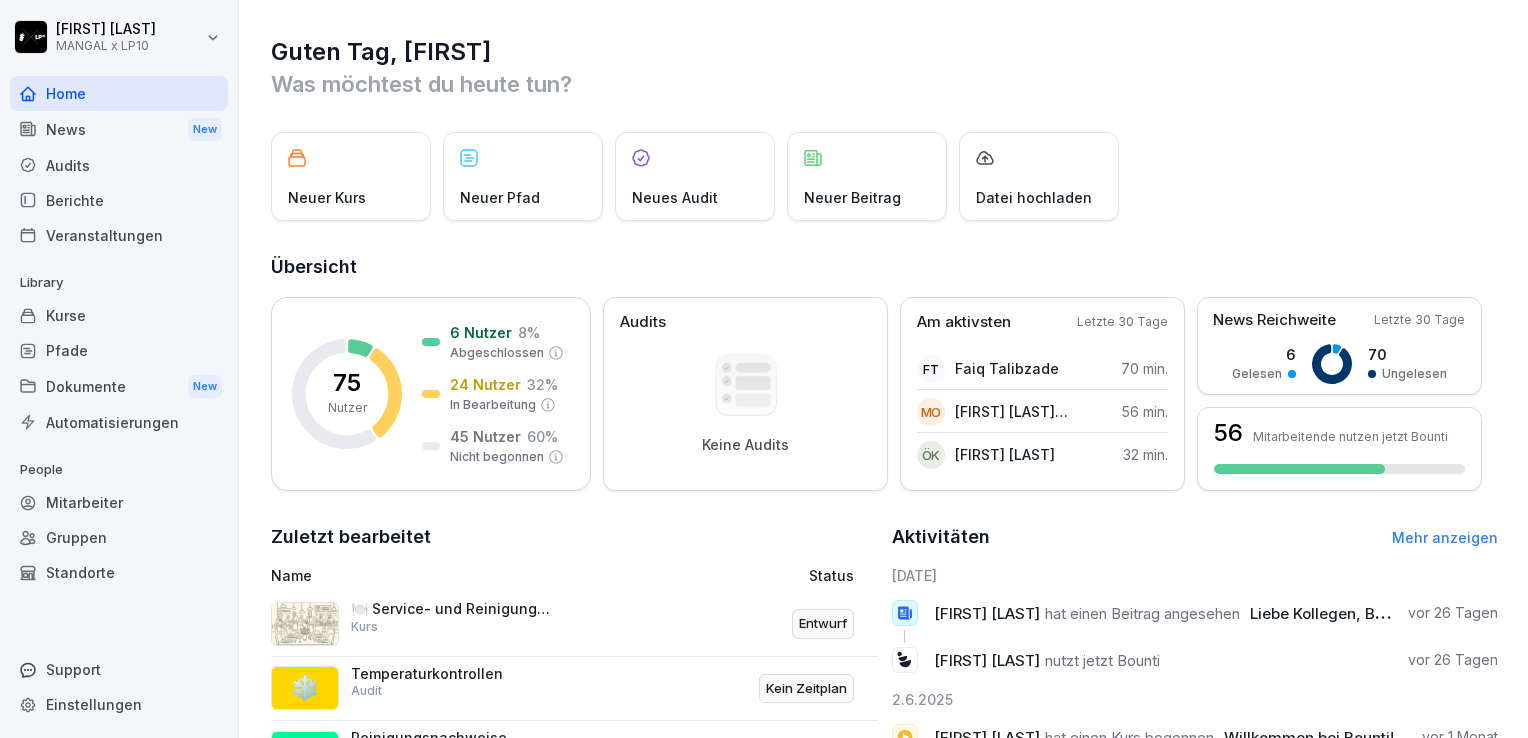 click on "News New" at bounding box center (119, 129) 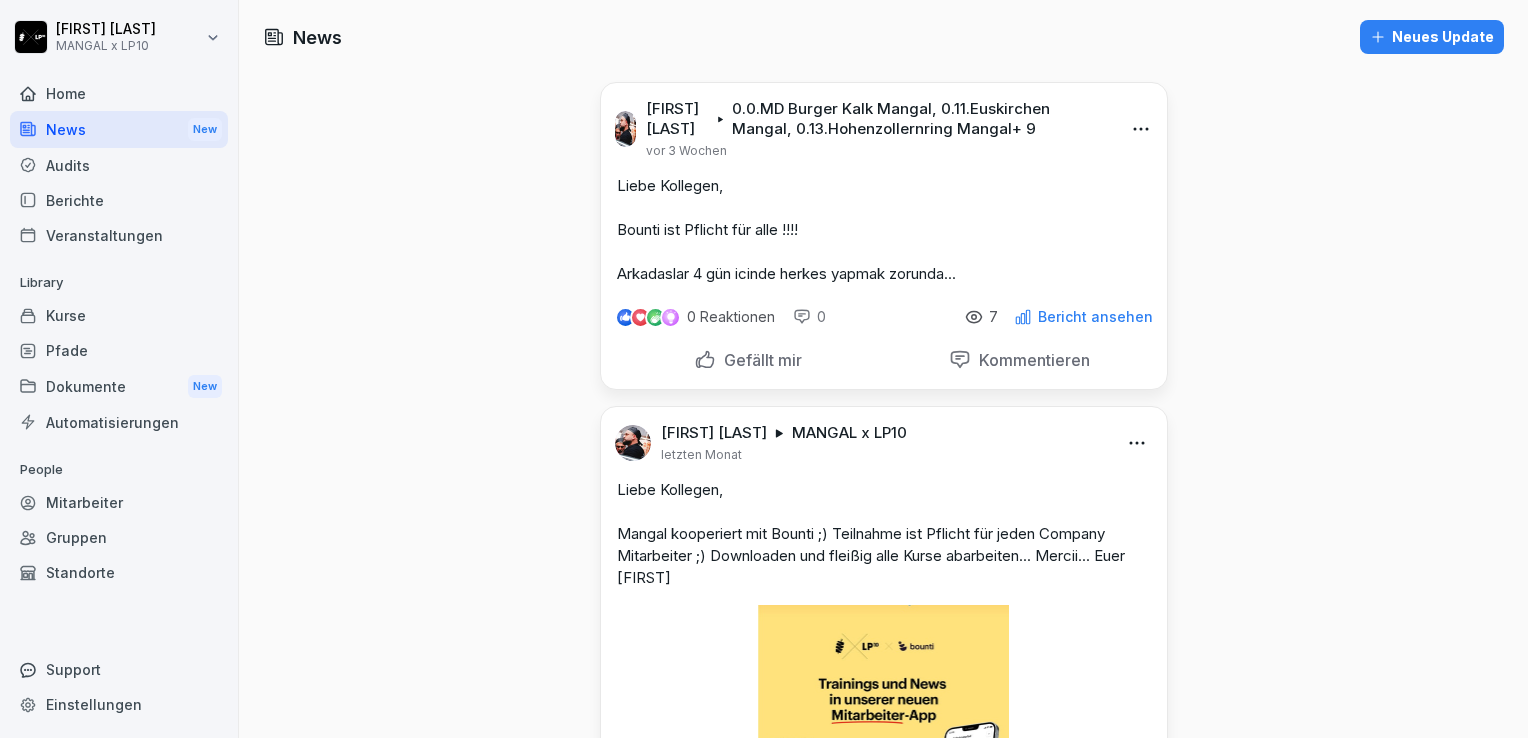 click on "Home" at bounding box center [119, 93] 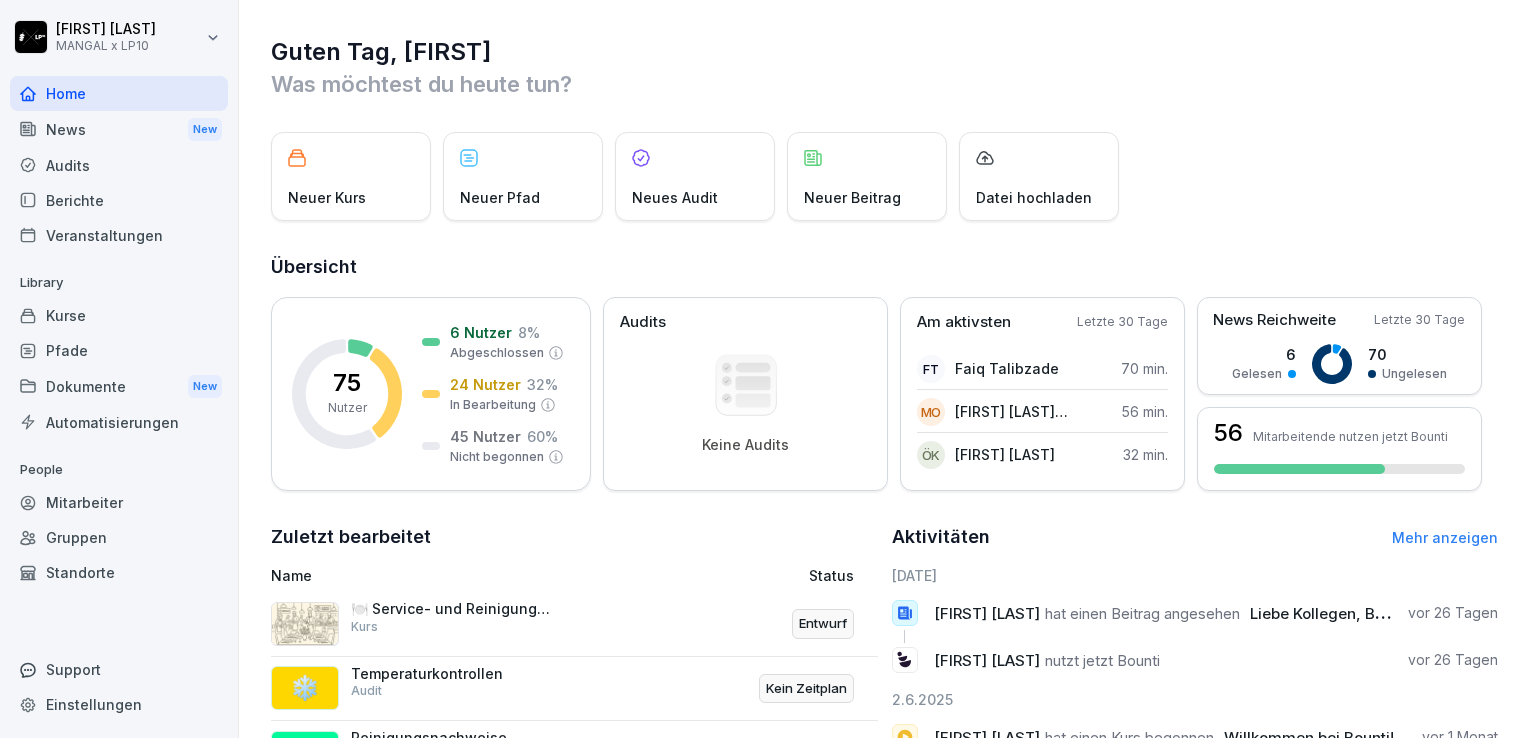 click on "Übersicht" at bounding box center [884, 267] 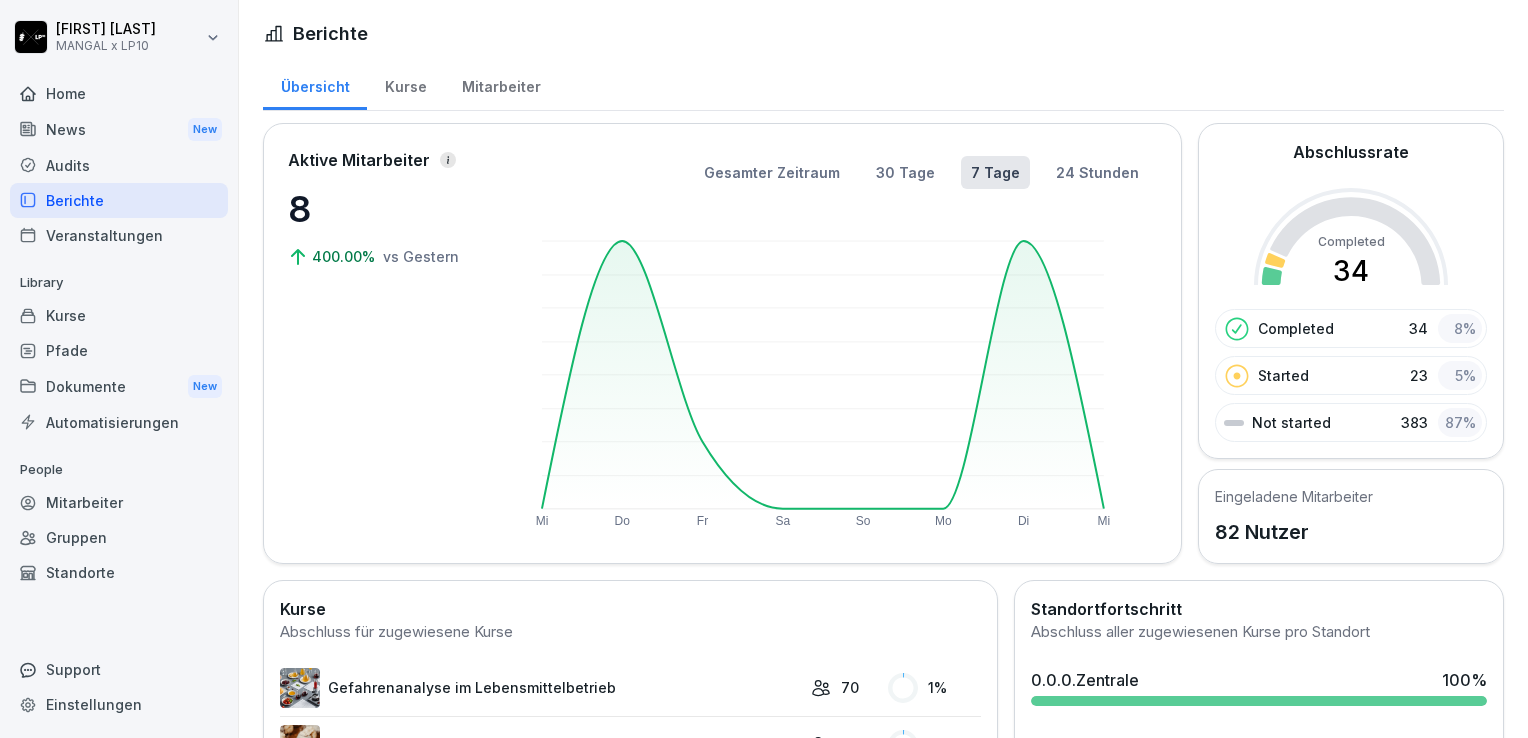 click on "Veranstaltungen" at bounding box center (119, 235) 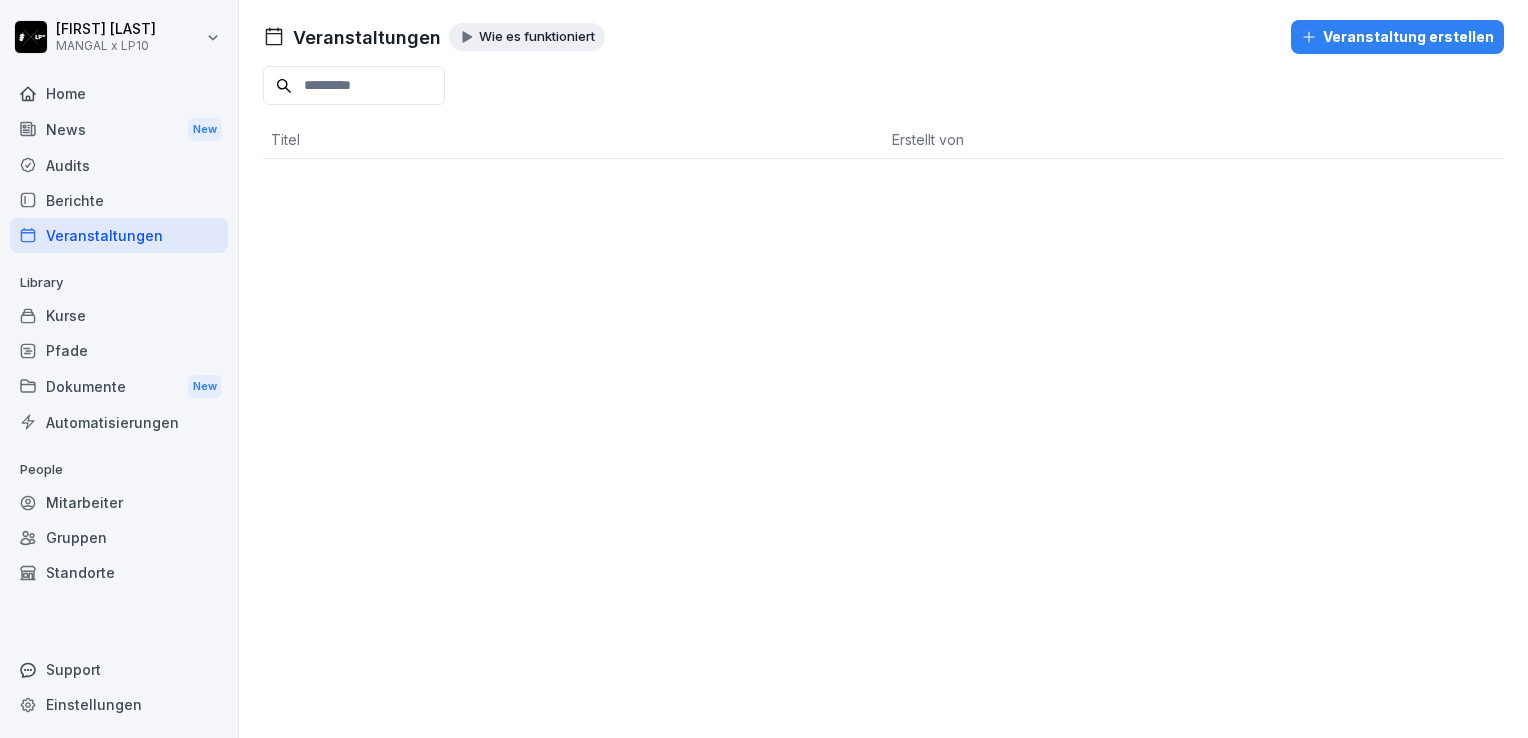 click on "Kurse" at bounding box center (119, 315) 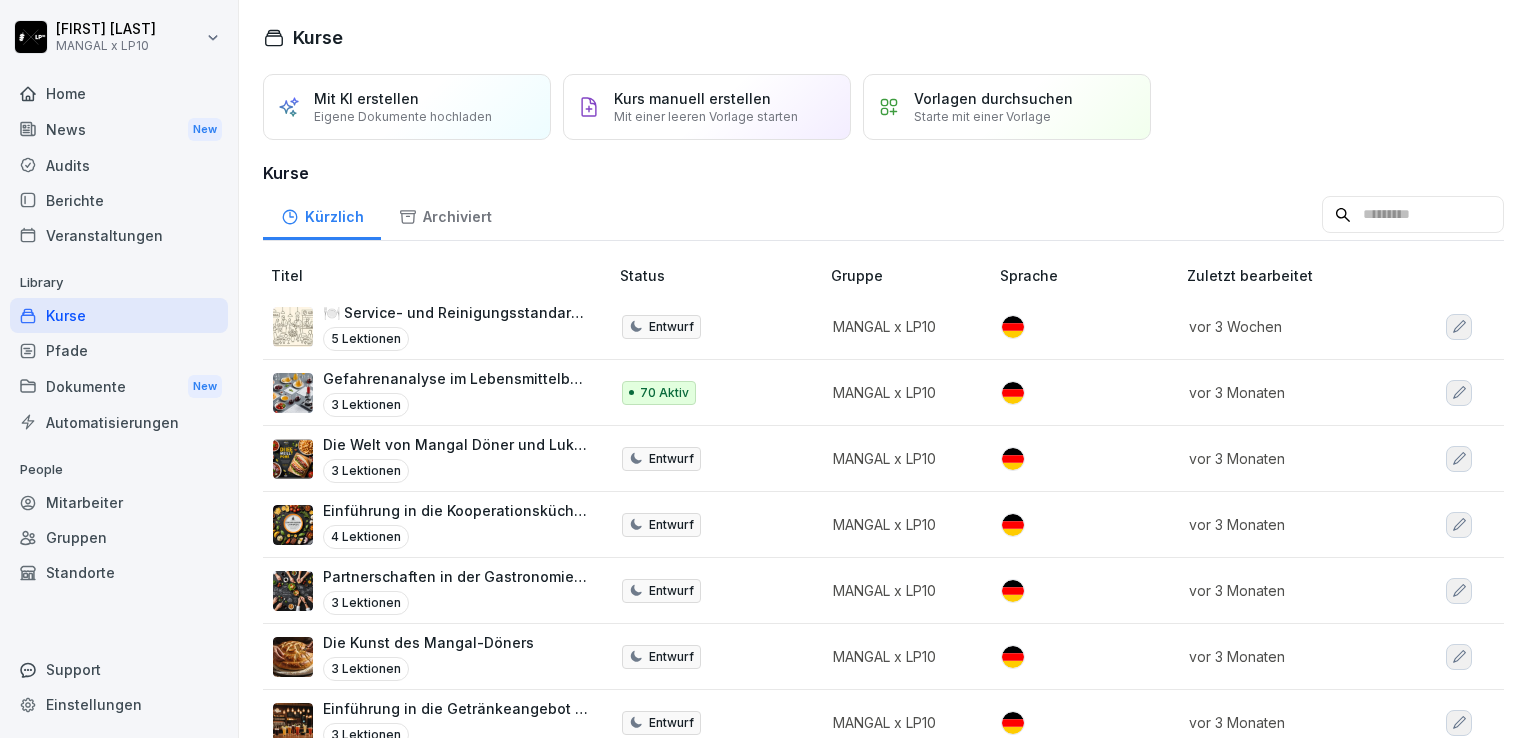 click on "Pfade" at bounding box center (119, 350) 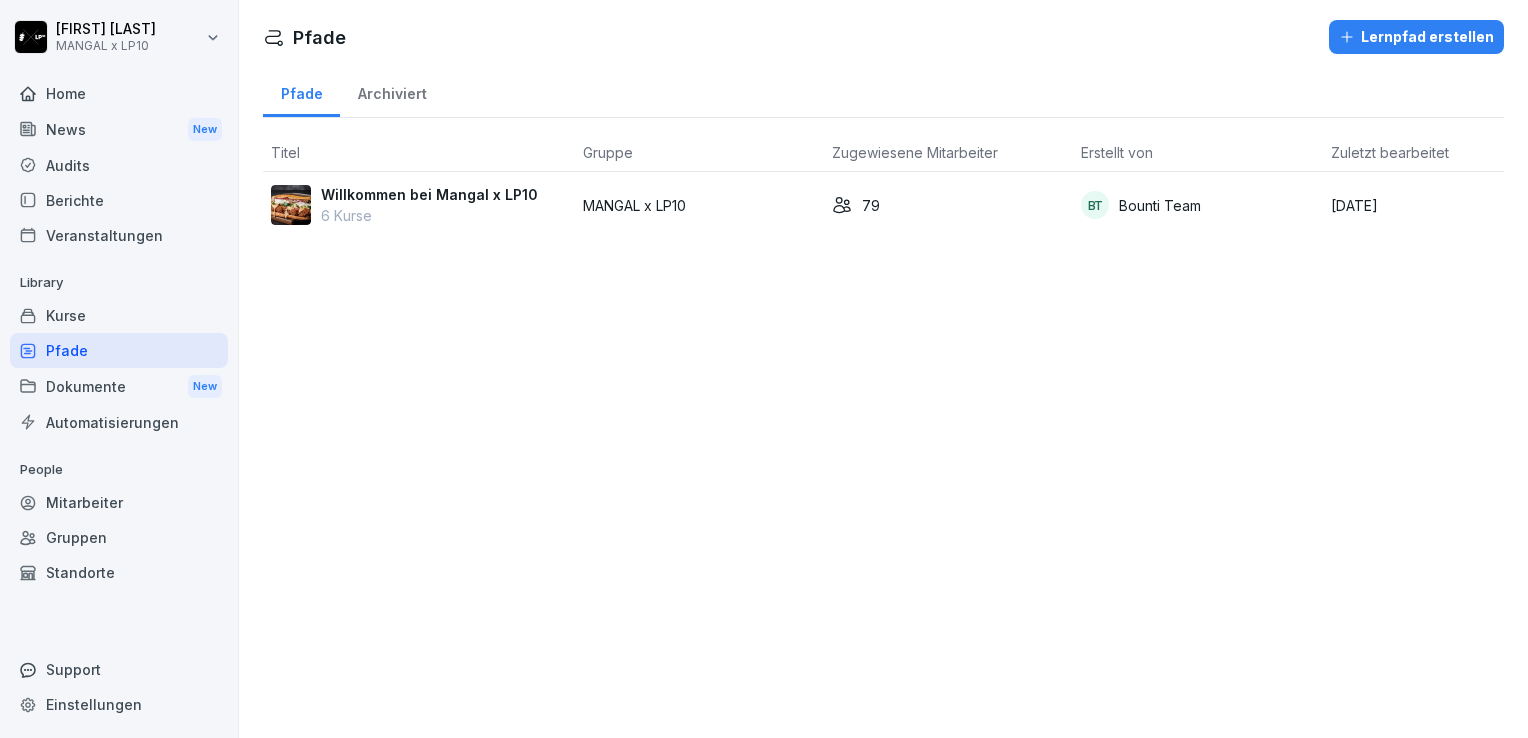 click on "Dokumente New" at bounding box center (119, 386) 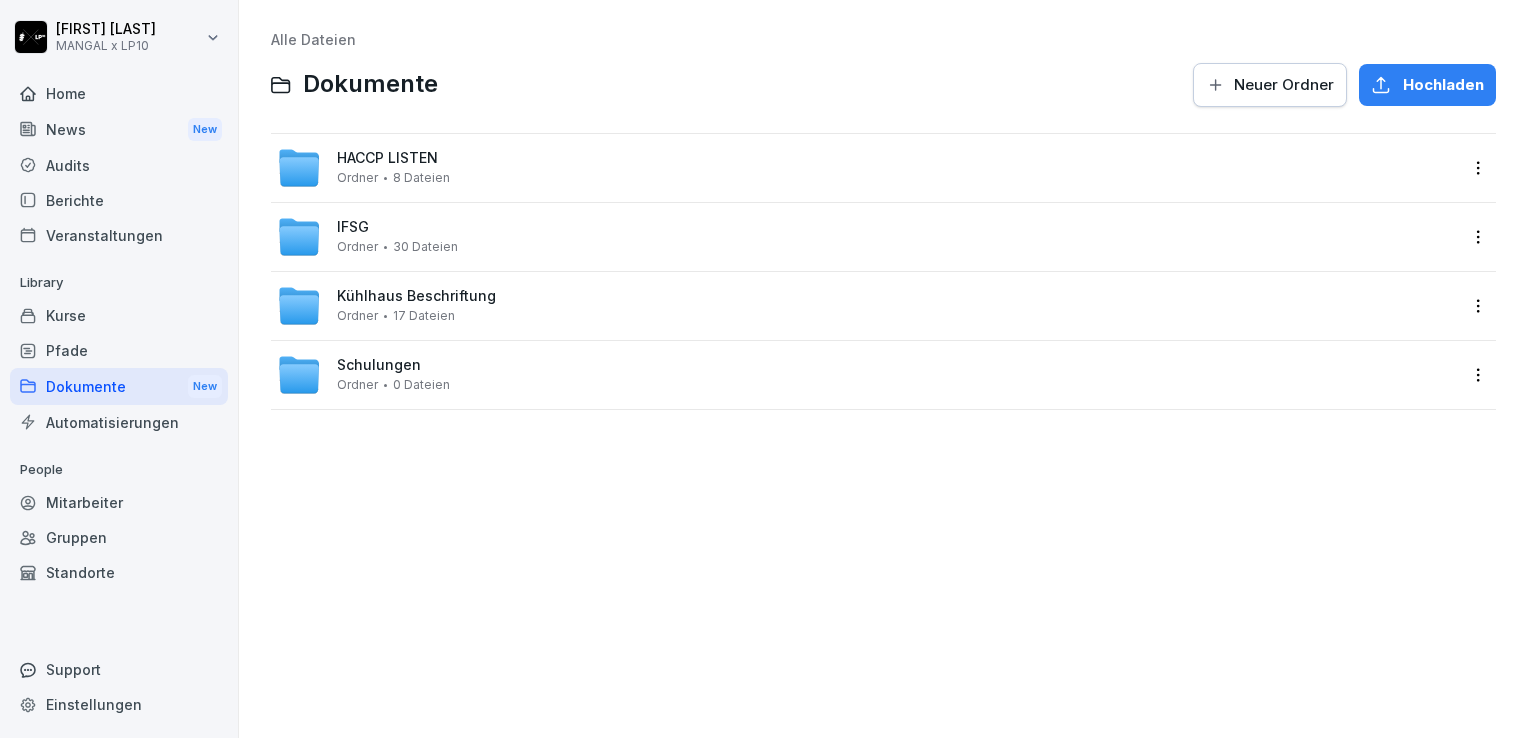 click on "Automatisierungen" at bounding box center [119, 422] 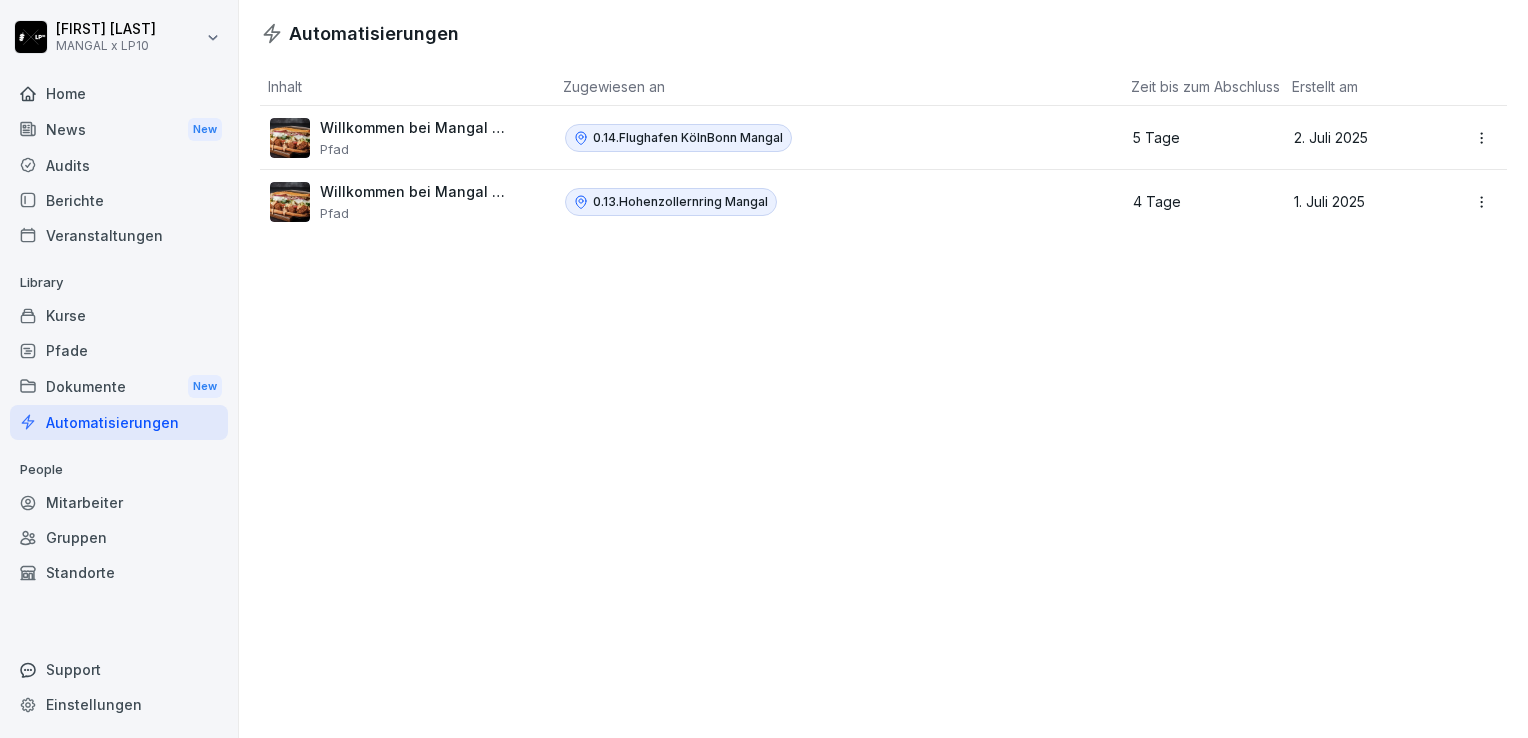 click on "People" at bounding box center [119, 470] 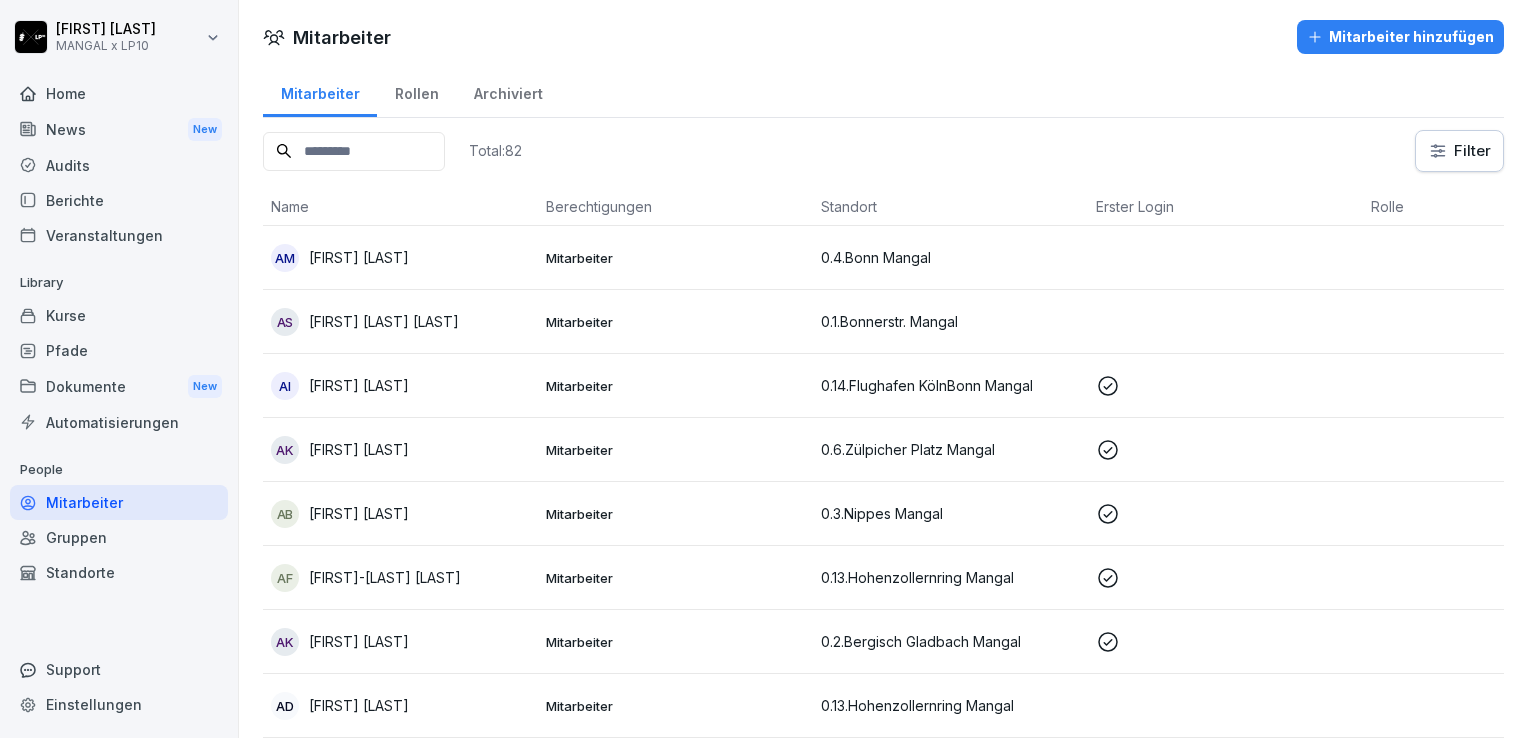 click on "Gruppen" at bounding box center [119, 537] 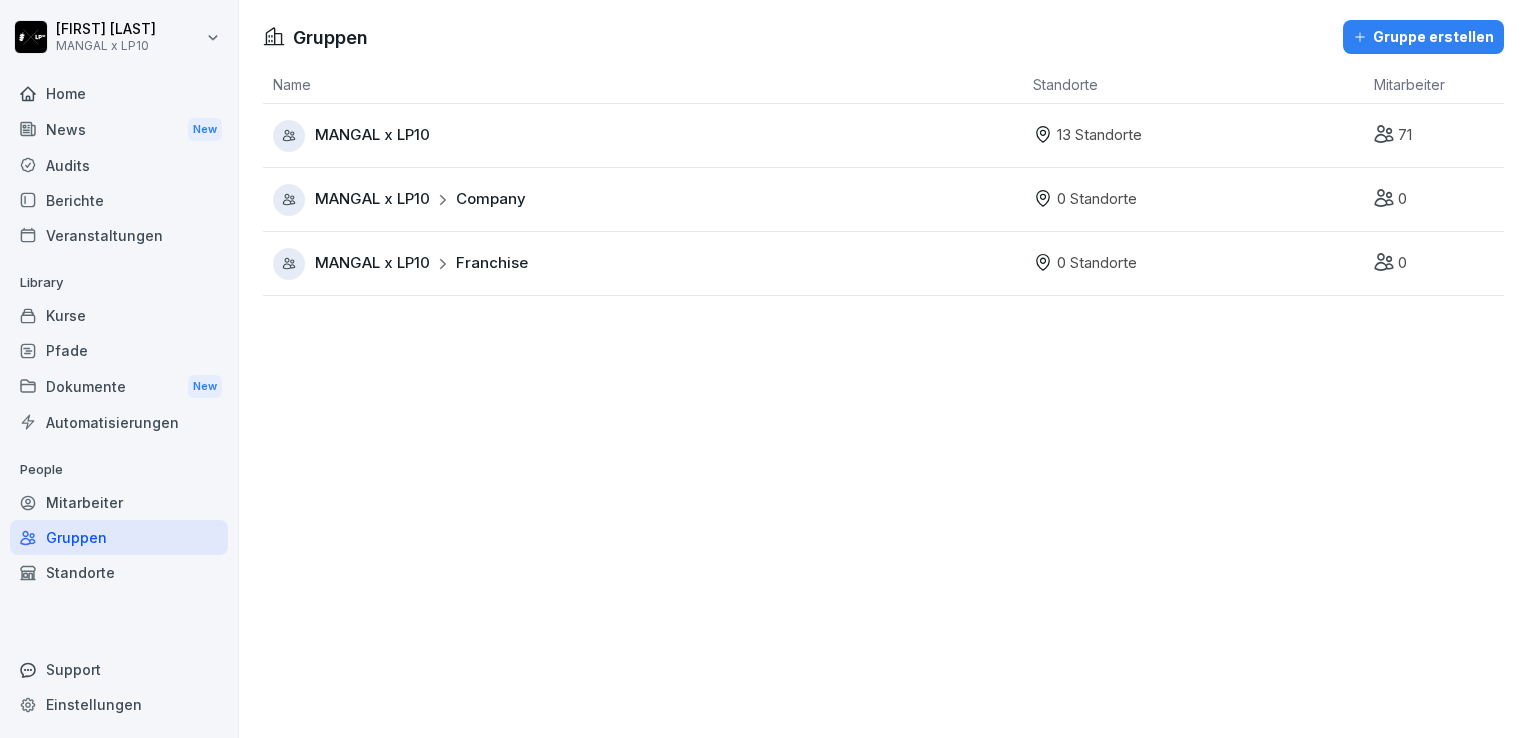 click on "Standorte" at bounding box center [119, 572] 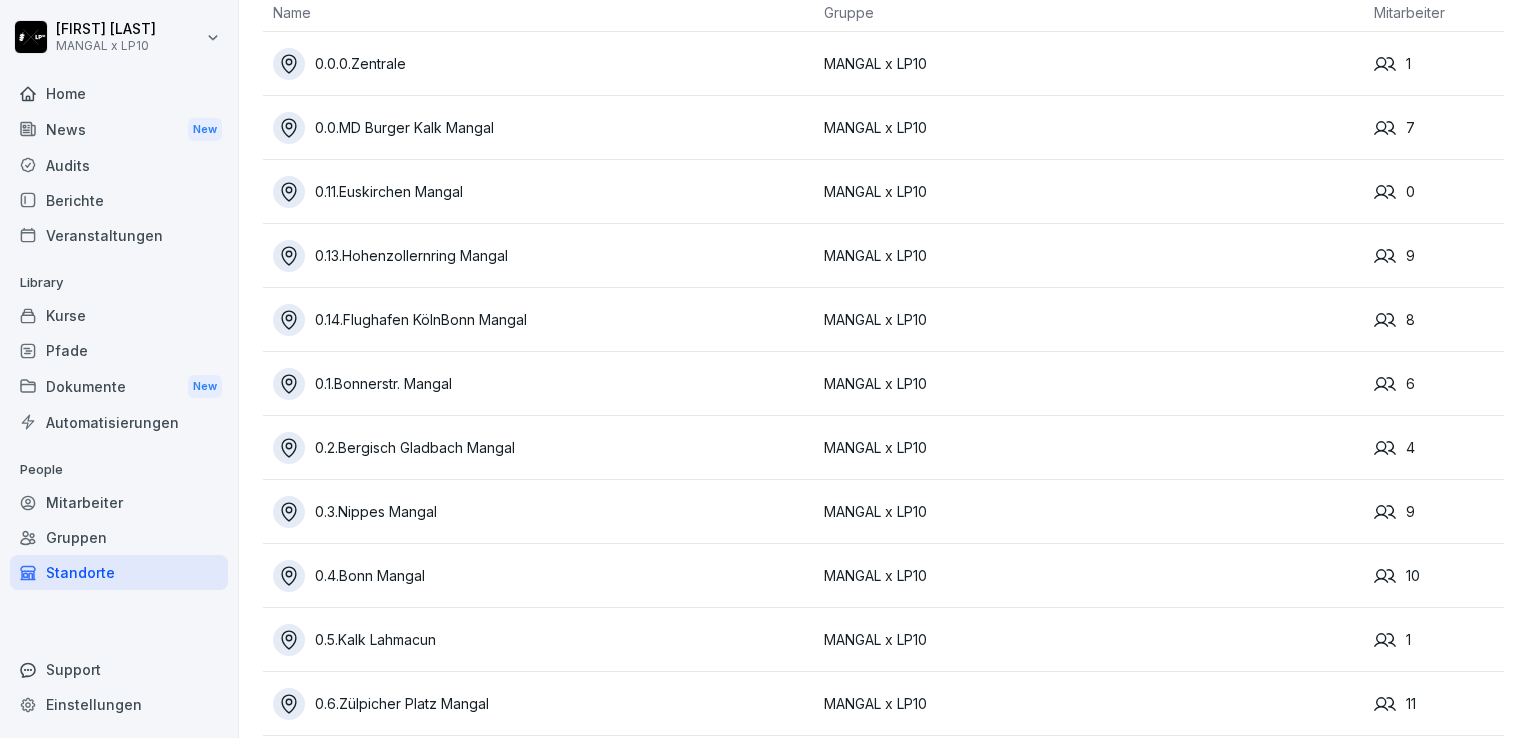scroll, scrollTop: 48, scrollLeft: 0, axis: vertical 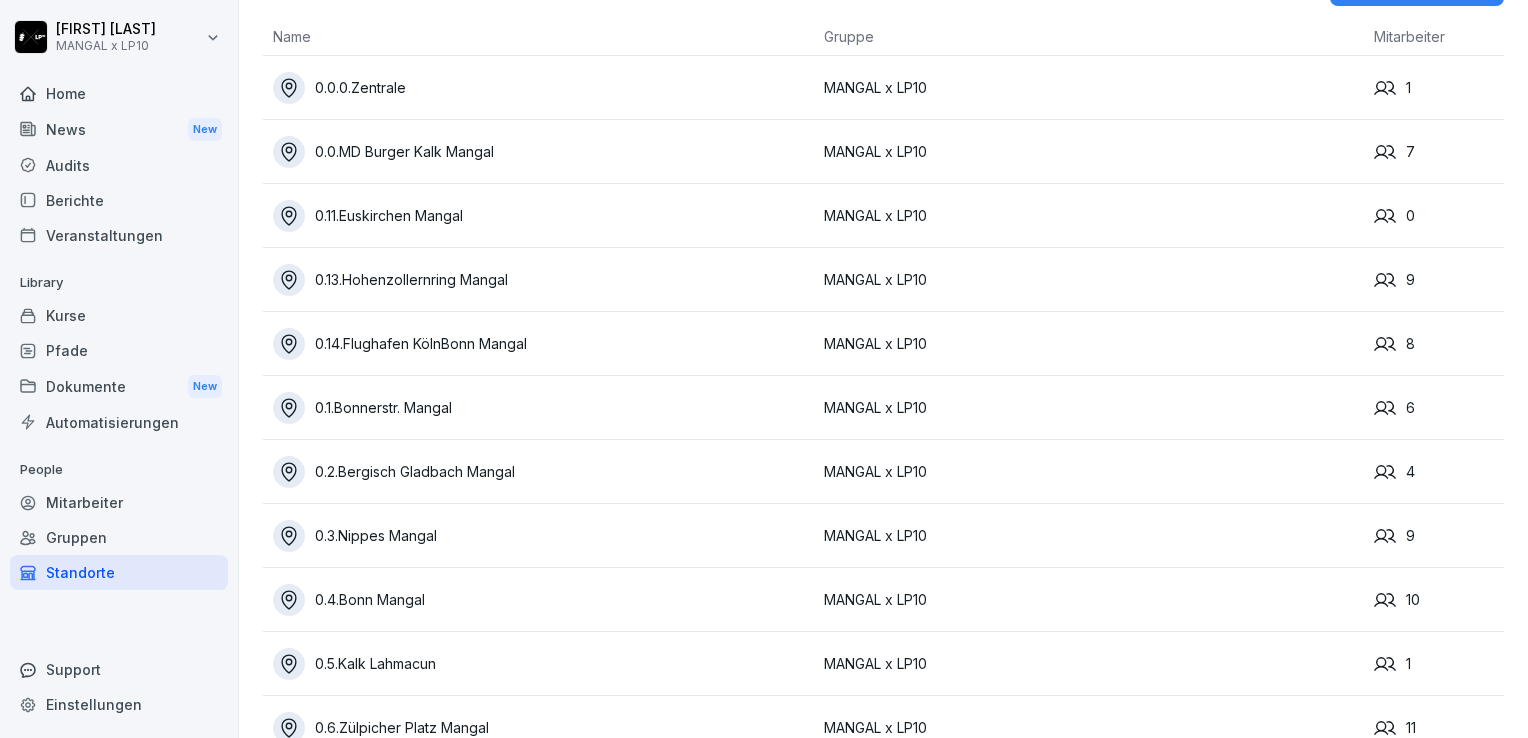 click on "0.11.Euskirchen Mangal" at bounding box center [543, 216] 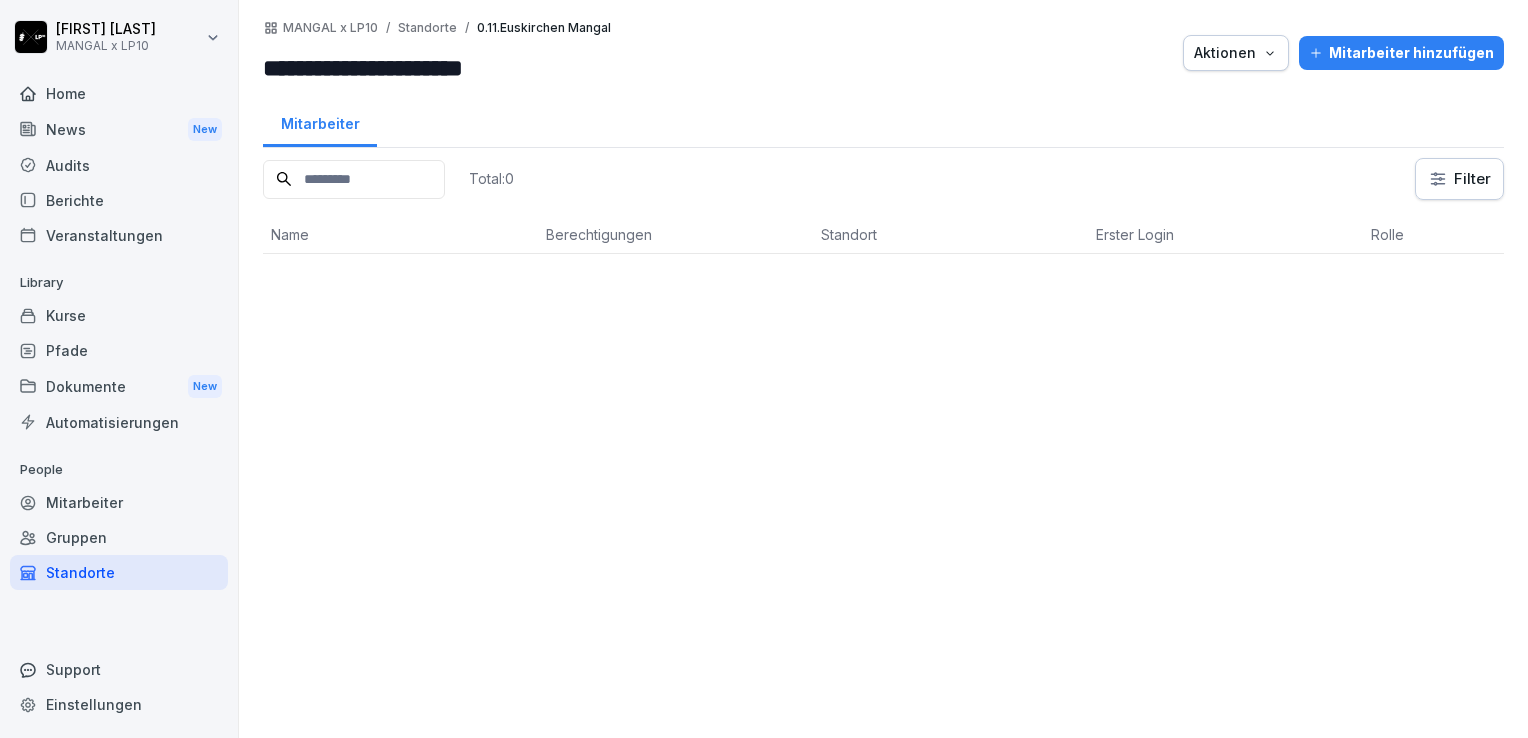 scroll, scrollTop: 0, scrollLeft: 0, axis: both 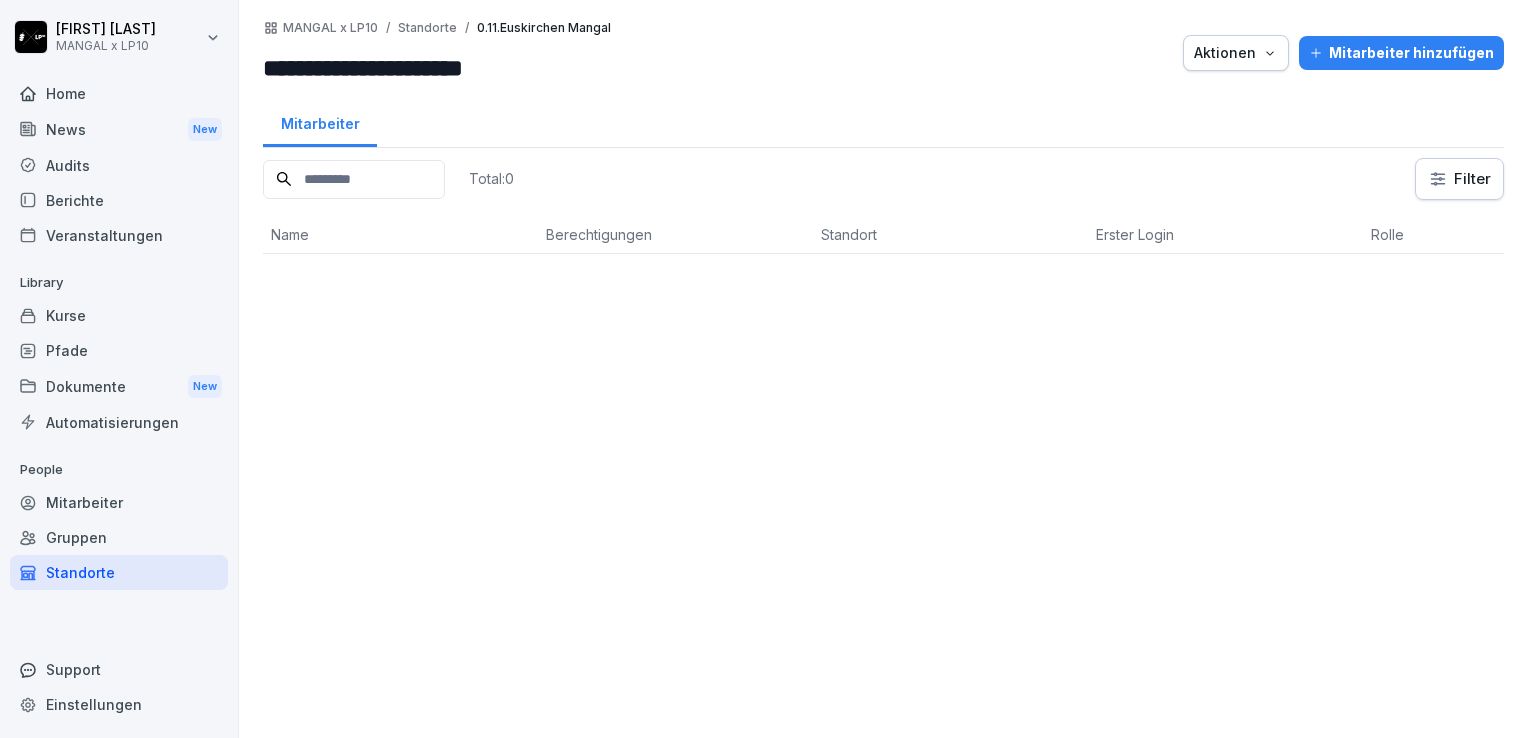 click on "Total:  0 Filter Name Berechtigungen Standort Erster Login Rolle" at bounding box center [883, 438] 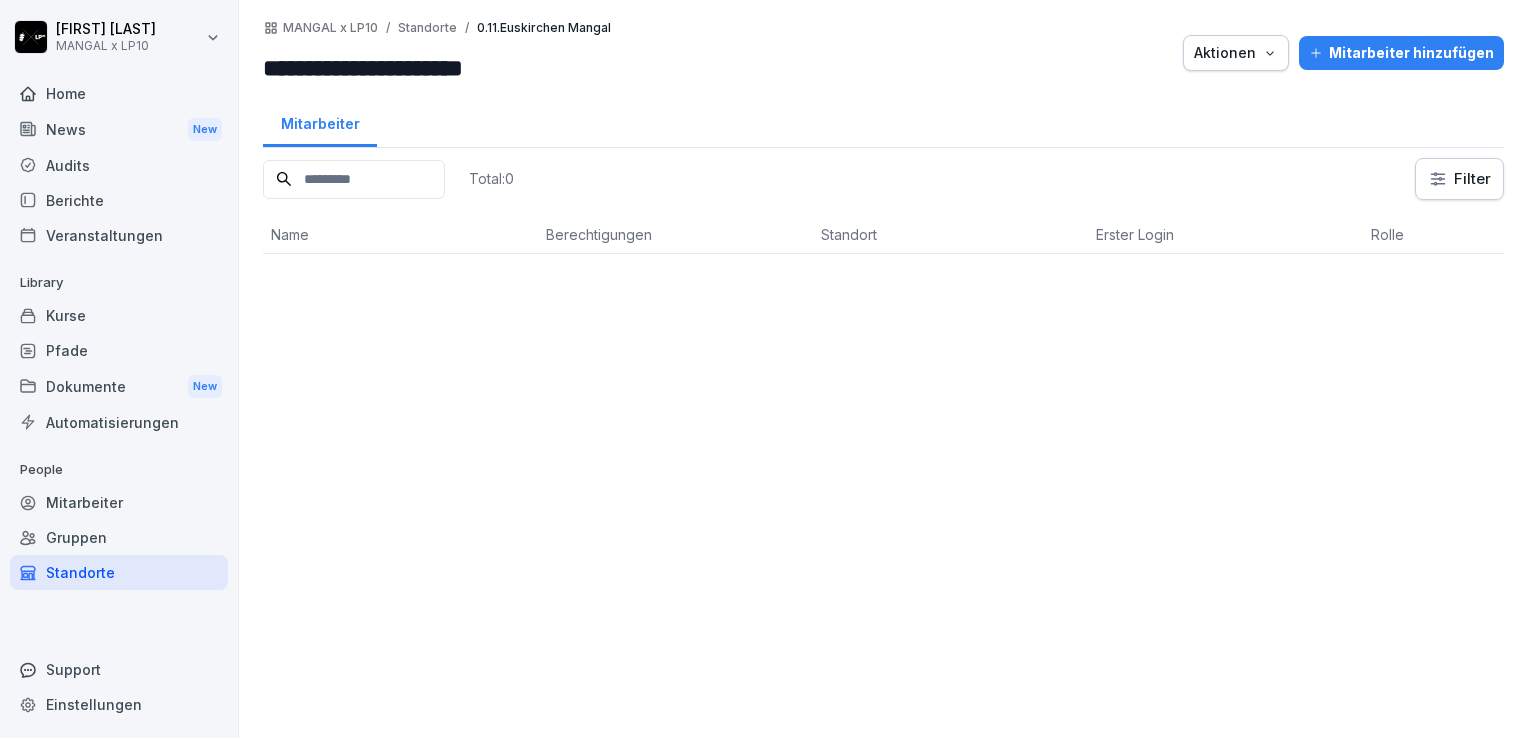 click on "Mitarbeiter hinzufügen" at bounding box center [1401, 53] 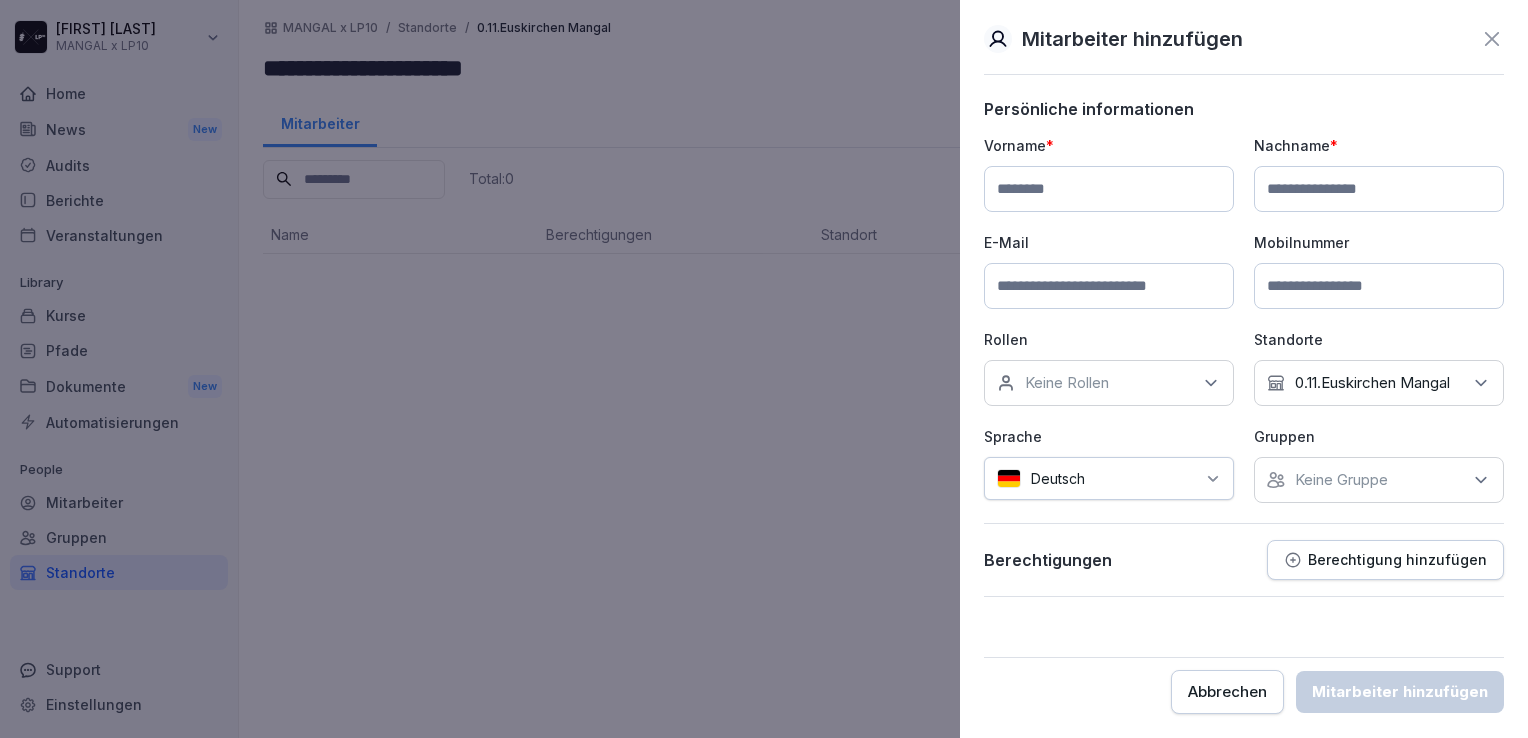 click 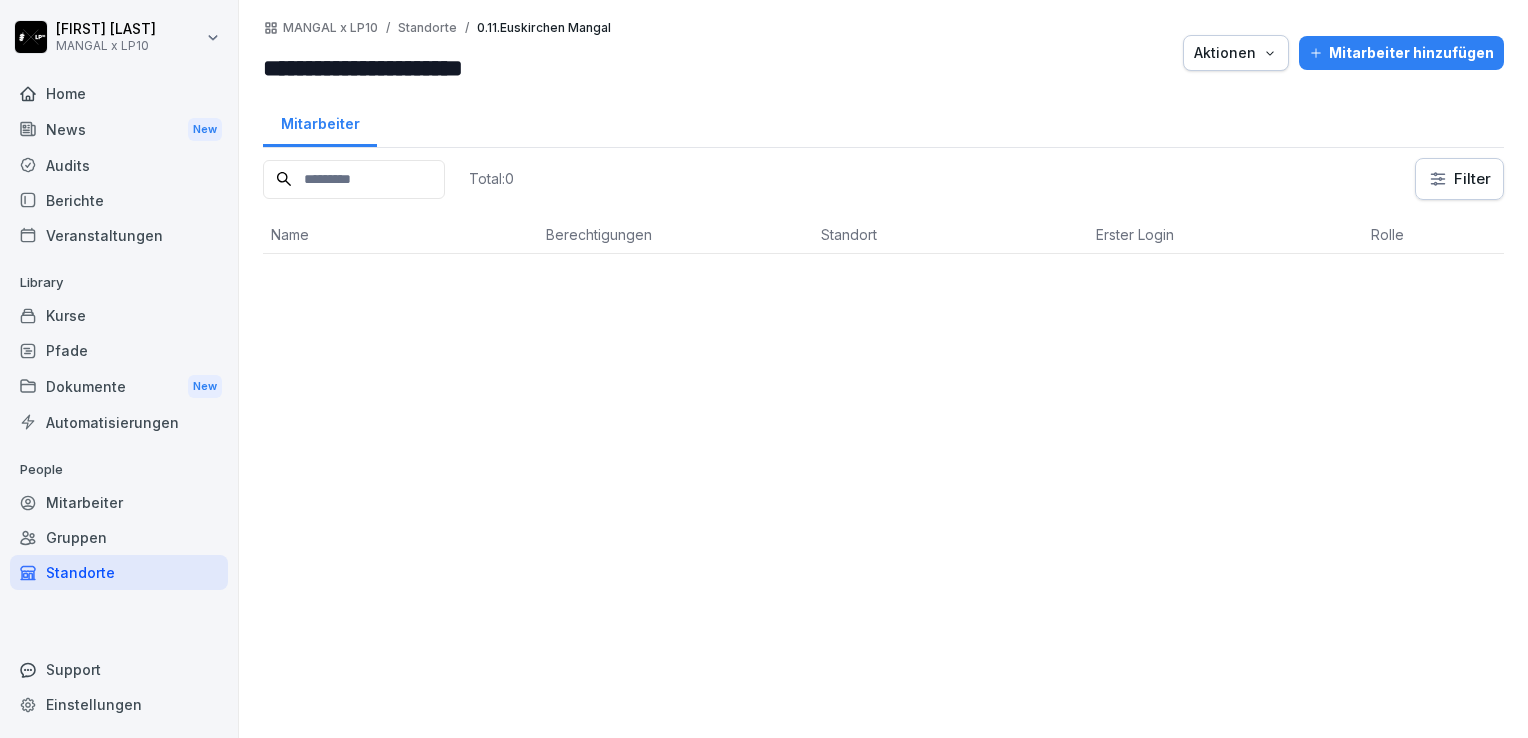 click on "Mitarbeiter" at bounding box center [119, 502] 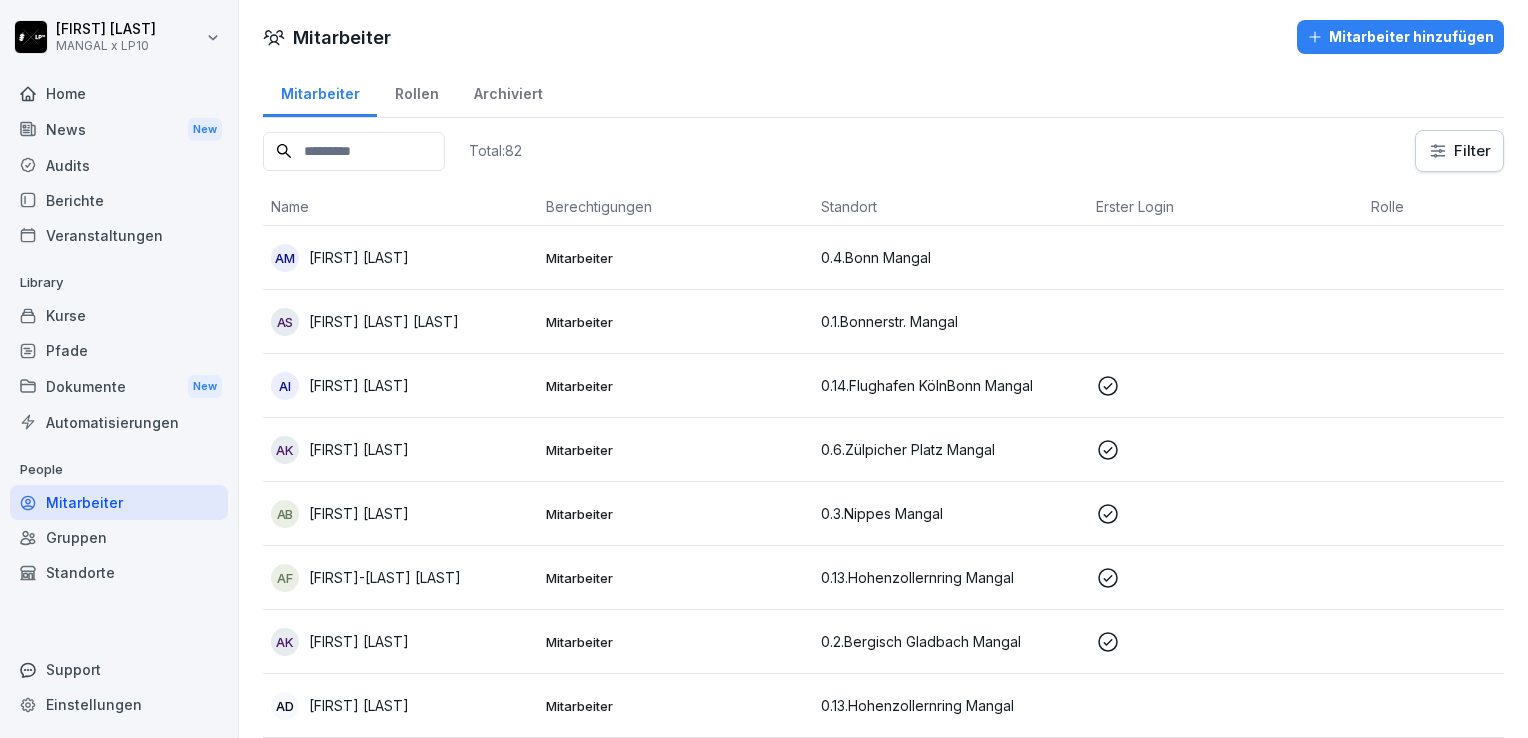 click at bounding box center [354, 151] 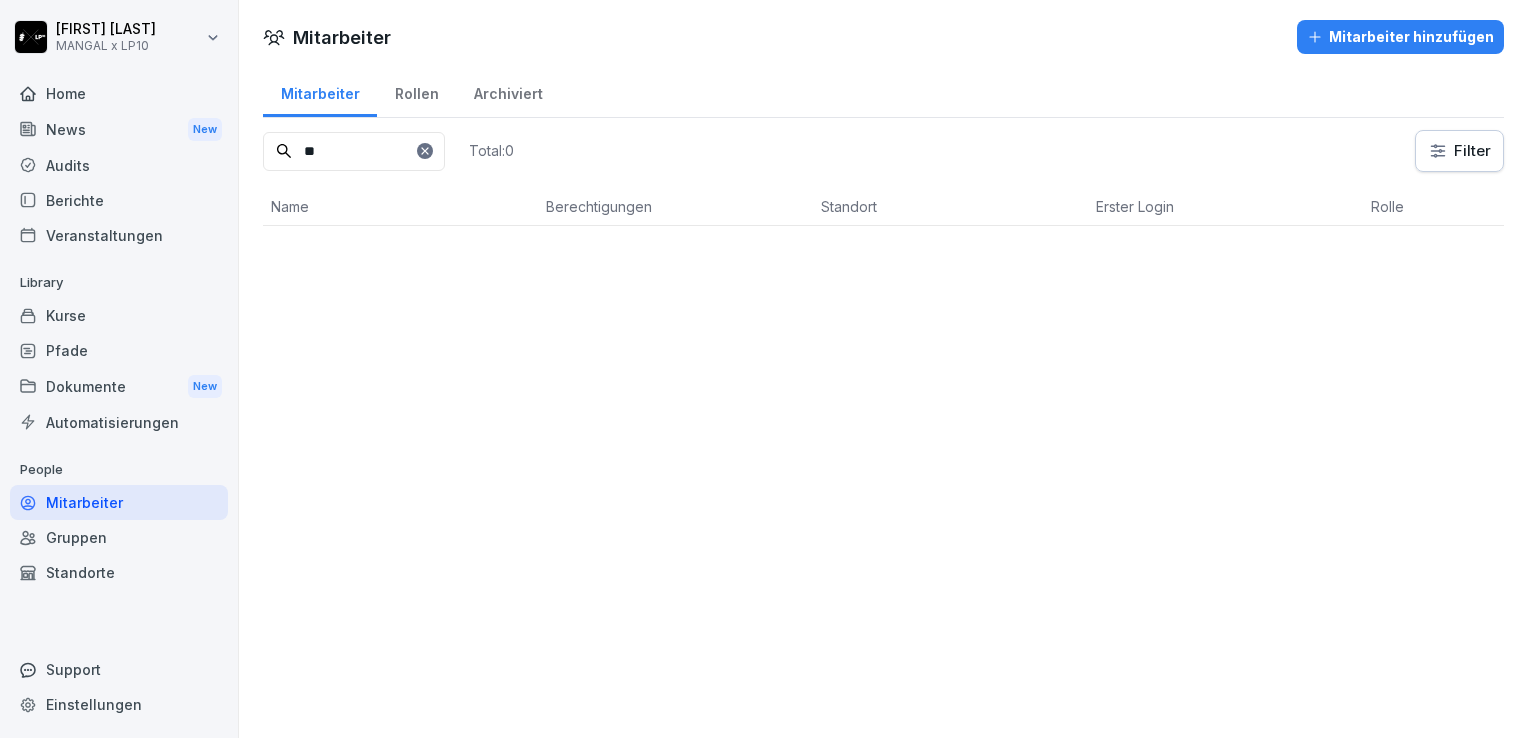type on "*" 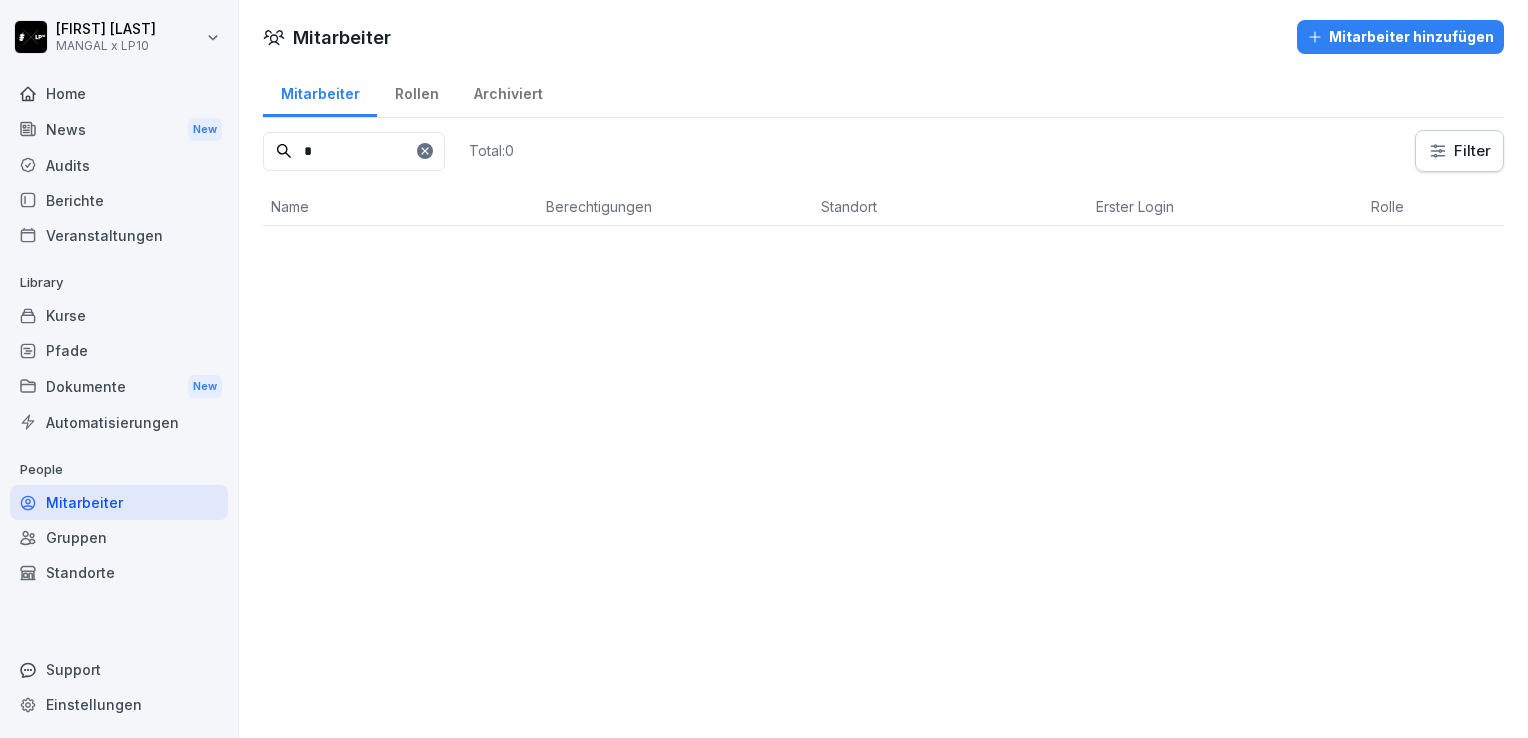 type 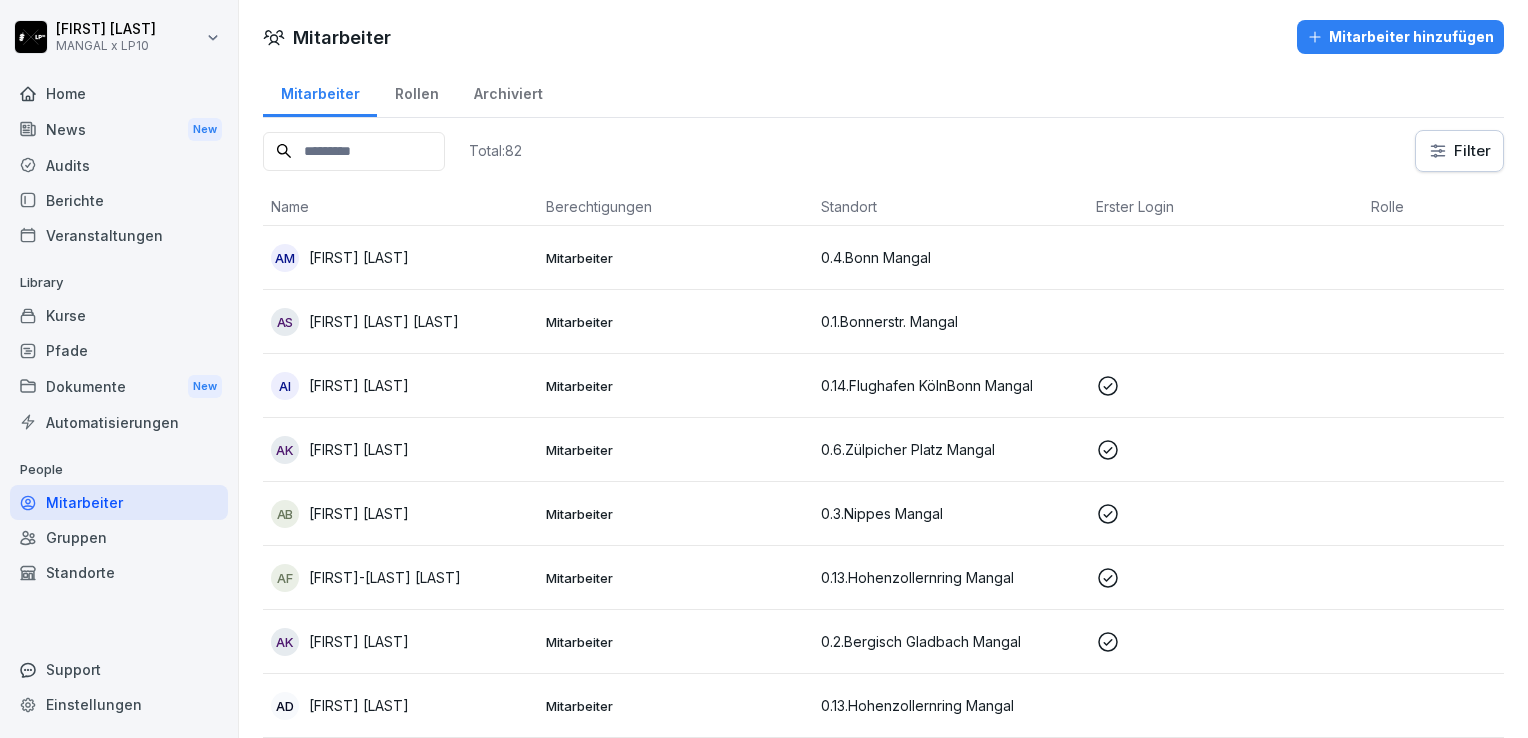 click on "Mitarbeiter" at bounding box center [119, 502] 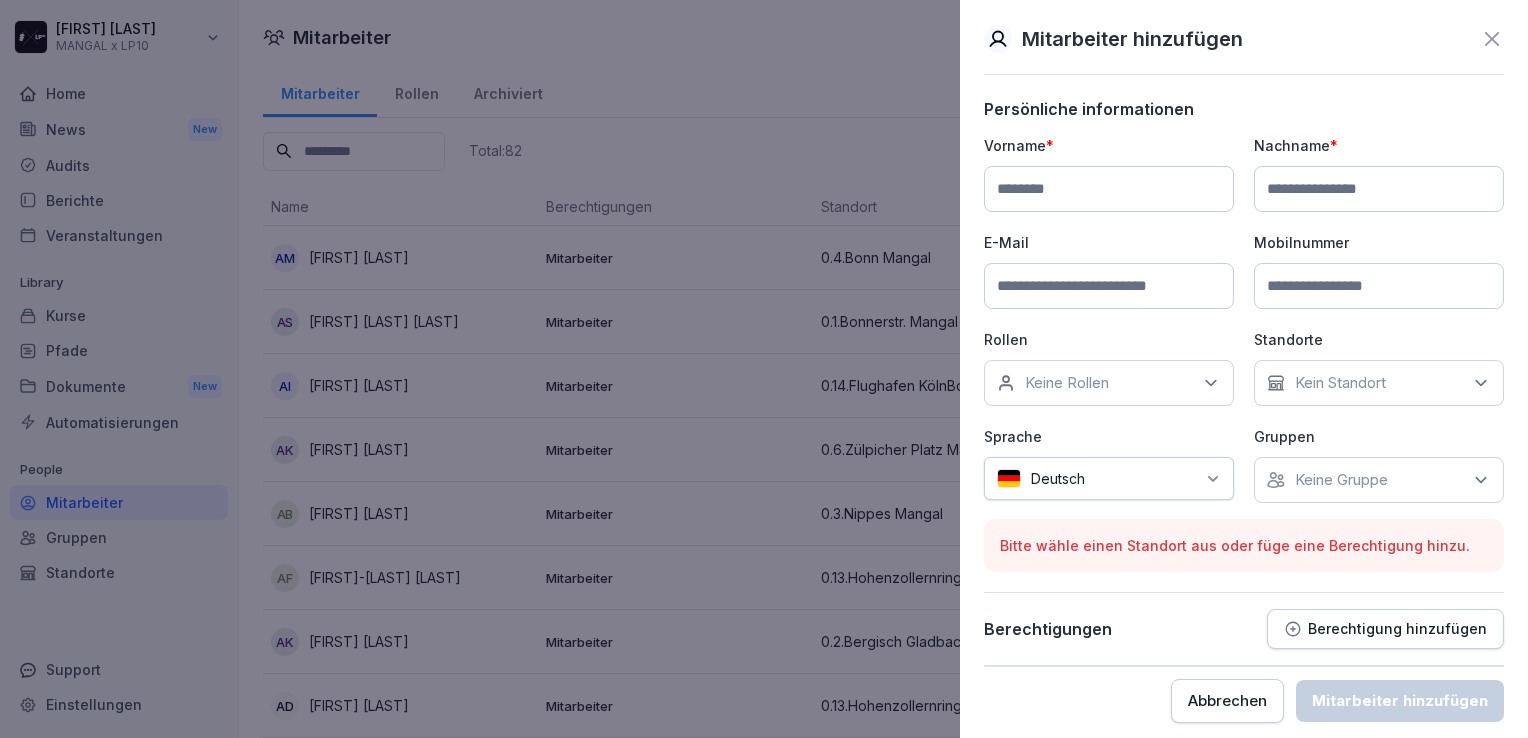 click at bounding box center [1109, 189] 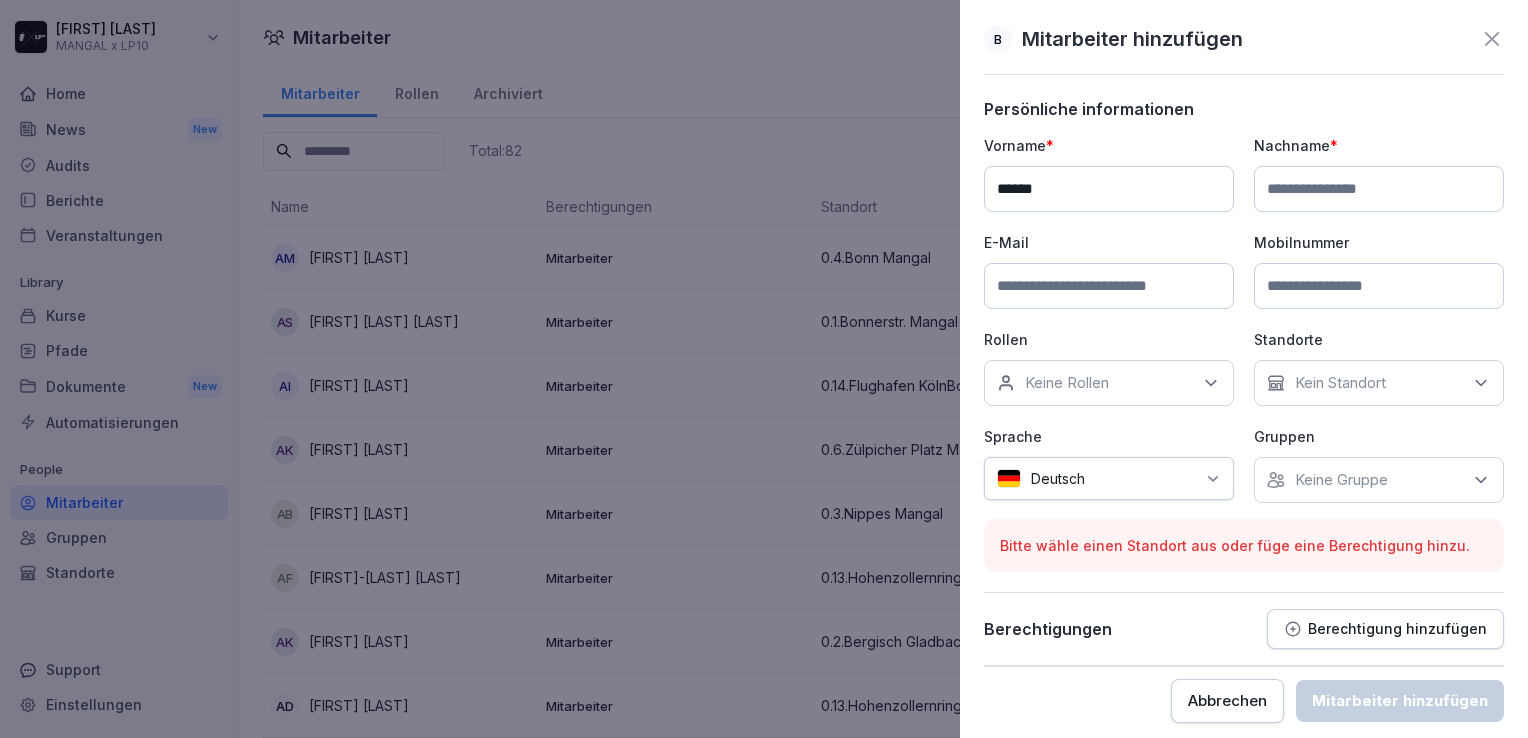 type on "*****" 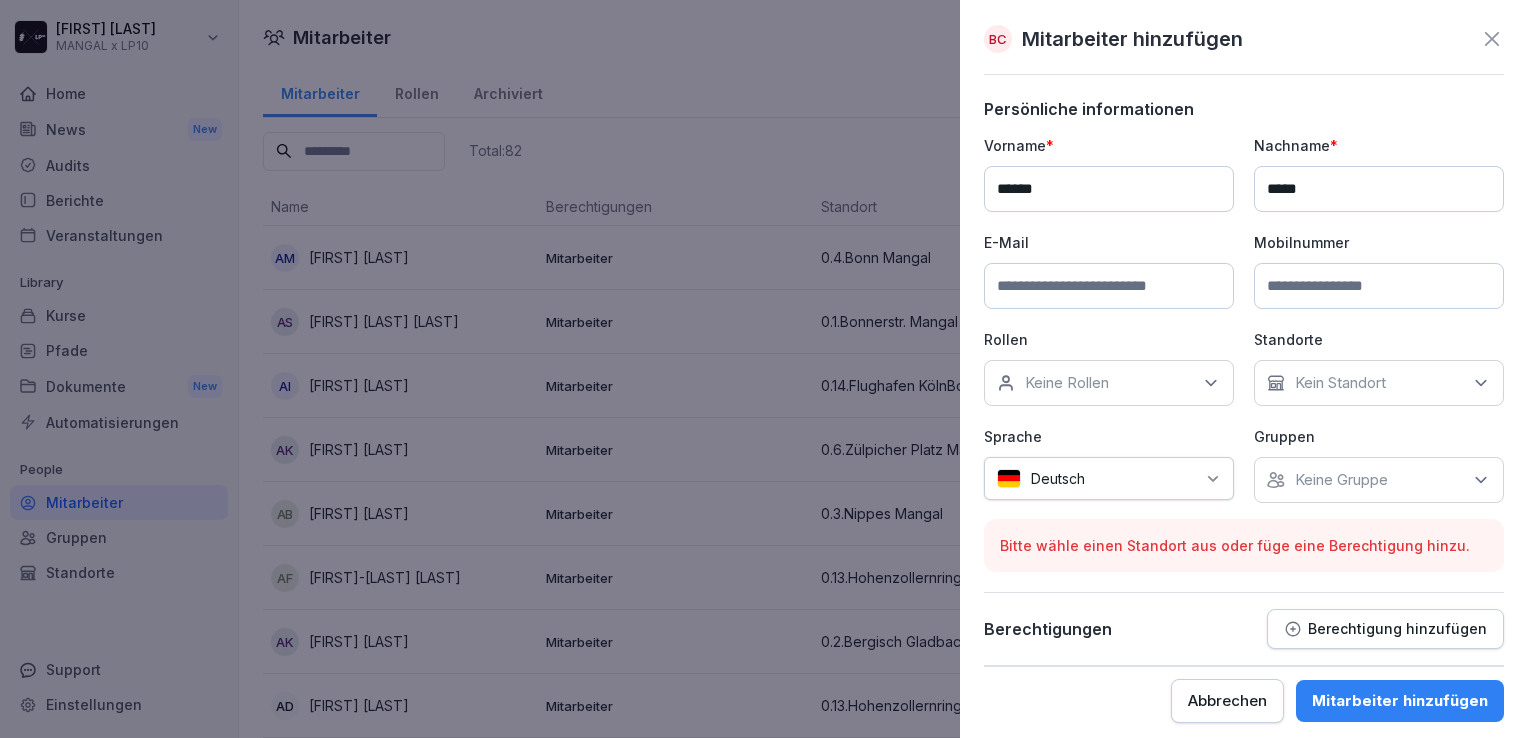 type on "*****" 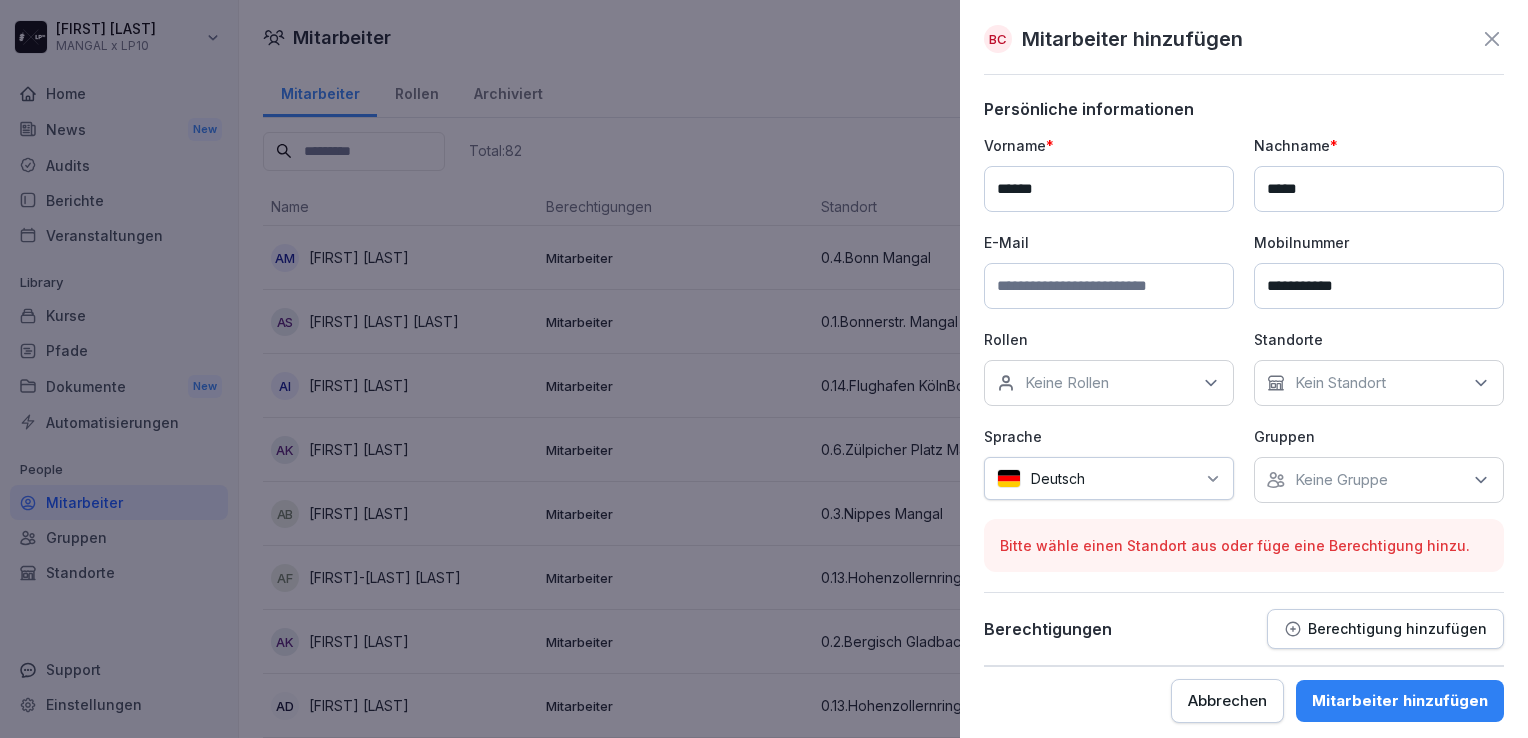 type on "**********" 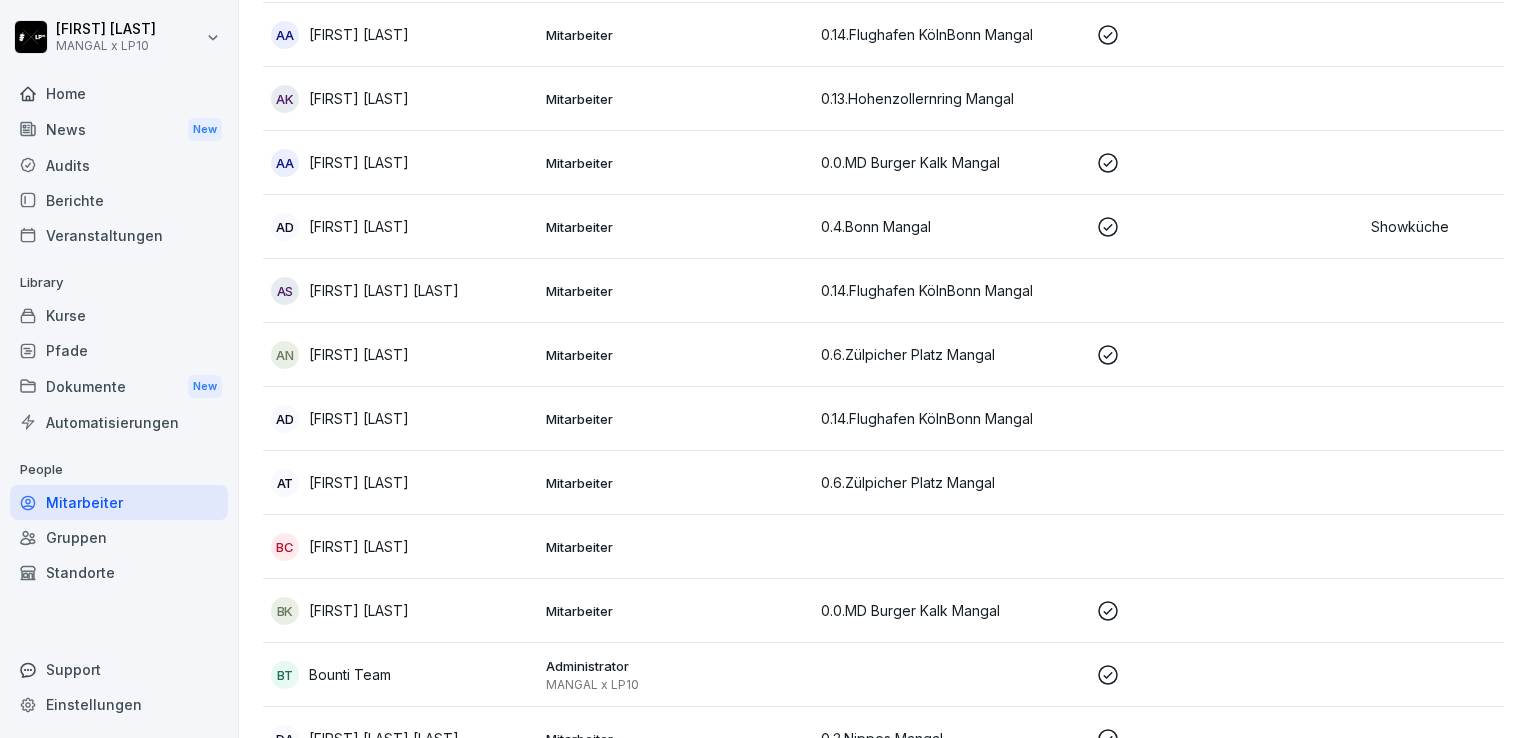 scroll, scrollTop: 0, scrollLeft: 0, axis: both 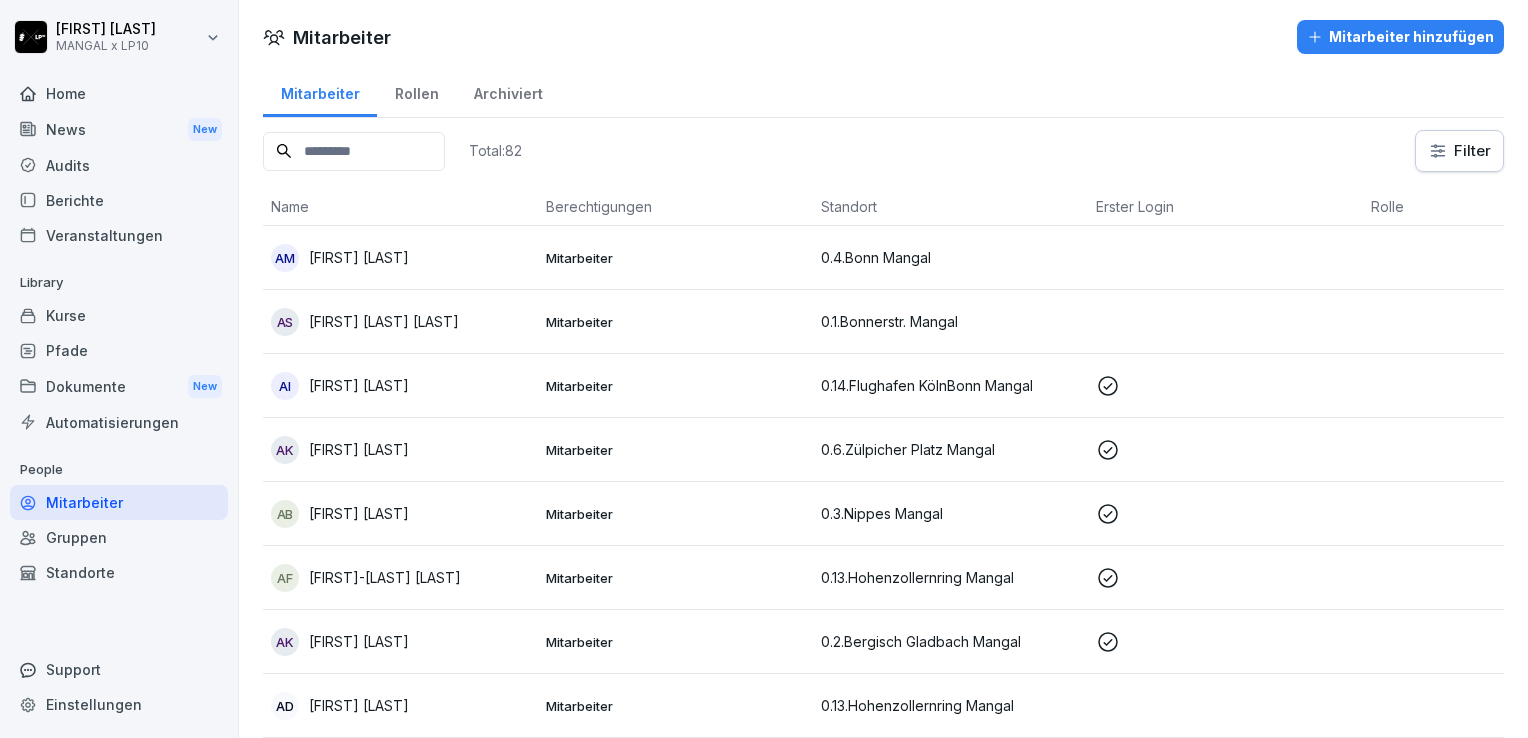 click on "Rollen" at bounding box center (416, 91) 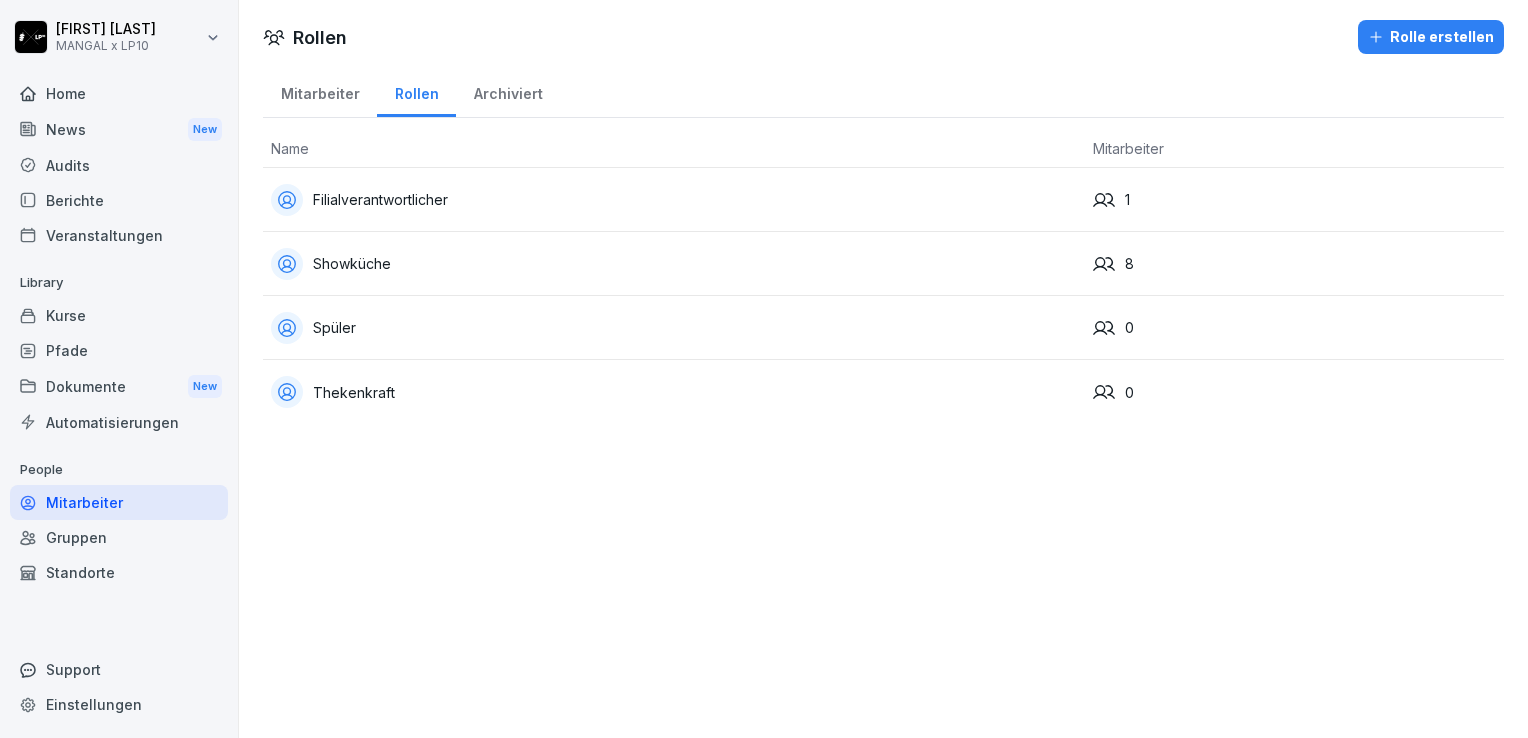 click on "Mitarbeiter" at bounding box center [320, 91] 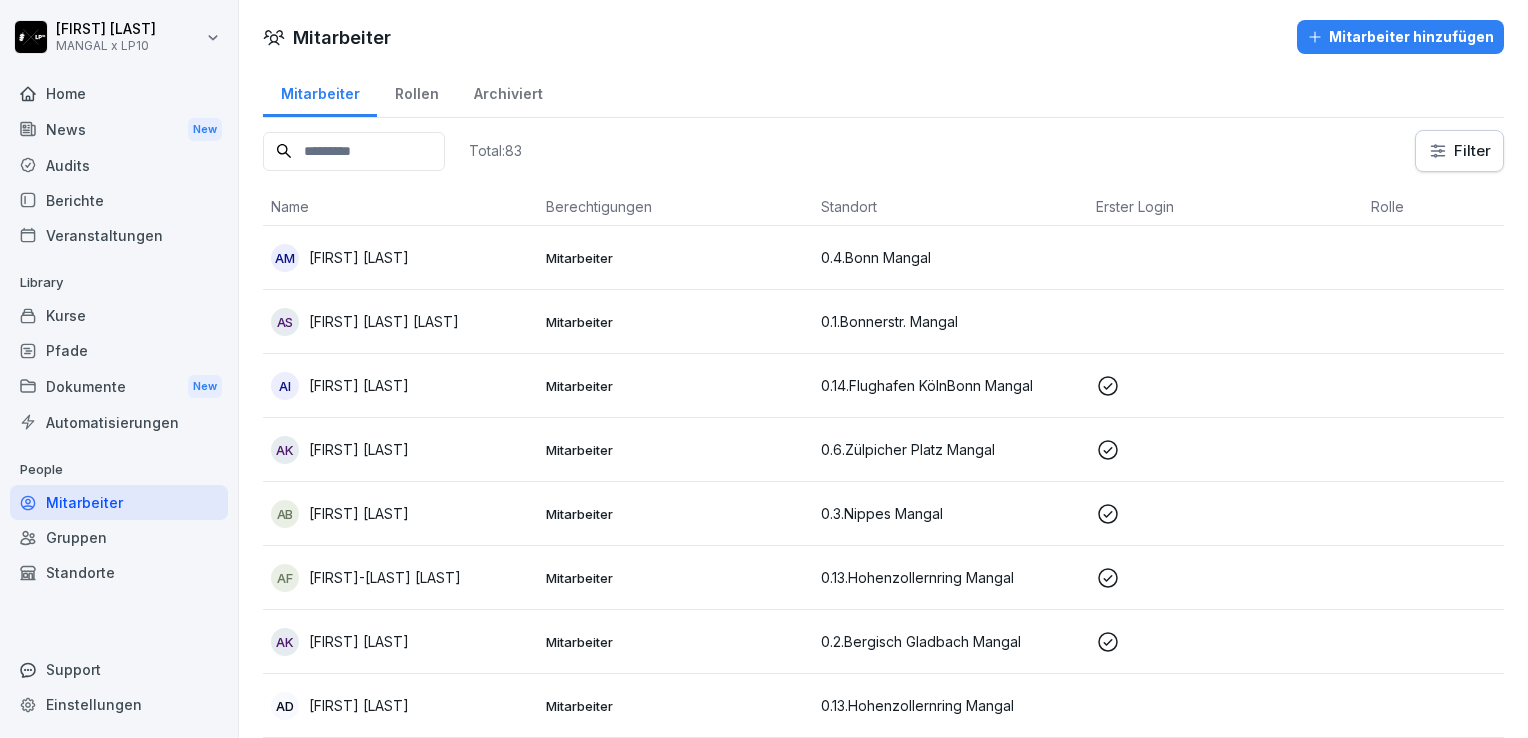 click at bounding box center (354, 151) 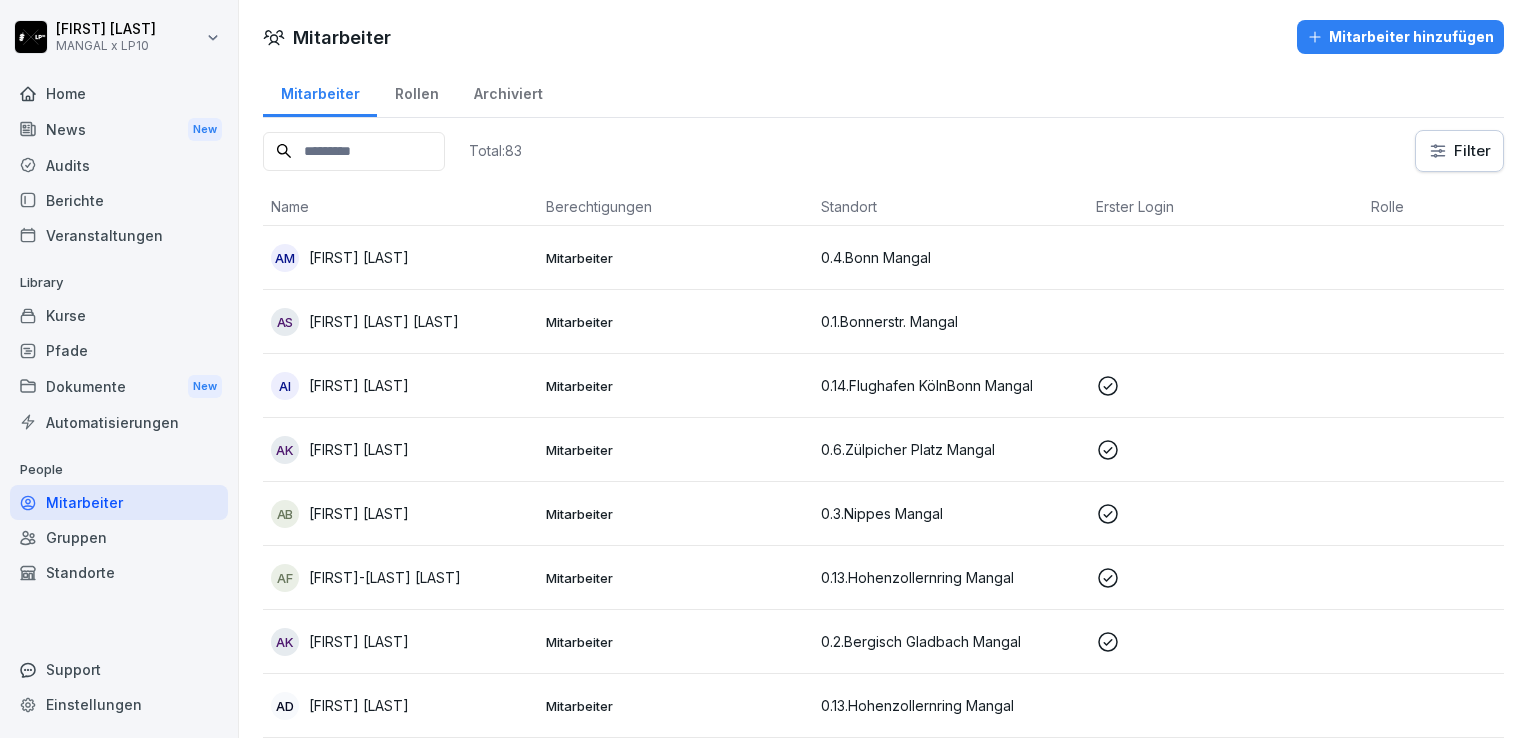 click on "Mitarbeiter" at bounding box center [119, 502] 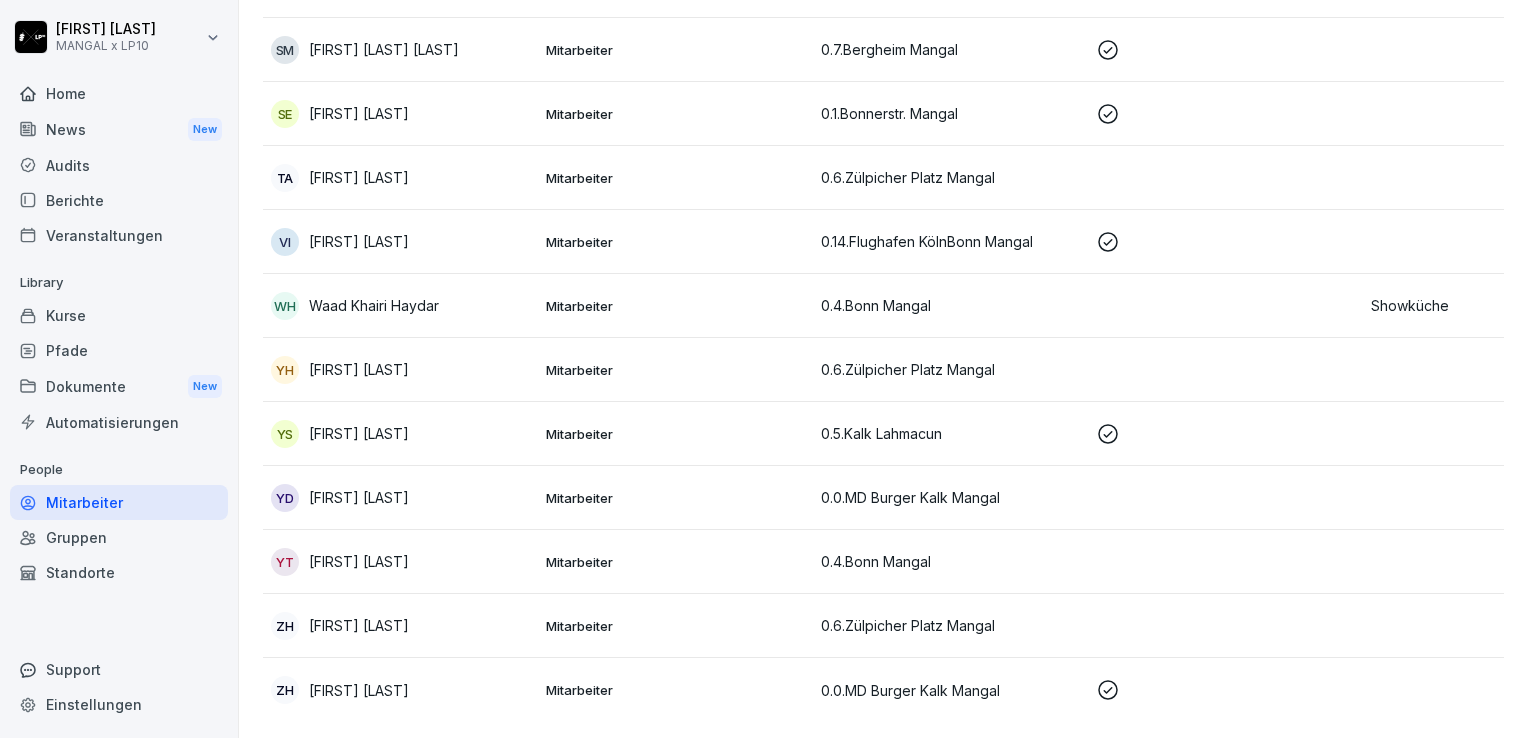 scroll, scrollTop: 0, scrollLeft: 0, axis: both 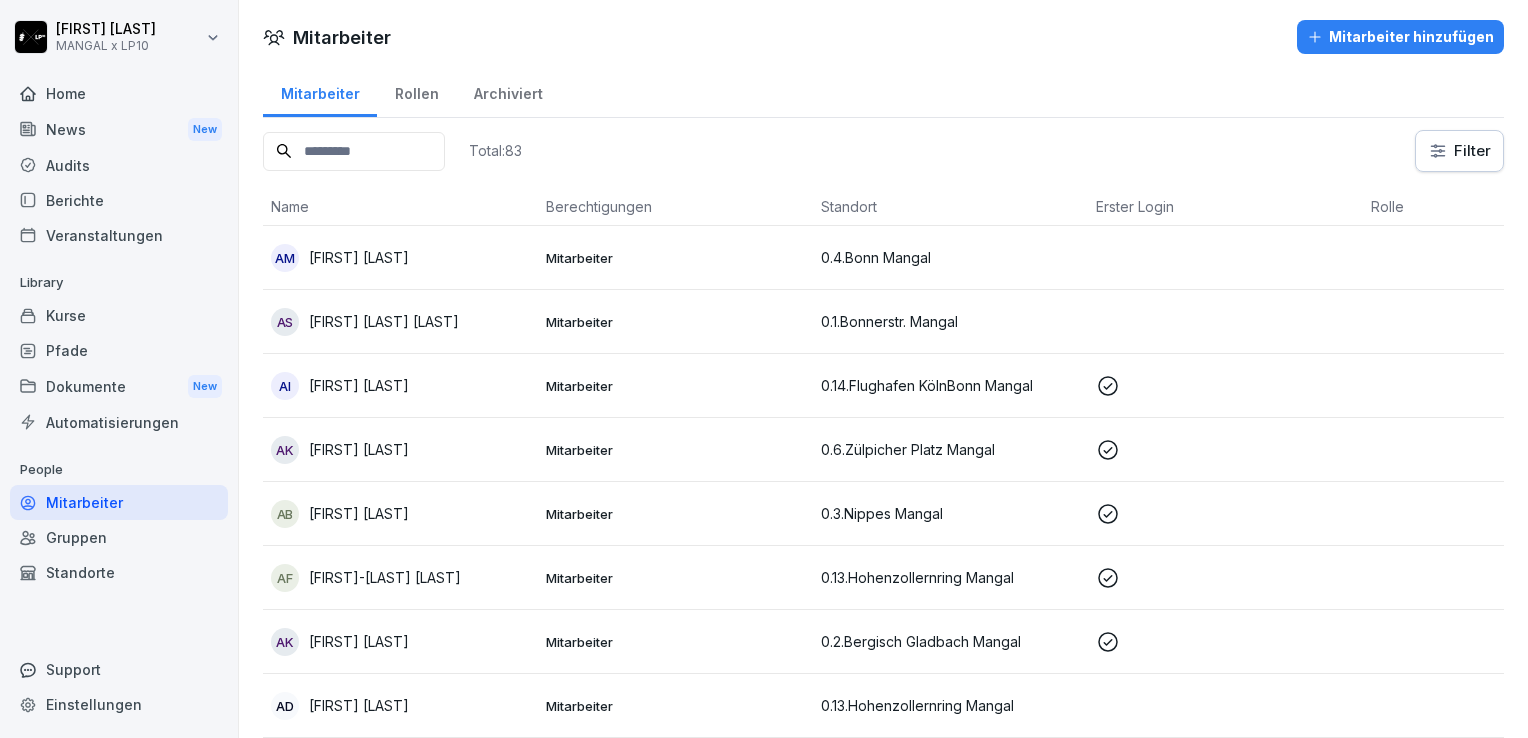 click at bounding box center [1500, 578] 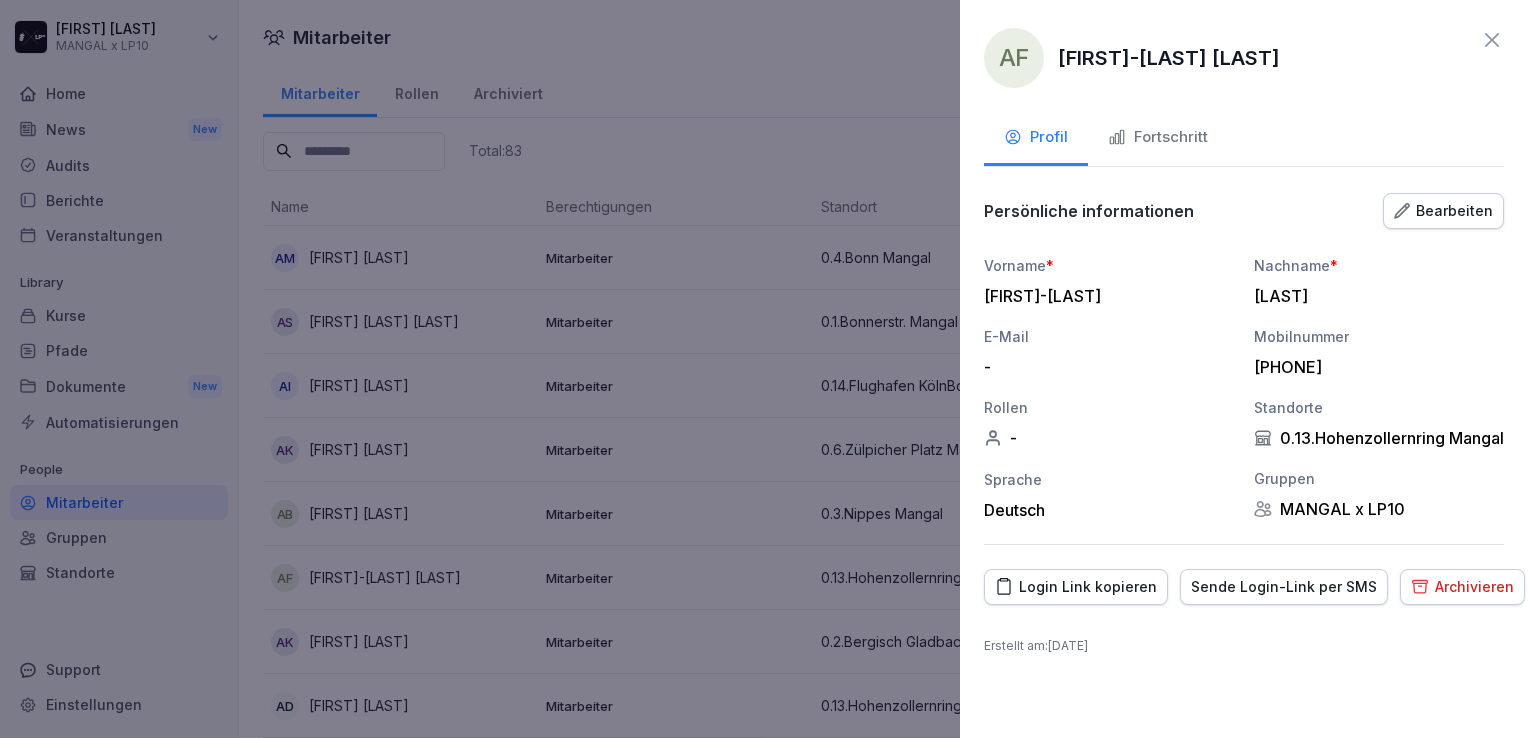 click 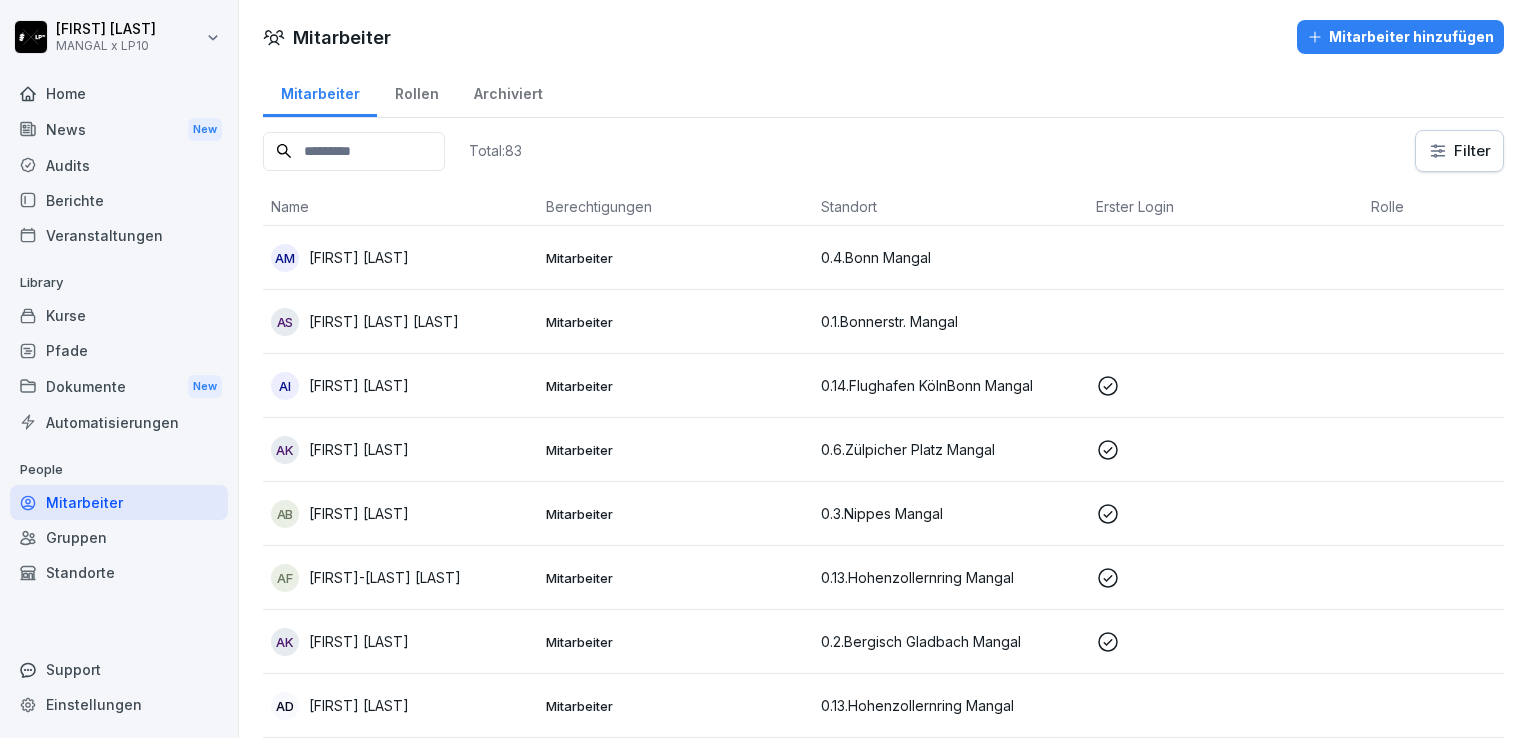 click at bounding box center (354, 151) 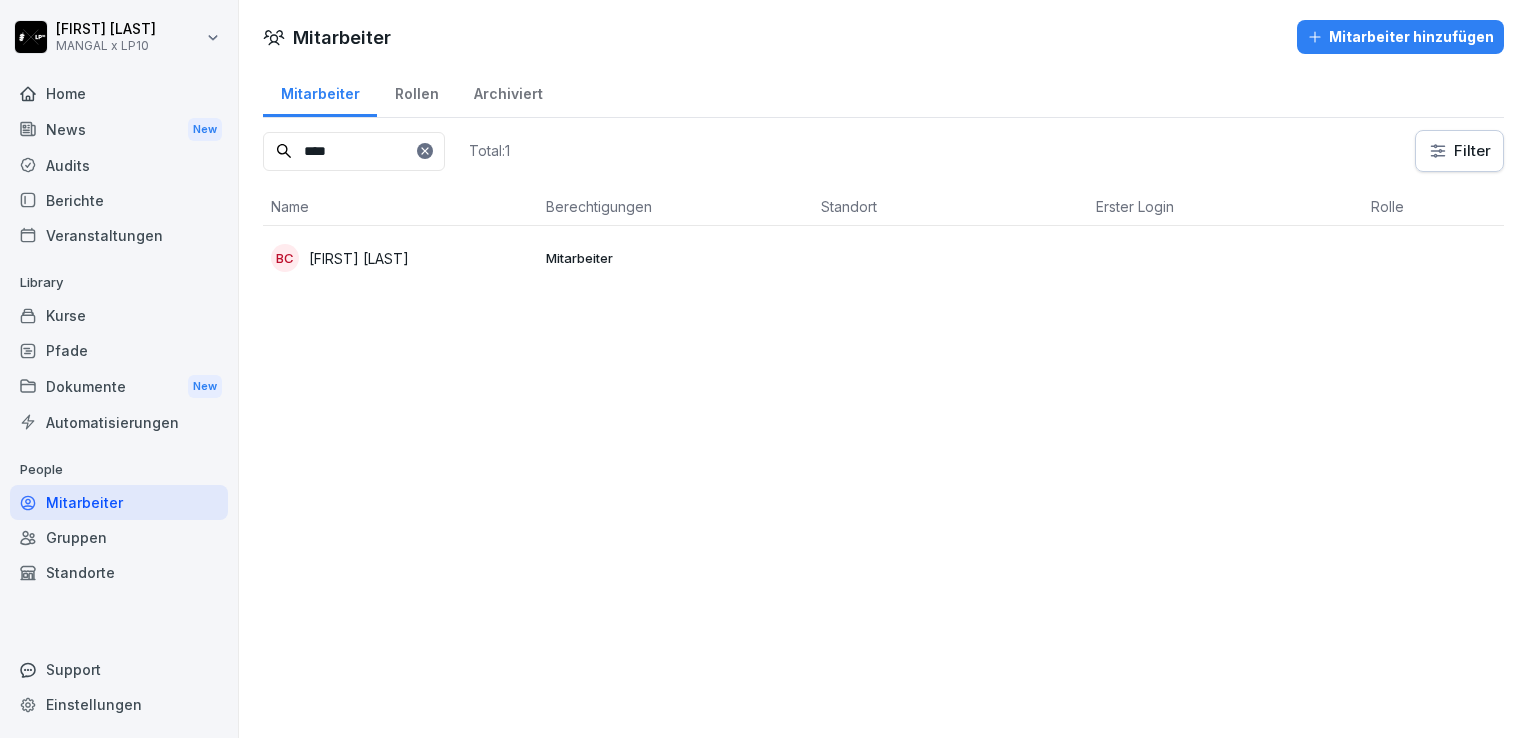 type on "****" 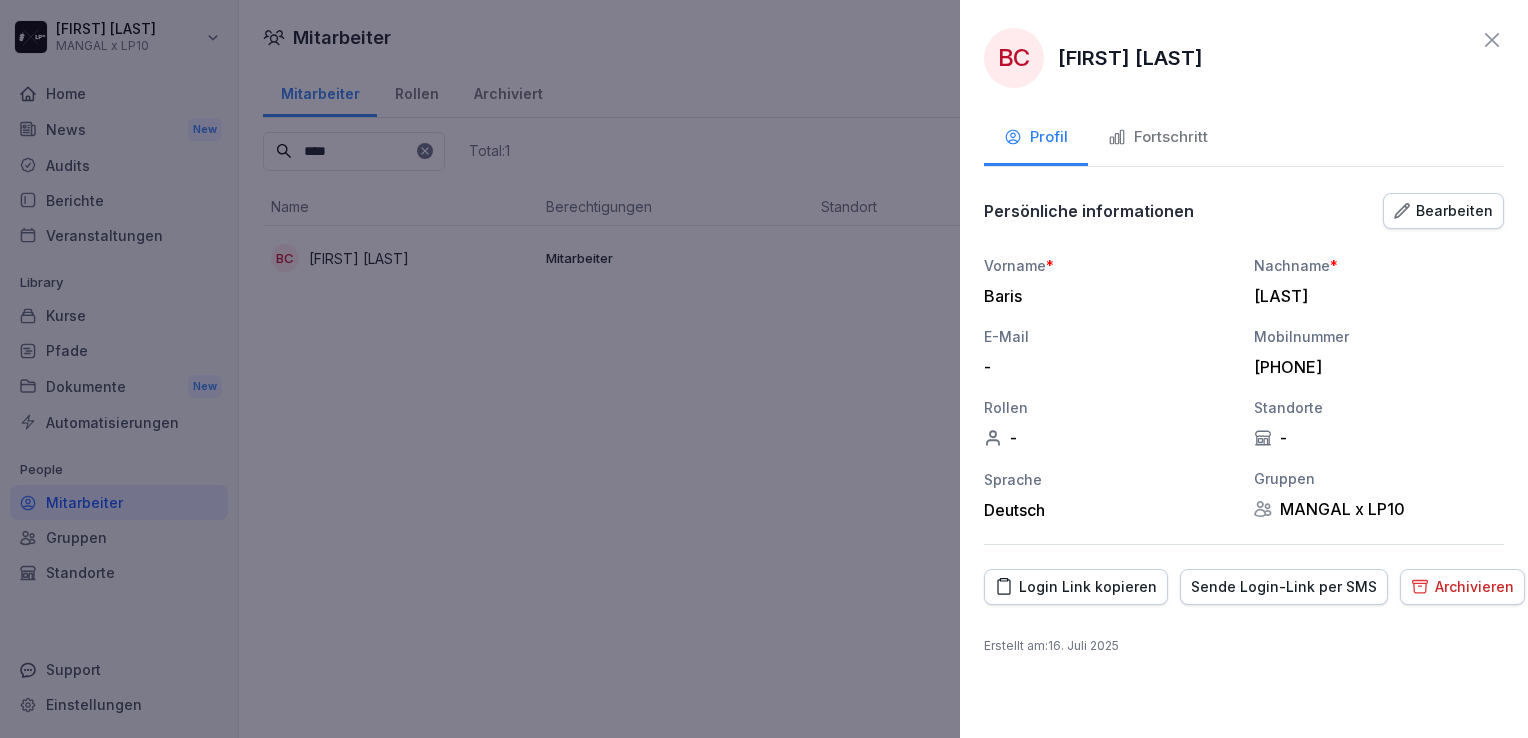 click on "Bearbeiten" at bounding box center (1443, 211) 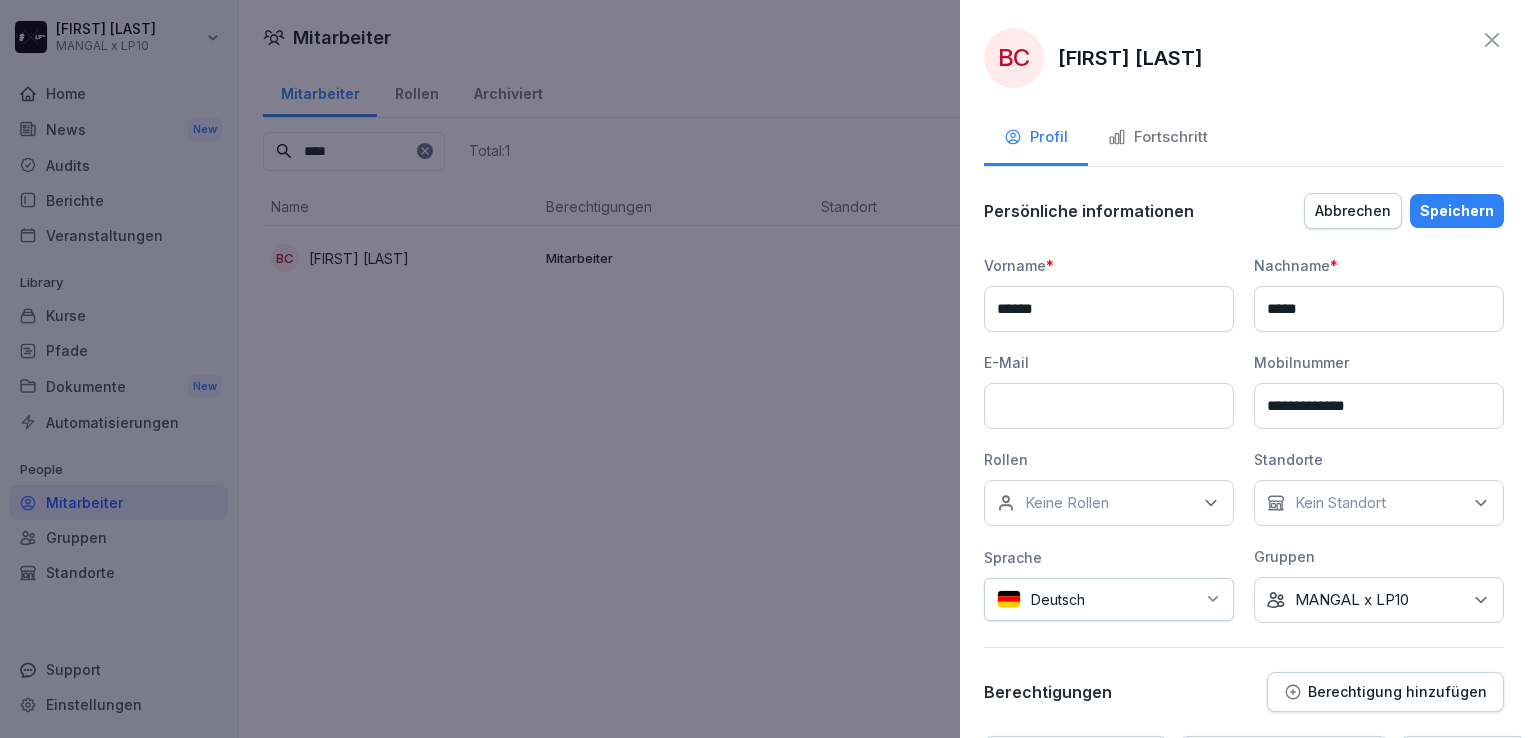 click on "Kein Standort" at bounding box center [1340, 503] 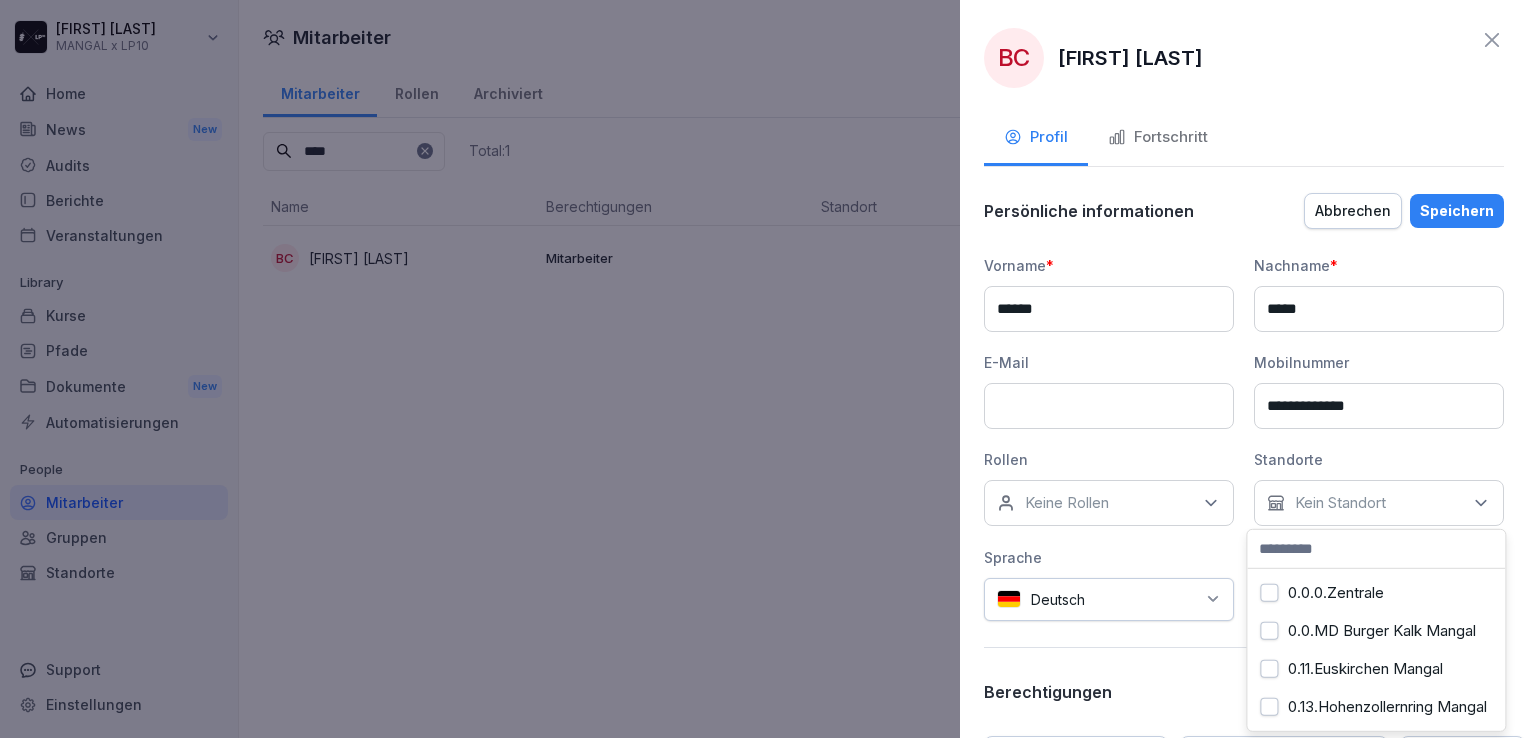 click on "0.11.Euskirchen Mangal" at bounding box center [1269, 669] 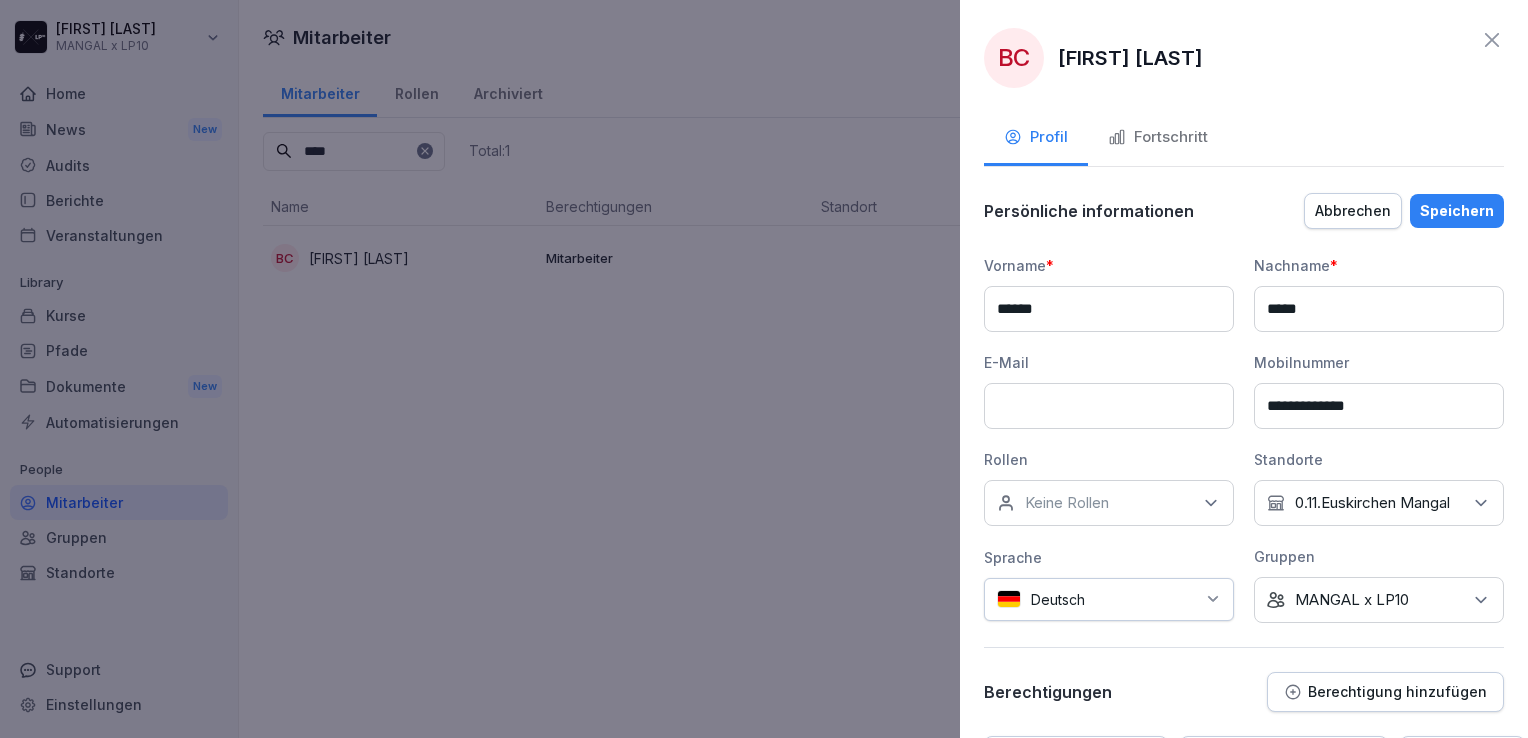 click on "Sprache" at bounding box center (1109, 557) 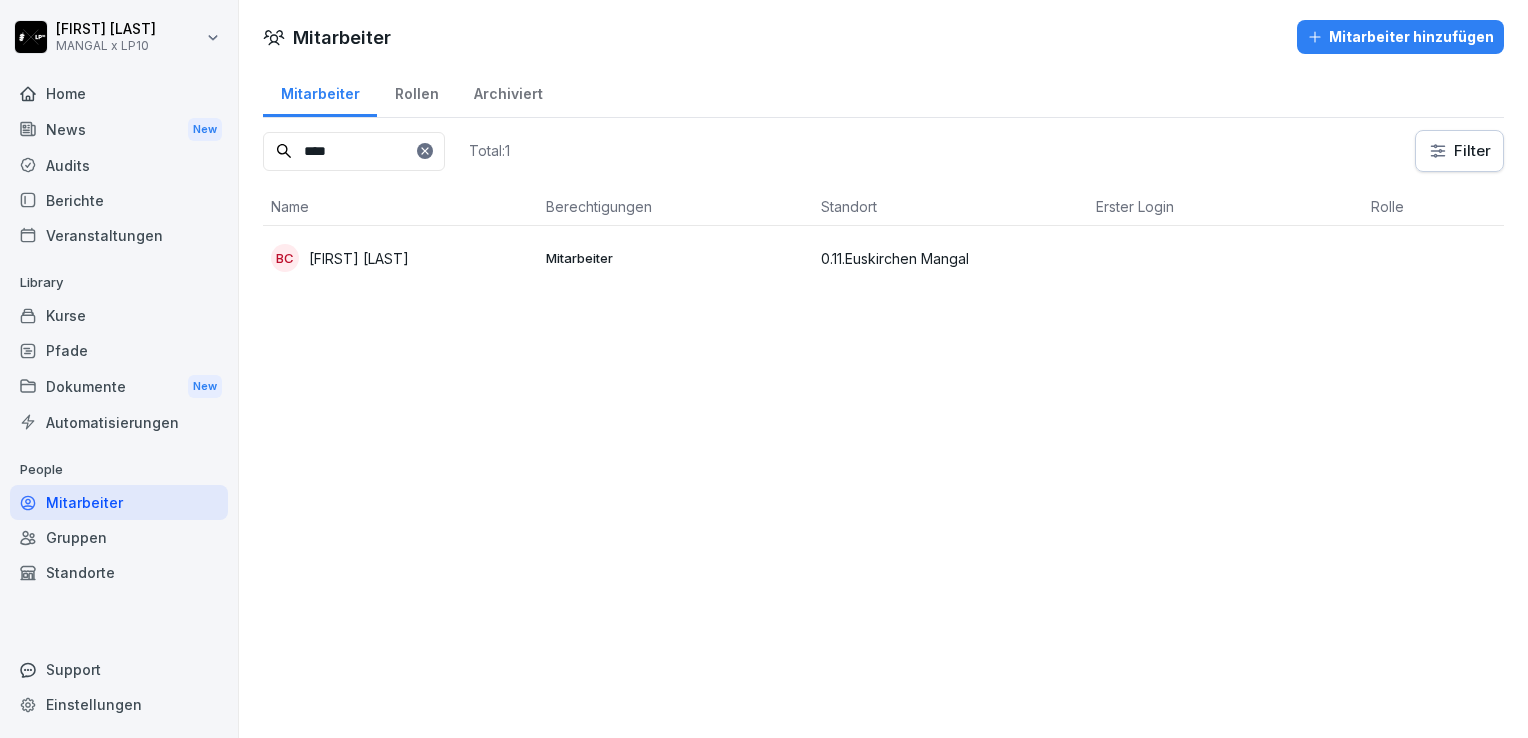 click on "Home" at bounding box center [119, 93] 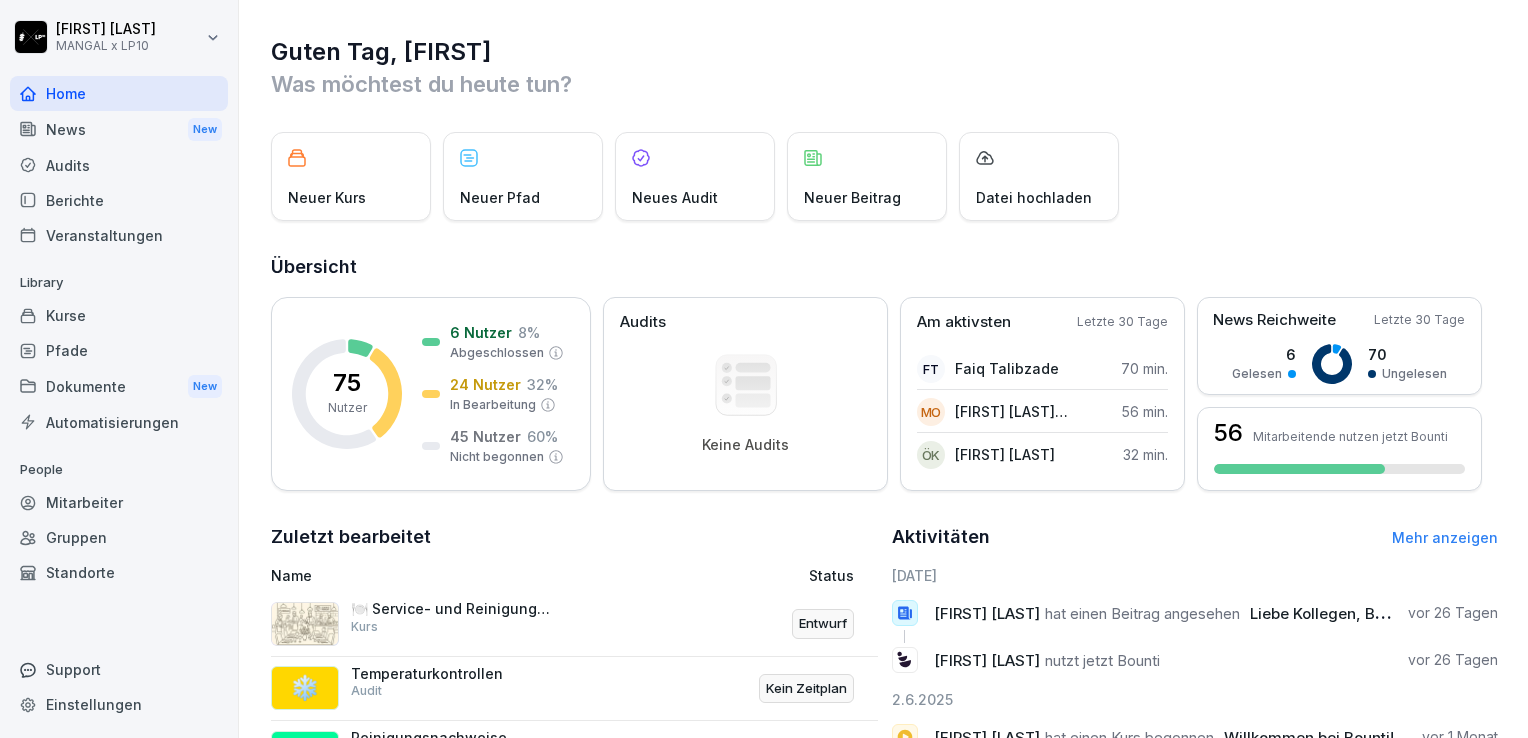 click on "Neuer Kurs Neuer Pfad Neues Audit Neuer Beitrag Datei hochladen" at bounding box center (884, 176) 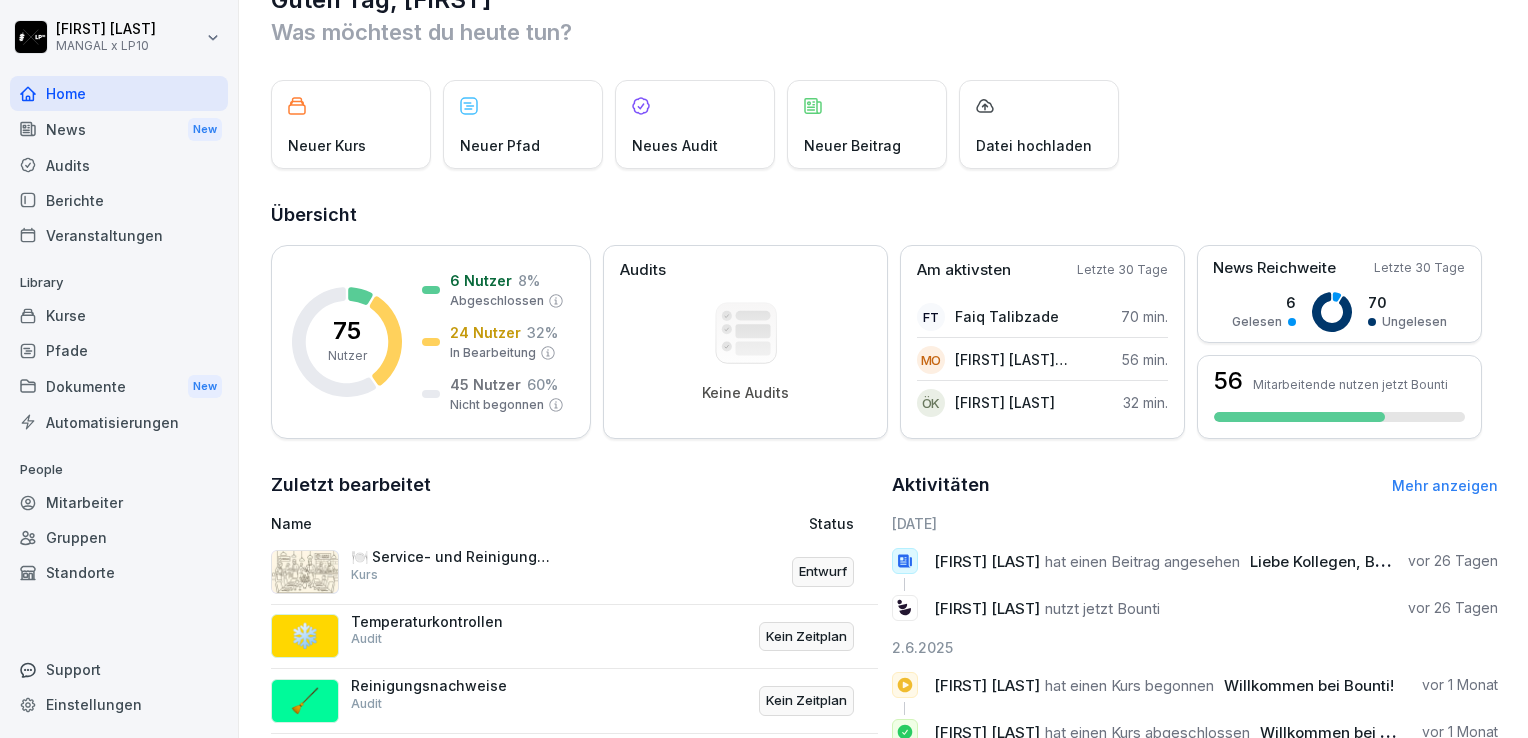 scroll, scrollTop: 24, scrollLeft: 0, axis: vertical 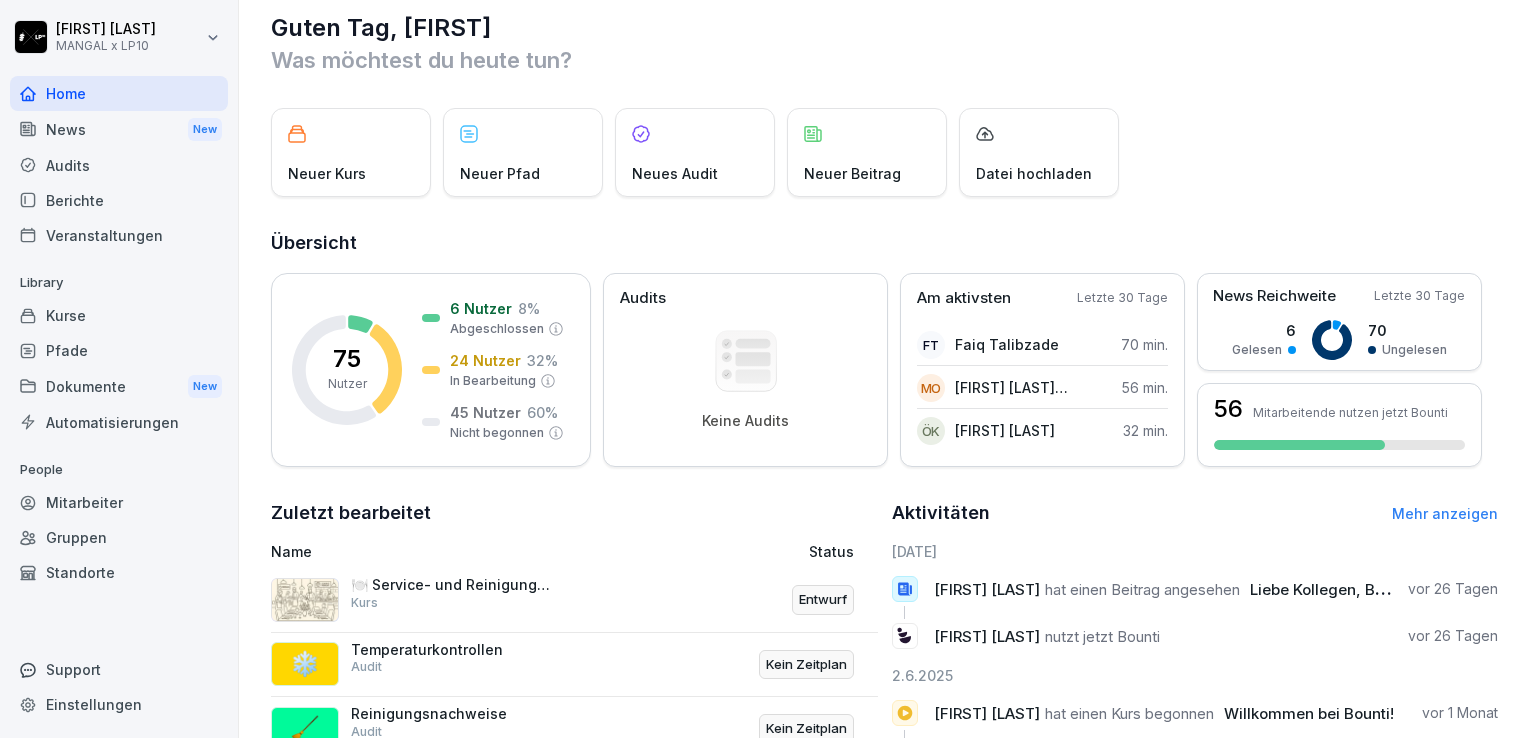 click on "Kurse" at bounding box center [119, 315] 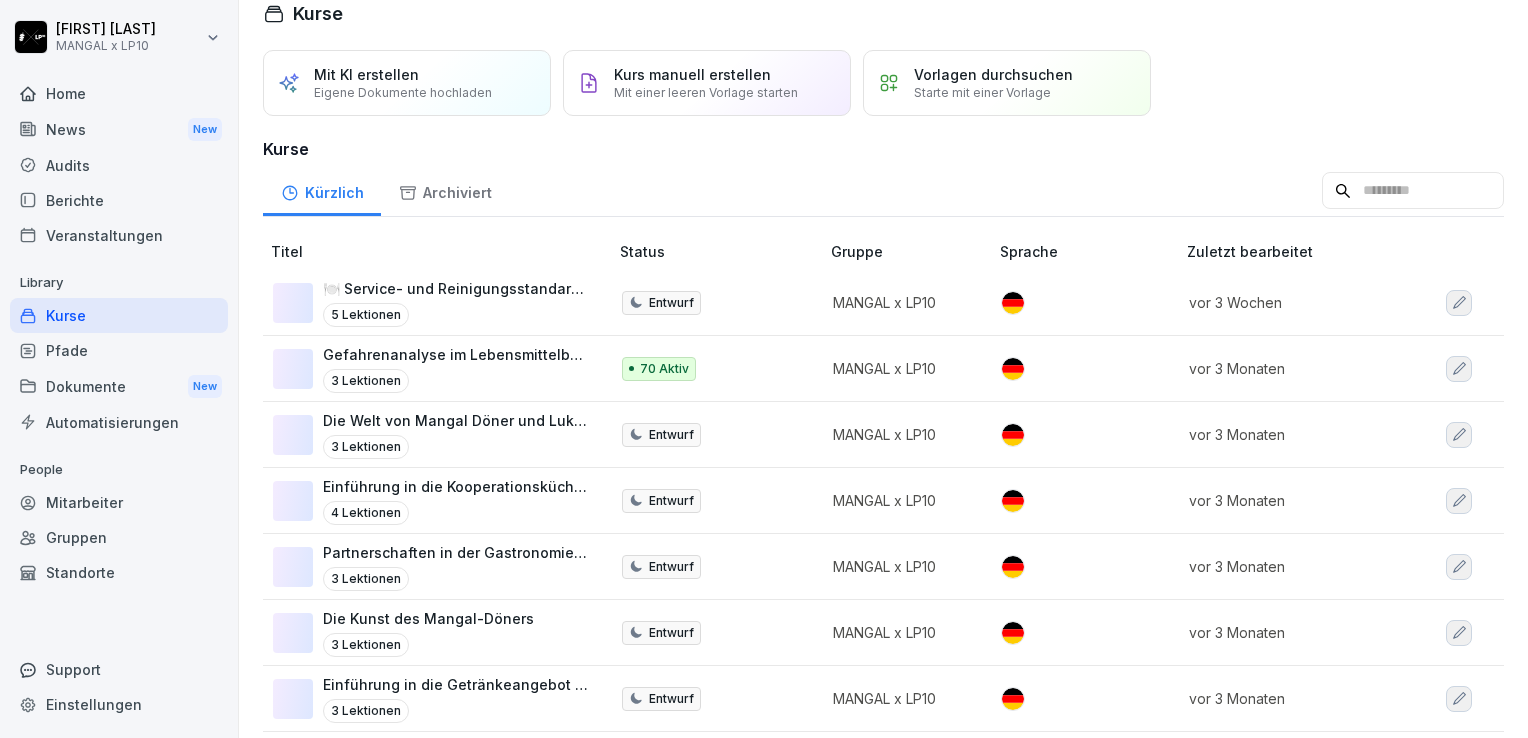 scroll, scrollTop: 0, scrollLeft: 0, axis: both 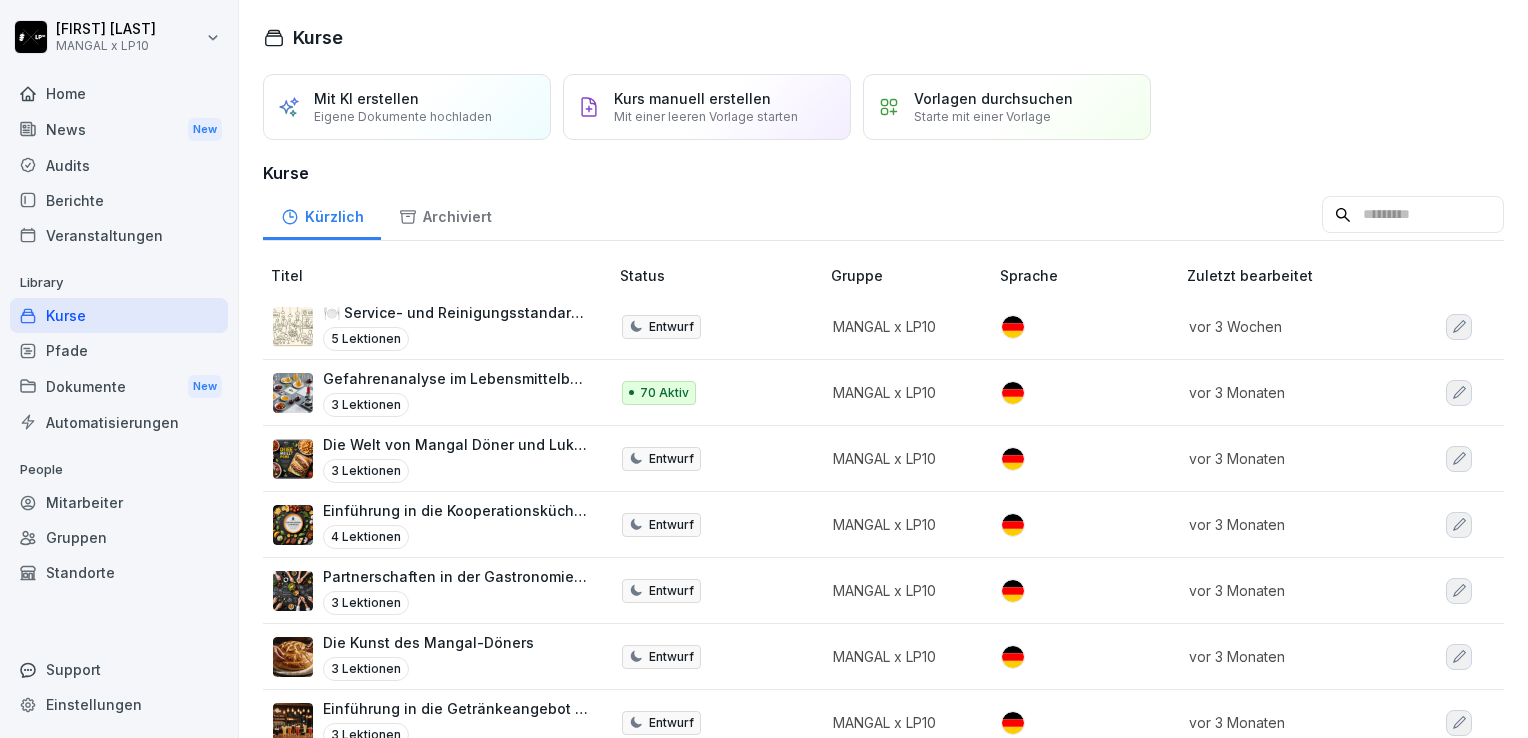 click on "Pfade" at bounding box center (119, 350) 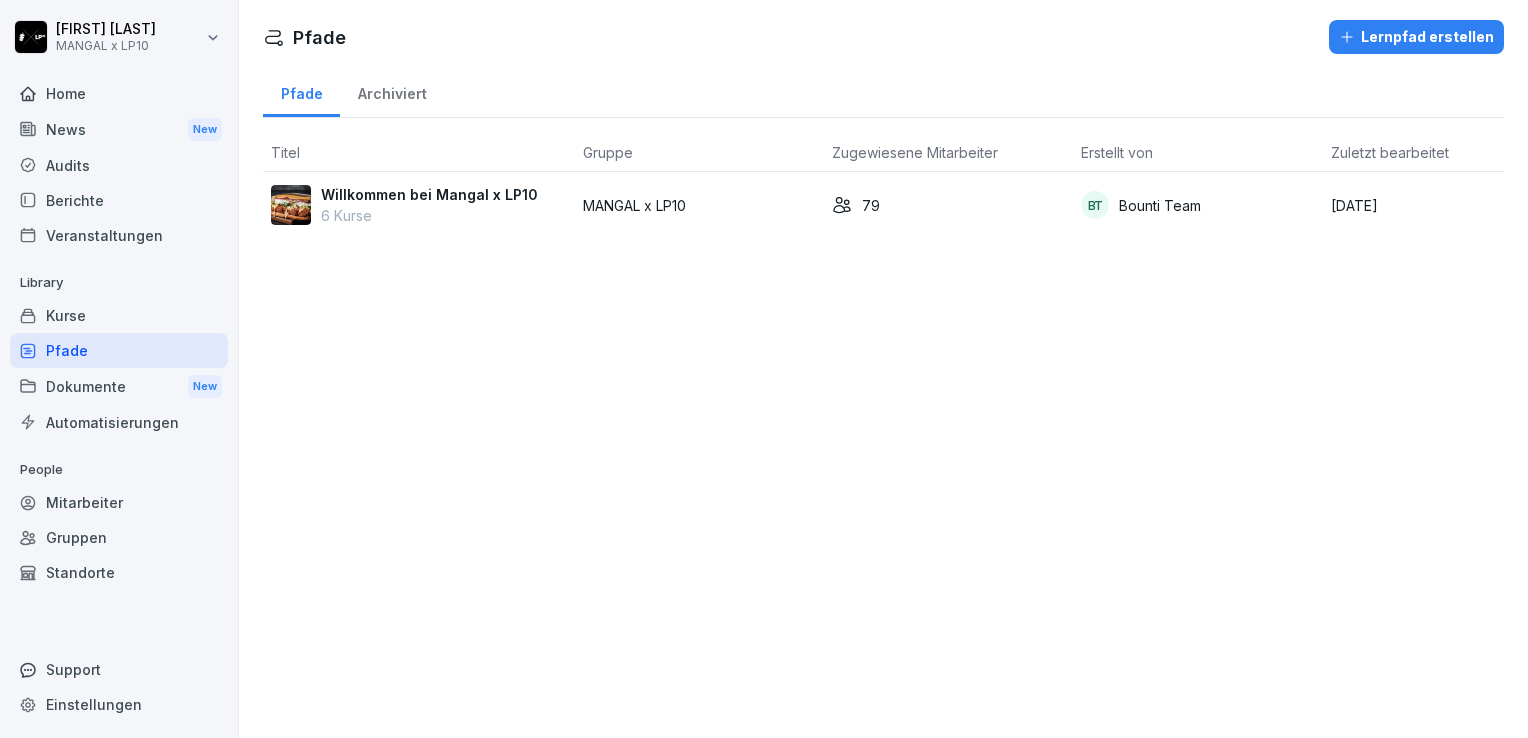 click on "Kurse" at bounding box center [119, 315] 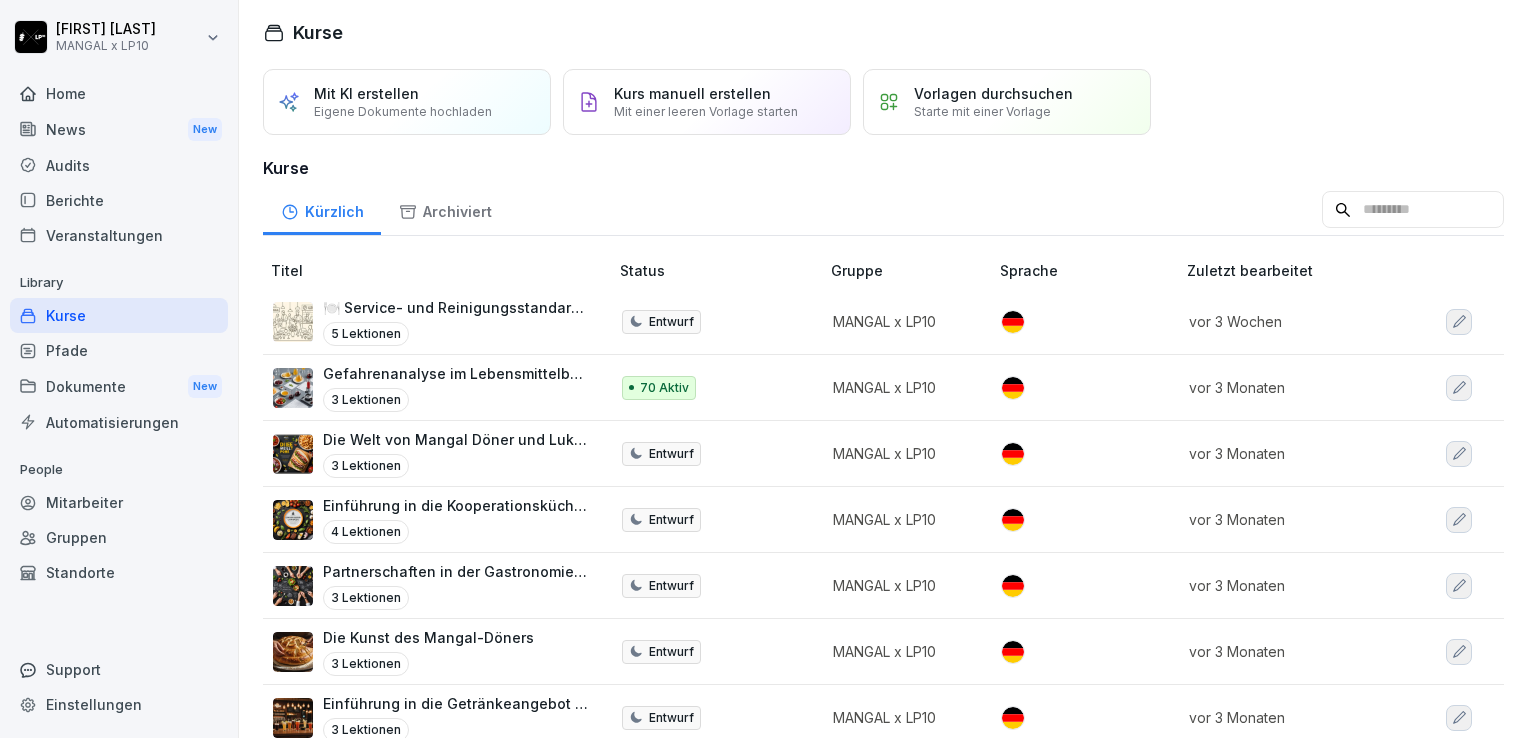 scroll, scrollTop: 0, scrollLeft: 0, axis: both 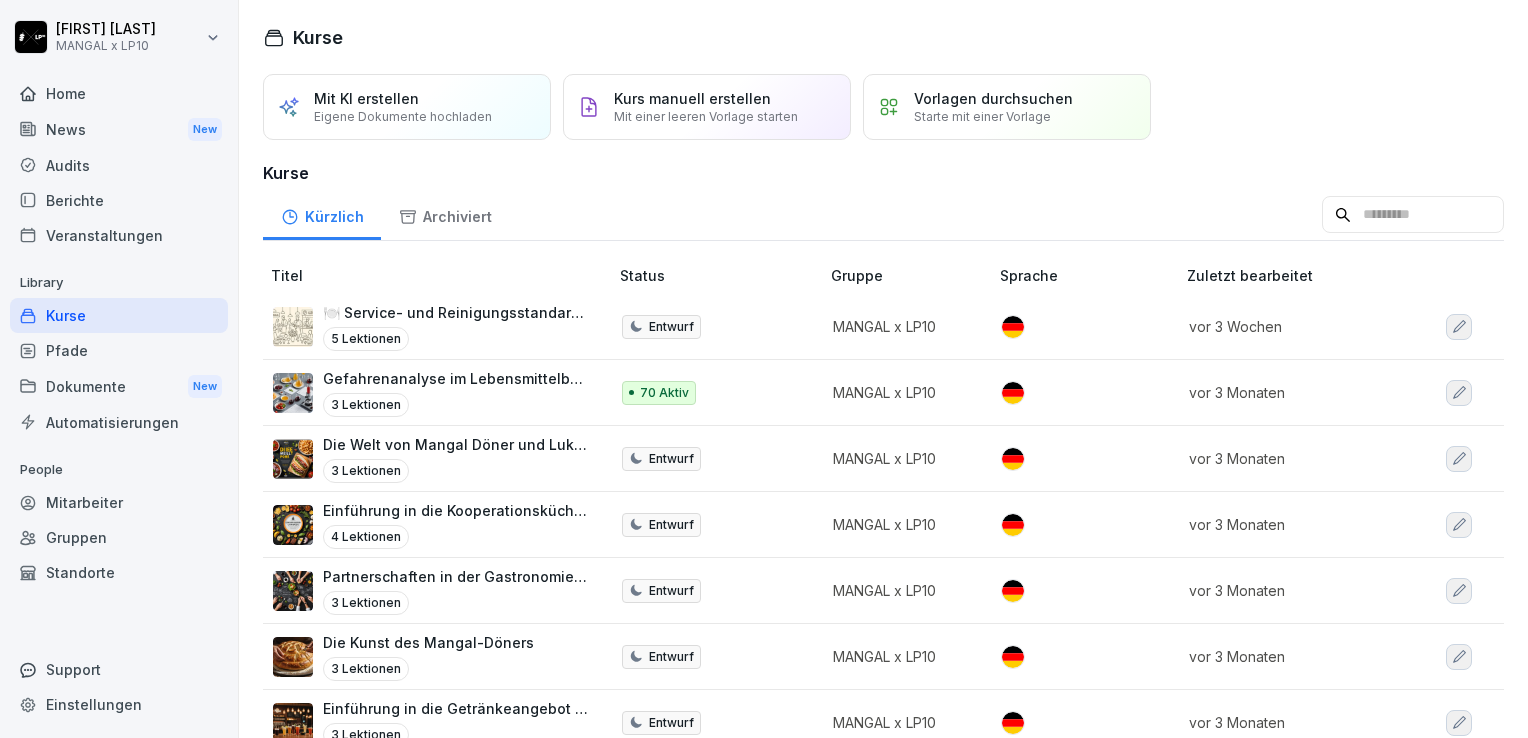 click on "Pfade" at bounding box center [119, 350] 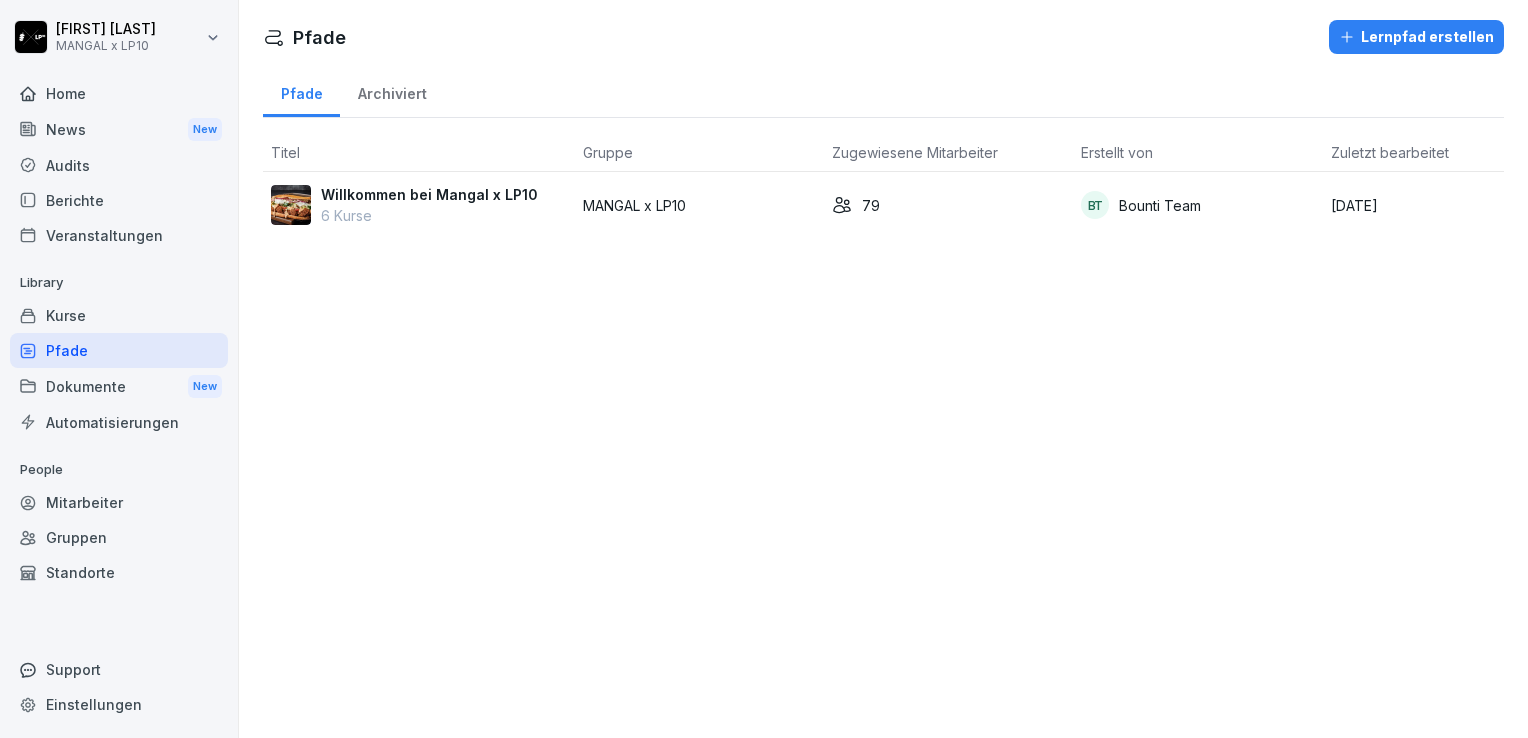 click on "Willkommen bei Mangal x LP10" at bounding box center [429, 194] 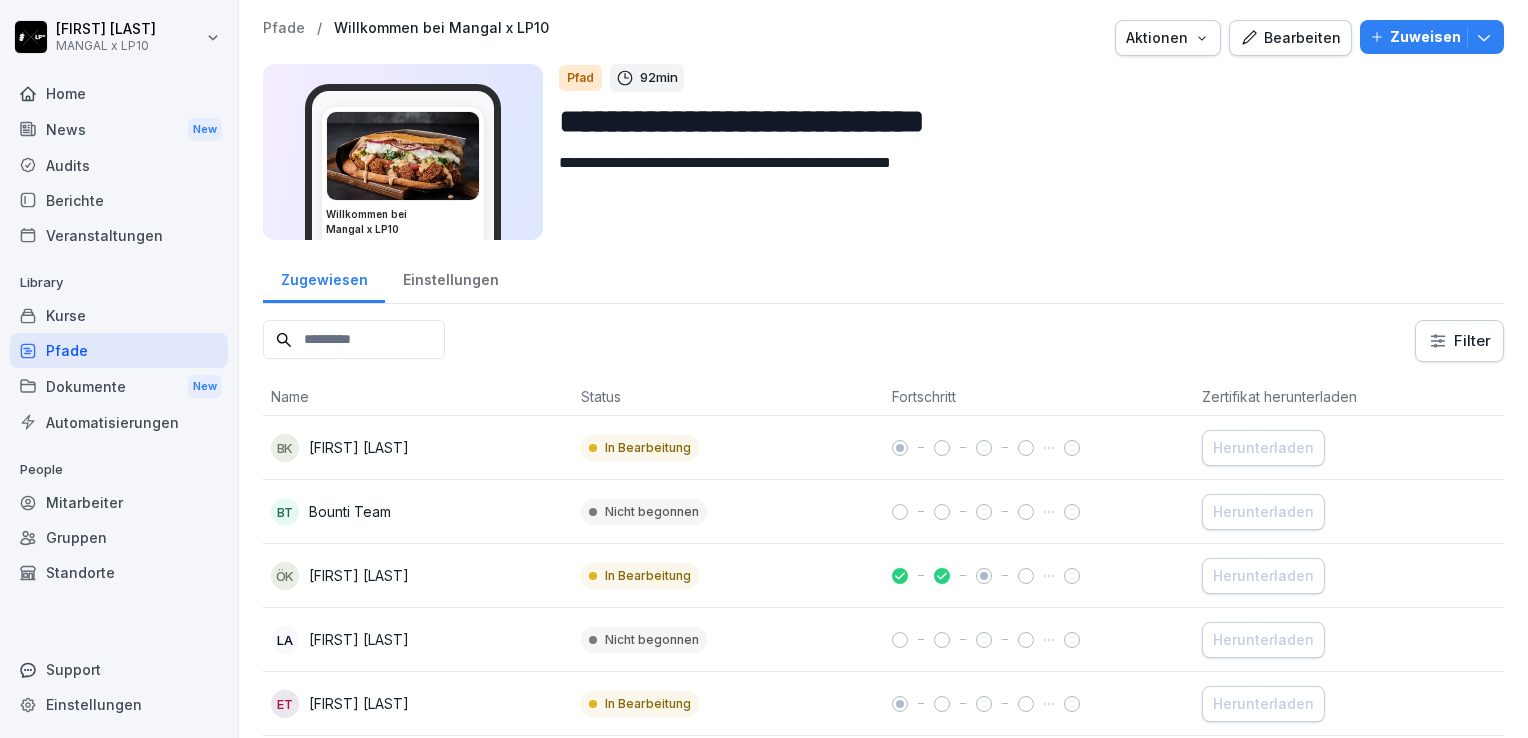 scroll, scrollTop: 0, scrollLeft: 0, axis: both 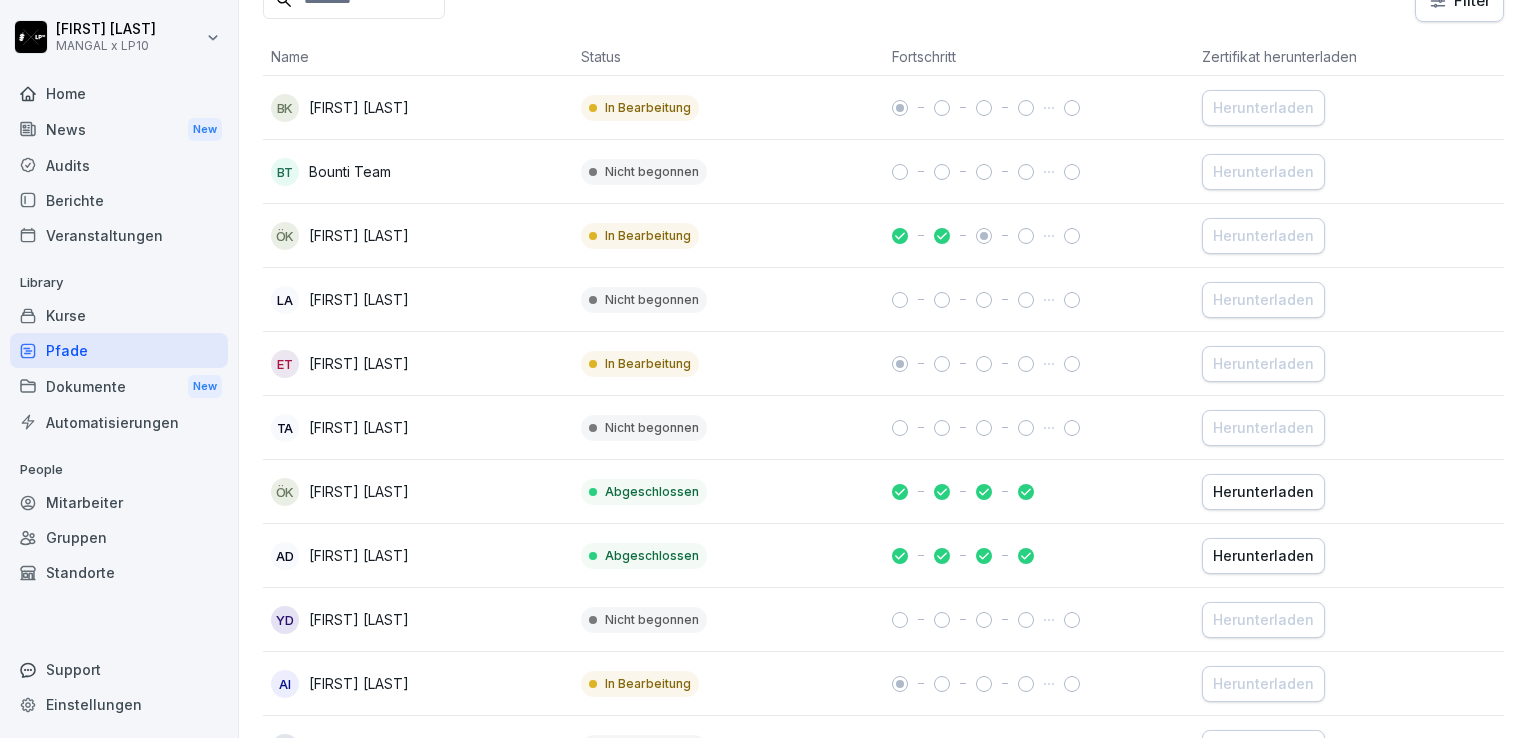 click on "Audits" at bounding box center (119, 165) 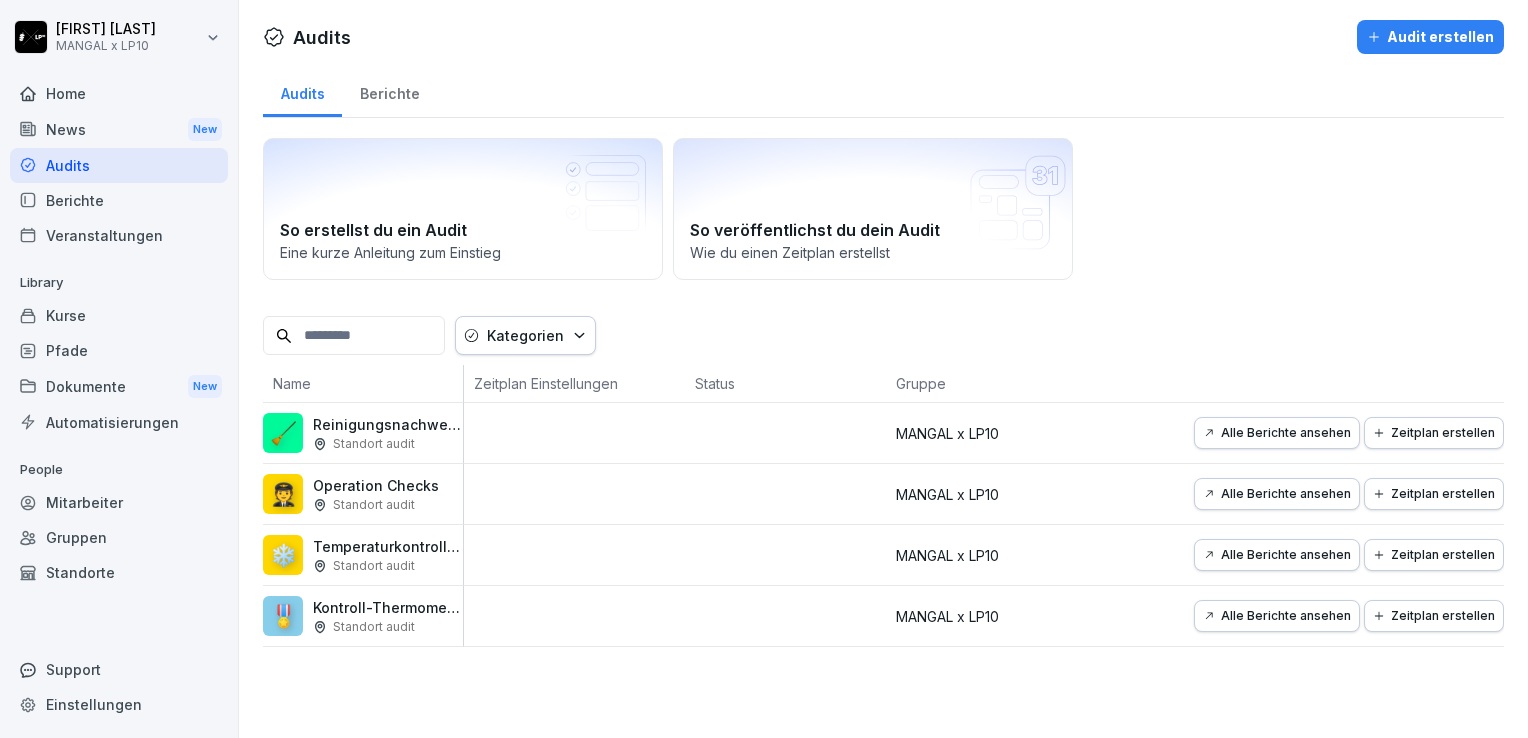 scroll, scrollTop: 0, scrollLeft: 0, axis: both 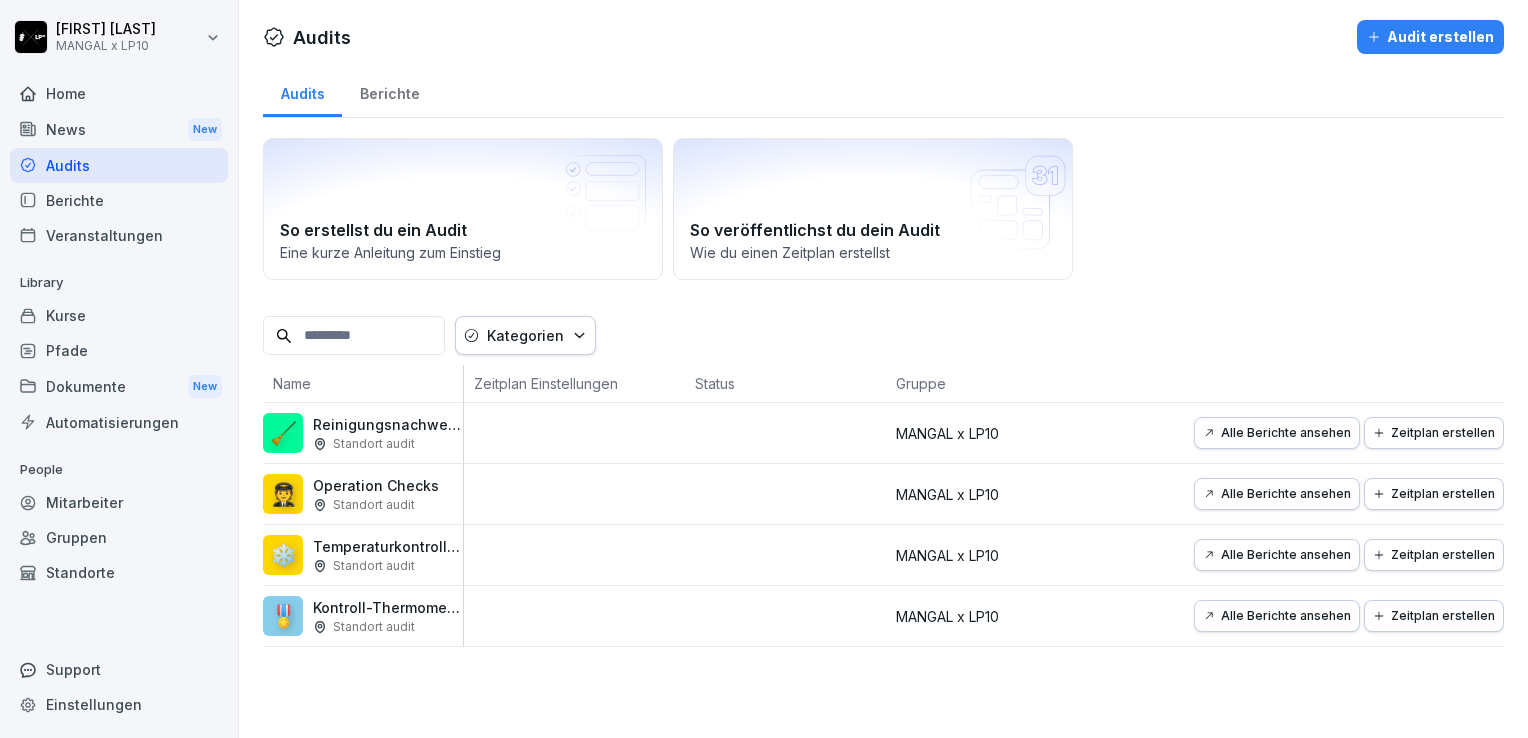 click on "Home" at bounding box center [119, 93] 